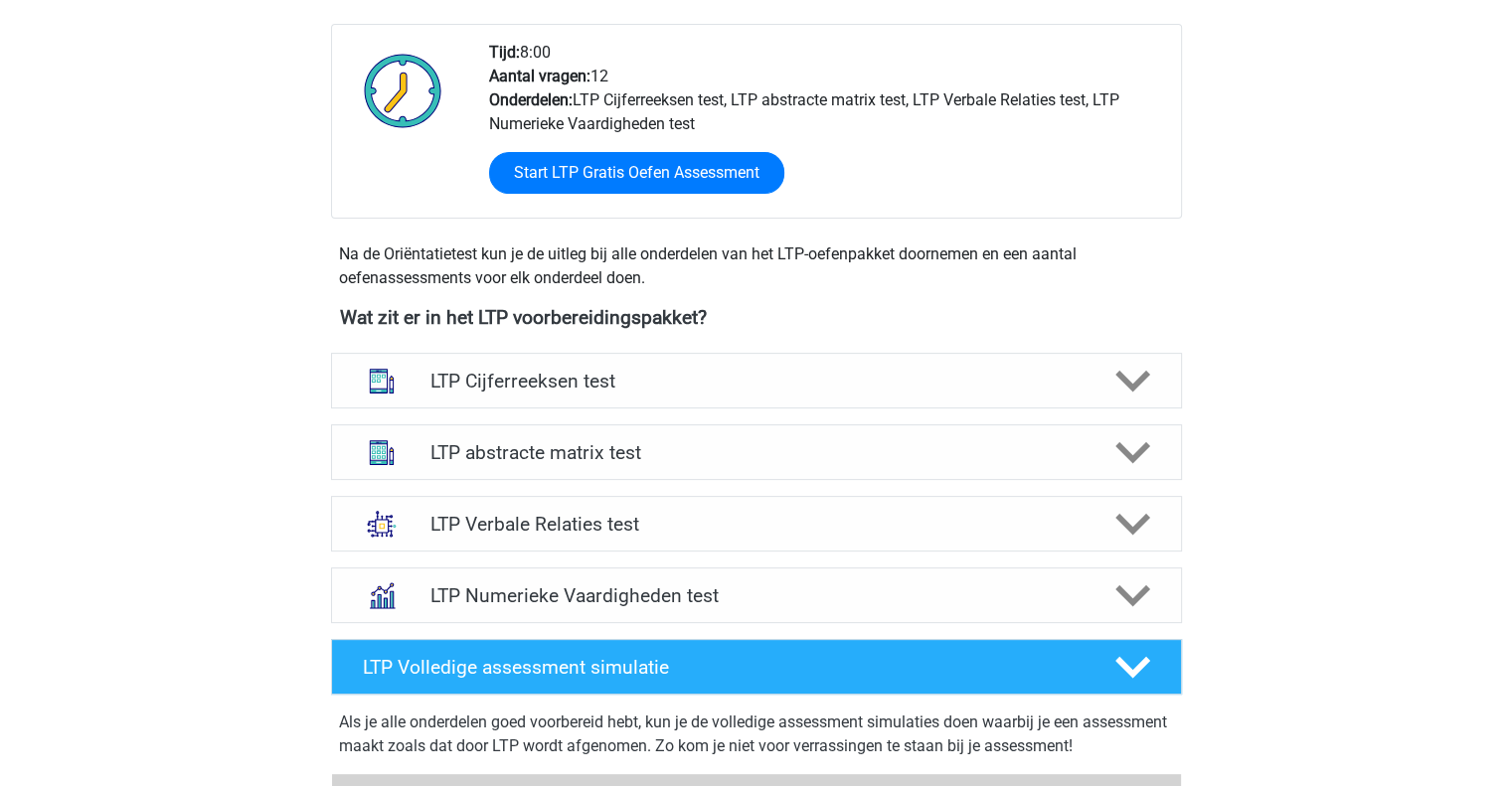 scroll, scrollTop: 582, scrollLeft: 0, axis: vertical 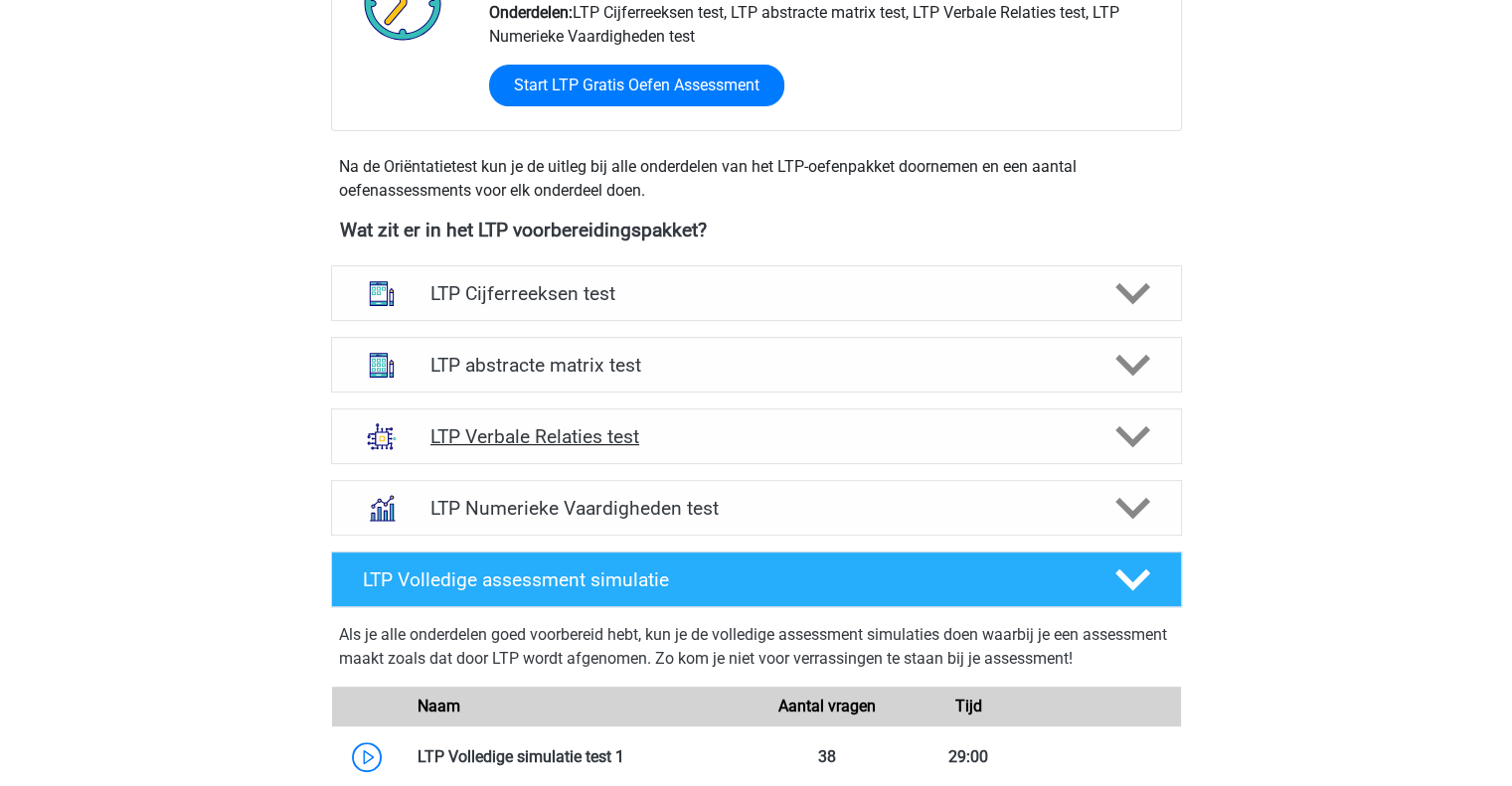 click on "LTP Verbale Relaties test" at bounding box center (756, 436) 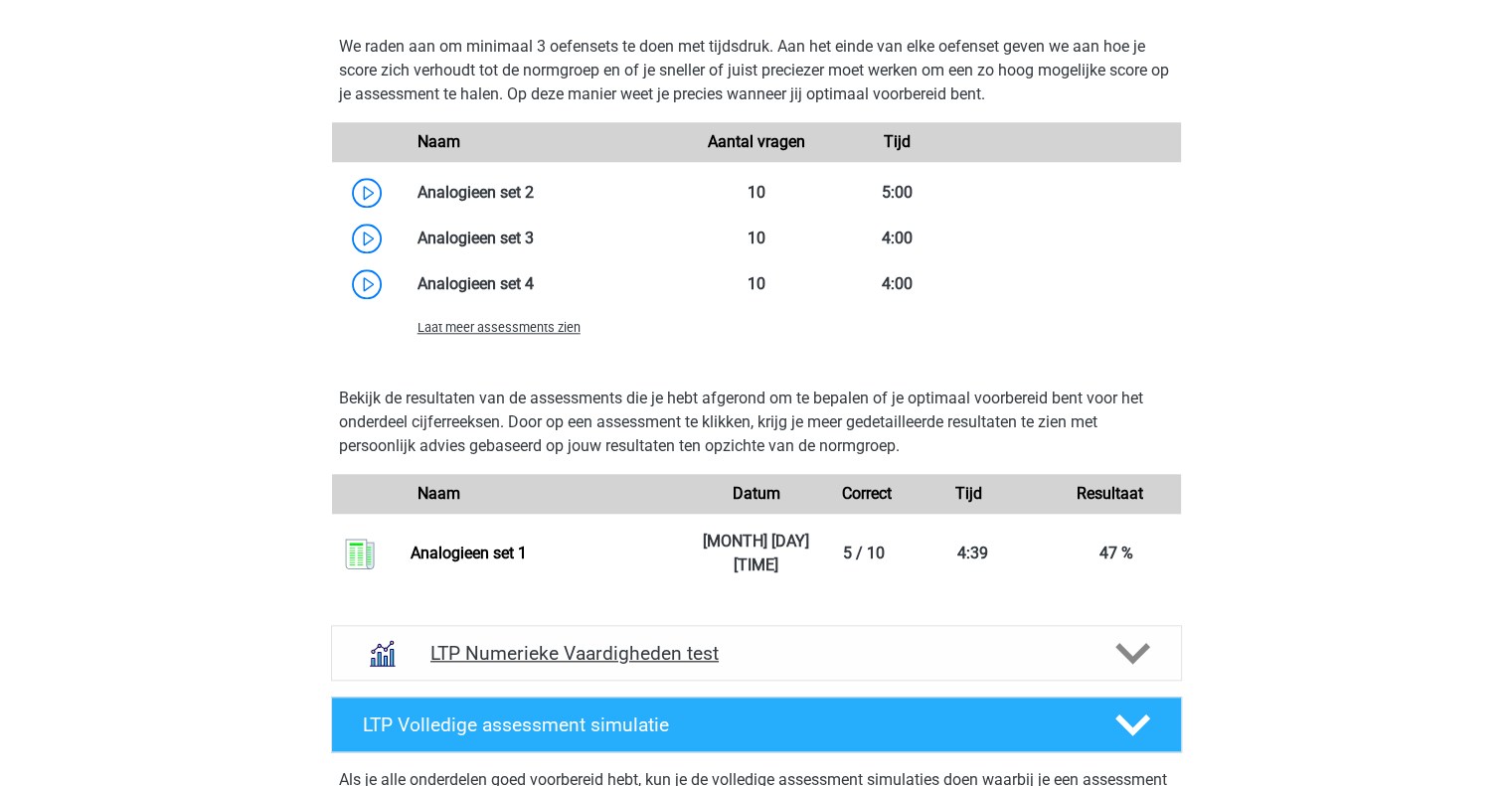 scroll, scrollTop: 1860, scrollLeft: 0, axis: vertical 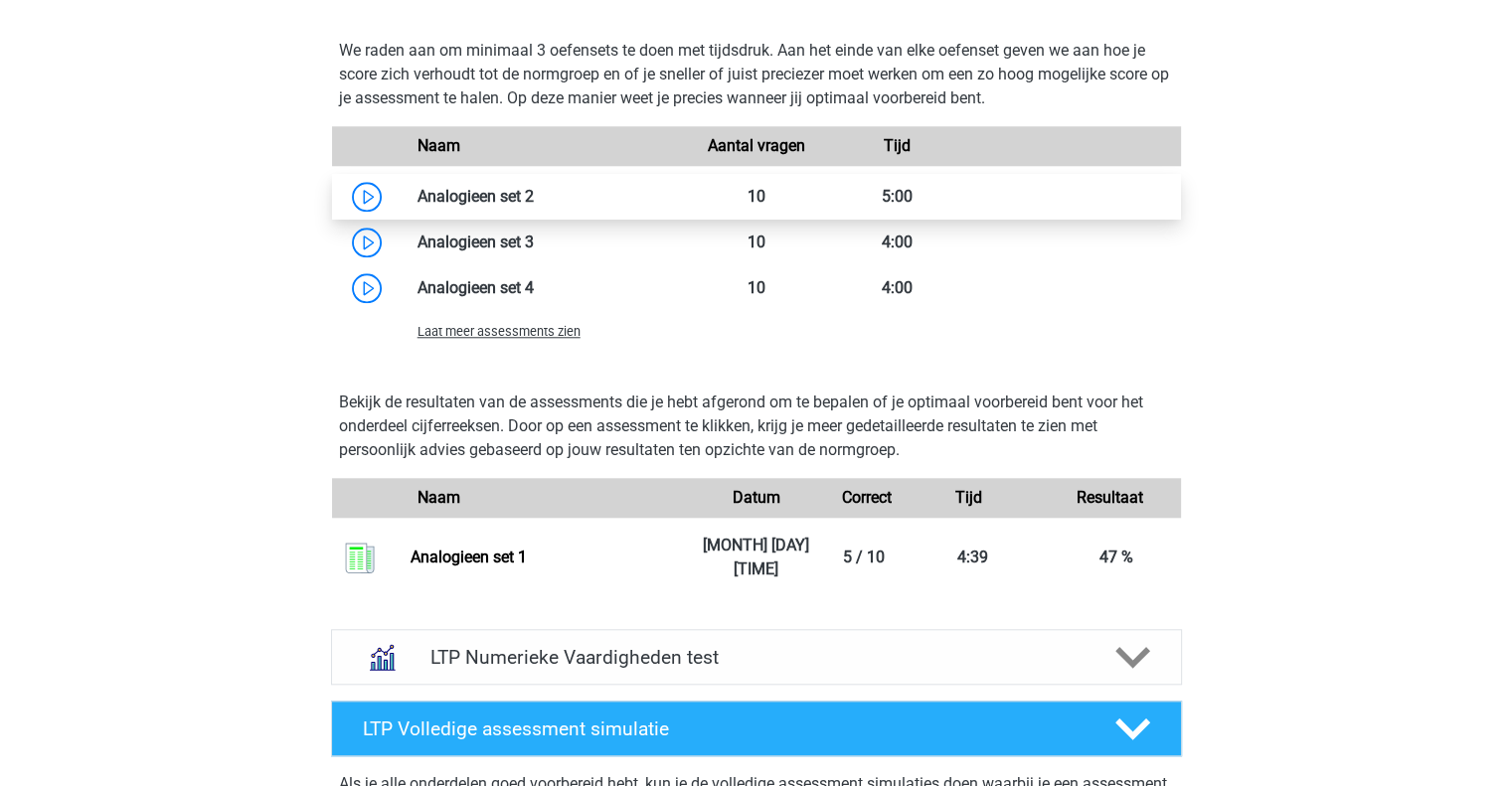click at bounding box center (534, 196) 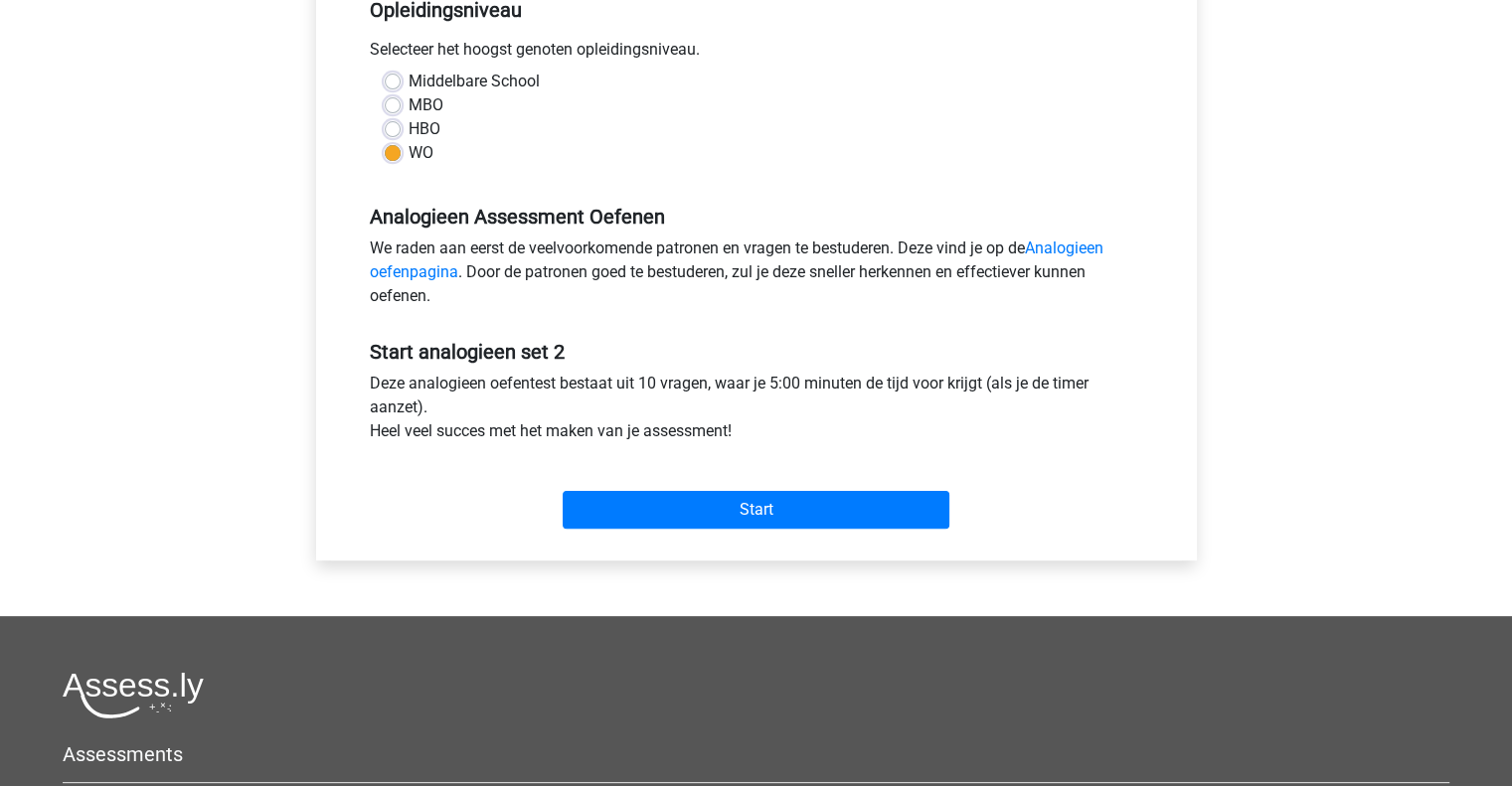 scroll, scrollTop: 429, scrollLeft: 0, axis: vertical 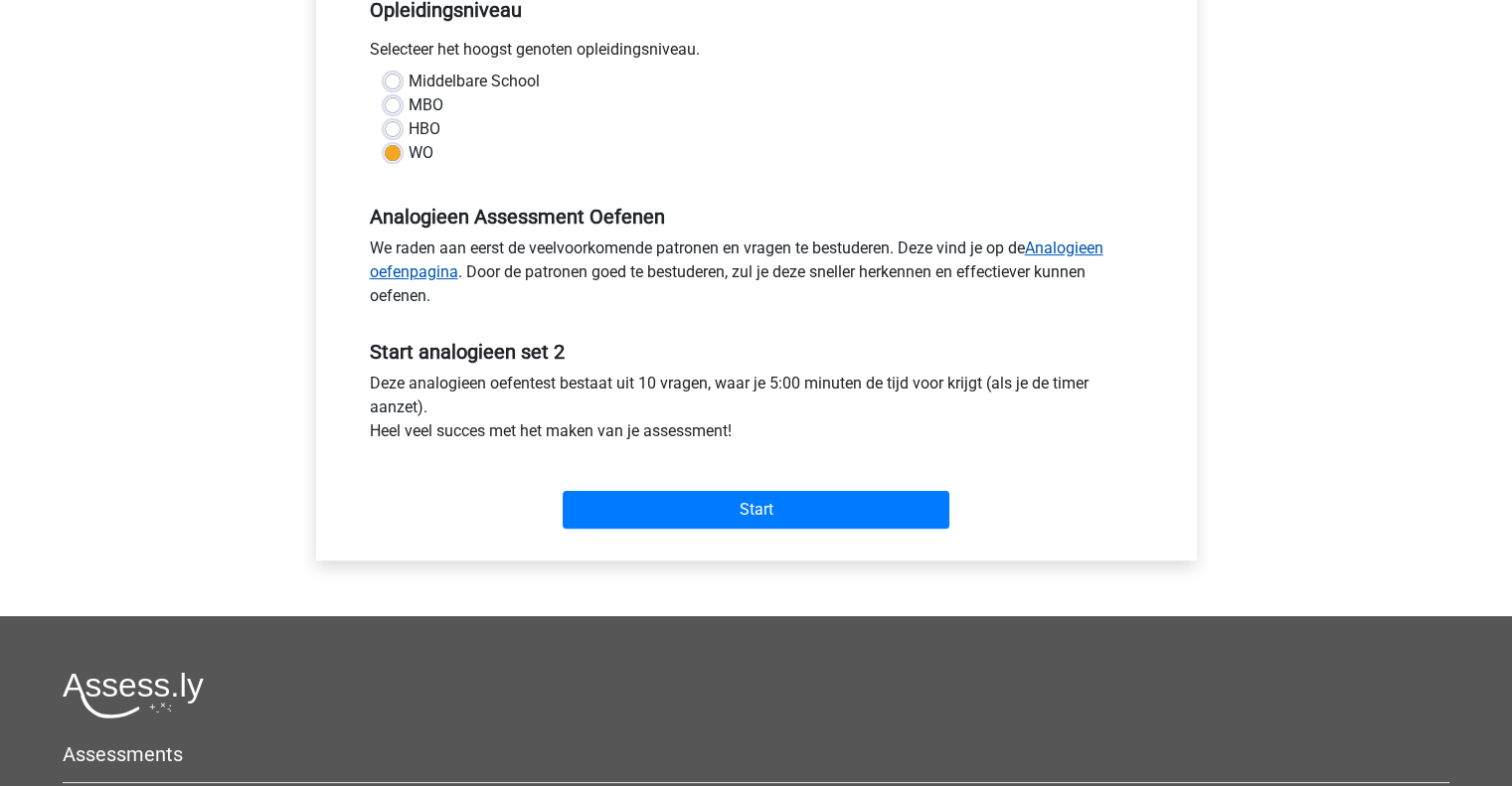 click on "Analogieen
oefenpagina" at bounding box center [737, 259] 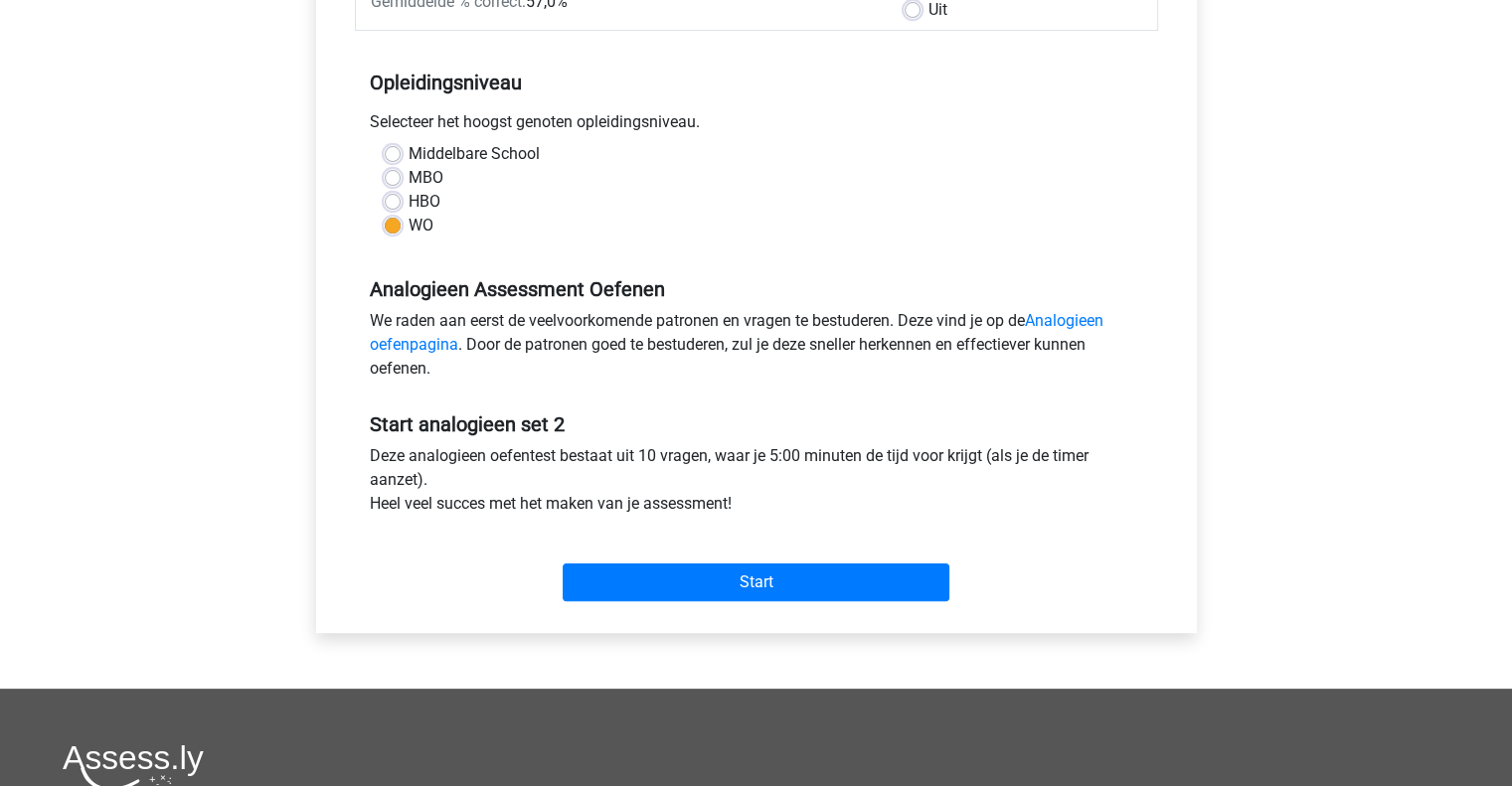 scroll, scrollTop: 358, scrollLeft: 0, axis: vertical 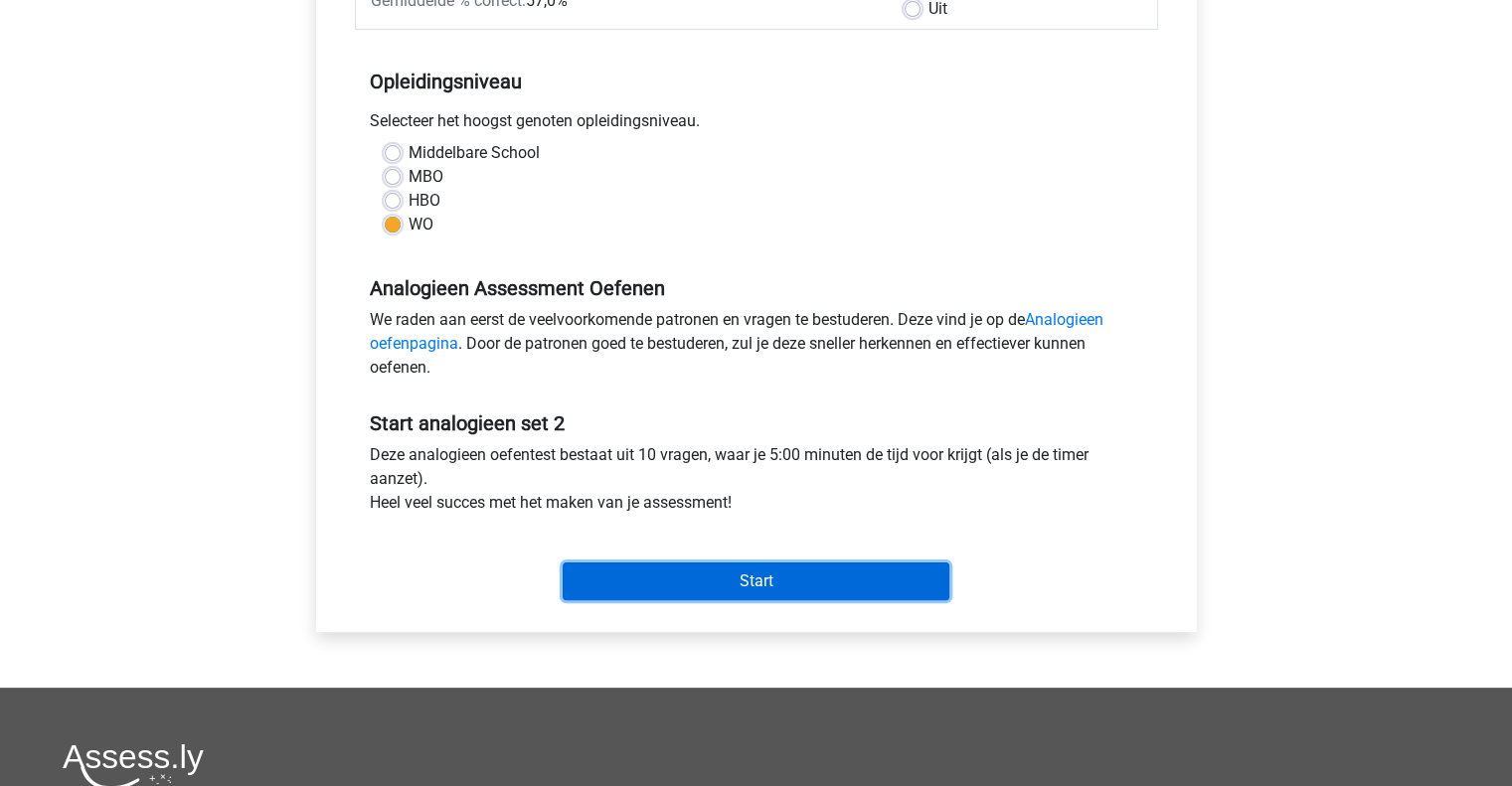 click on "Start" at bounding box center (756, 581) 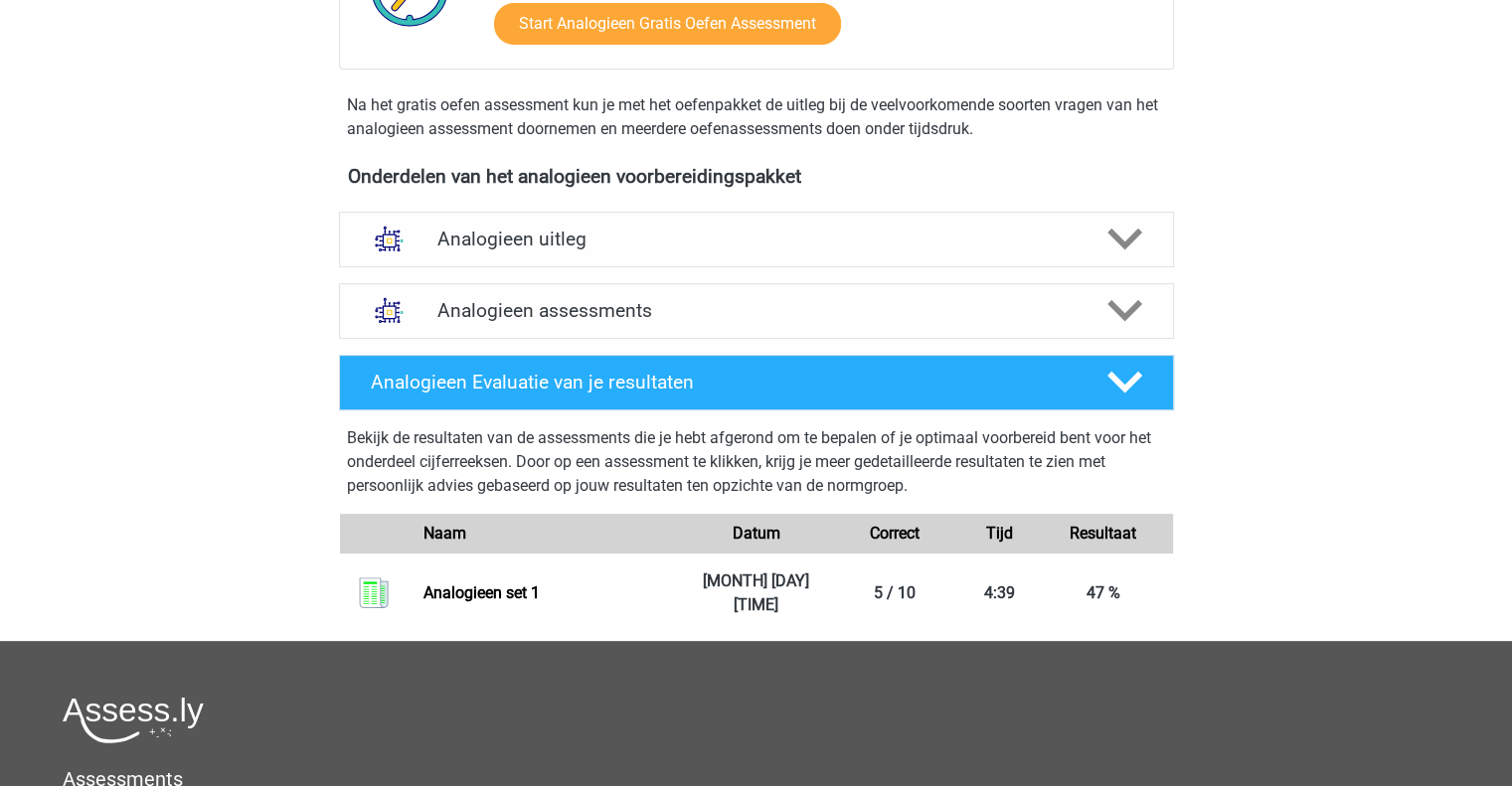 scroll, scrollTop: 488, scrollLeft: 0, axis: vertical 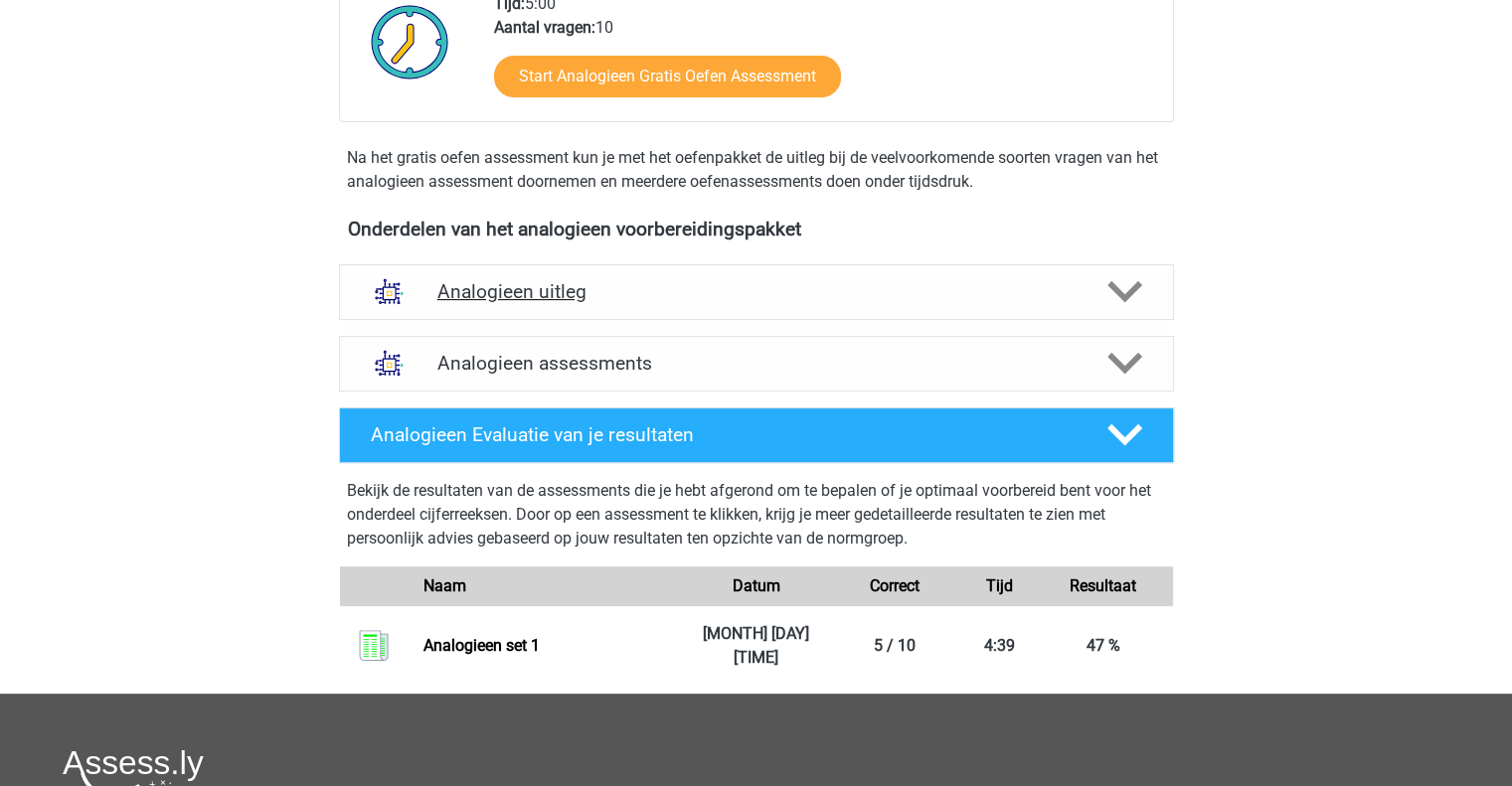 click on "Analogieen uitleg" at bounding box center [756, 291] 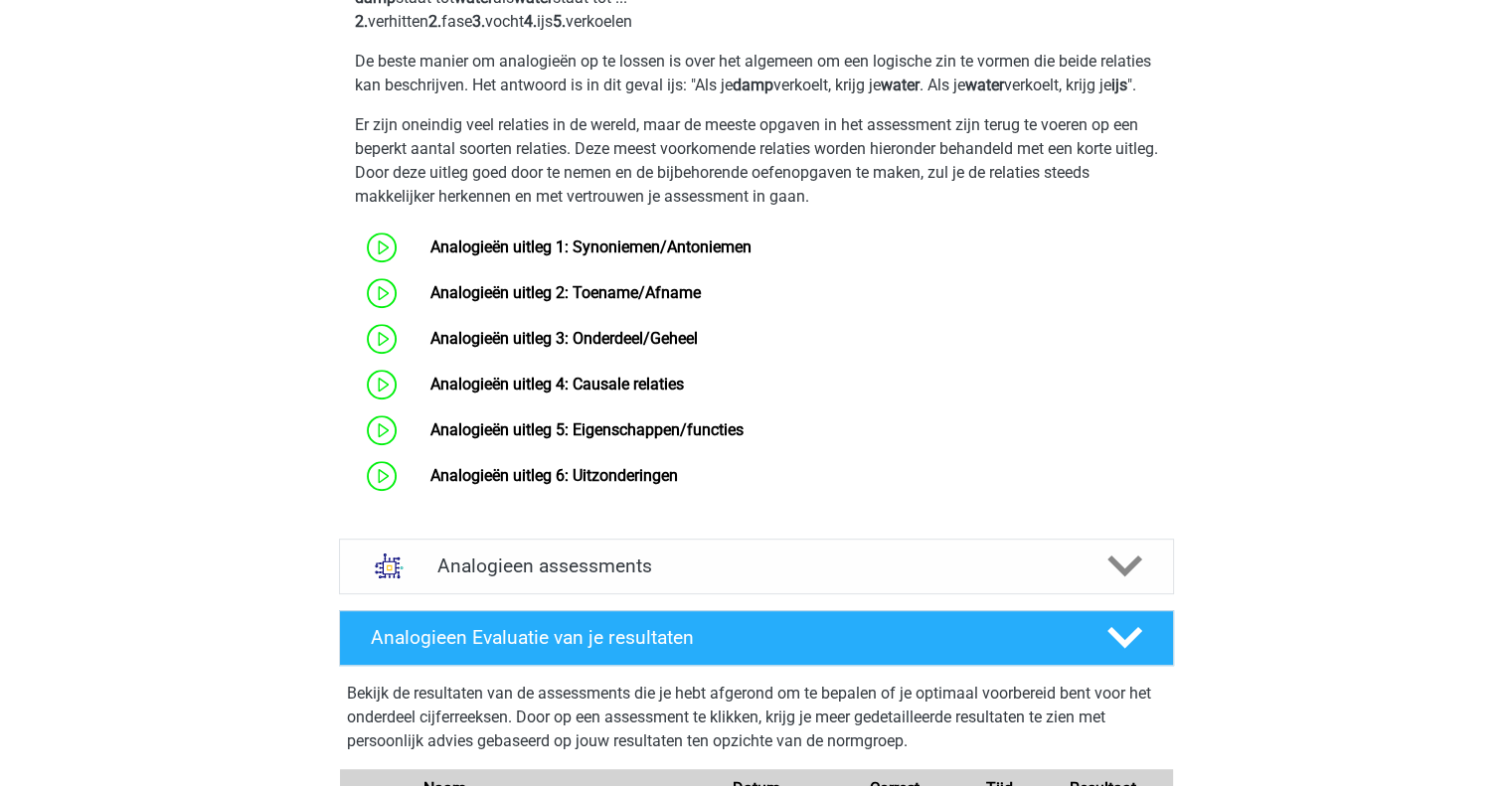 scroll, scrollTop: 902, scrollLeft: 0, axis: vertical 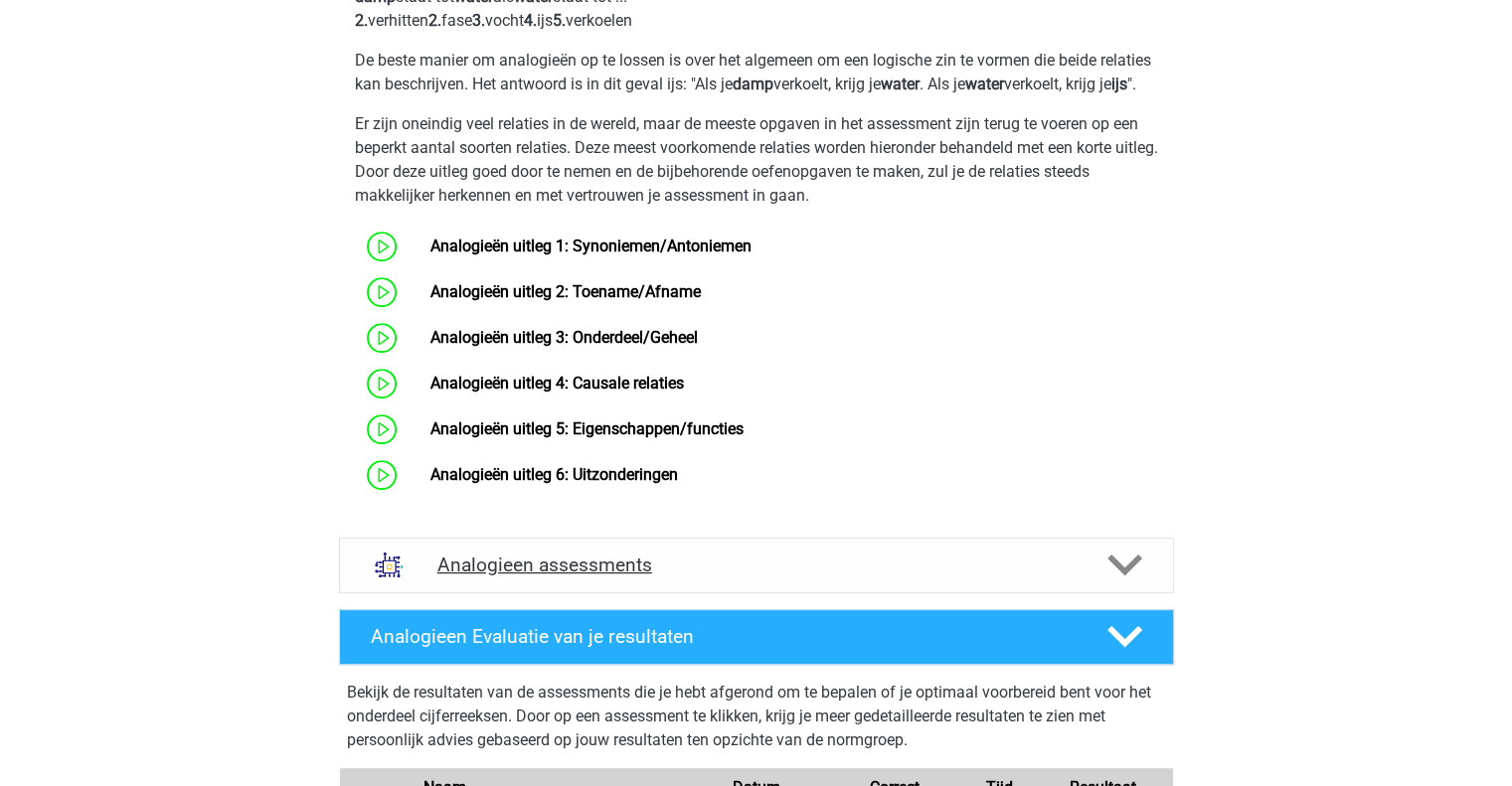 click on "Analogieen assessments" at bounding box center [756, 564] 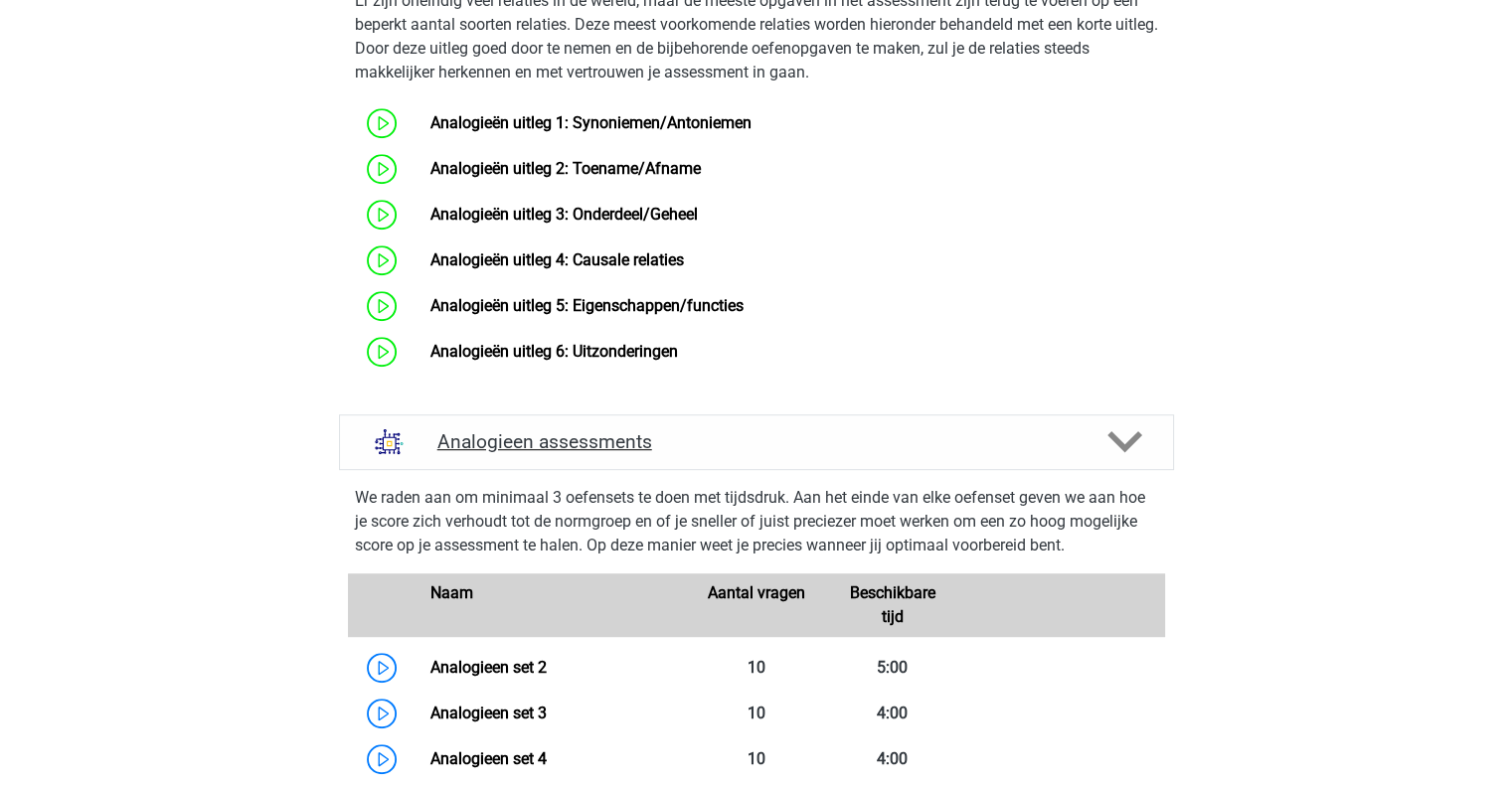 scroll, scrollTop: 862, scrollLeft: 0, axis: vertical 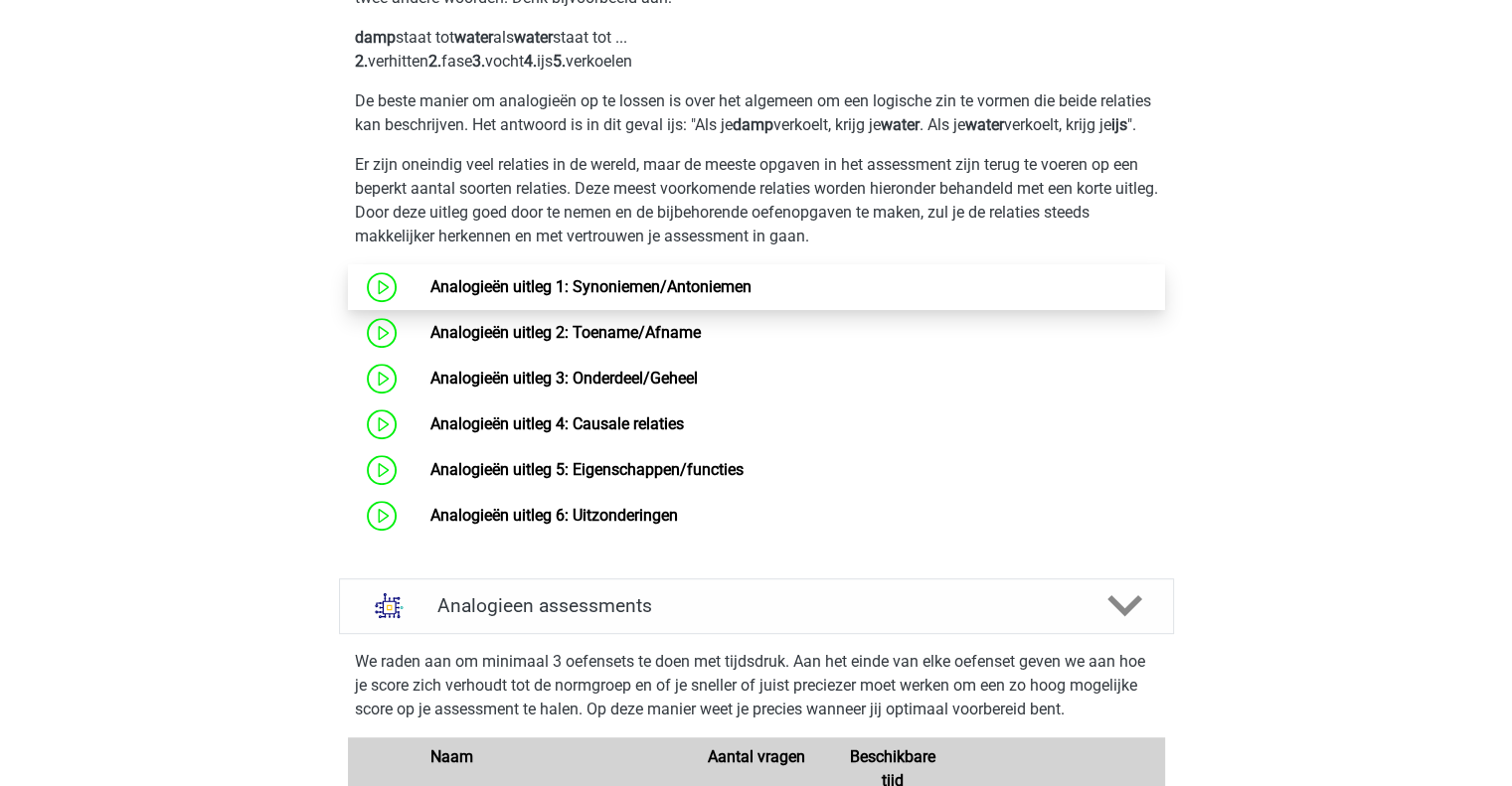 click on "Analogieën uitleg 1: Synoniemen/Antoniemen" at bounding box center (590, 286) 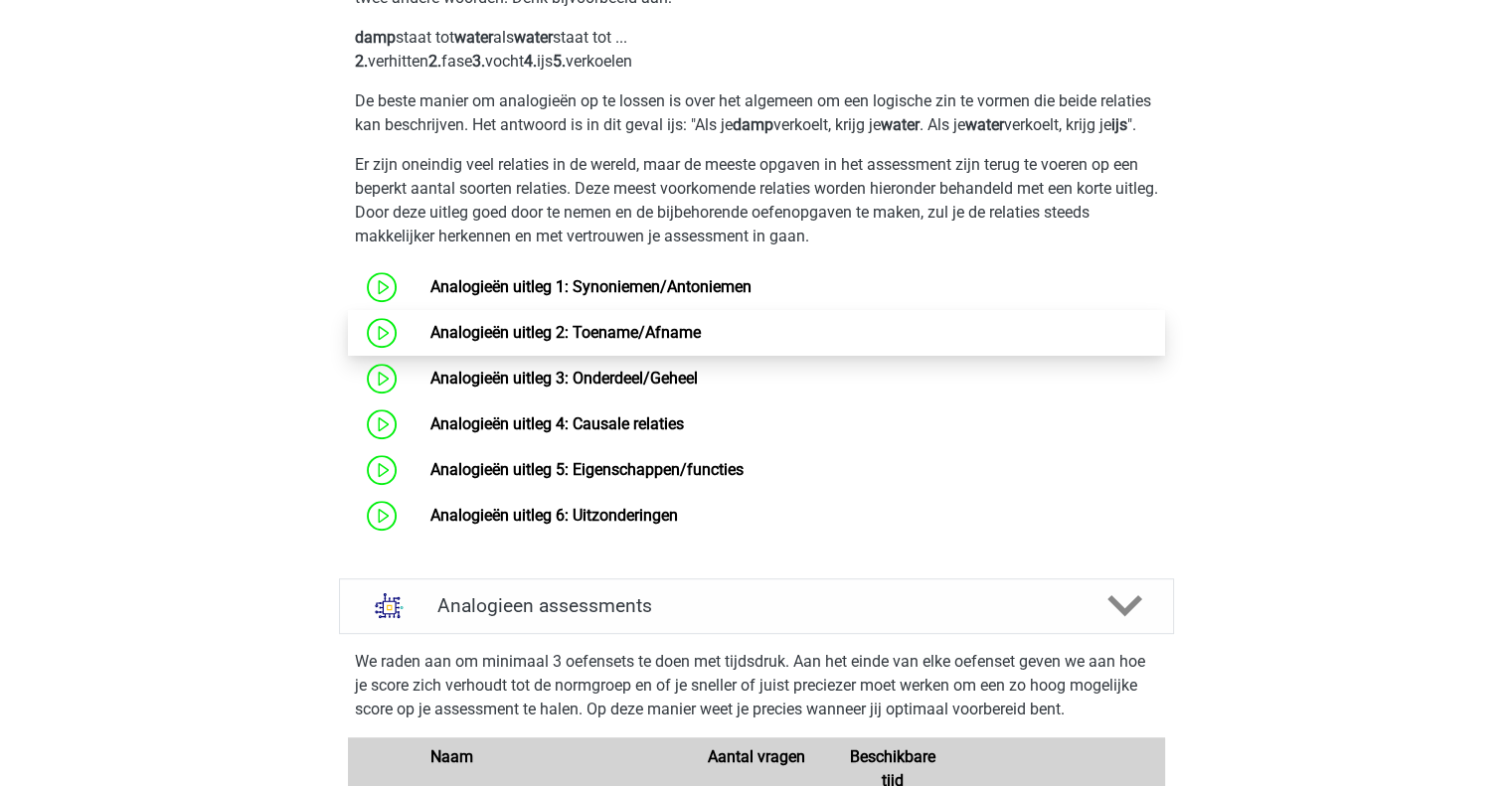click on "Analogieën uitleg 2: Toename/Afname" at bounding box center [566, 332] 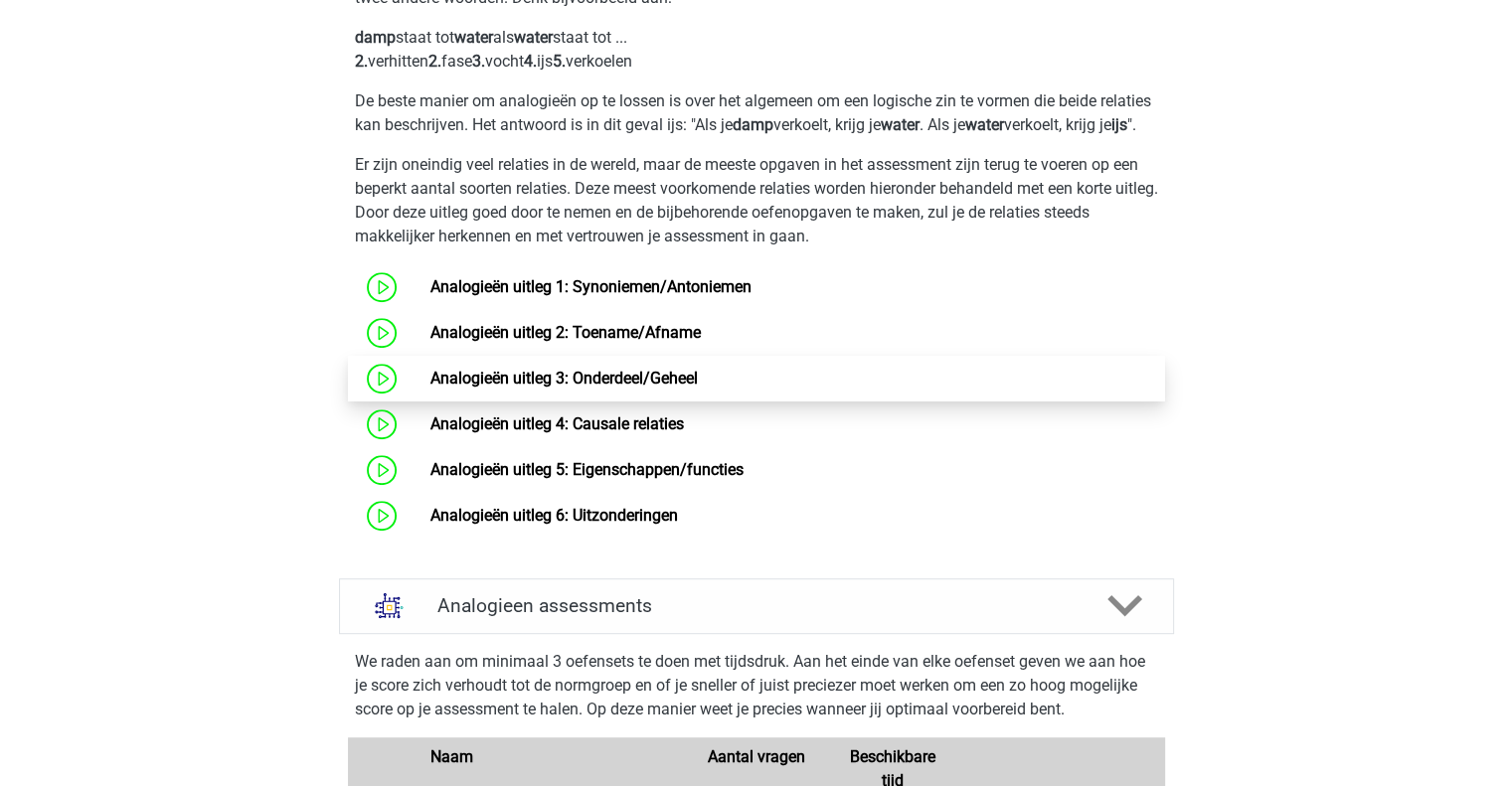 click on "Analogieën uitleg 3: Onderdeel/Geheel" at bounding box center (564, 378) 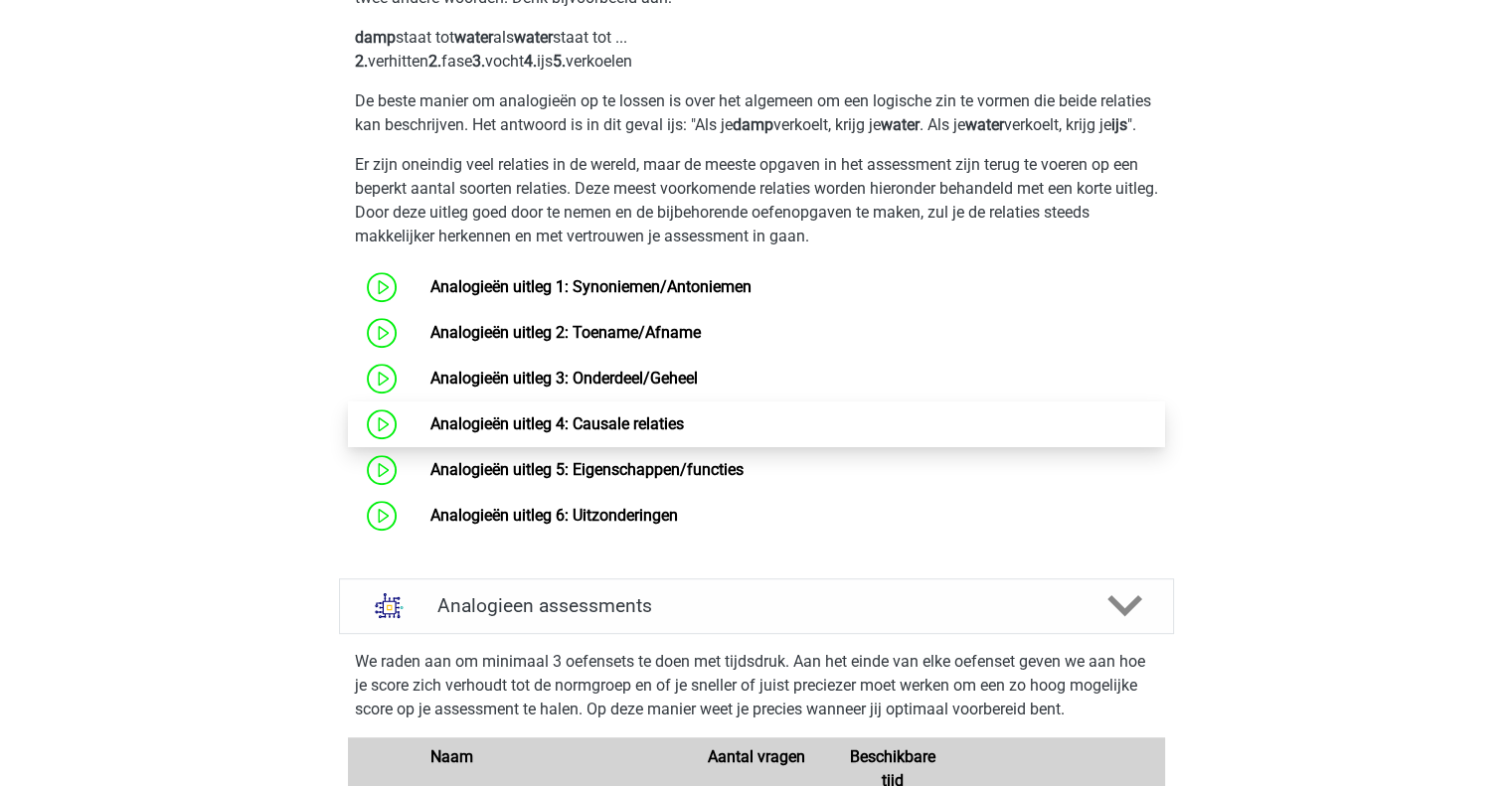 click on "Analogieën uitleg 4: Causale relaties" at bounding box center [557, 423] 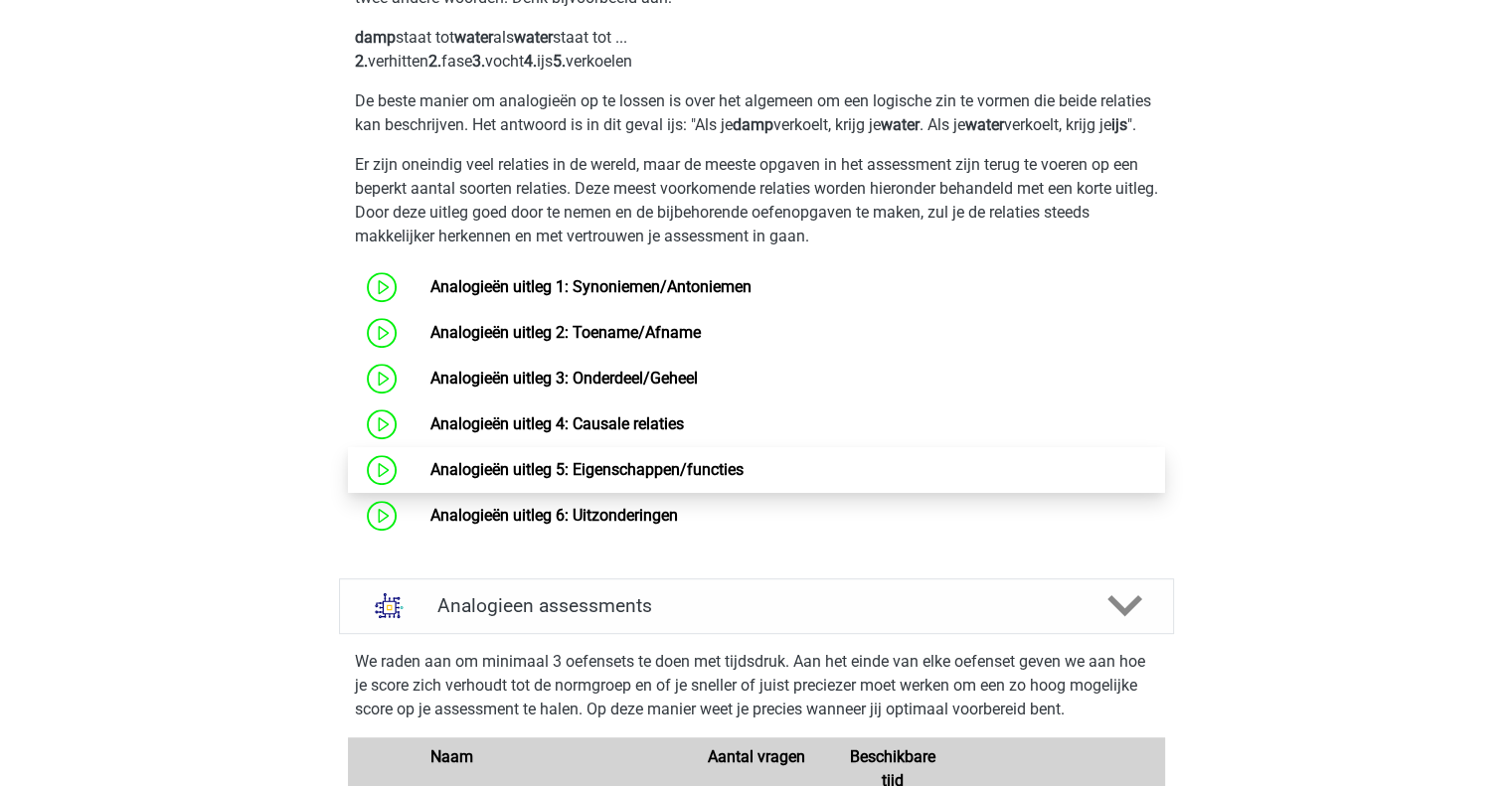 click on "Analogieën uitleg 5: Eigenschappen/functies" at bounding box center (587, 469) 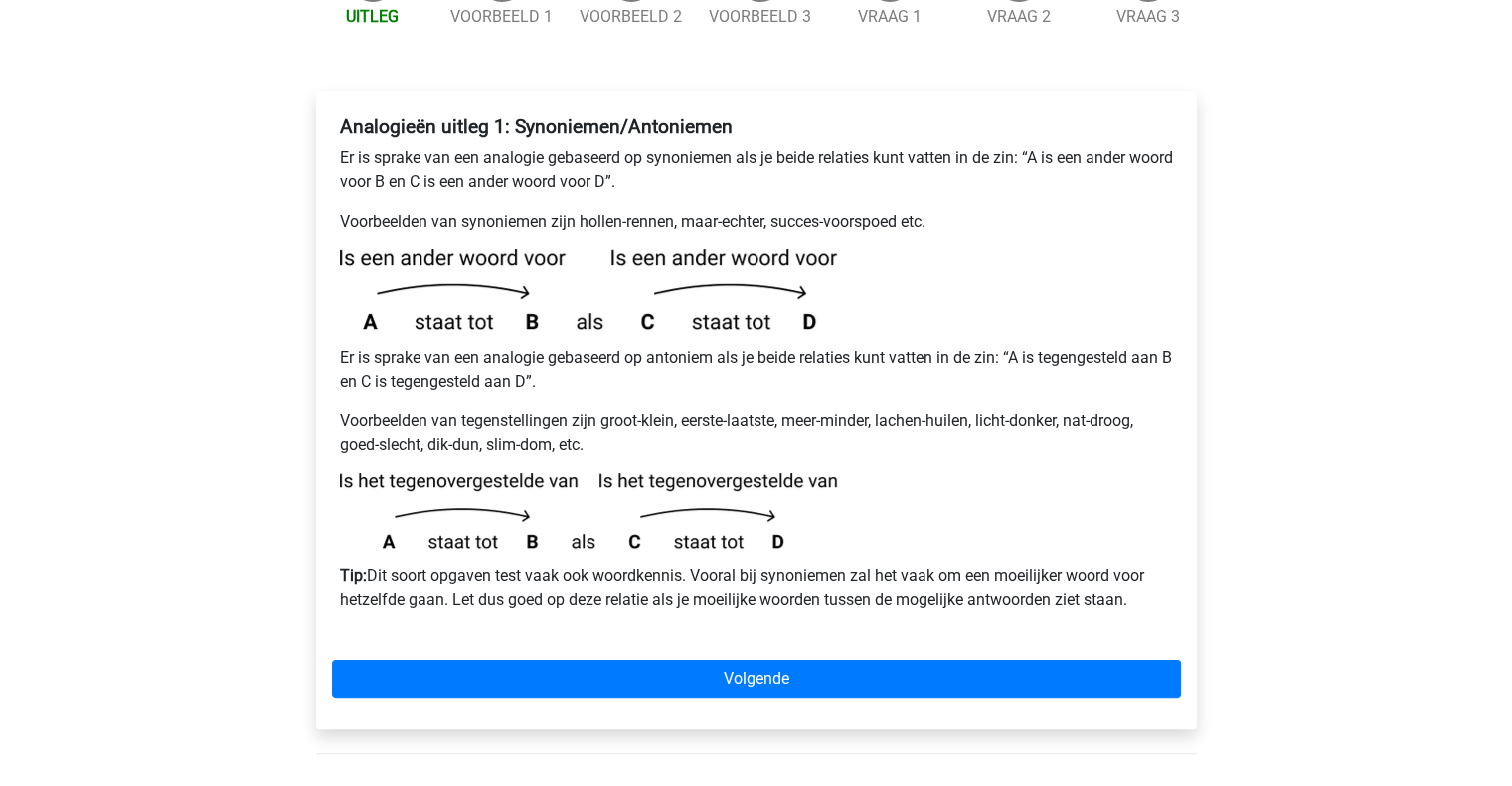 scroll, scrollTop: 254, scrollLeft: 0, axis: vertical 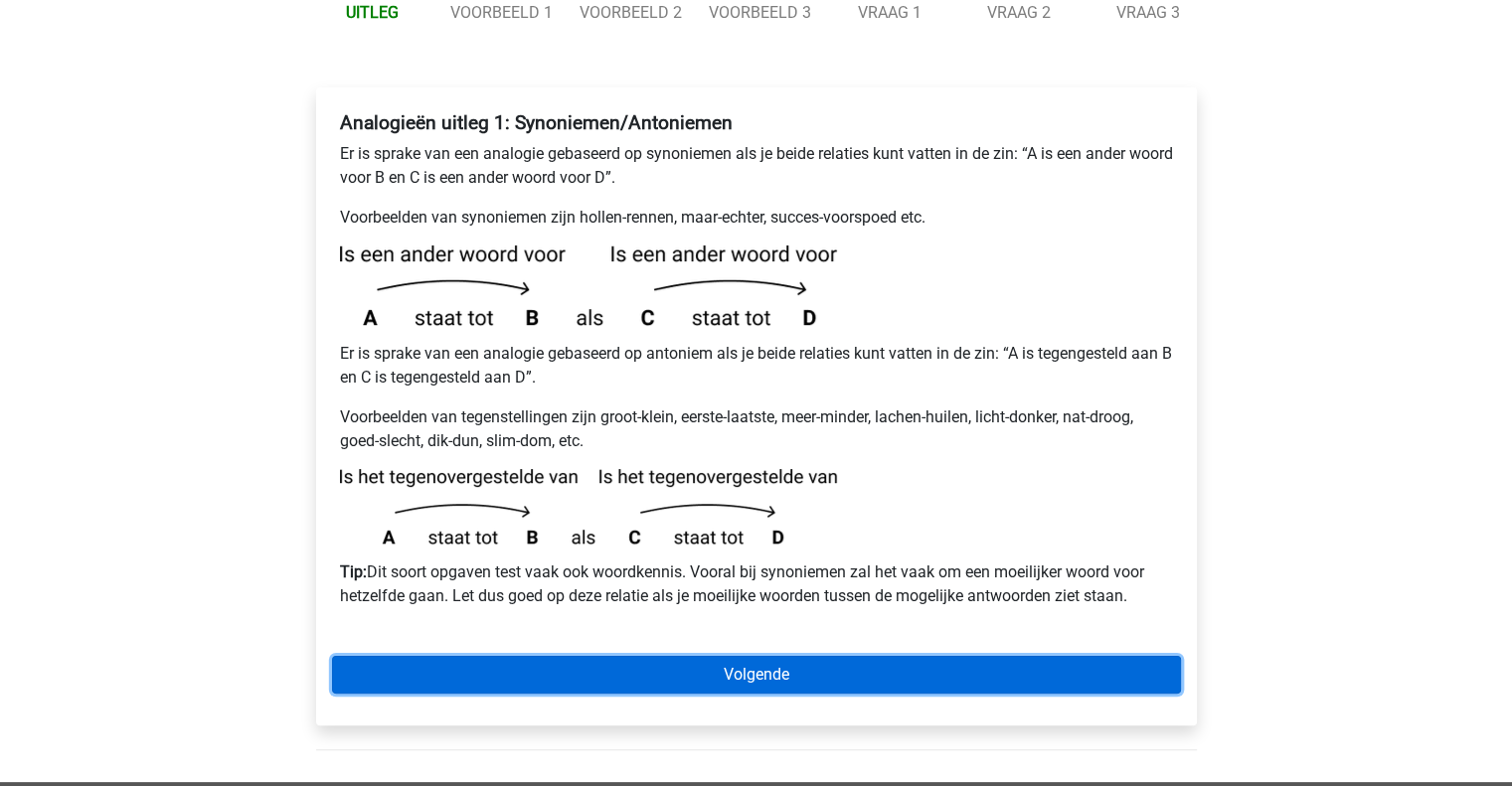 click on "Volgende" at bounding box center [756, 675] 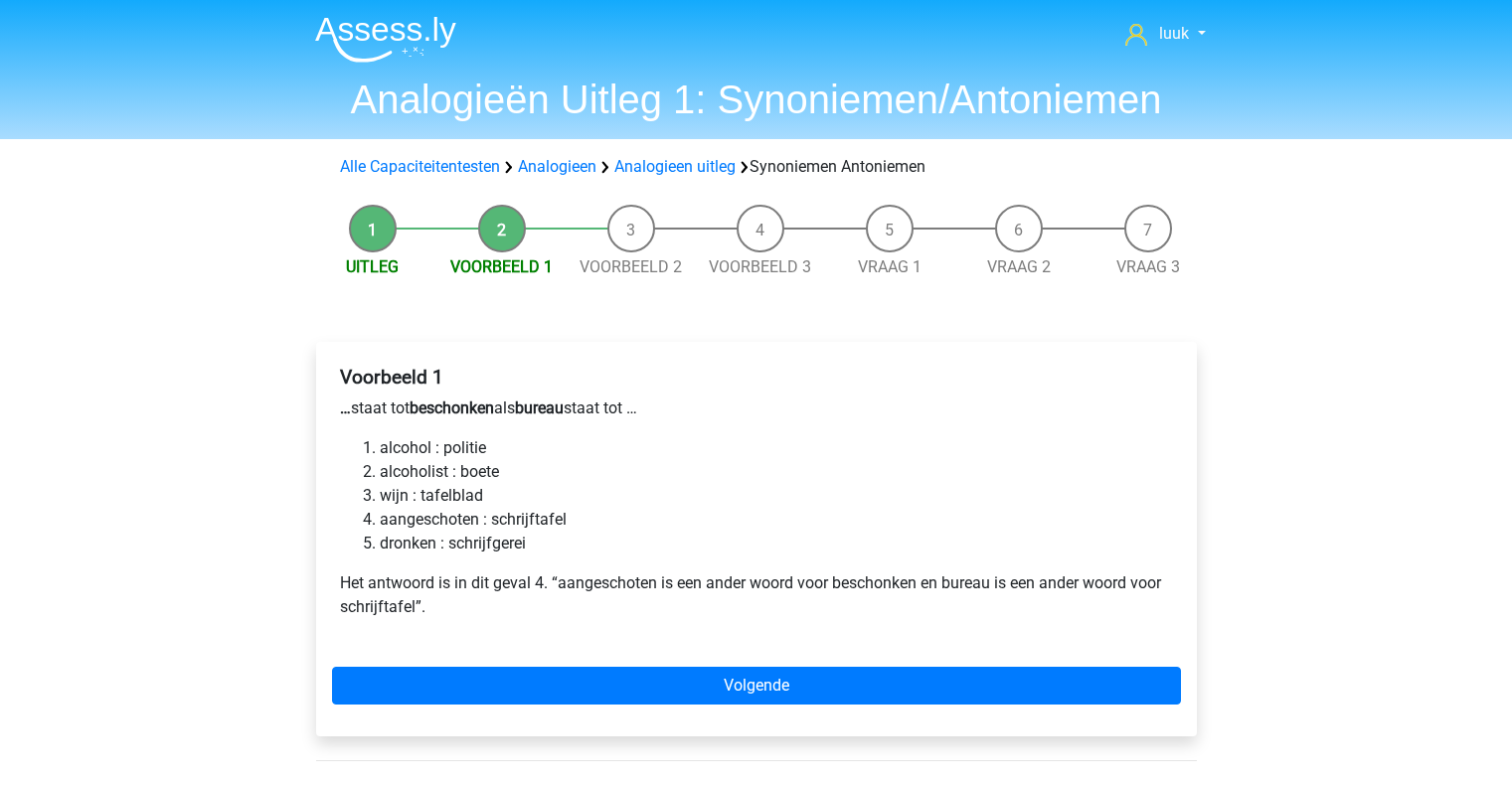 scroll, scrollTop: 0, scrollLeft: 0, axis: both 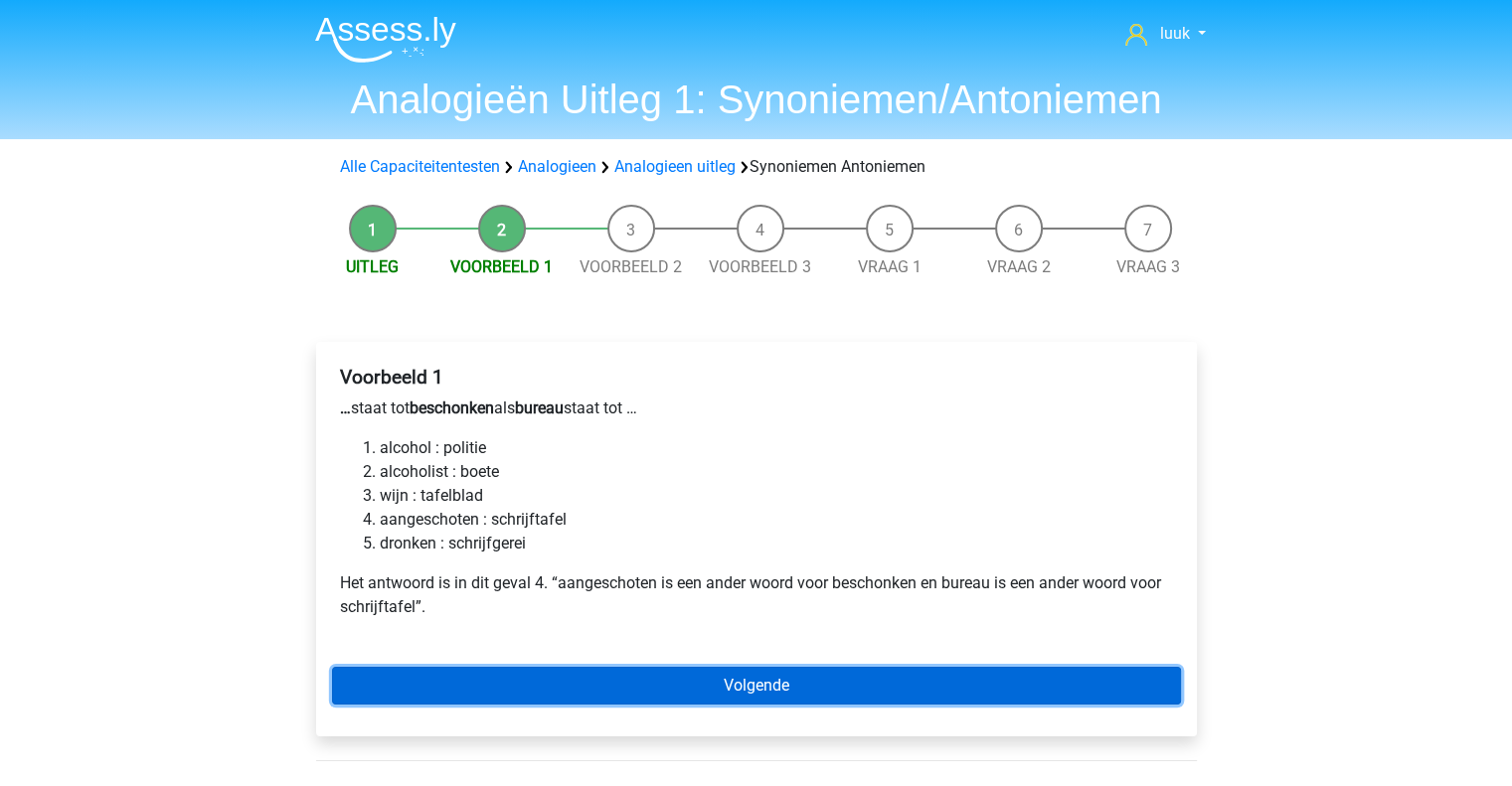 click on "Volgende" at bounding box center [756, 686] 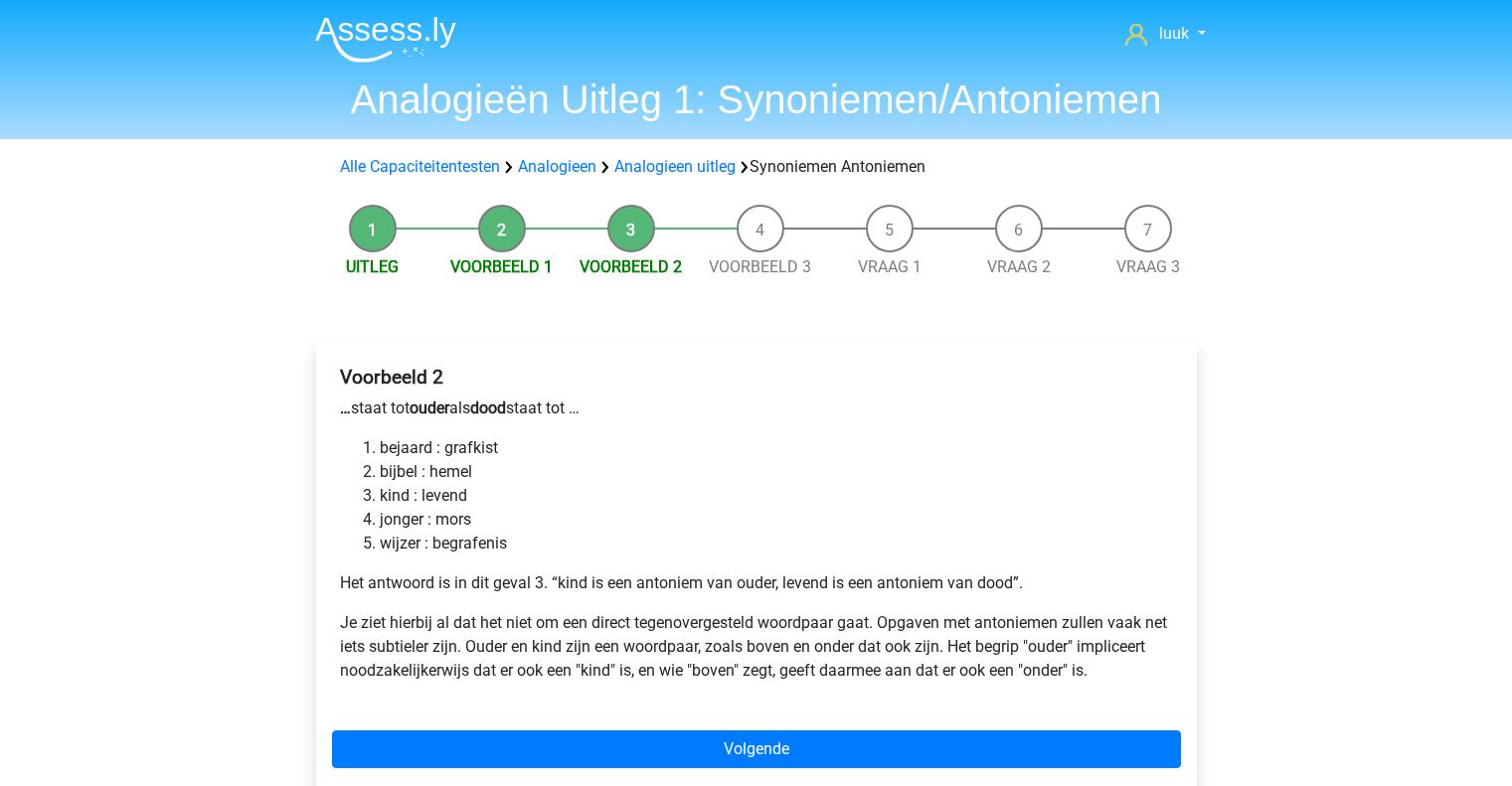 scroll, scrollTop: 0, scrollLeft: 0, axis: both 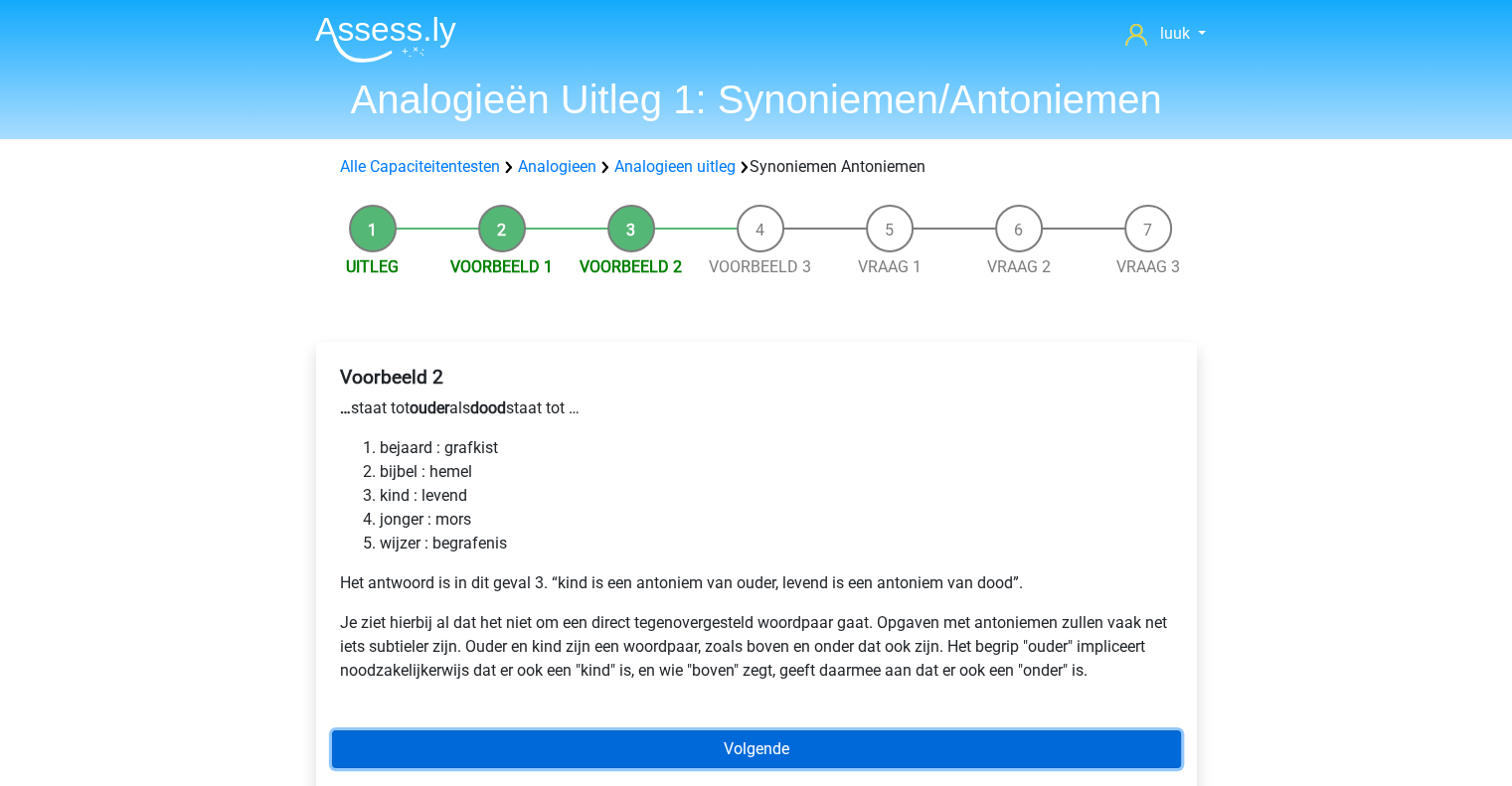 click on "Volgende" at bounding box center [756, 749] 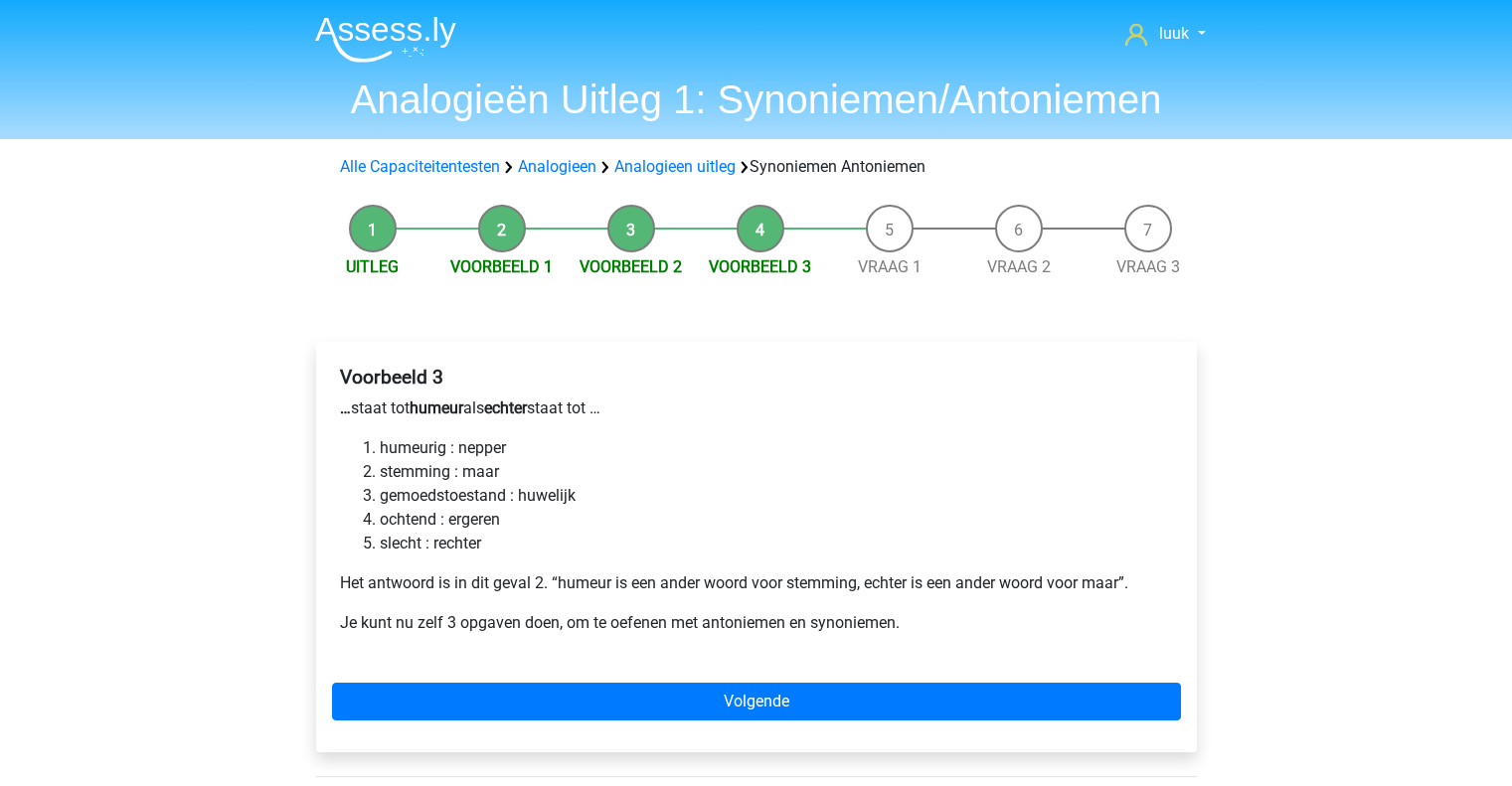 scroll, scrollTop: 0, scrollLeft: 0, axis: both 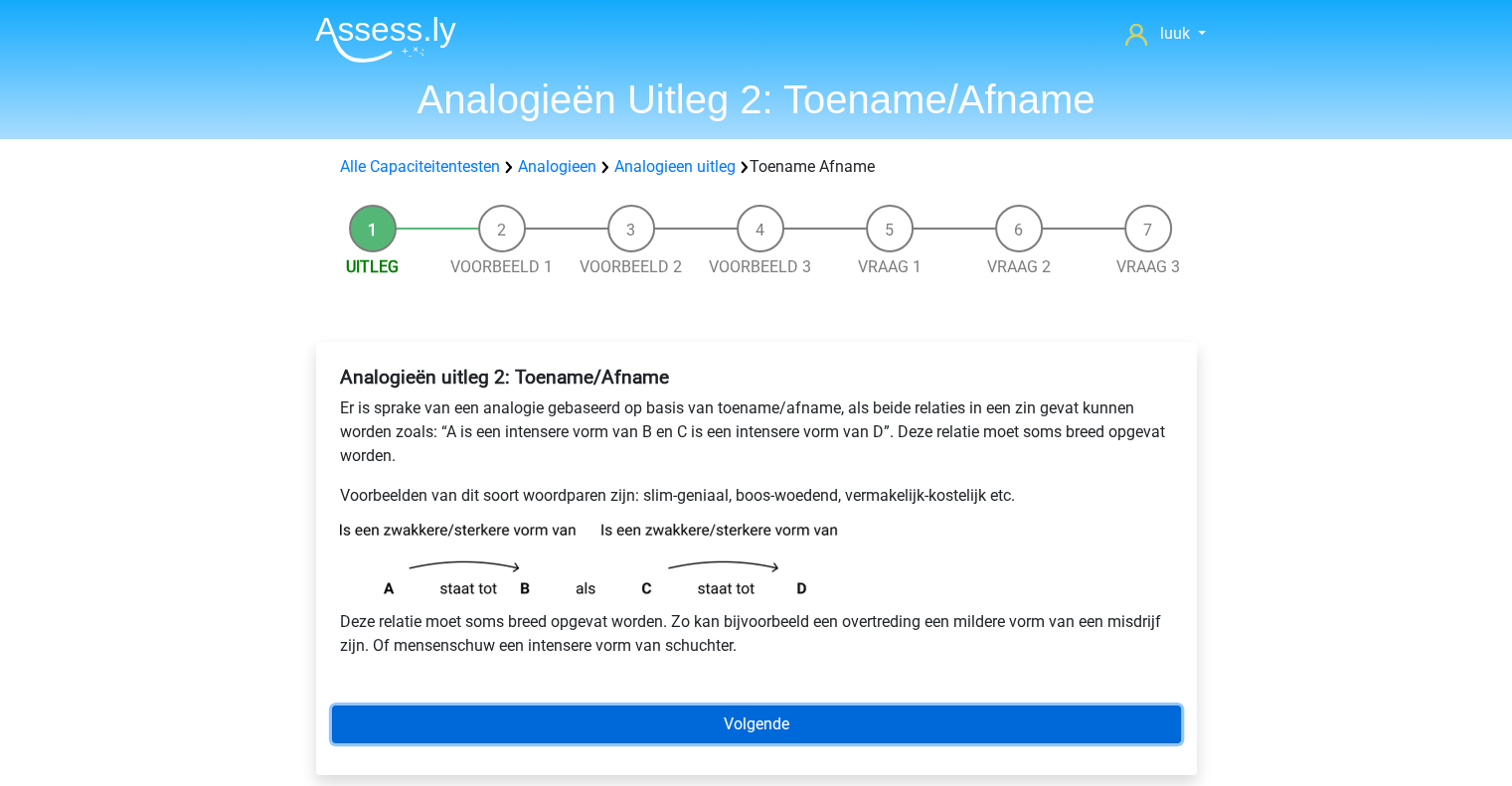 click on "Volgende" at bounding box center [756, 724] 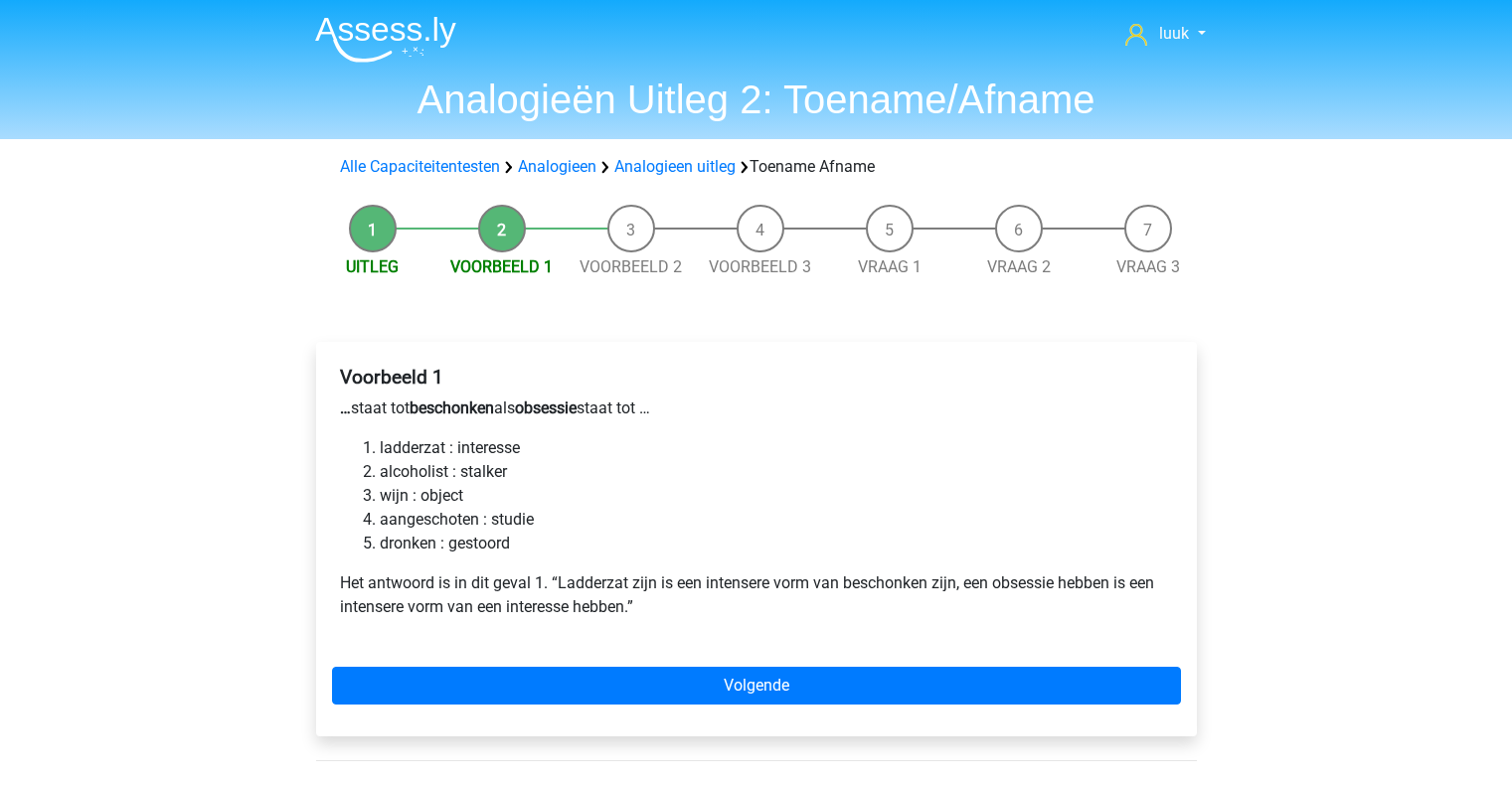 scroll, scrollTop: 0, scrollLeft: 0, axis: both 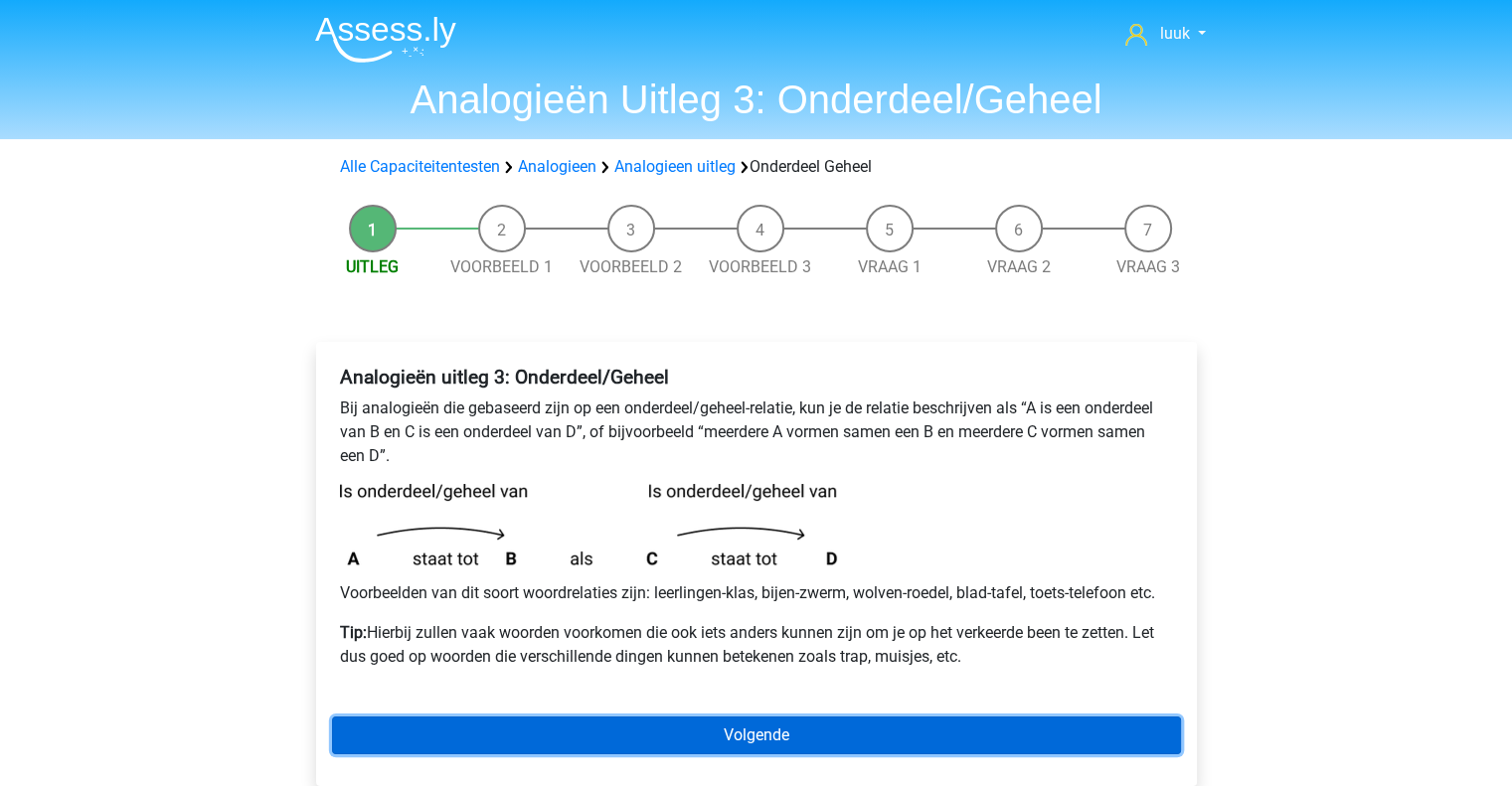 click on "Volgende" at bounding box center [756, 735] 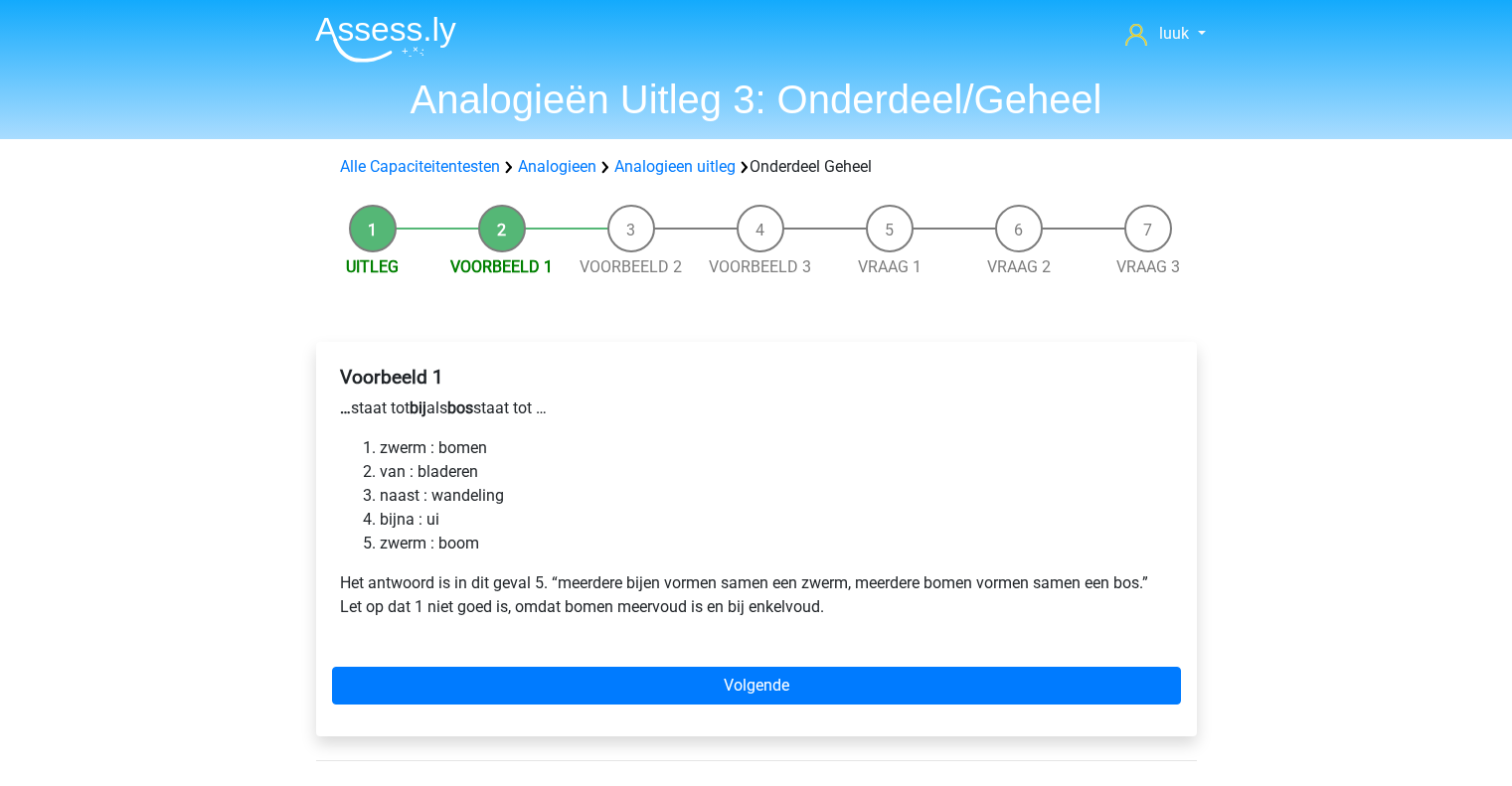 scroll, scrollTop: 0, scrollLeft: 0, axis: both 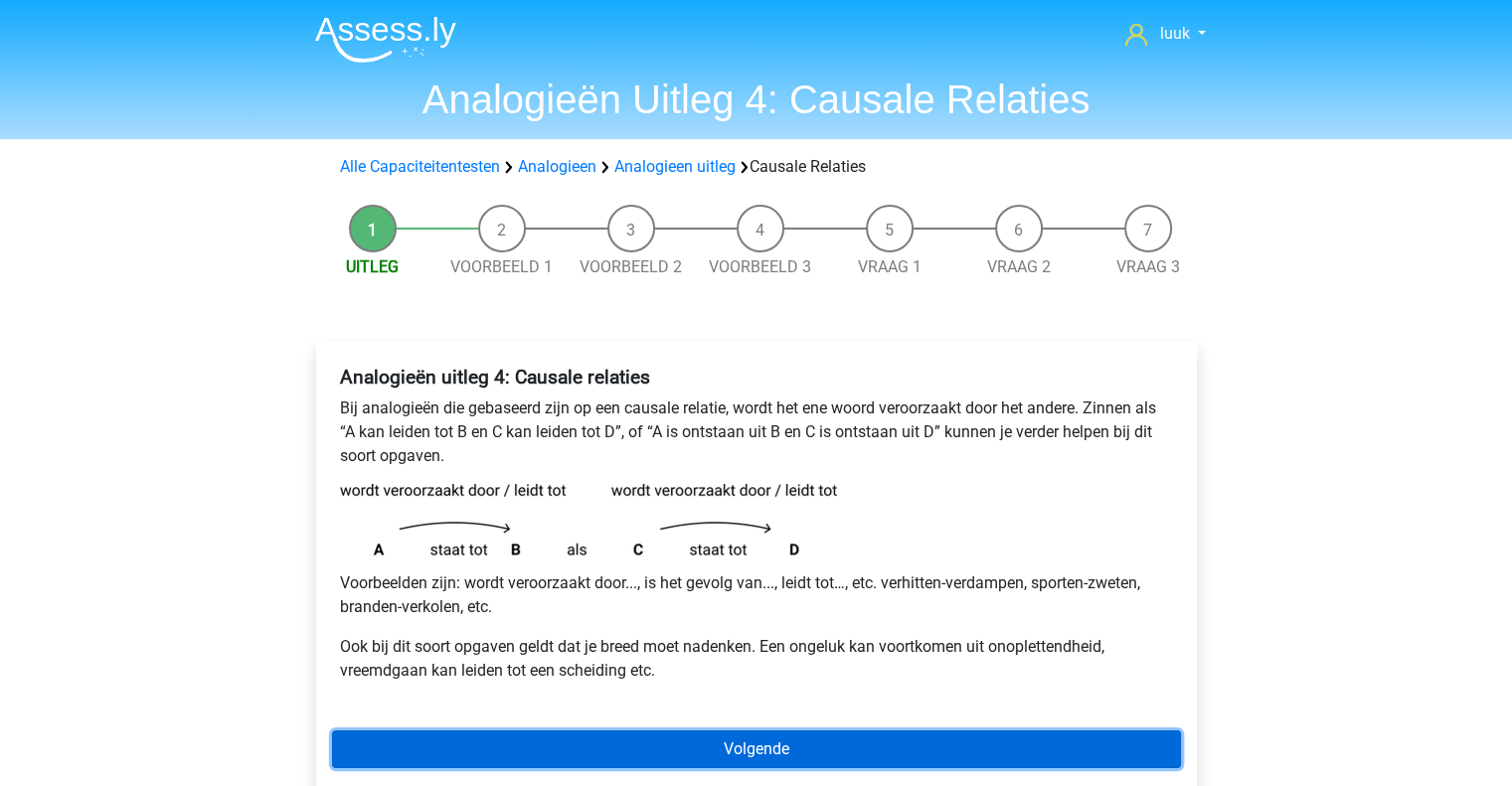 click on "Volgende" at bounding box center [756, 749] 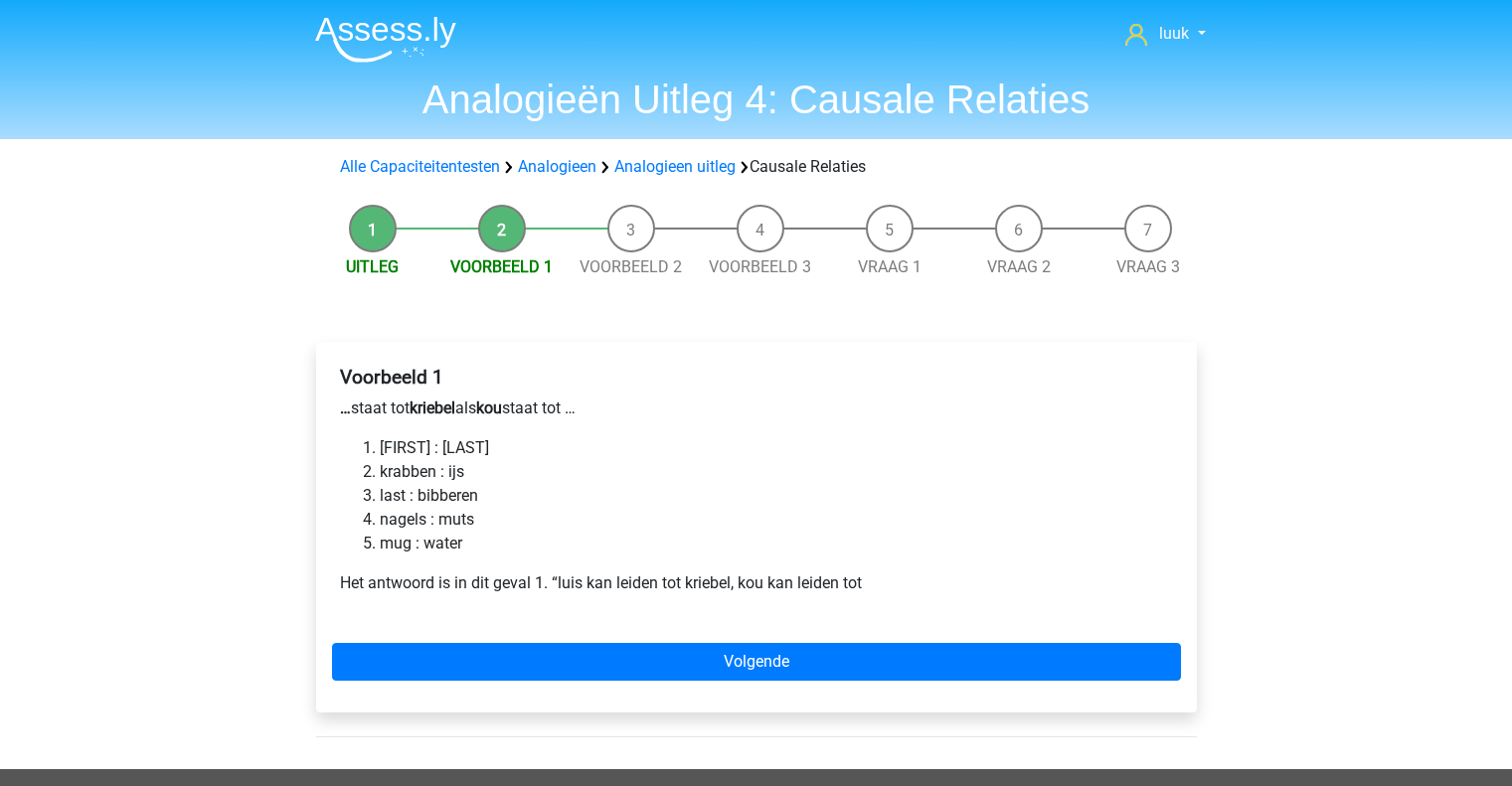 scroll, scrollTop: 0, scrollLeft: 0, axis: both 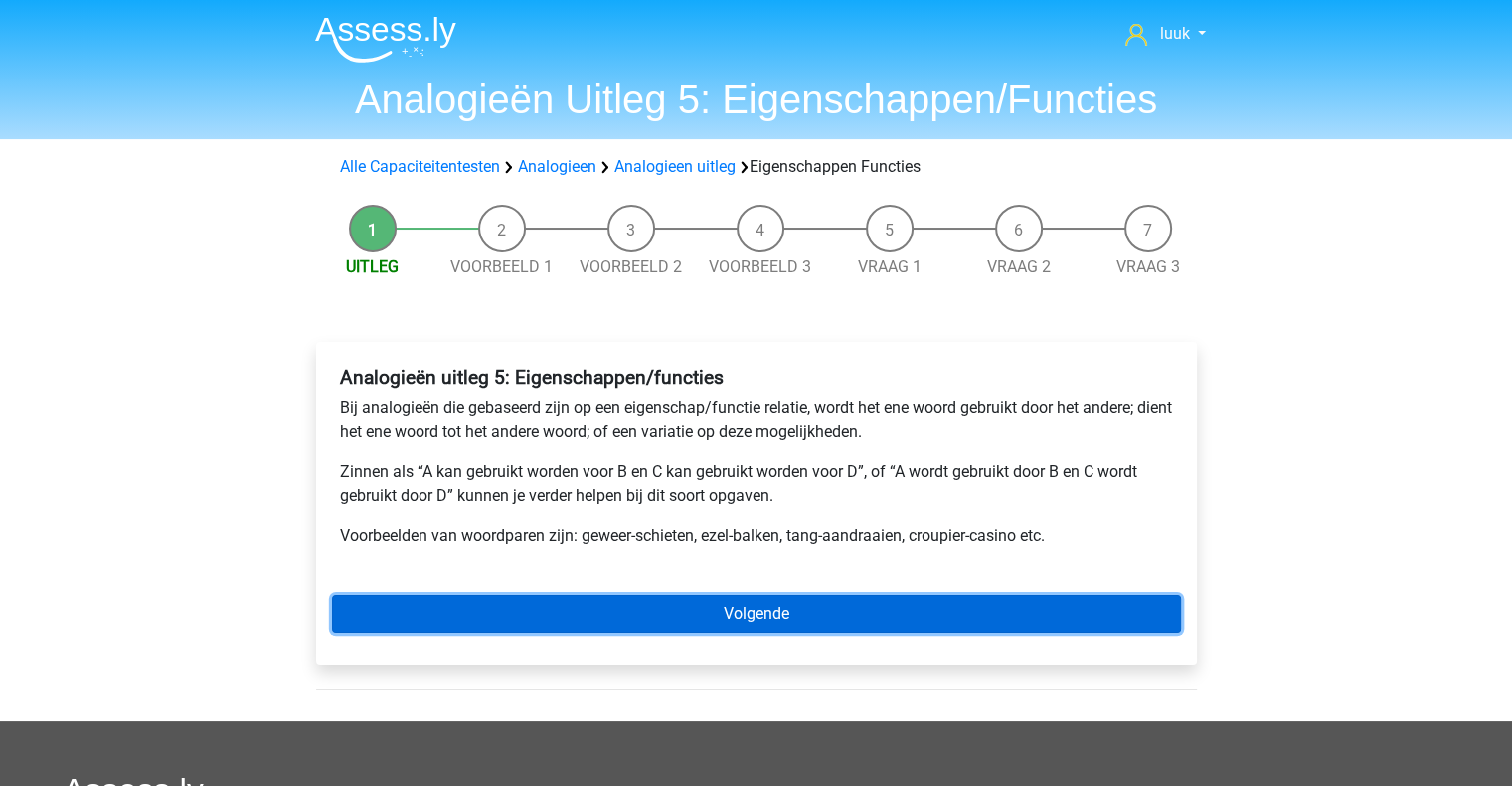 click on "Volgende" at bounding box center [756, 614] 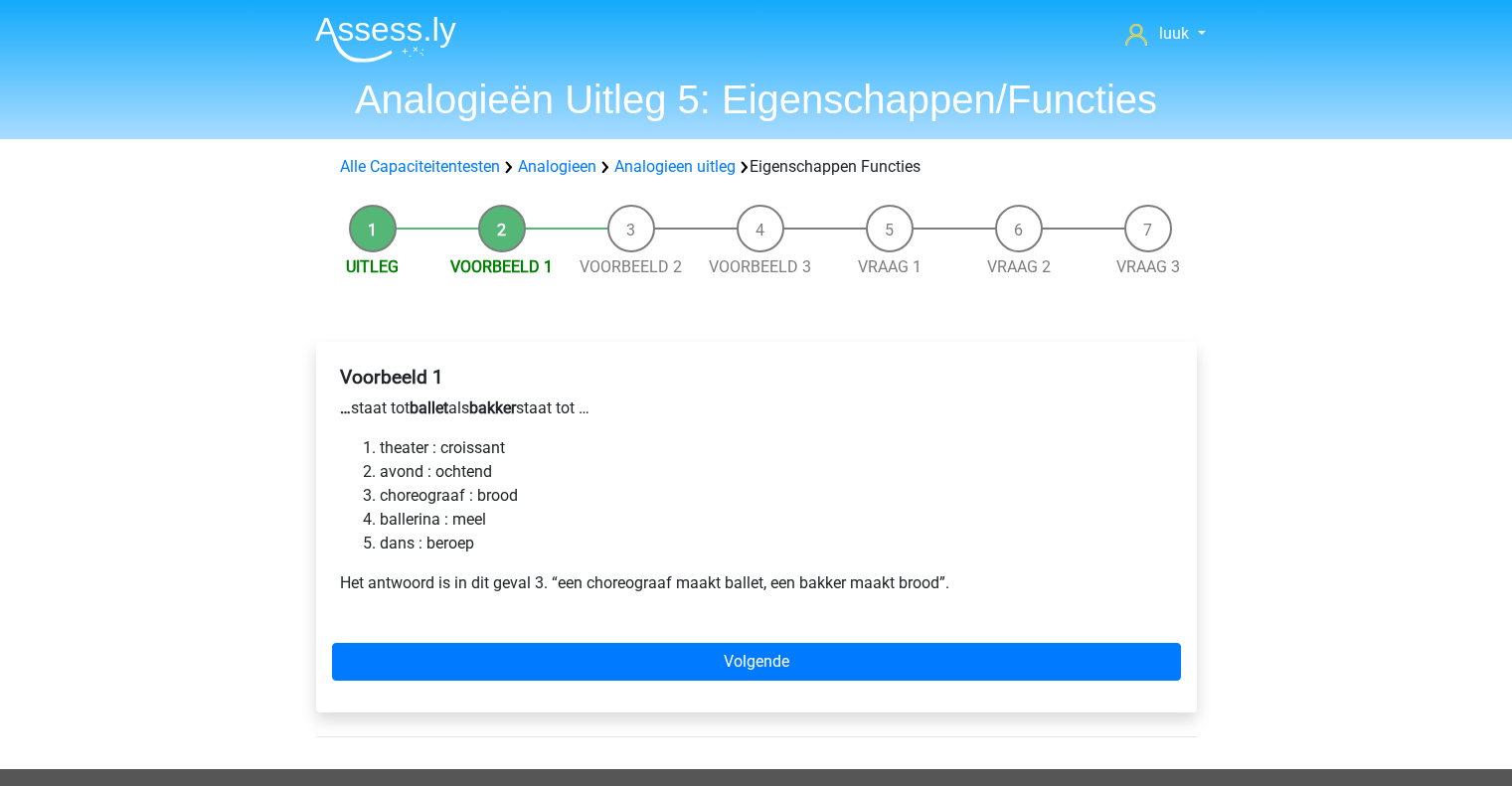 scroll, scrollTop: 0, scrollLeft: 0, axis: both 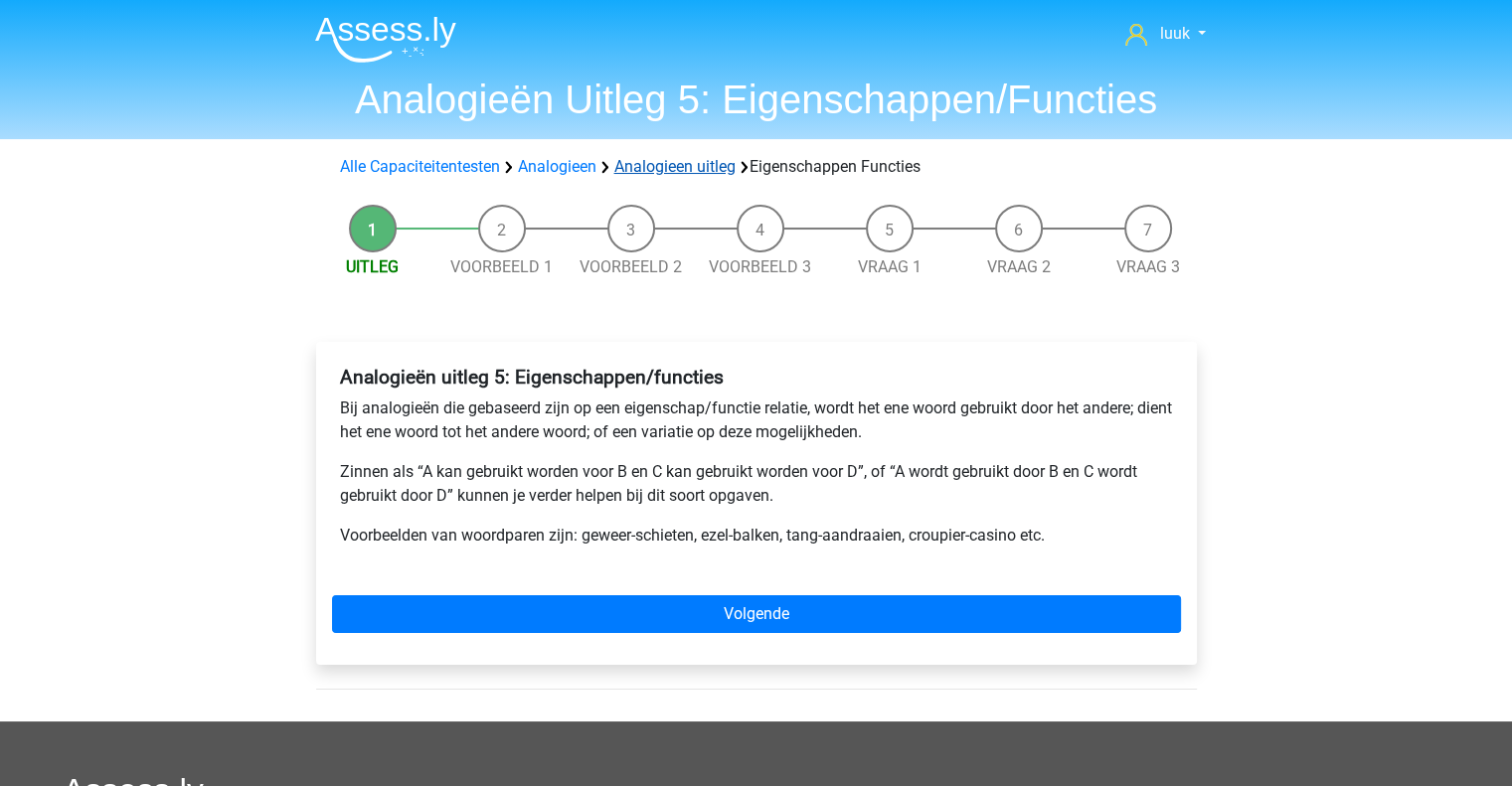 click on "Analogieen uitleg" at bounding box center (675, 166) 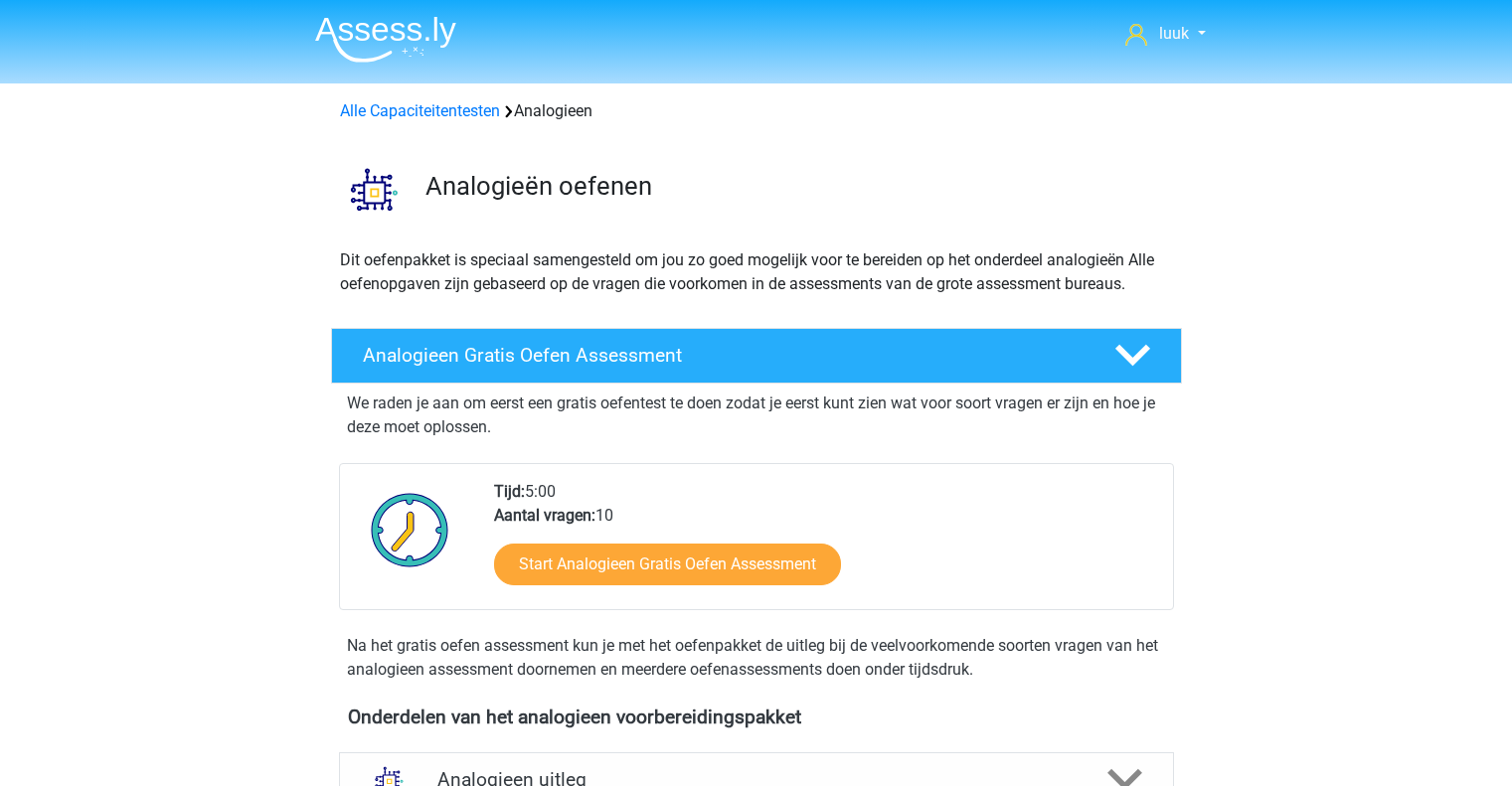 scroll, scrollTop: 743, scrollLeft: 0, axis: vertical 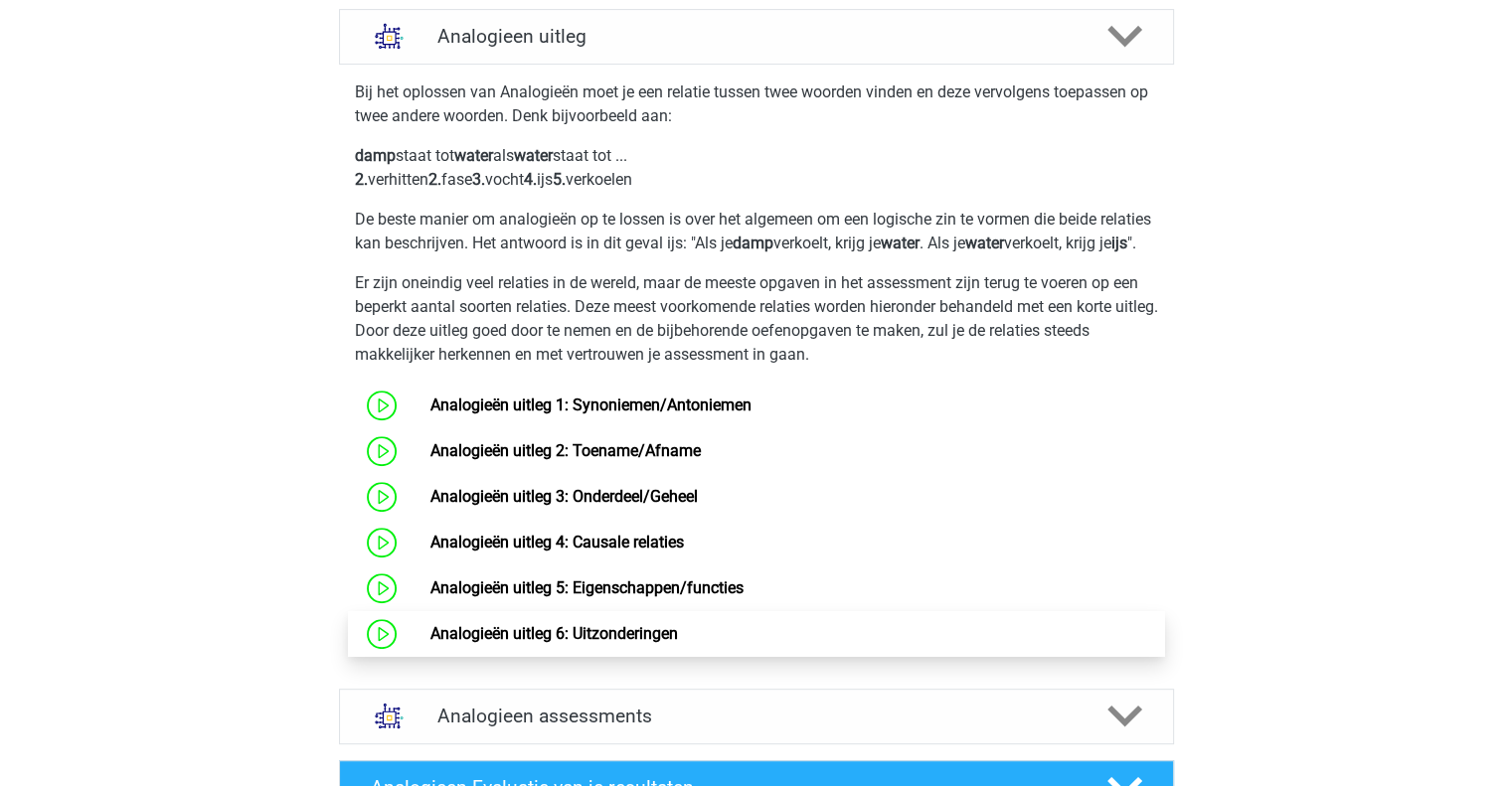 click on "Analogieën uitleg 6: Uitzonderingen" at bounding box center (554, 633) 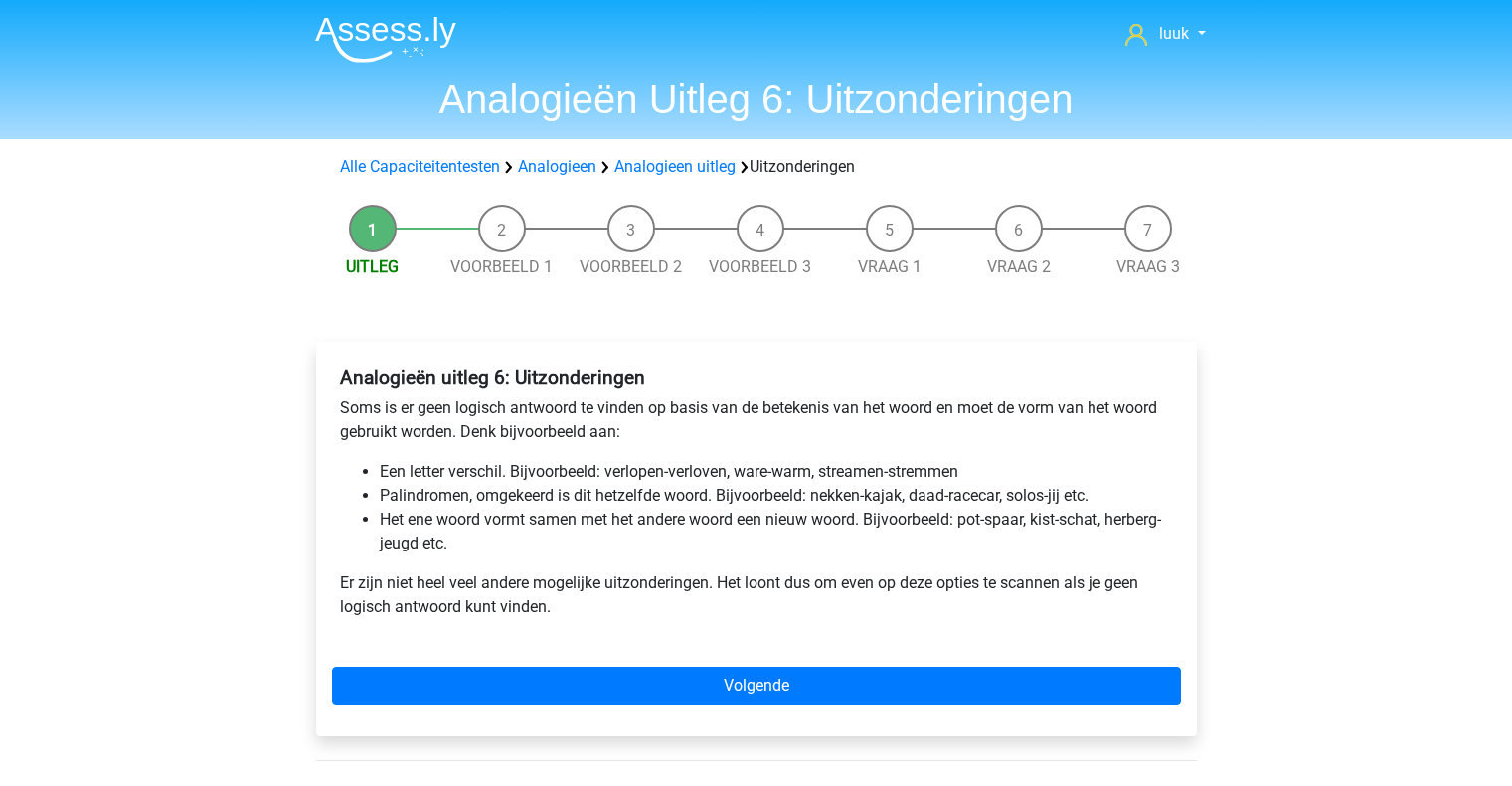 scroll, scrollTop: 0, scrollLeft: 0, axis: both 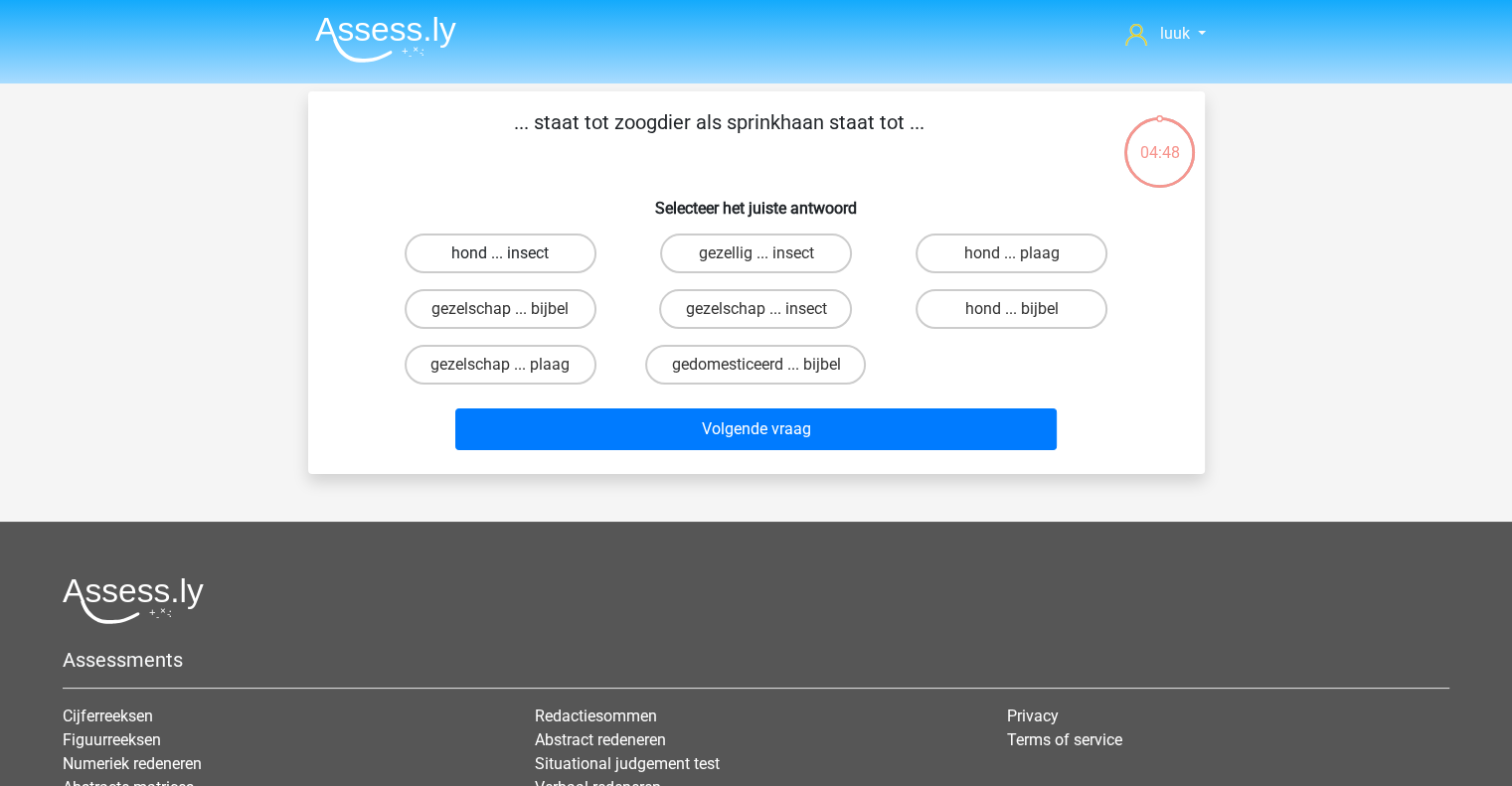 click on "hond ... insect" at bounding box center [500, 253] 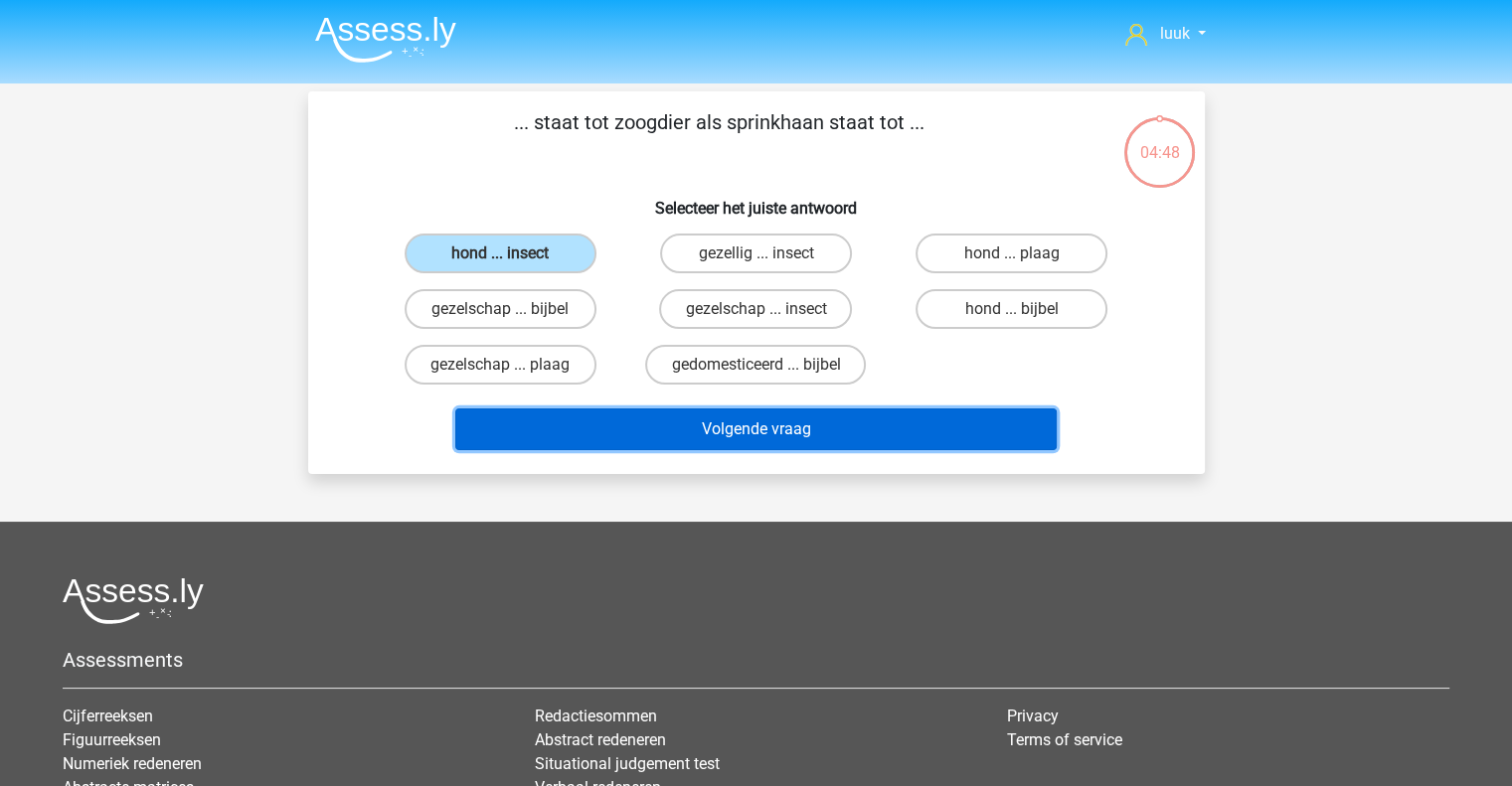 click on "Volgende vraag" at bounding box center (756, 429) 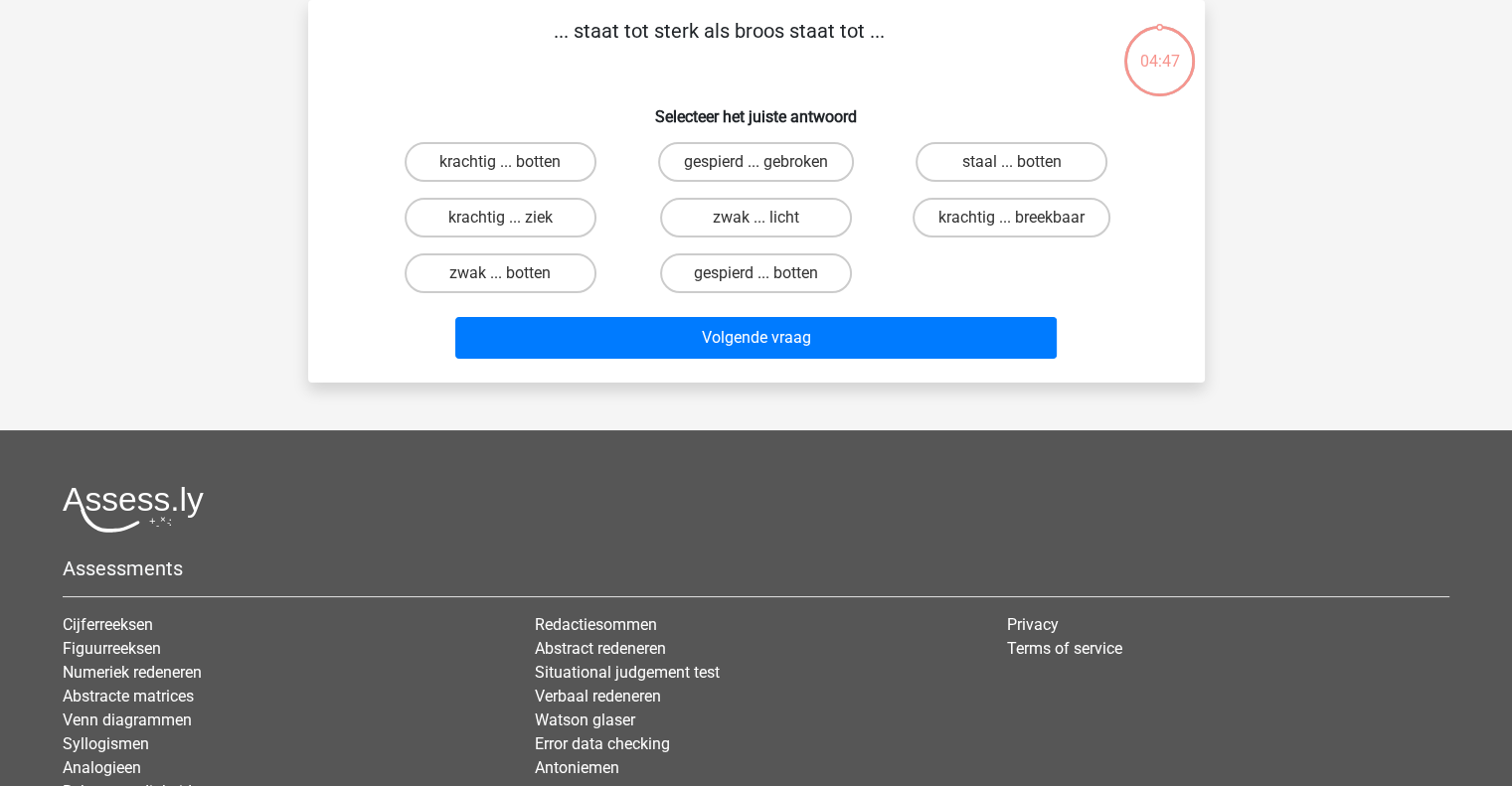 scroll, scrollTop: 0, scrollLeft: 0, axis: both 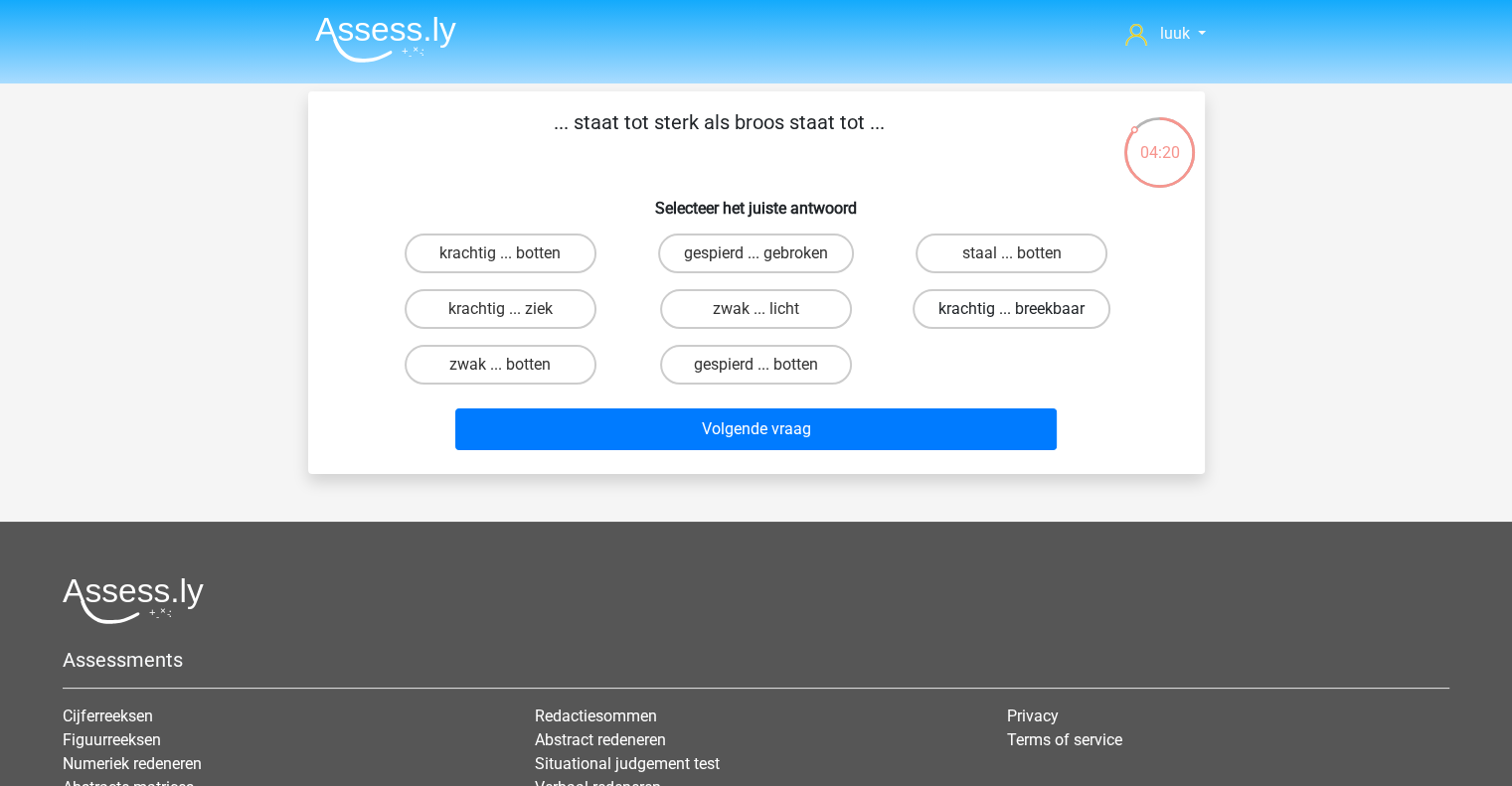 click on "krachtig ... breekbaar" at bounding box center (1011, 309) 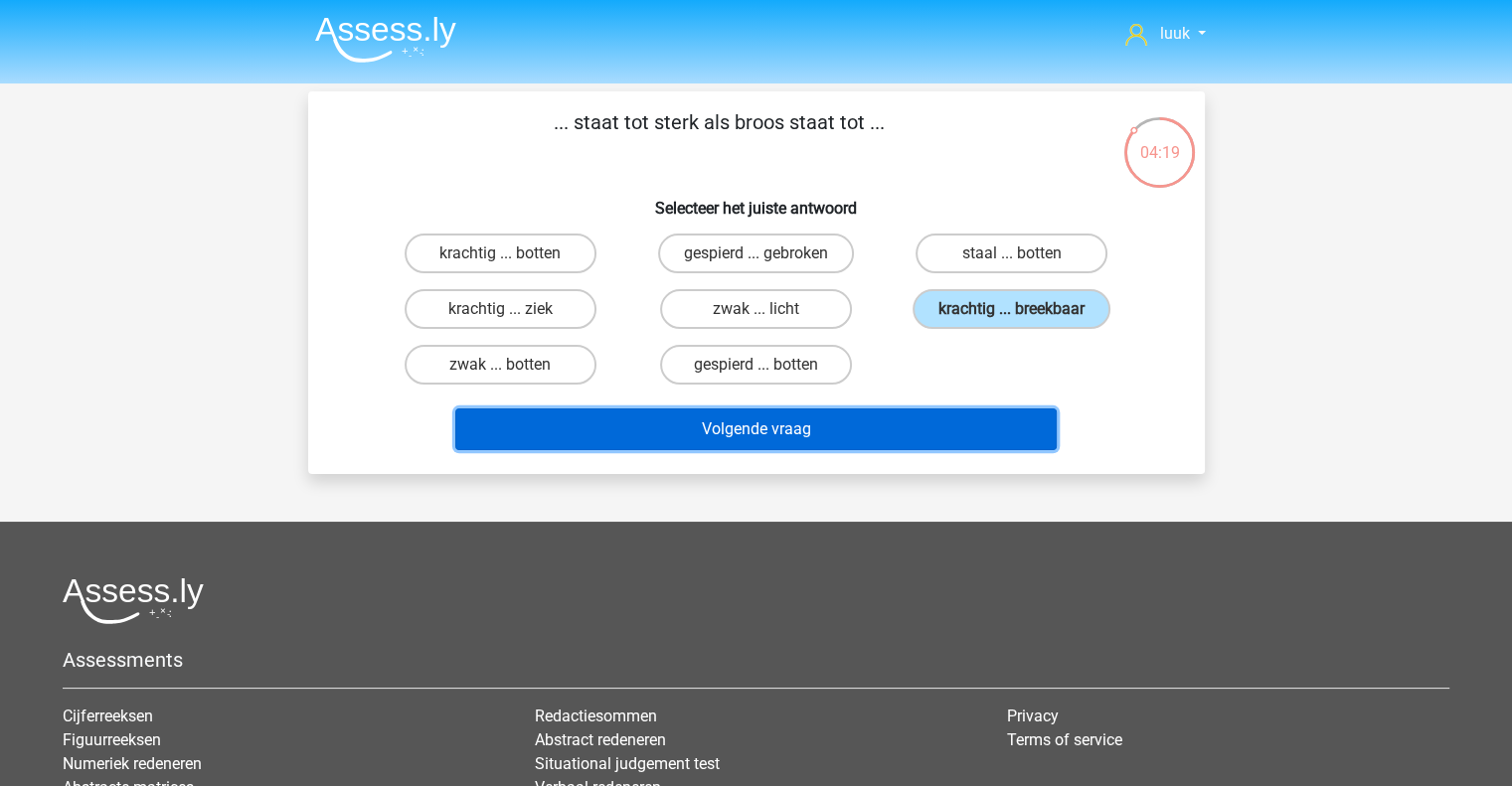 click on "Volgende vraag" at bounding box center (756, 429) 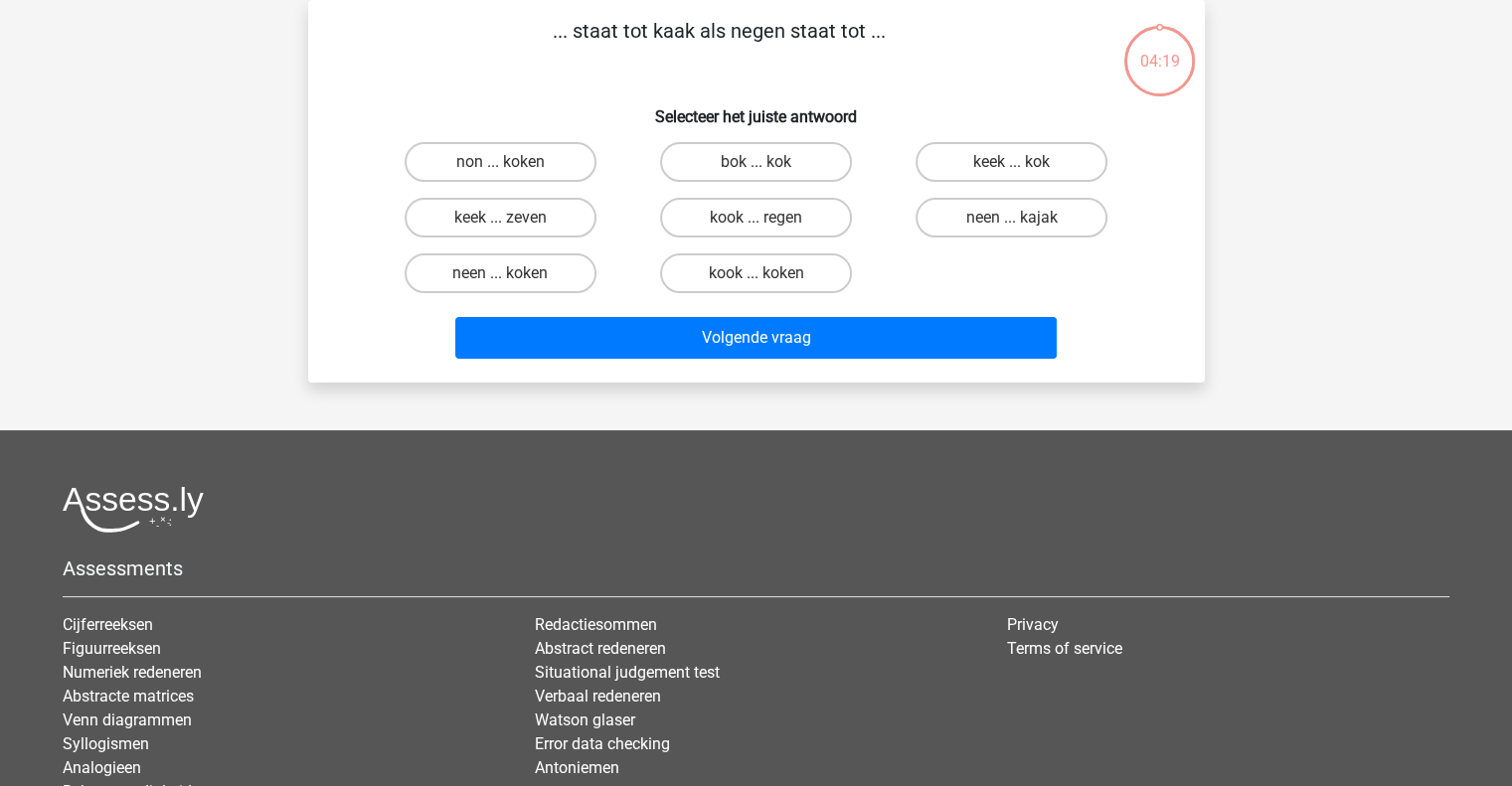 scroll, scrollTop: 0, scrollLeft: 0, axis: both 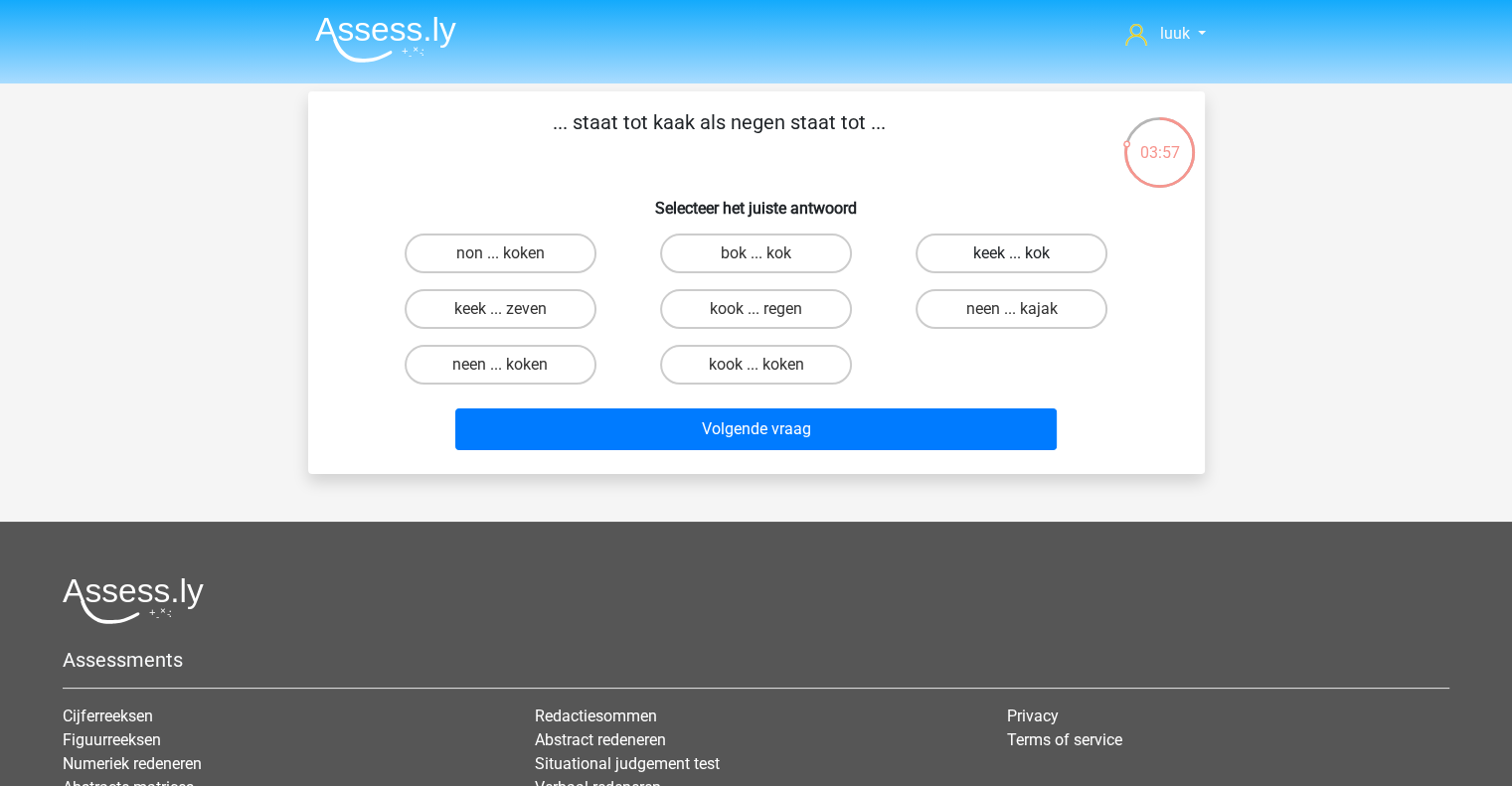 click on "keek ... kok" at bounding box center [1011, 253] 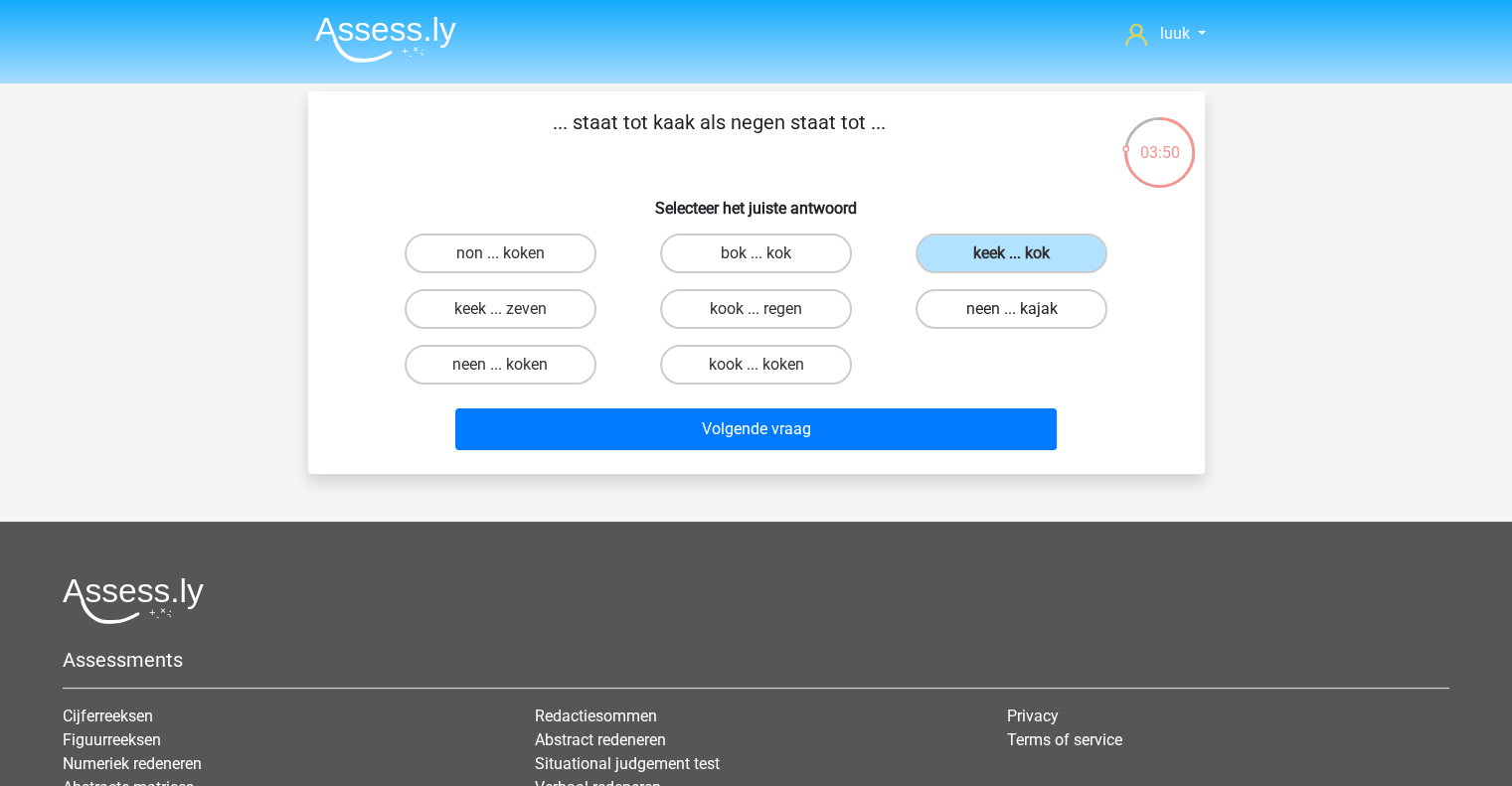 click on "neen ... kajak" at bounding box center [1011, 309] 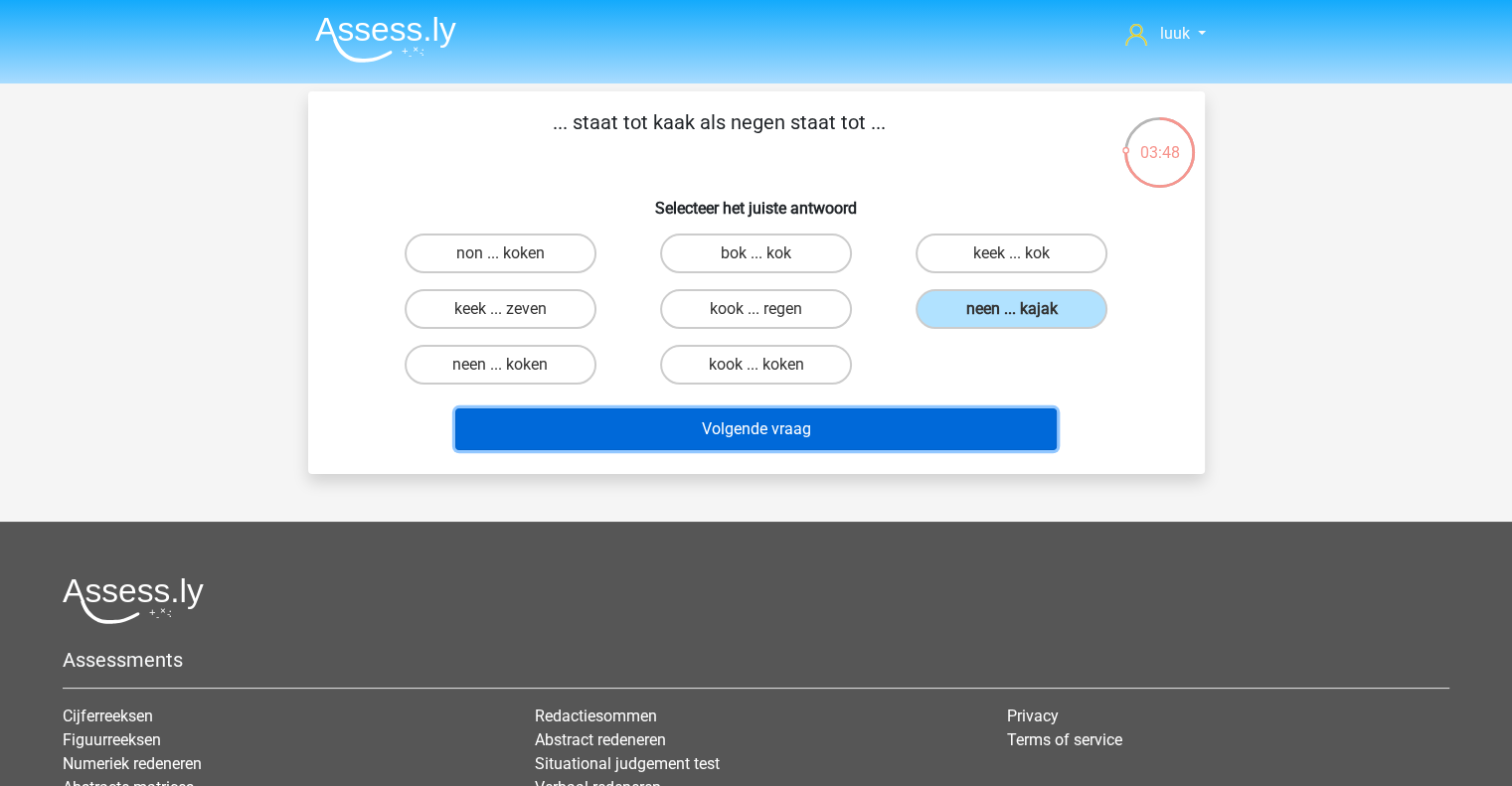 click on "Volgende vraag" at bounding box center [756, 429] 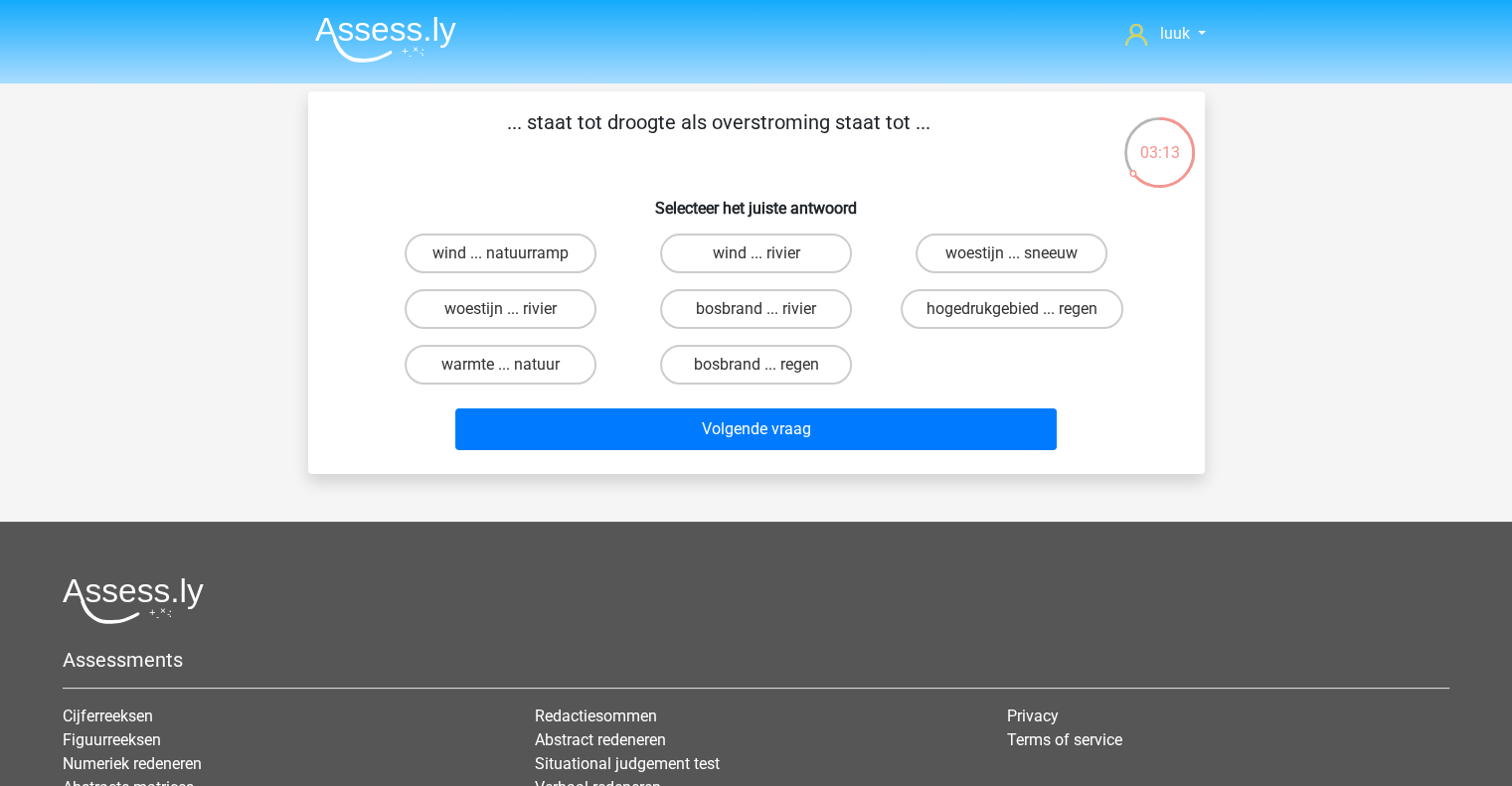 scroll, scrollTop: 0, scrollLeft: 0, axis: both 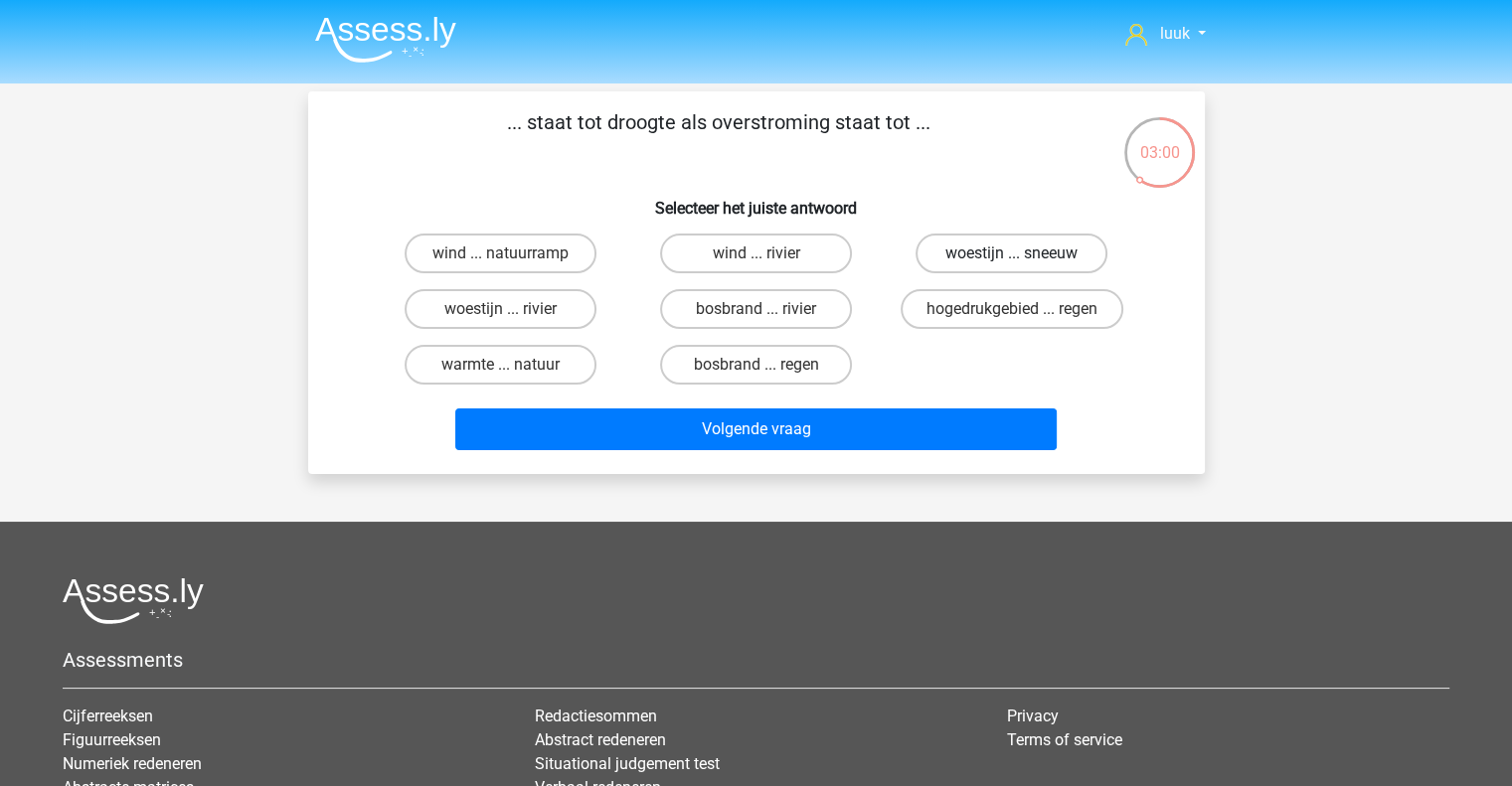 click on "woestijn ... sneeuw" at bounding box center (1011, 253) 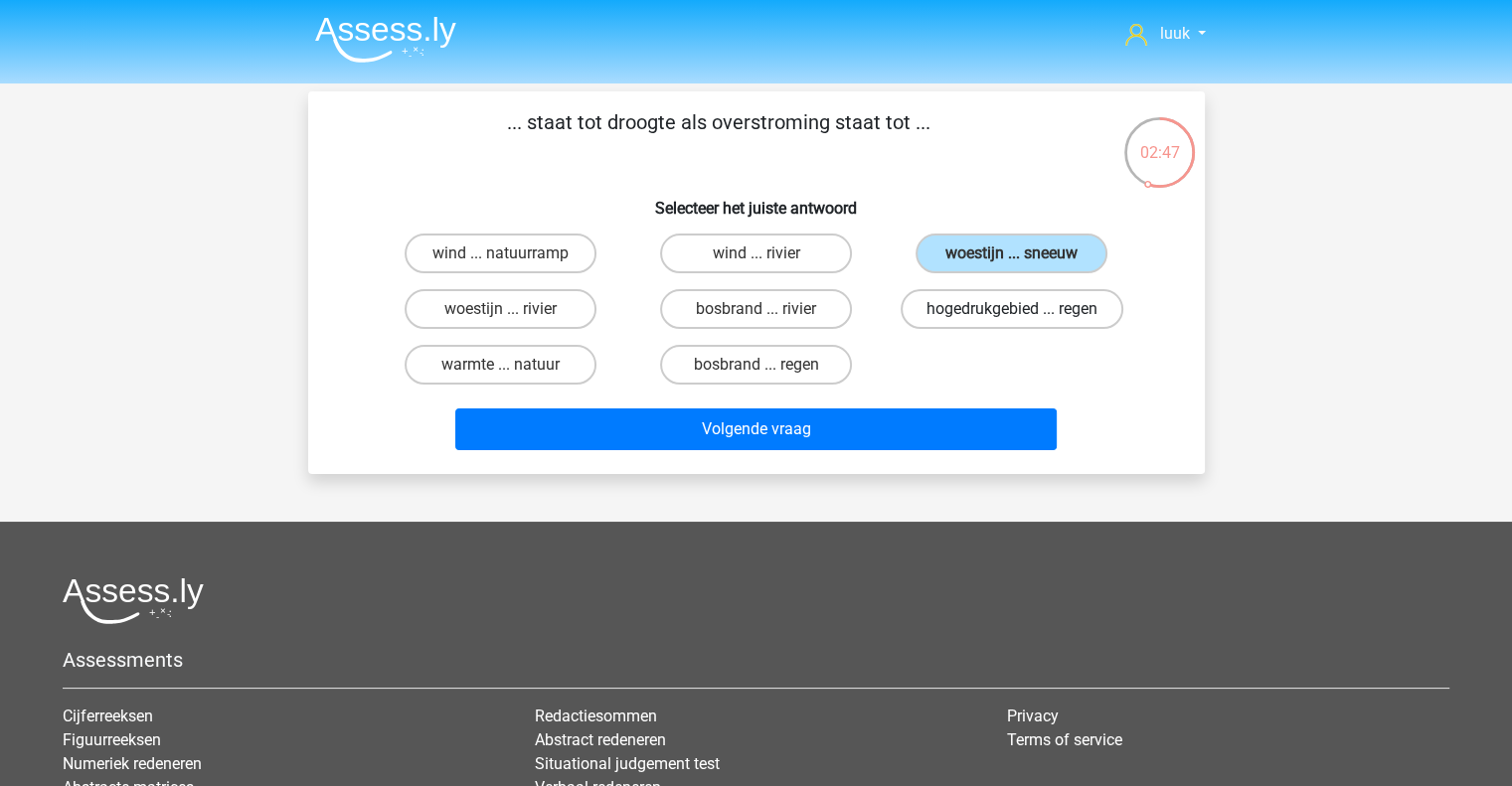 click on "hogedrukgebied ... regen" at bounding box center [1012, 309] 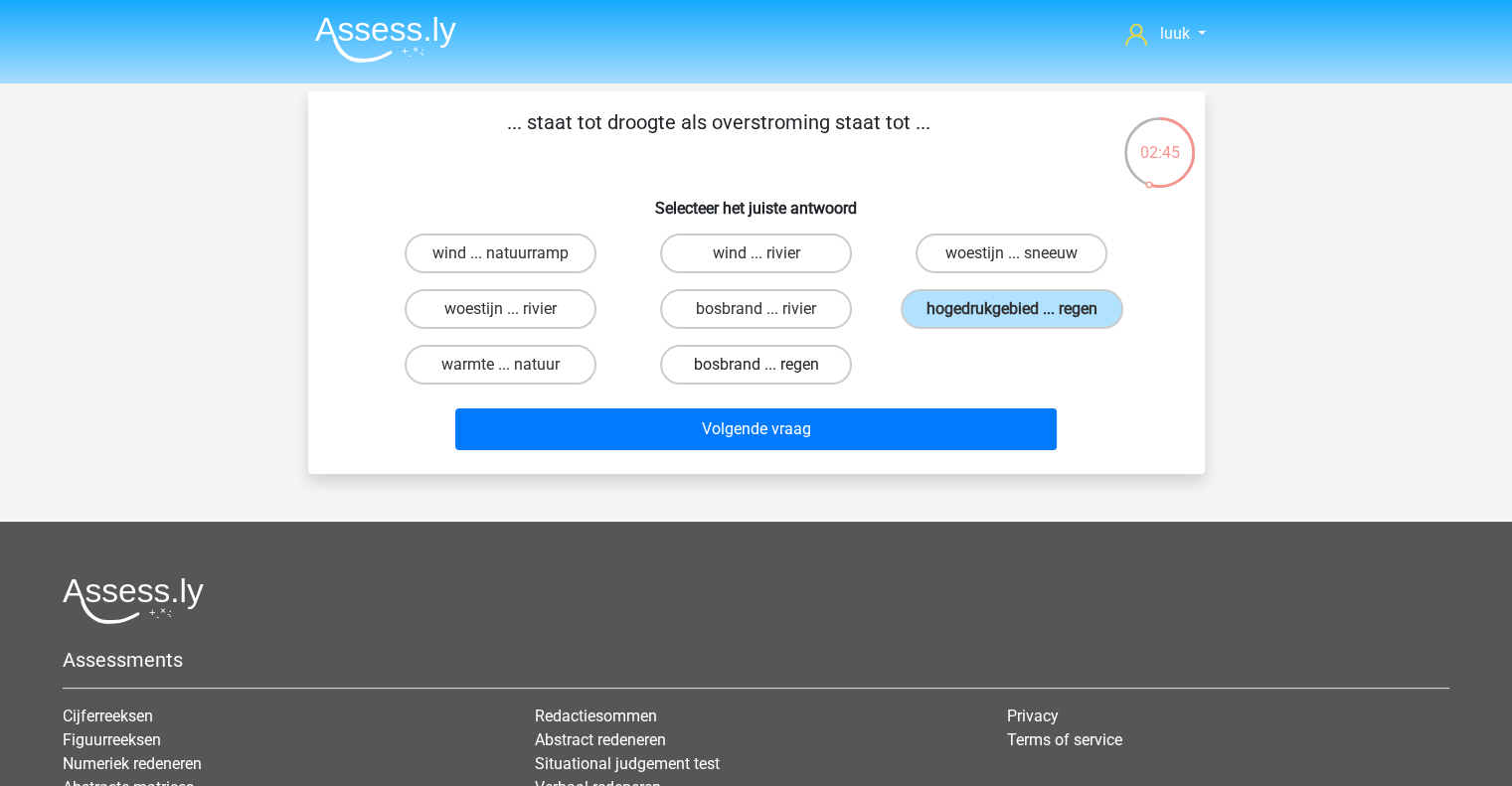 click on "bosbrand ... regen" at bounding box center [756, 365] 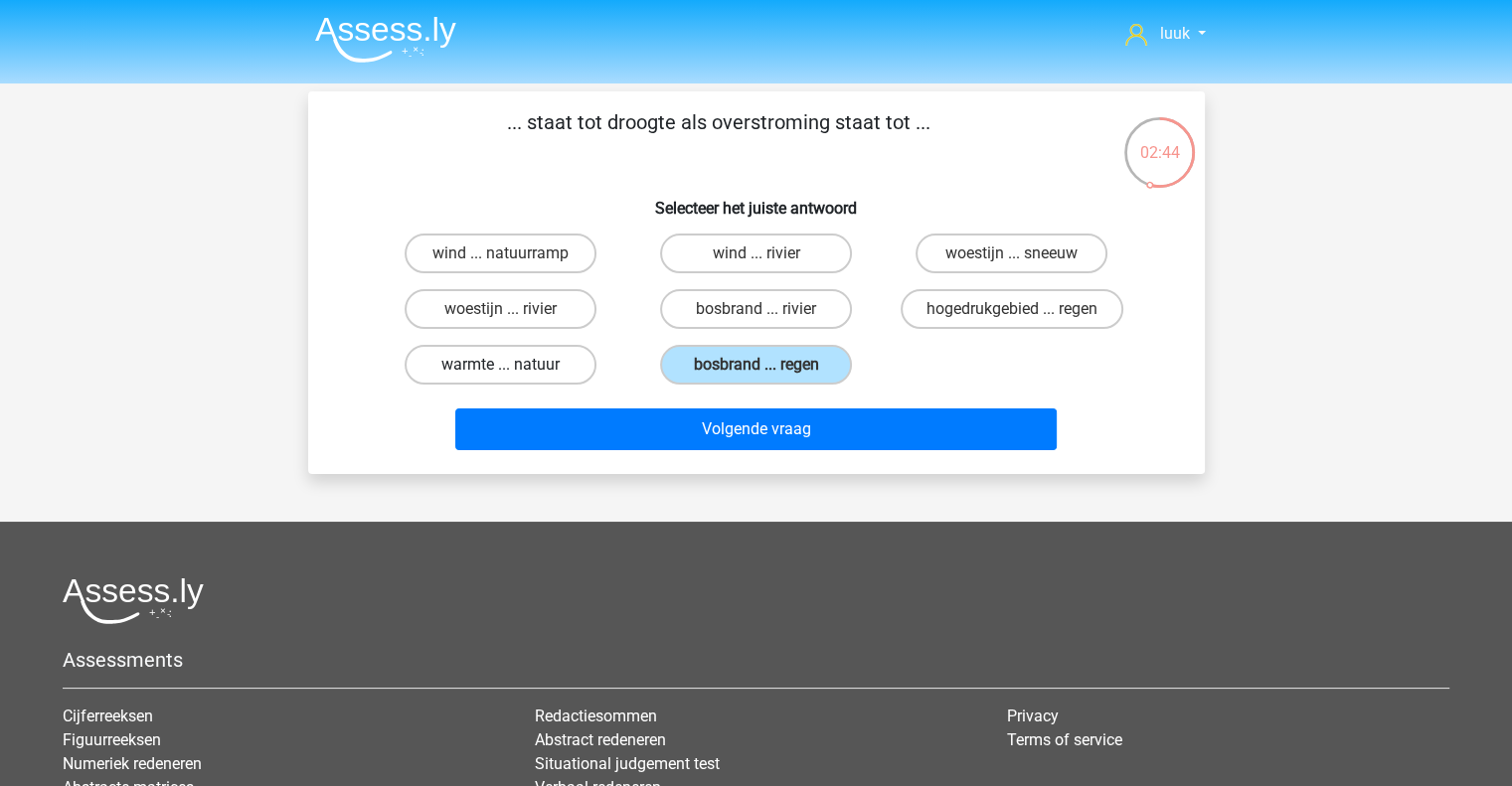 click on "warmte ... natuur" at bounding box center (500, 365) 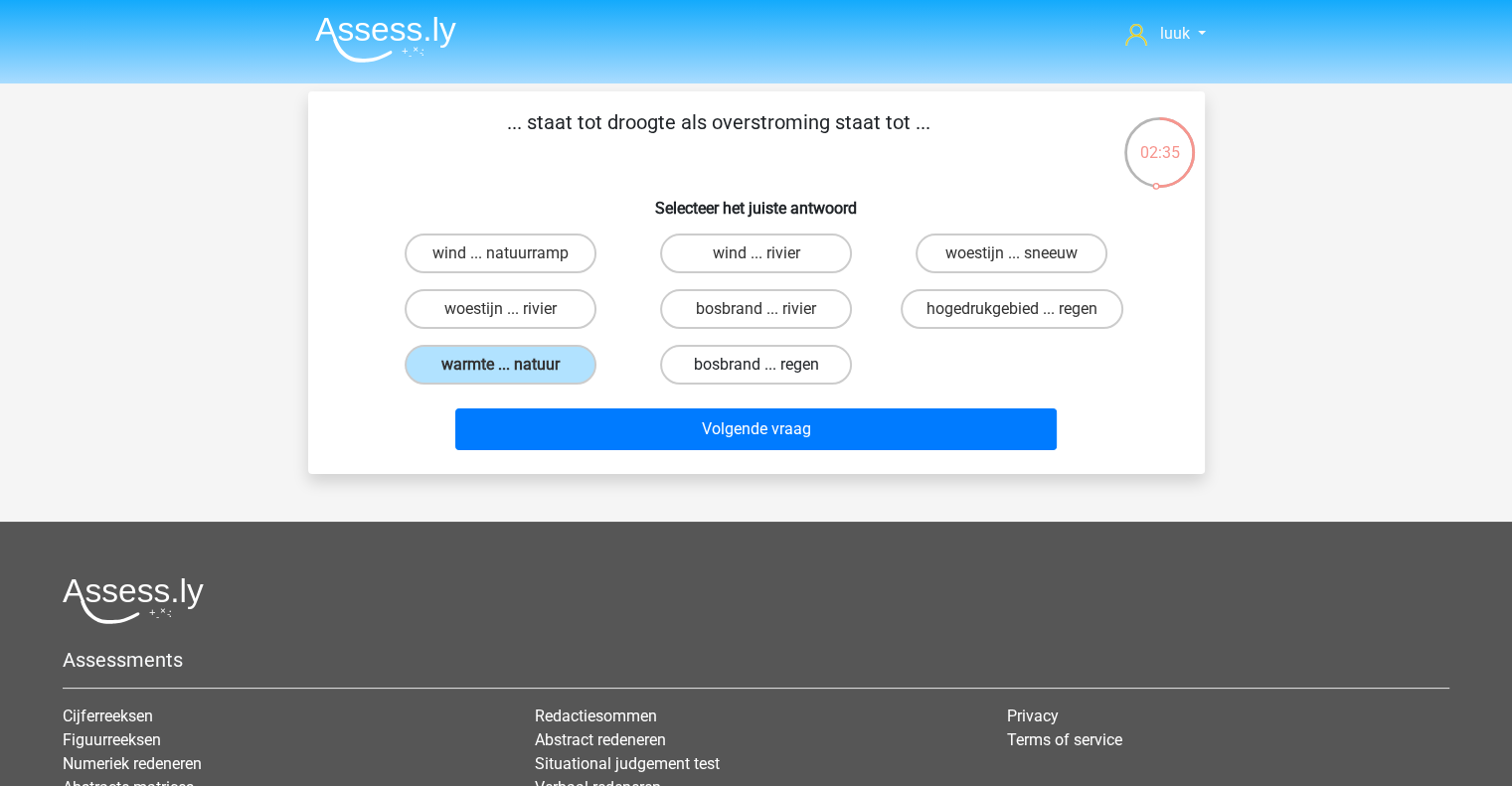 click on "bosbrand ... regen" at bounding box center [756, 365] 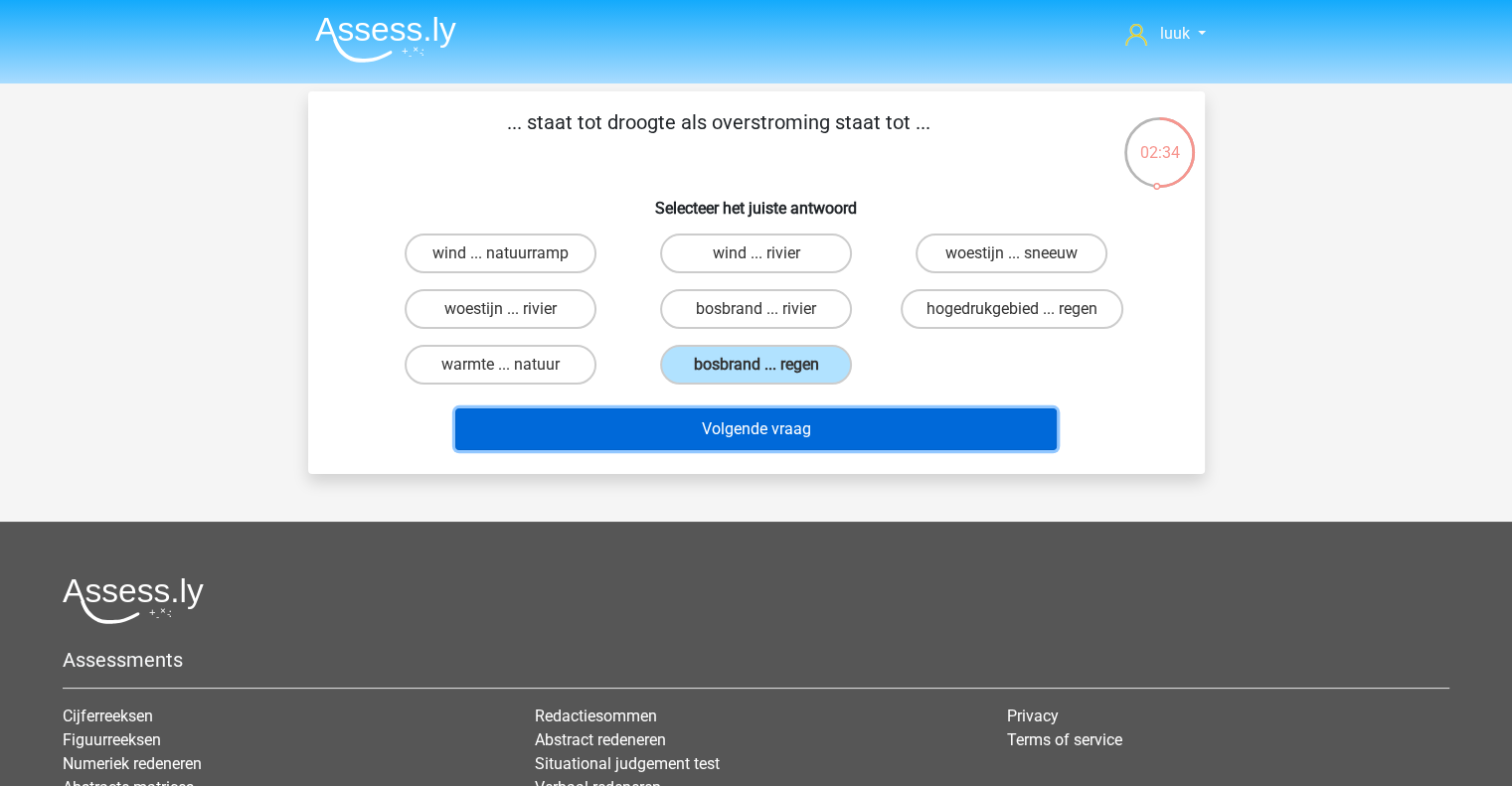 click on "Volgende vraag" at bounding box center (756, 429) 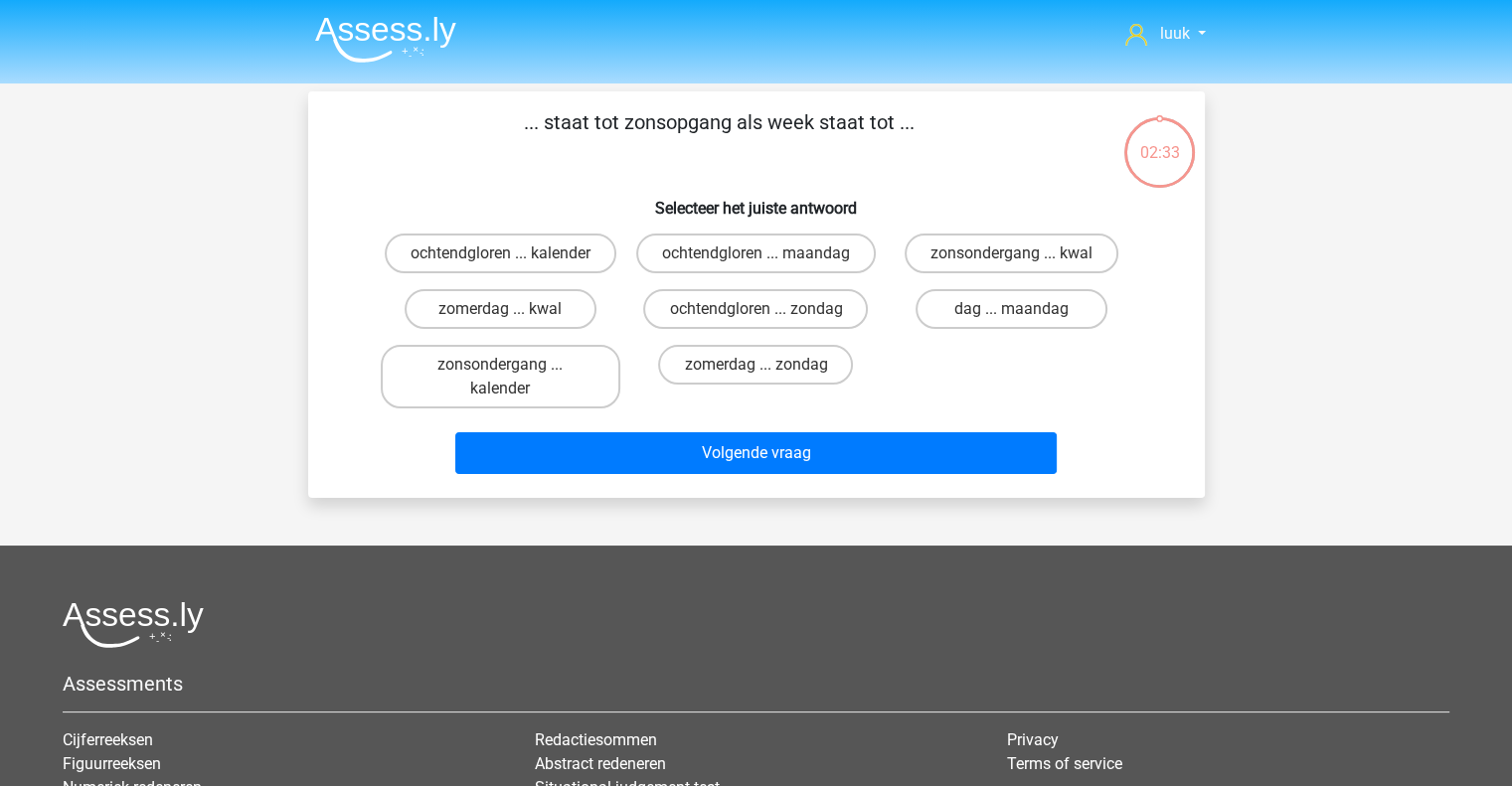 scroll, scrollTop: 91, scrollLeft: 0, axis: vertical 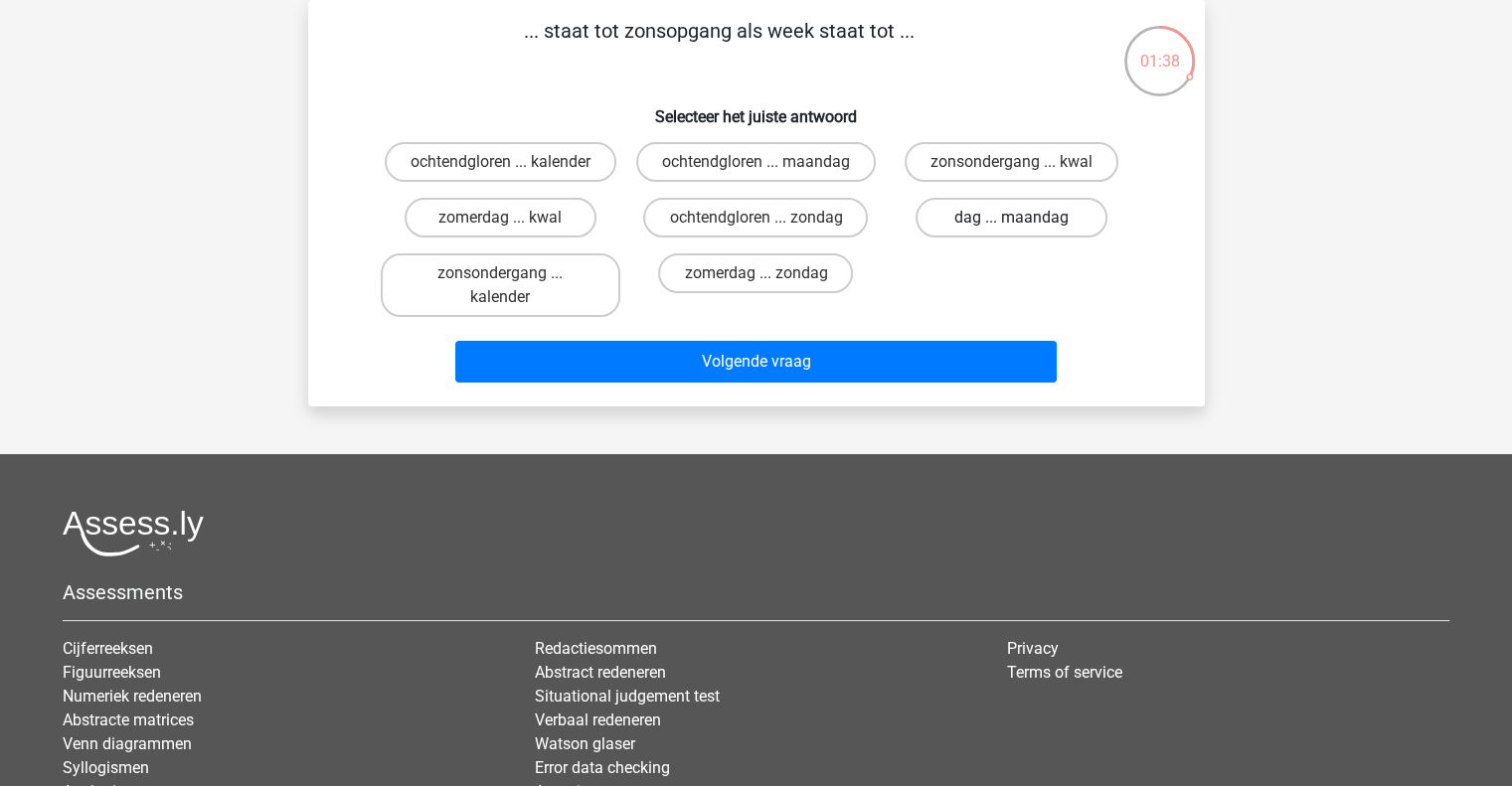 click on "dag ... maandag" at bounding box center [1011, 218] 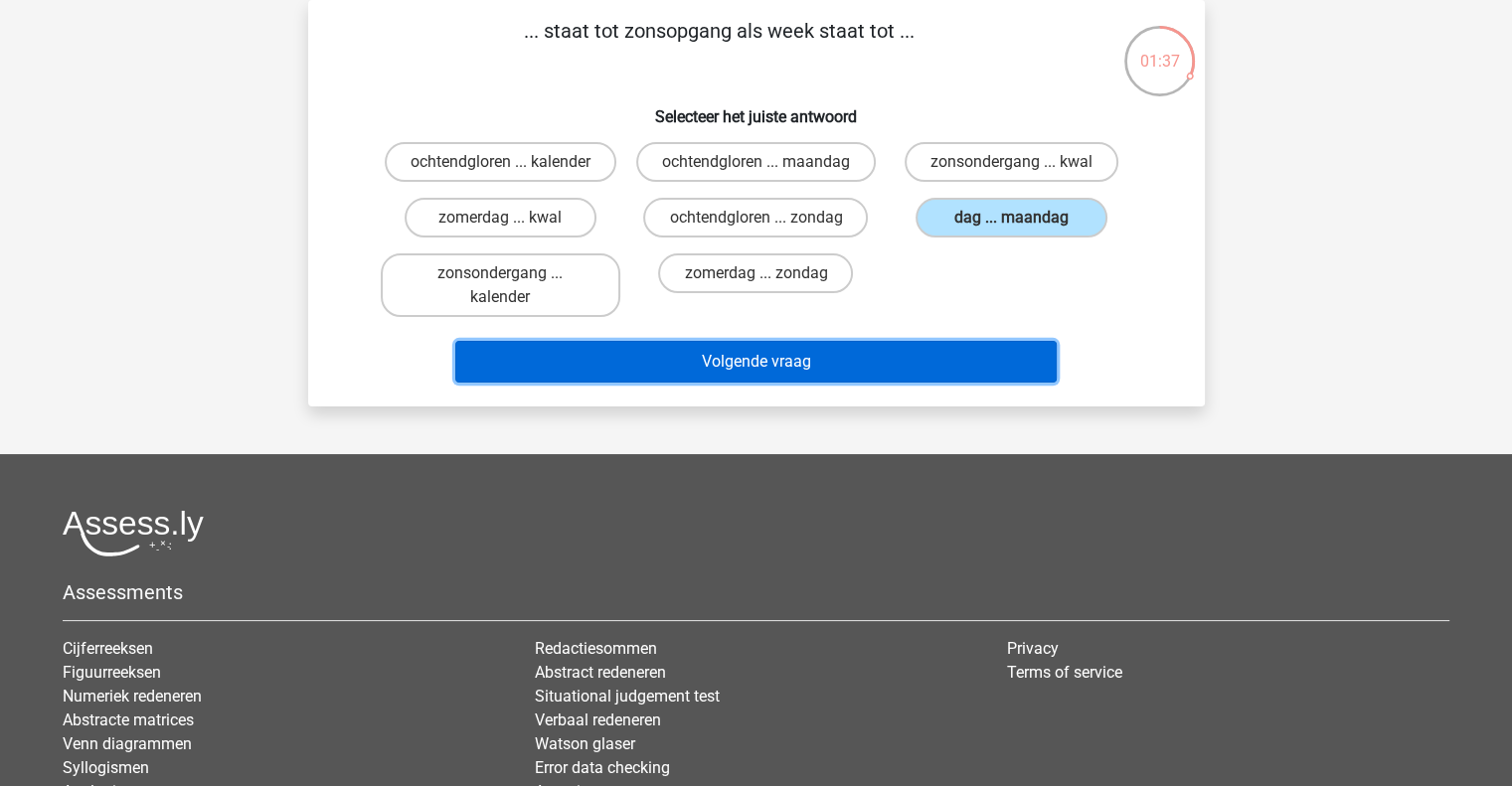 click on "Volgende vraag" at bounding box center [756, 362] 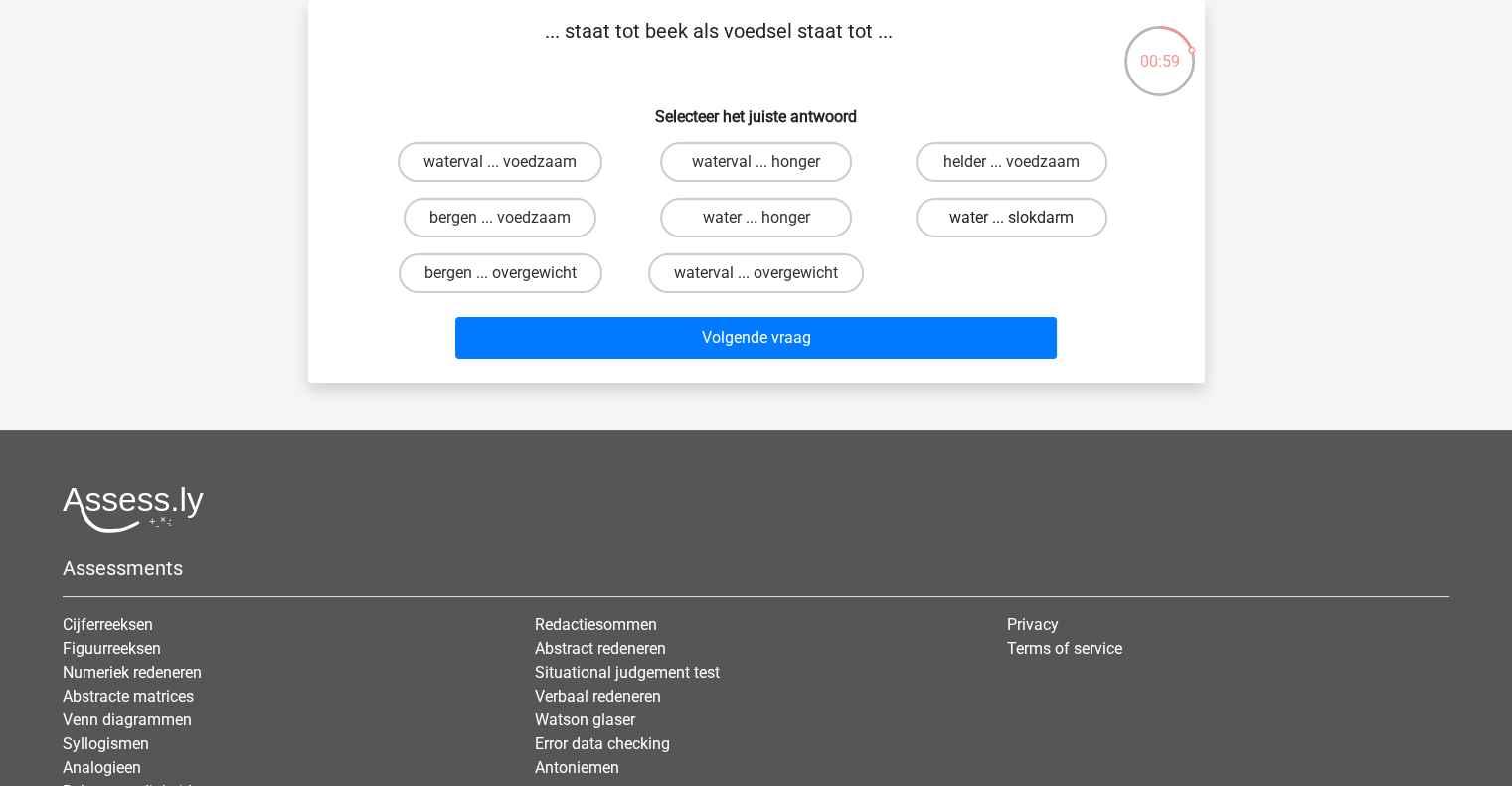 click on "water ... slokdarm" at bounding box center [1011, 218] 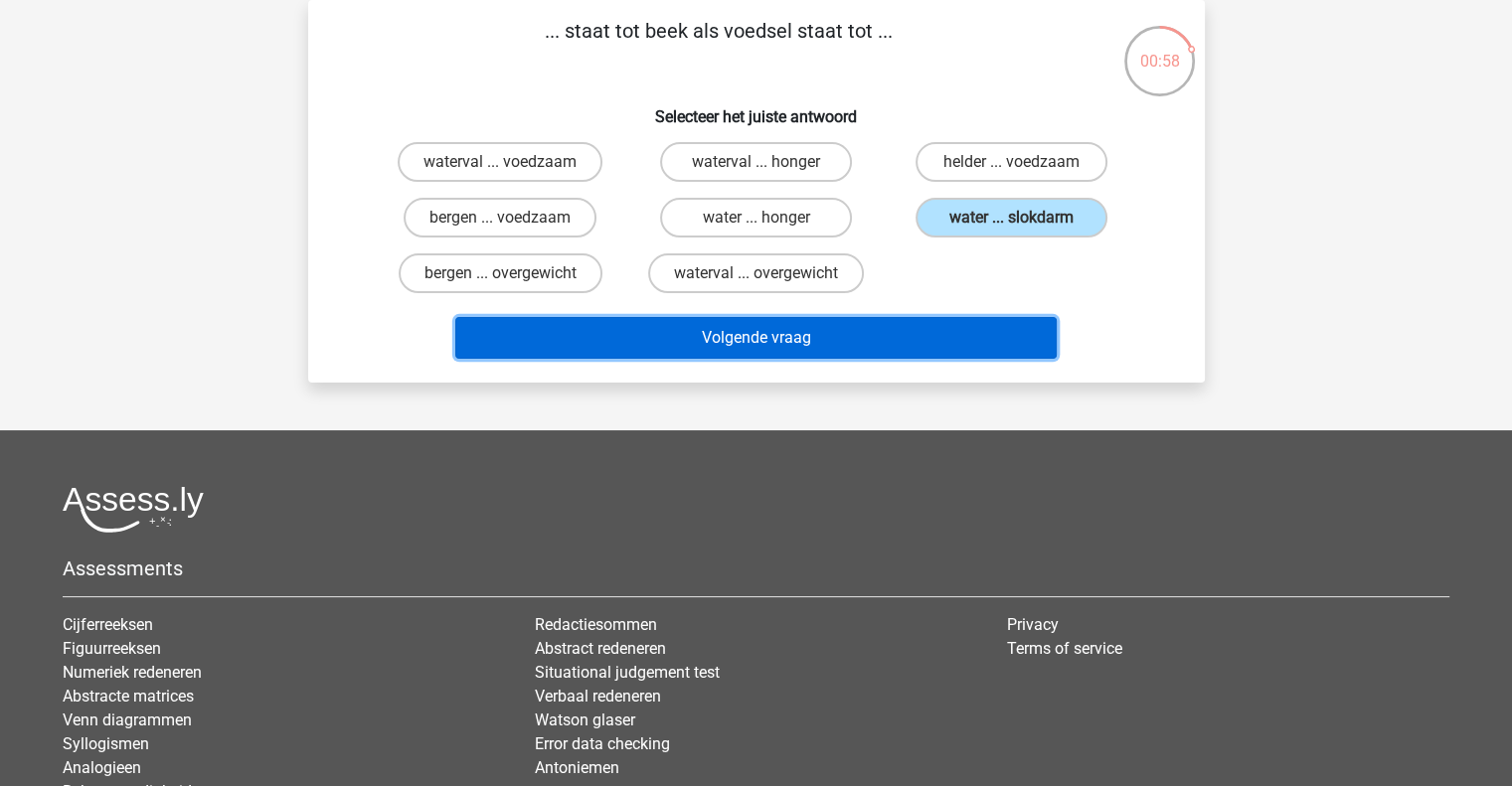 click on "Volgende vraag" at bounding box center [756, 338] 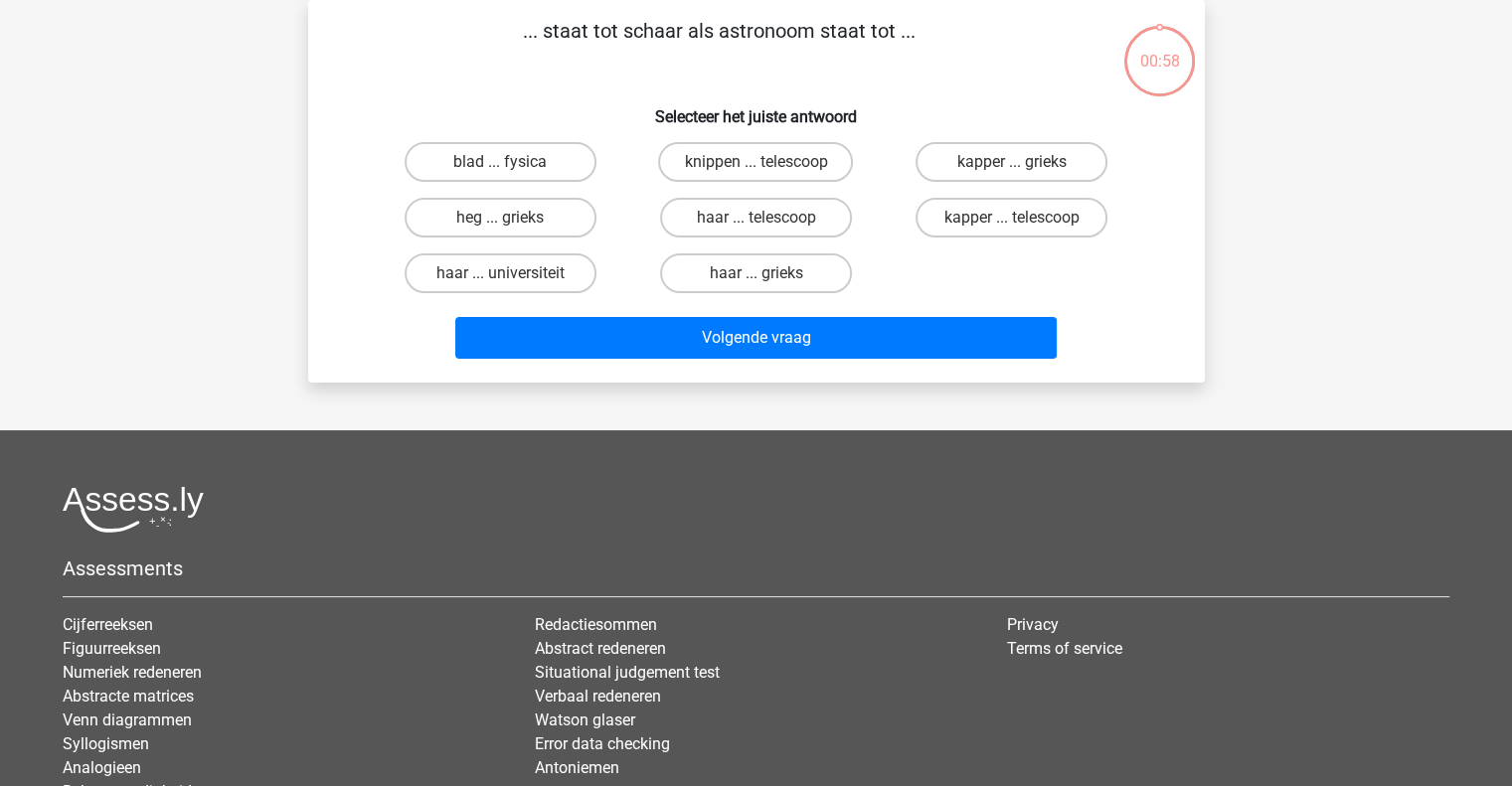 scroll, scrollTop: 0, scrollLeft: 0, axis: both 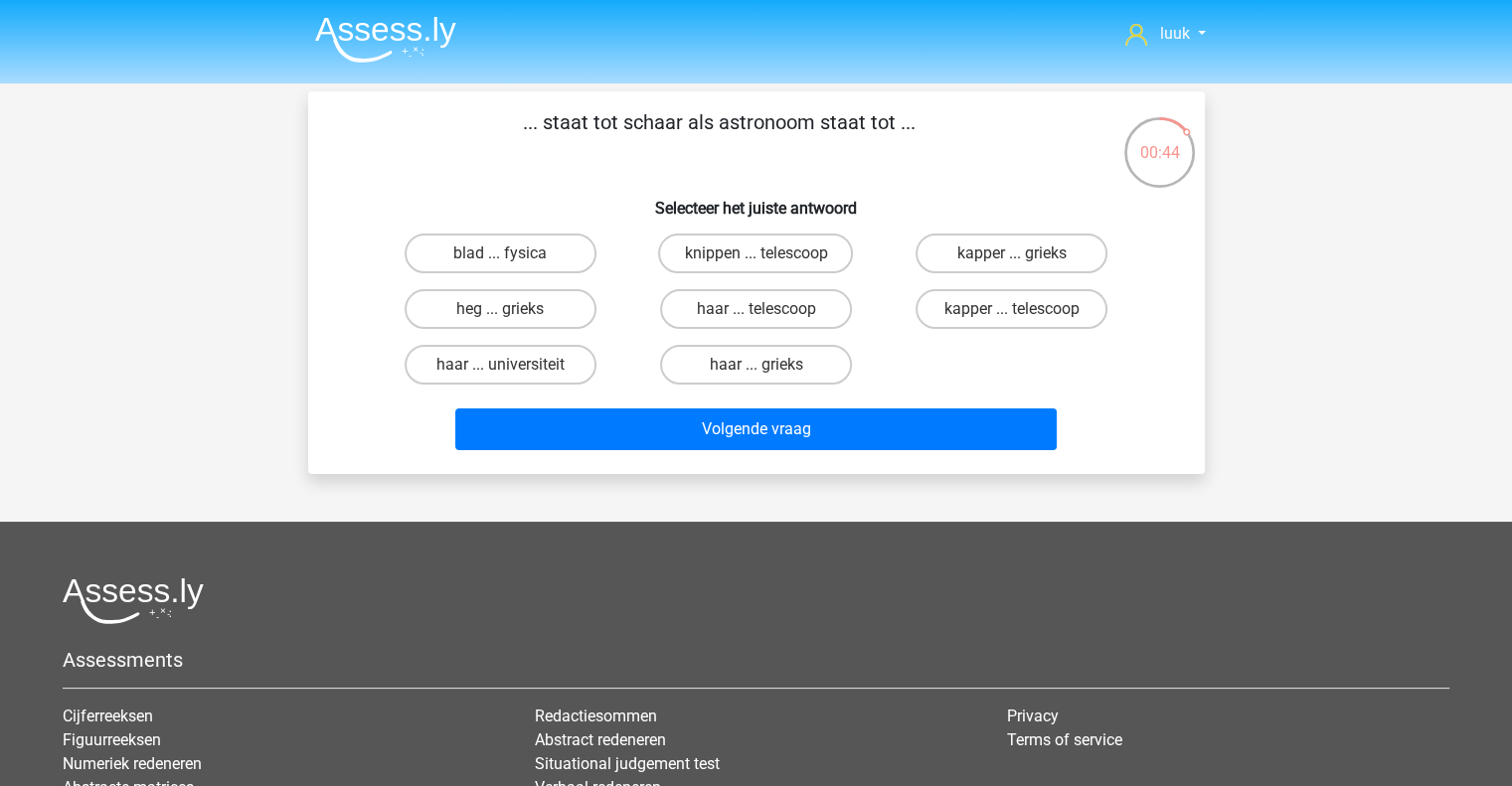 click on "kapper ... telescoop" at bounding box center (1011, 309) 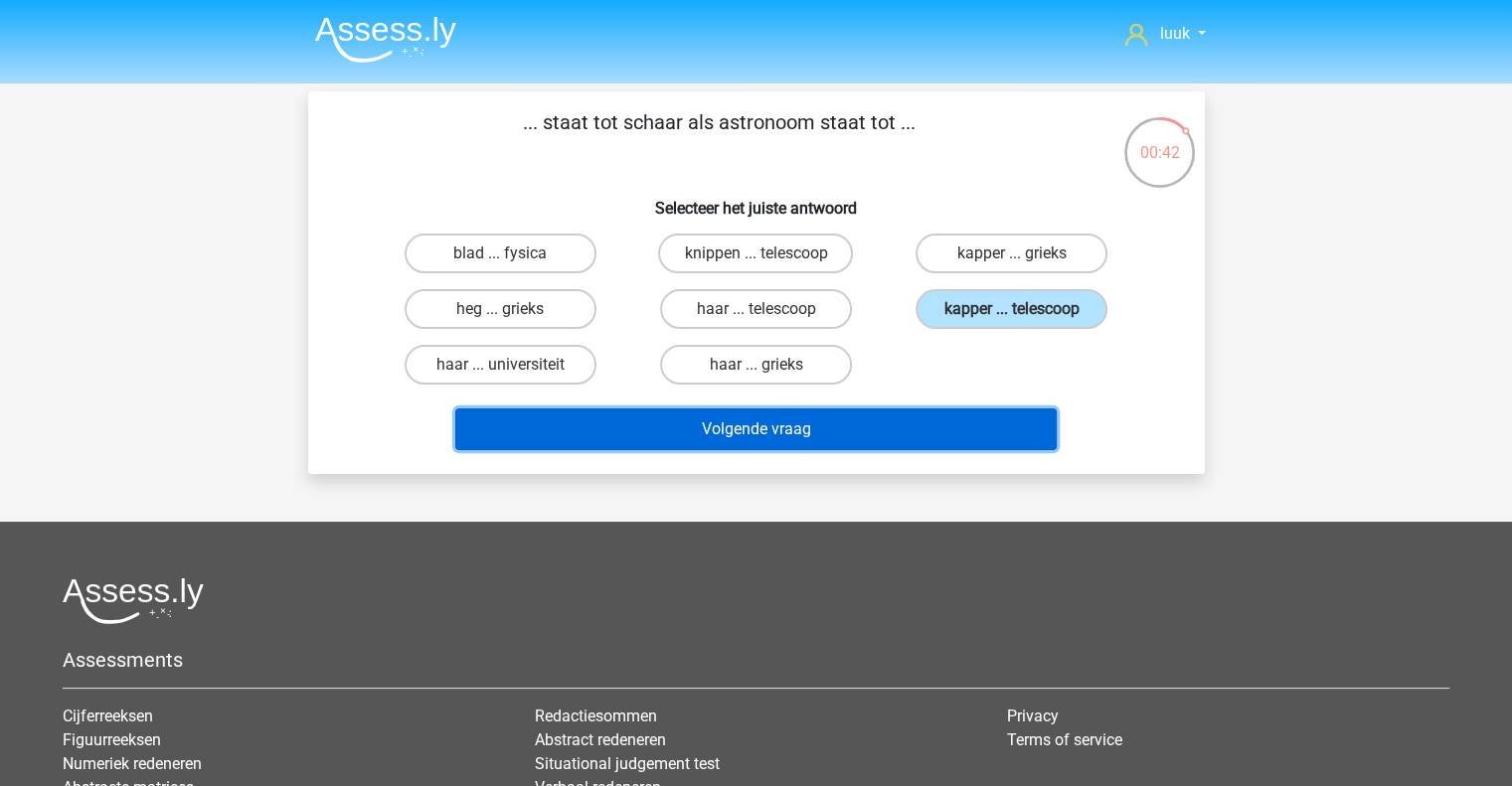 click on "Volgende vraag" at bounding box center (756, 429) 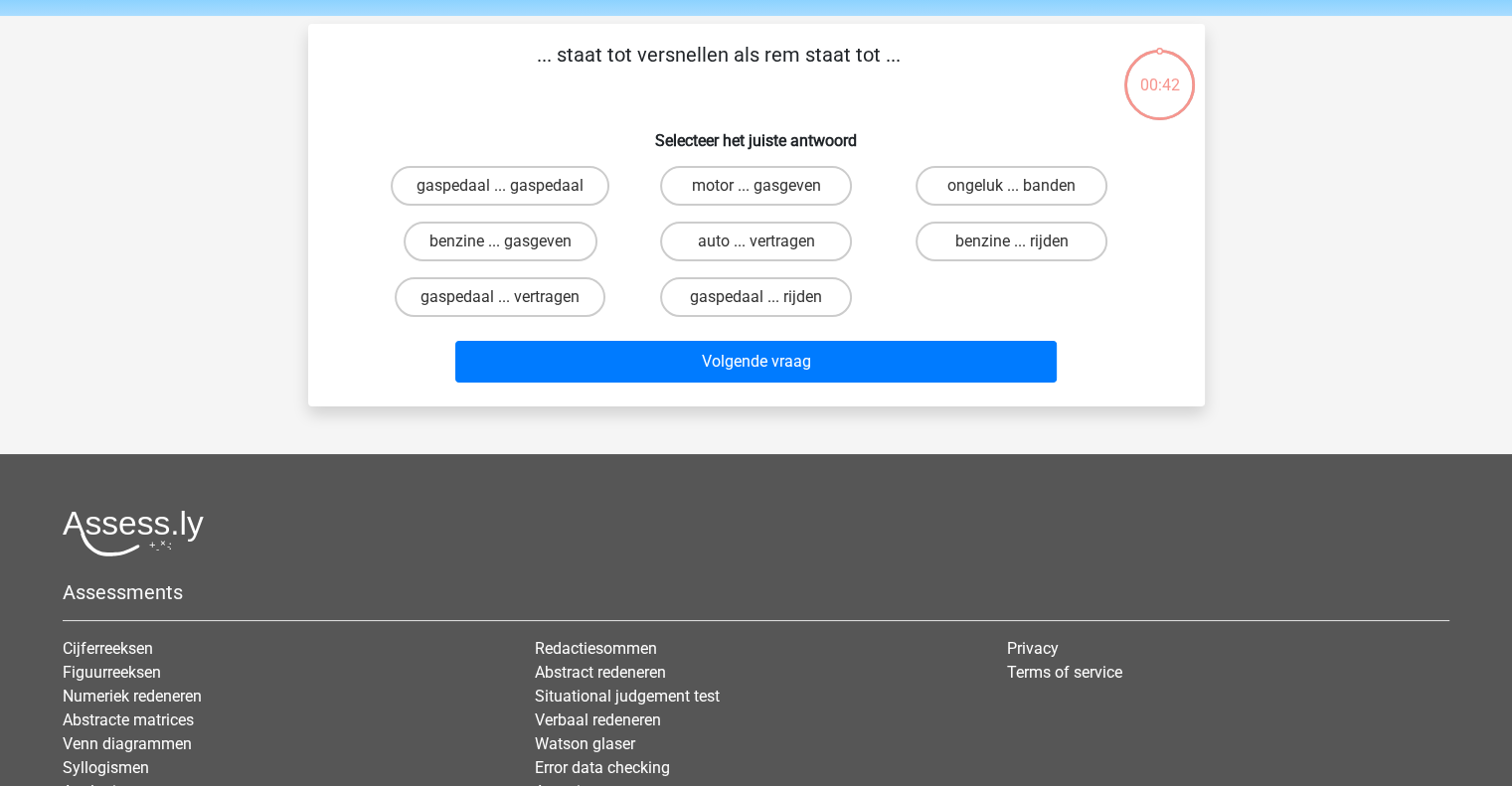 scroll, scrollTop: 91, scrollLeft: 0, axis: vertical 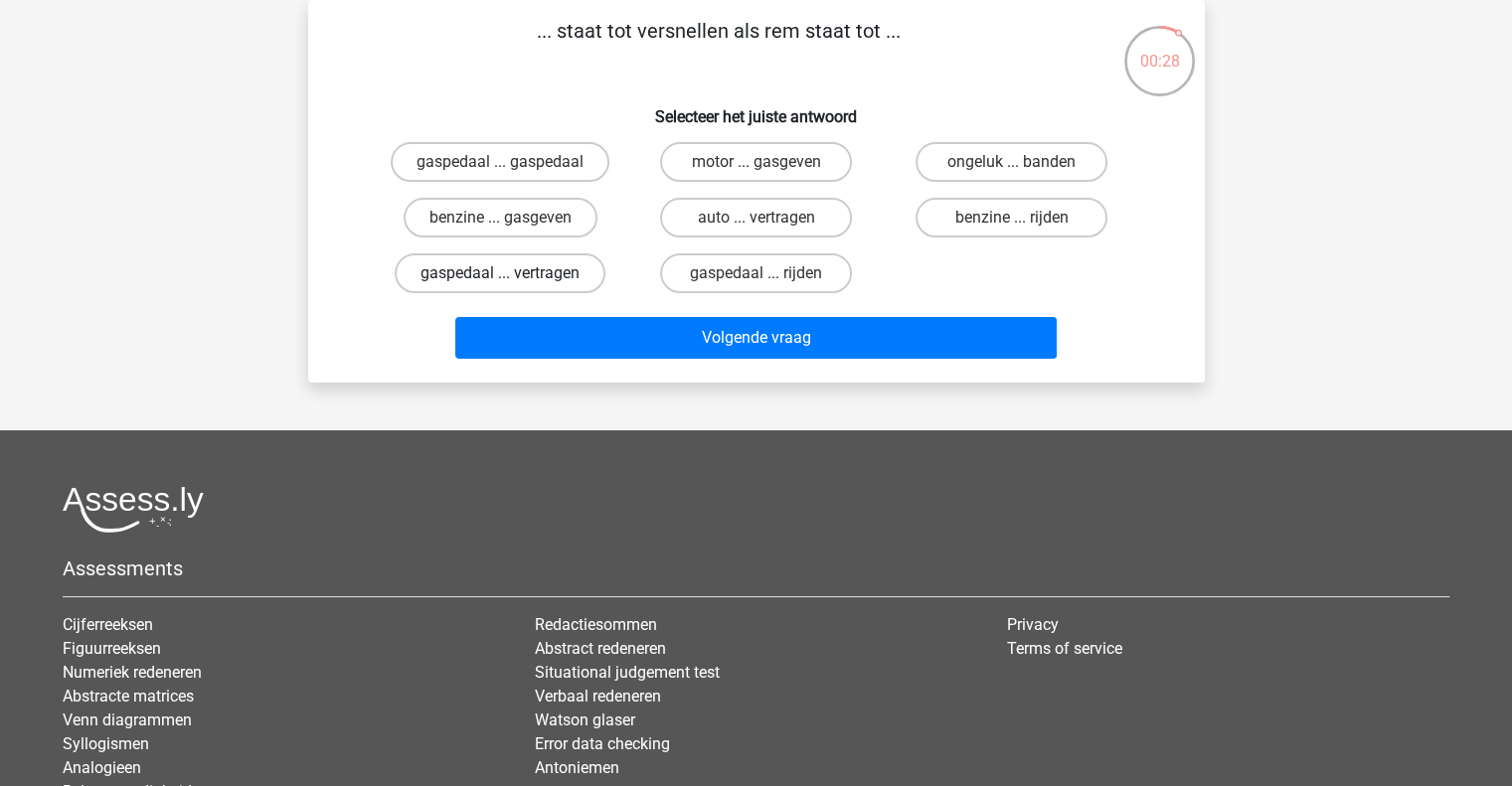 click on "gaspedaal ... vertragen" at bounding box center [500, 273] 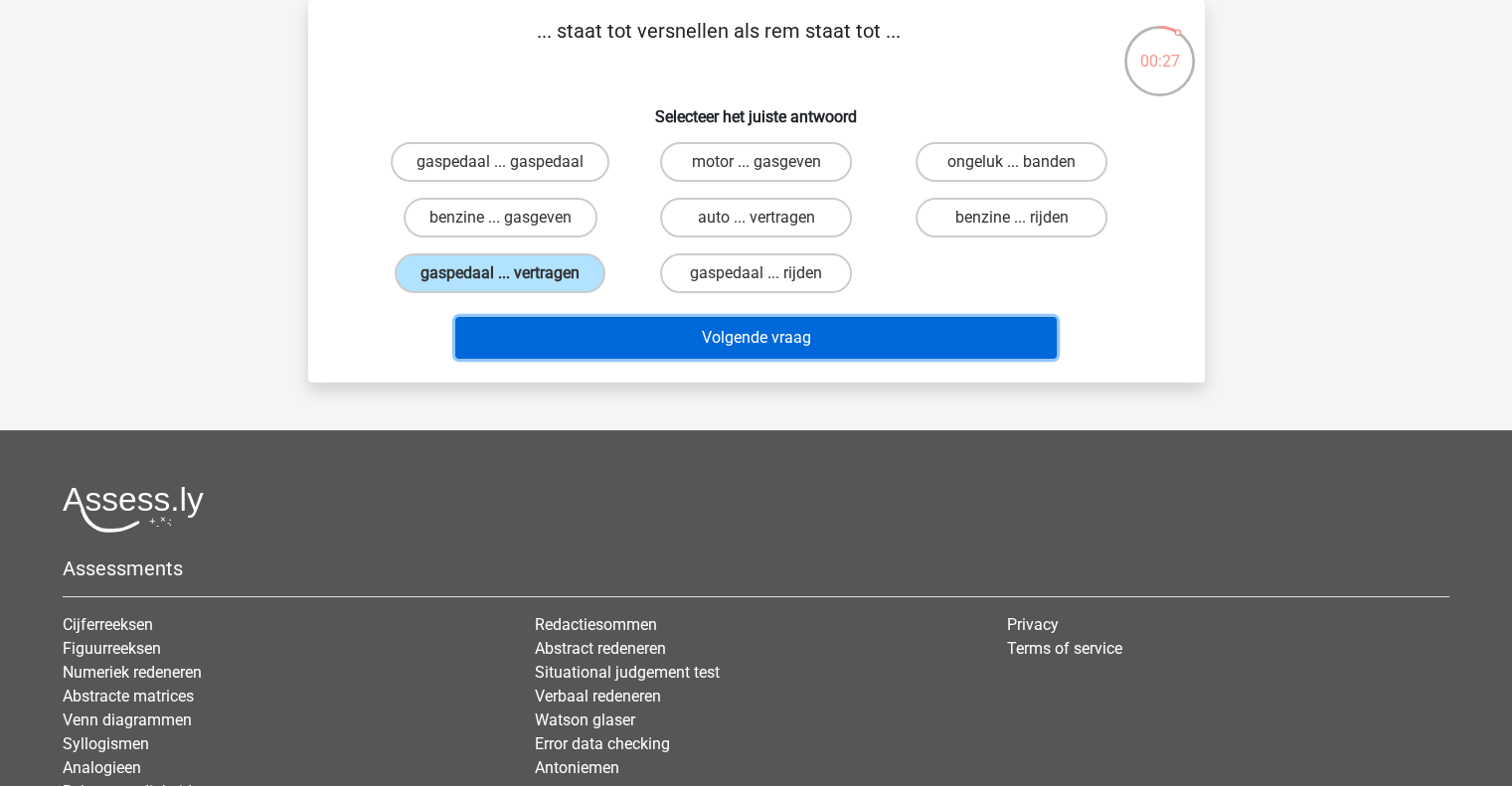 click on "Volgende vraag" at bounding box center (756, 338) 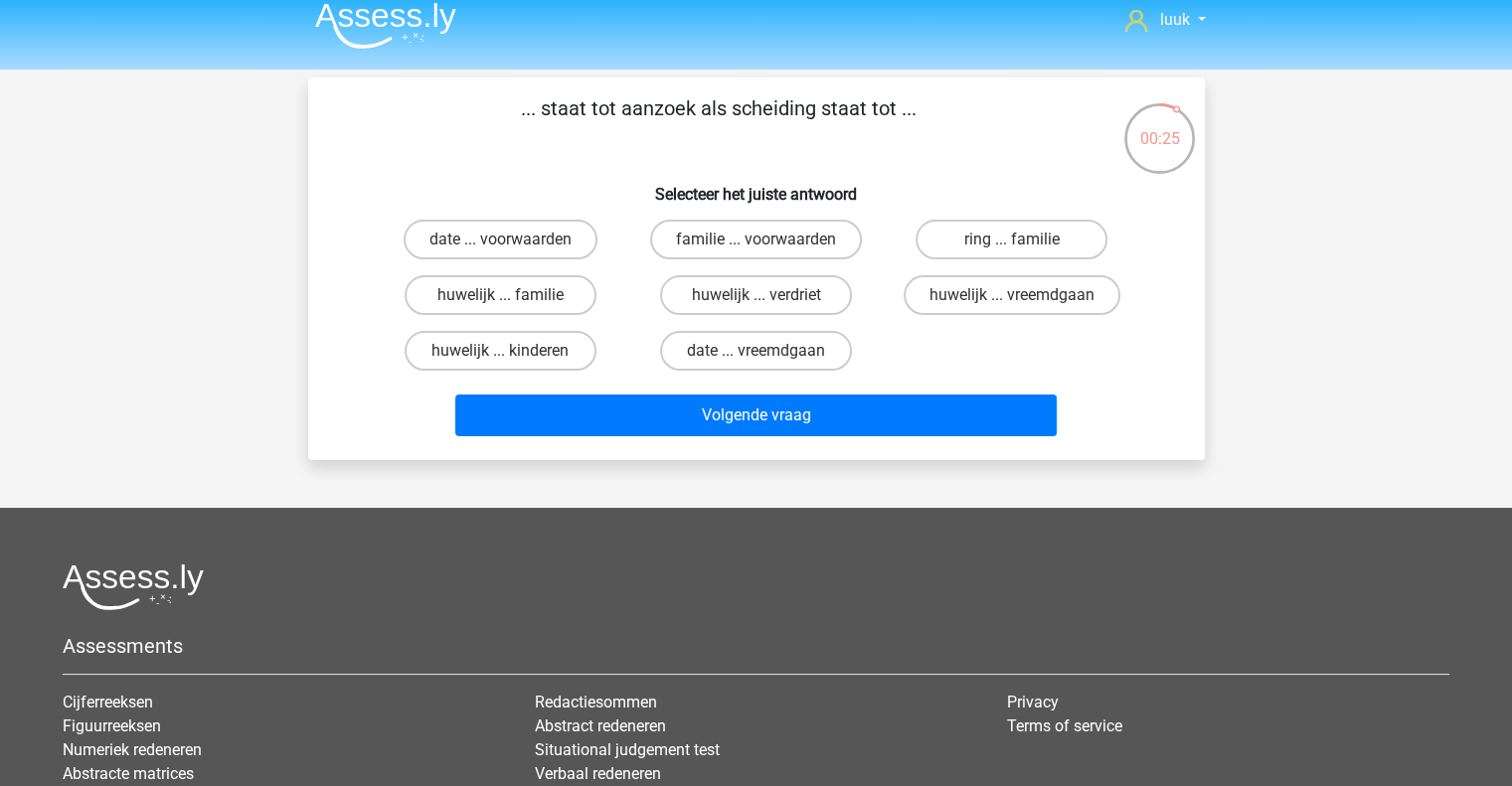 scroll, scrollTop: 13, scrollLeft: 0, axis: vertical 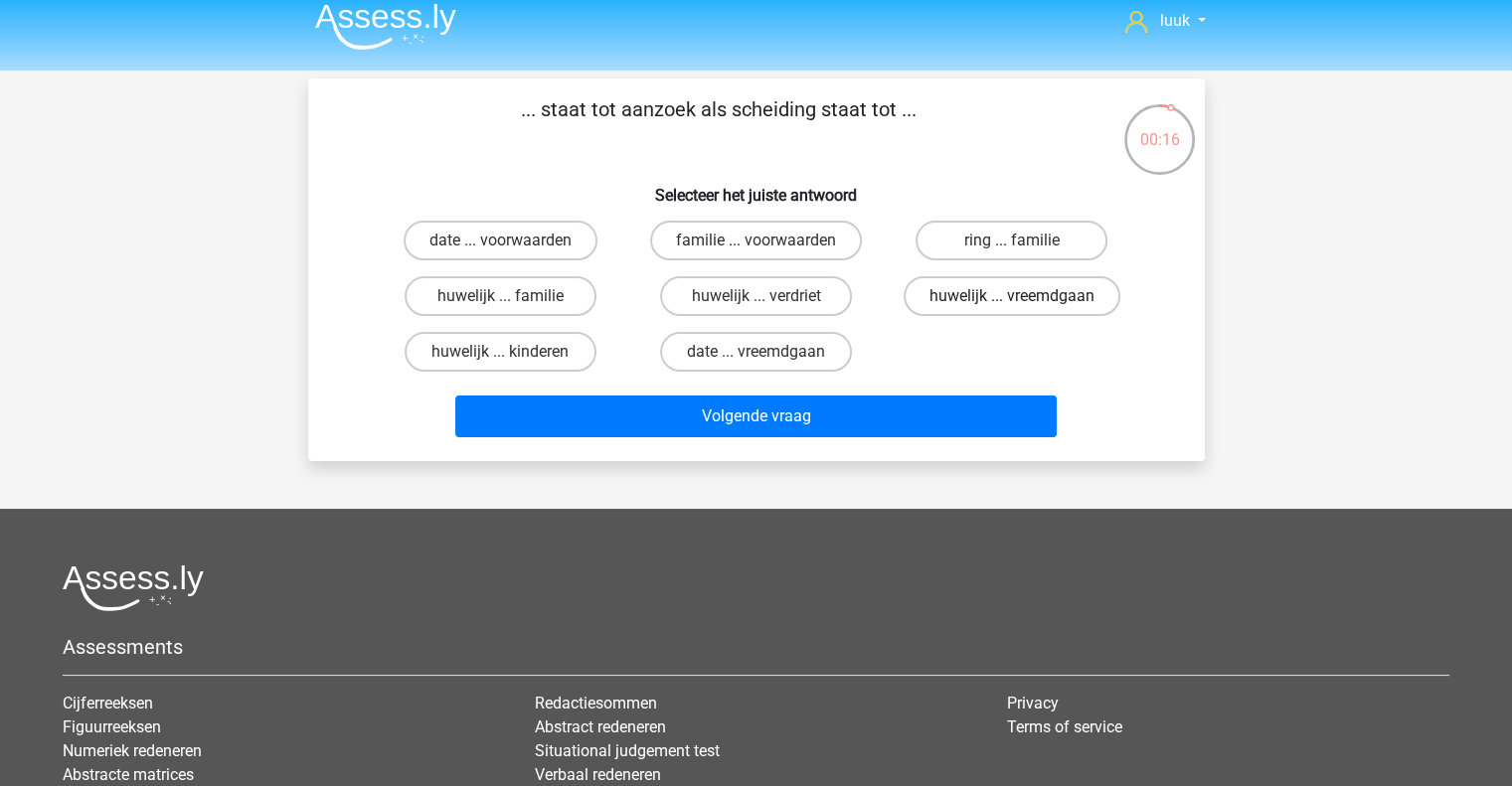 click on "huwelijk ... vreemdgaan" at bounding box center (1012, 296) 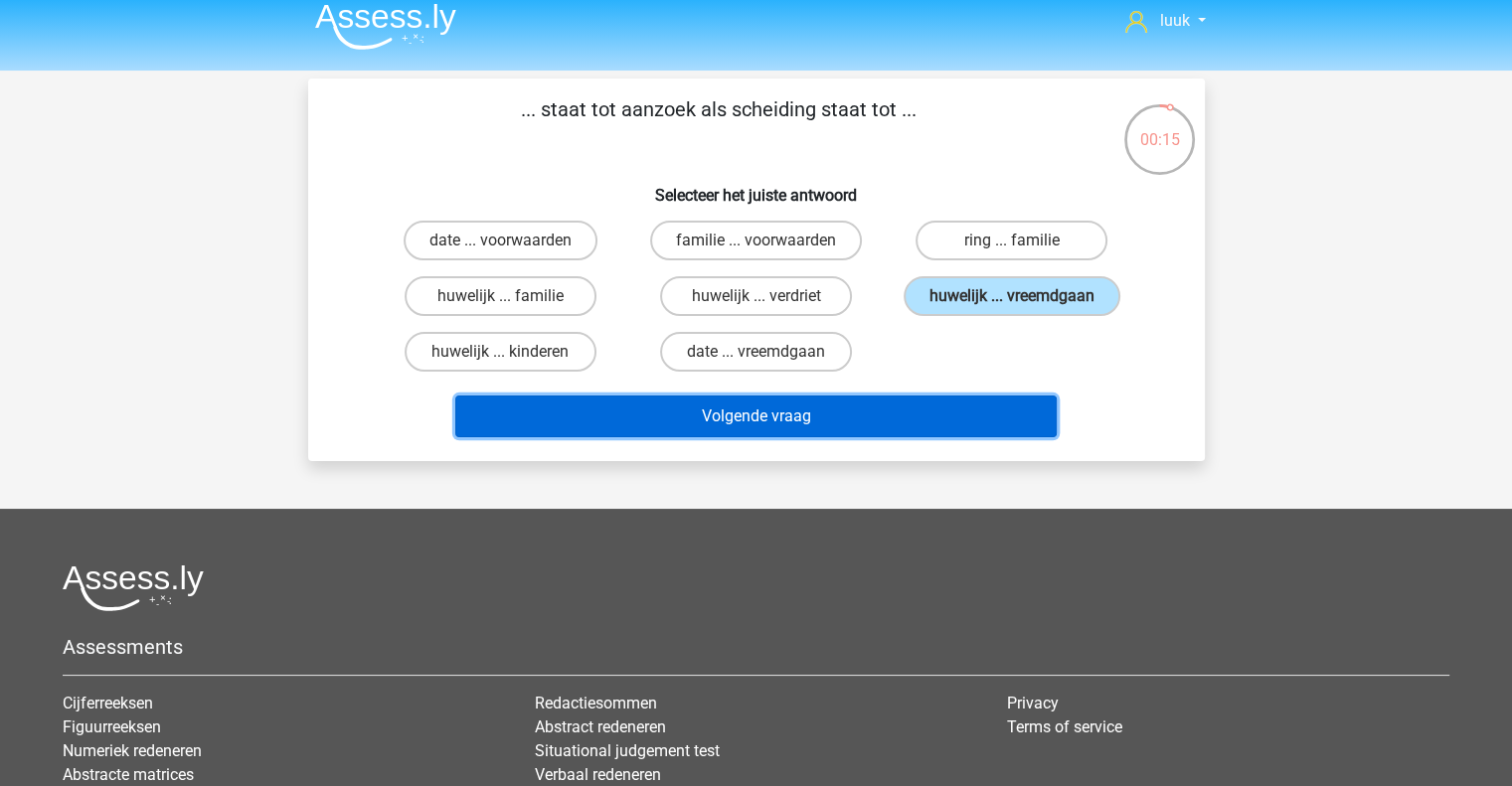click on "Volgende vraag" at bounding box center (756, 416) 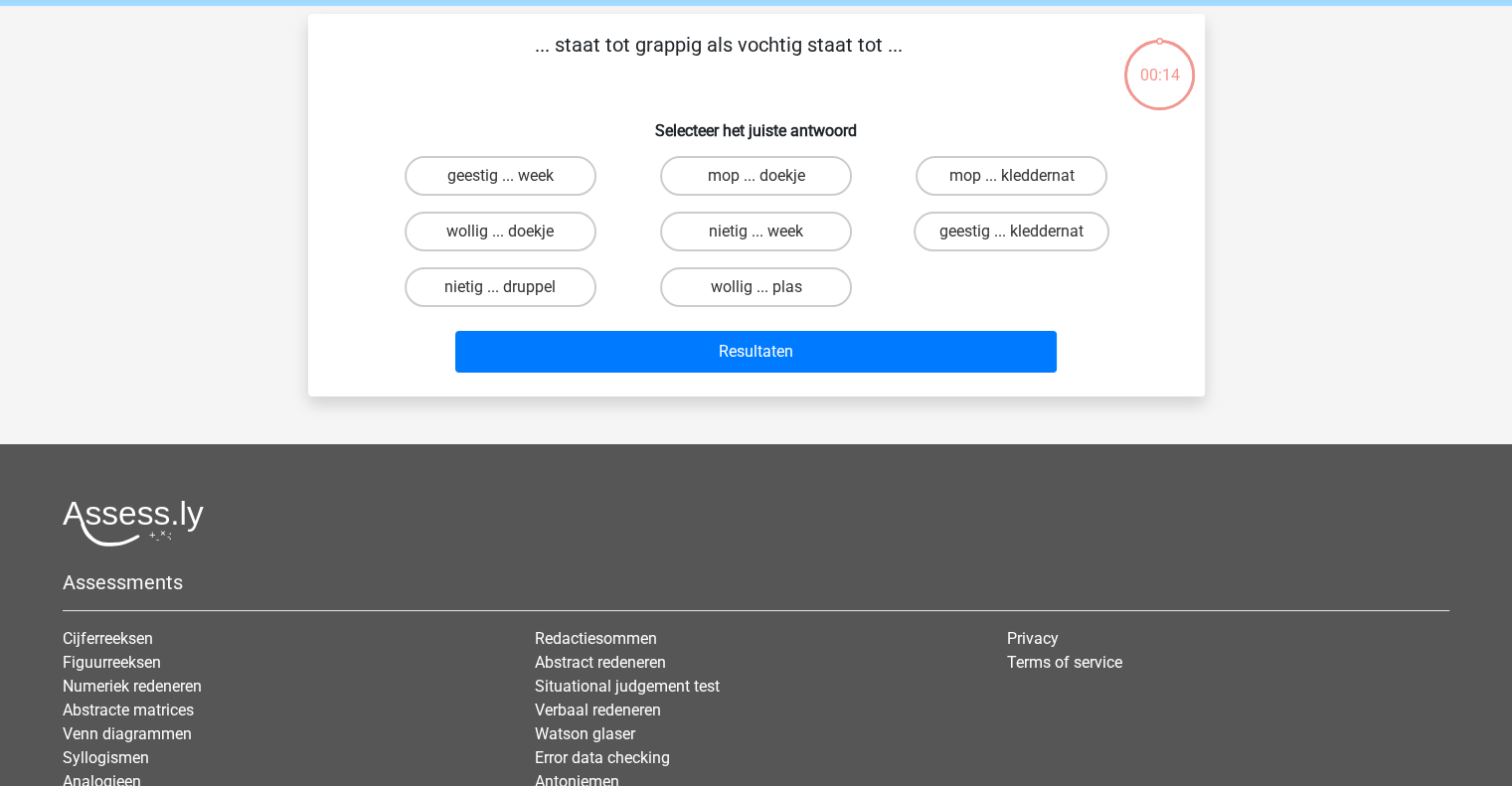 scroll, scrollTop: 91, scrollLeft: 0, axis: vertical 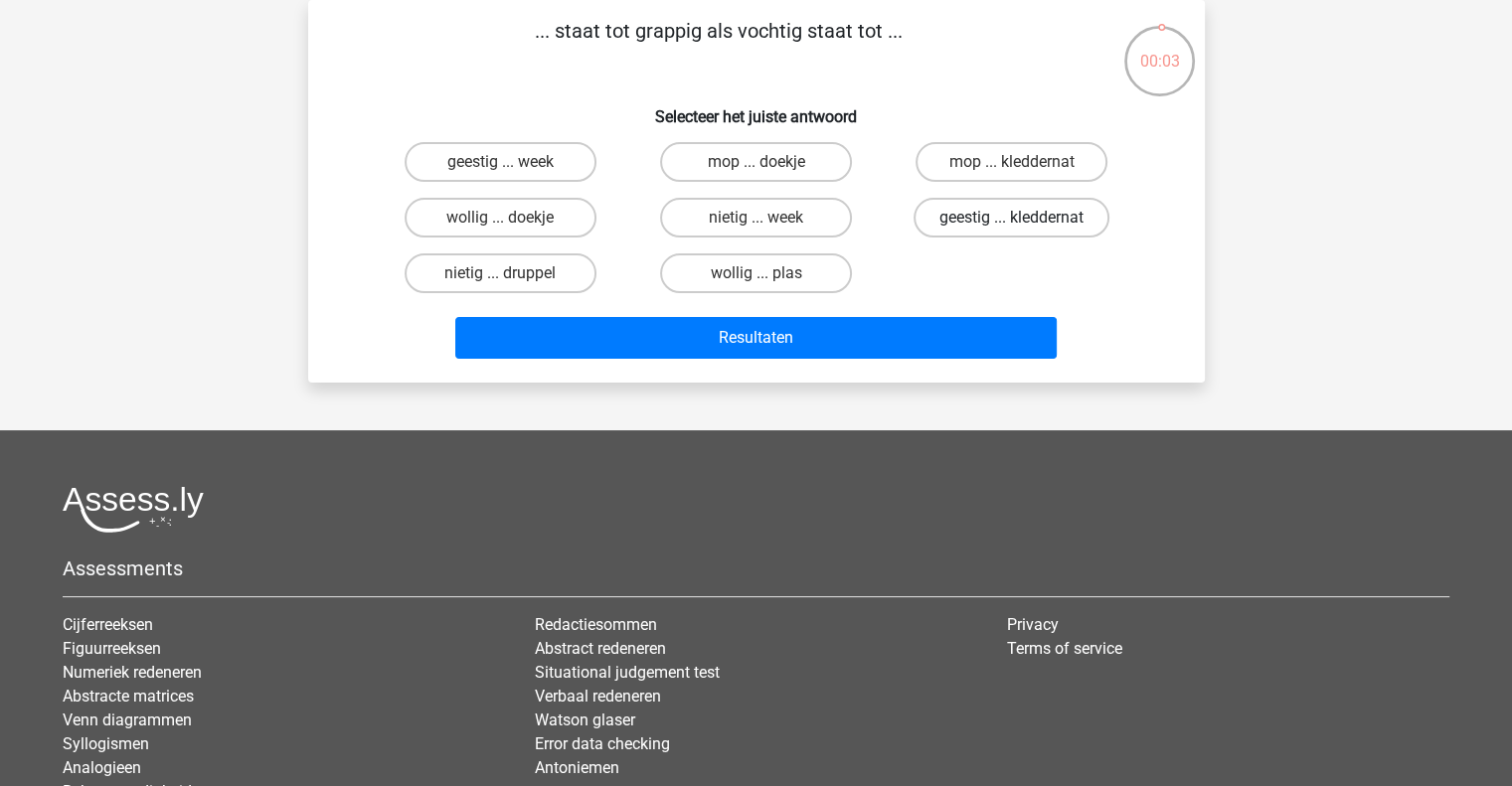 click on "geestig ... kleddernat" at bounding box center (1011, 218) 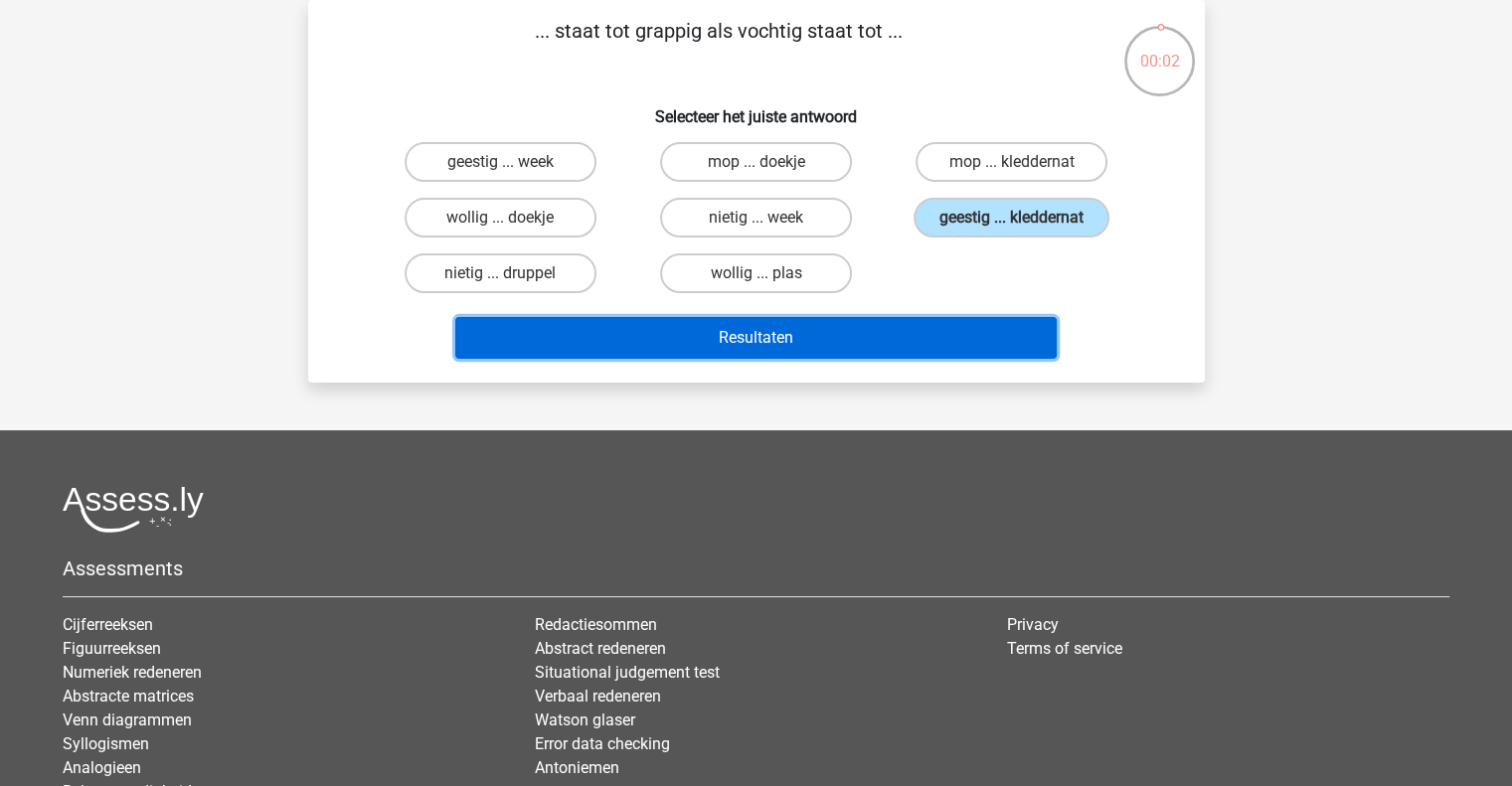 click on "Resultaten" at bounding box center (756, 338) 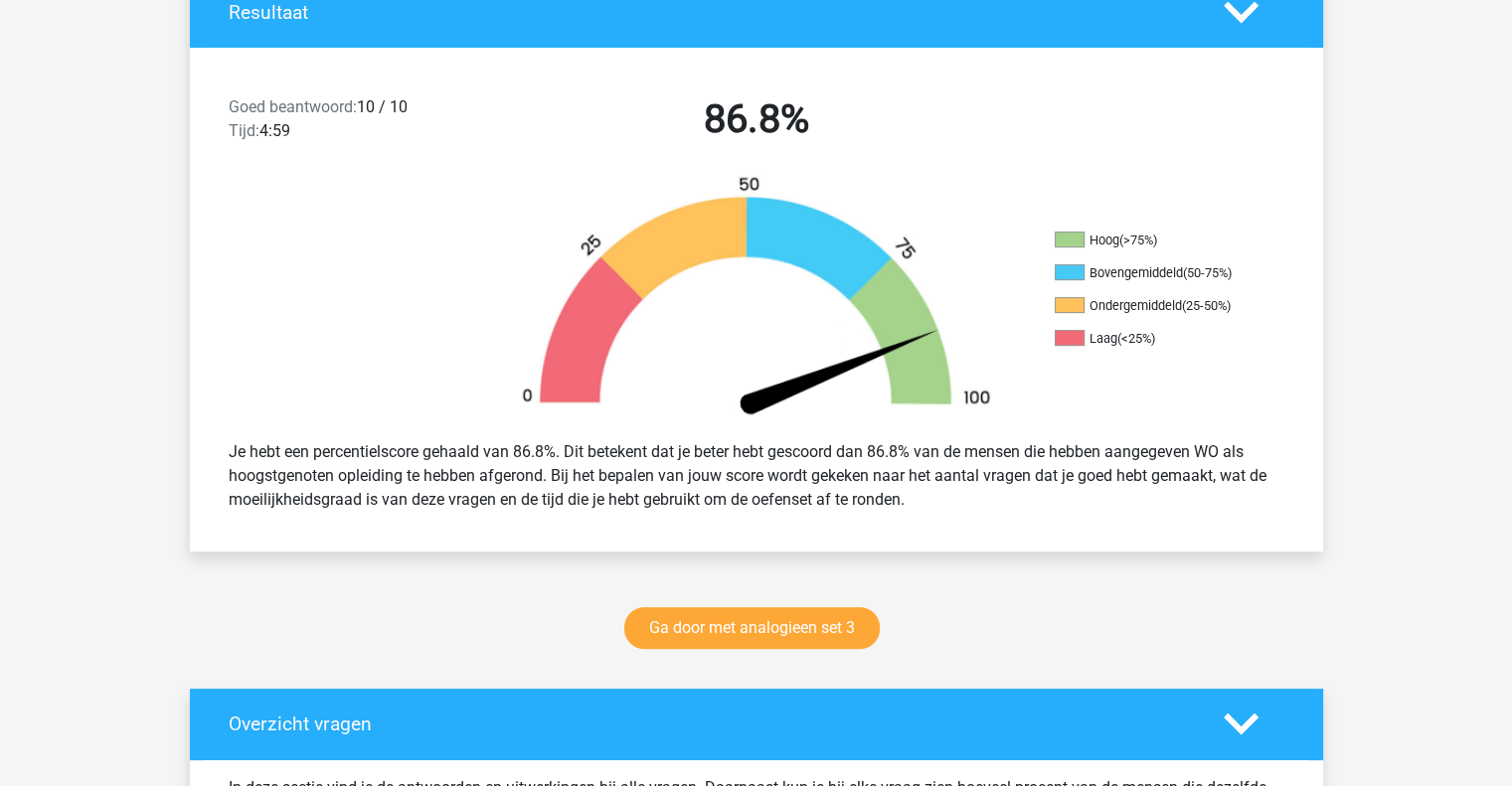 scroll, scrollTop: 459, scrollLeft: 0, axis: vertical 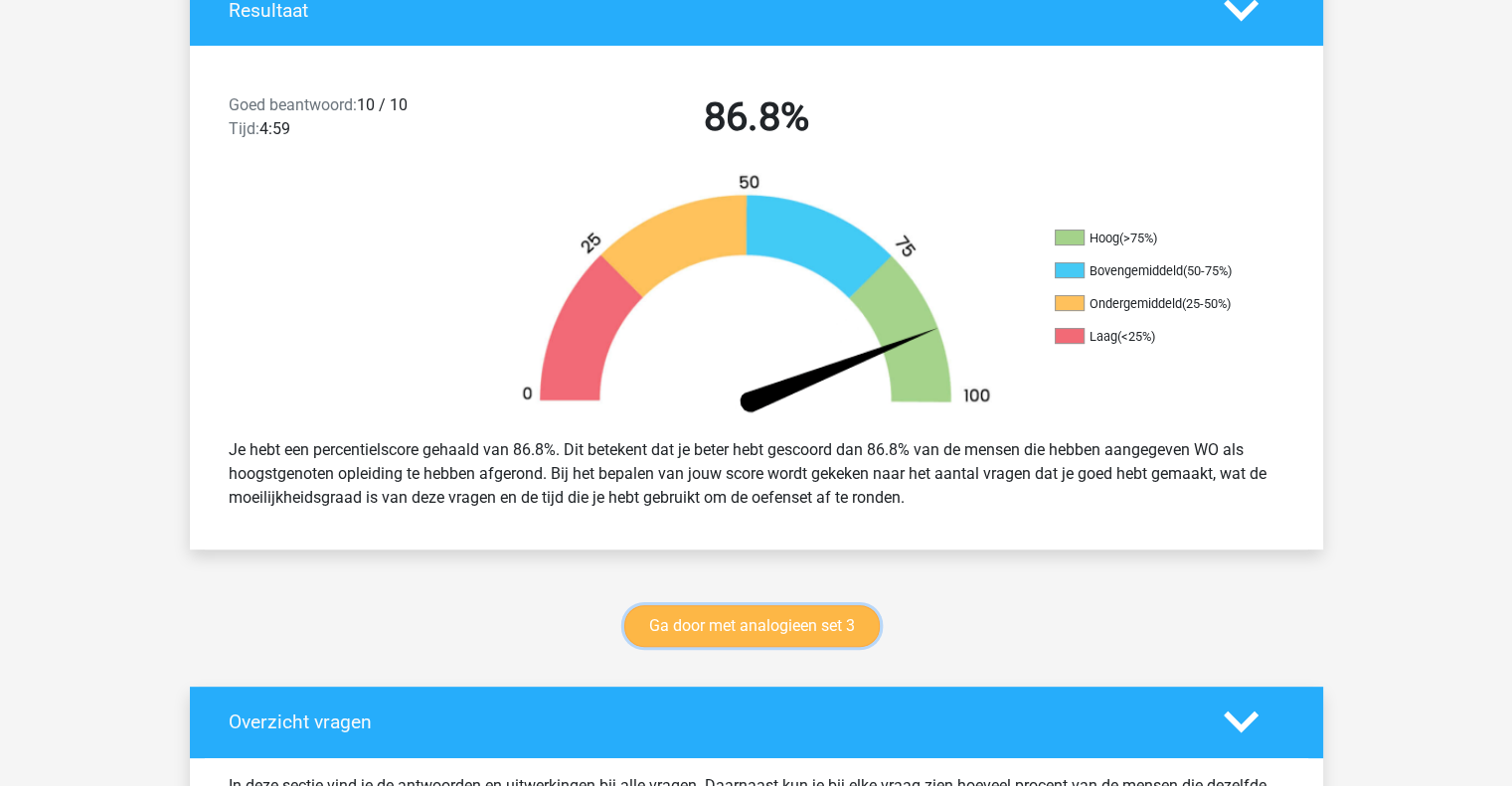 click on "Ga door met analogieen set 3" at bounding box center [752, 626] 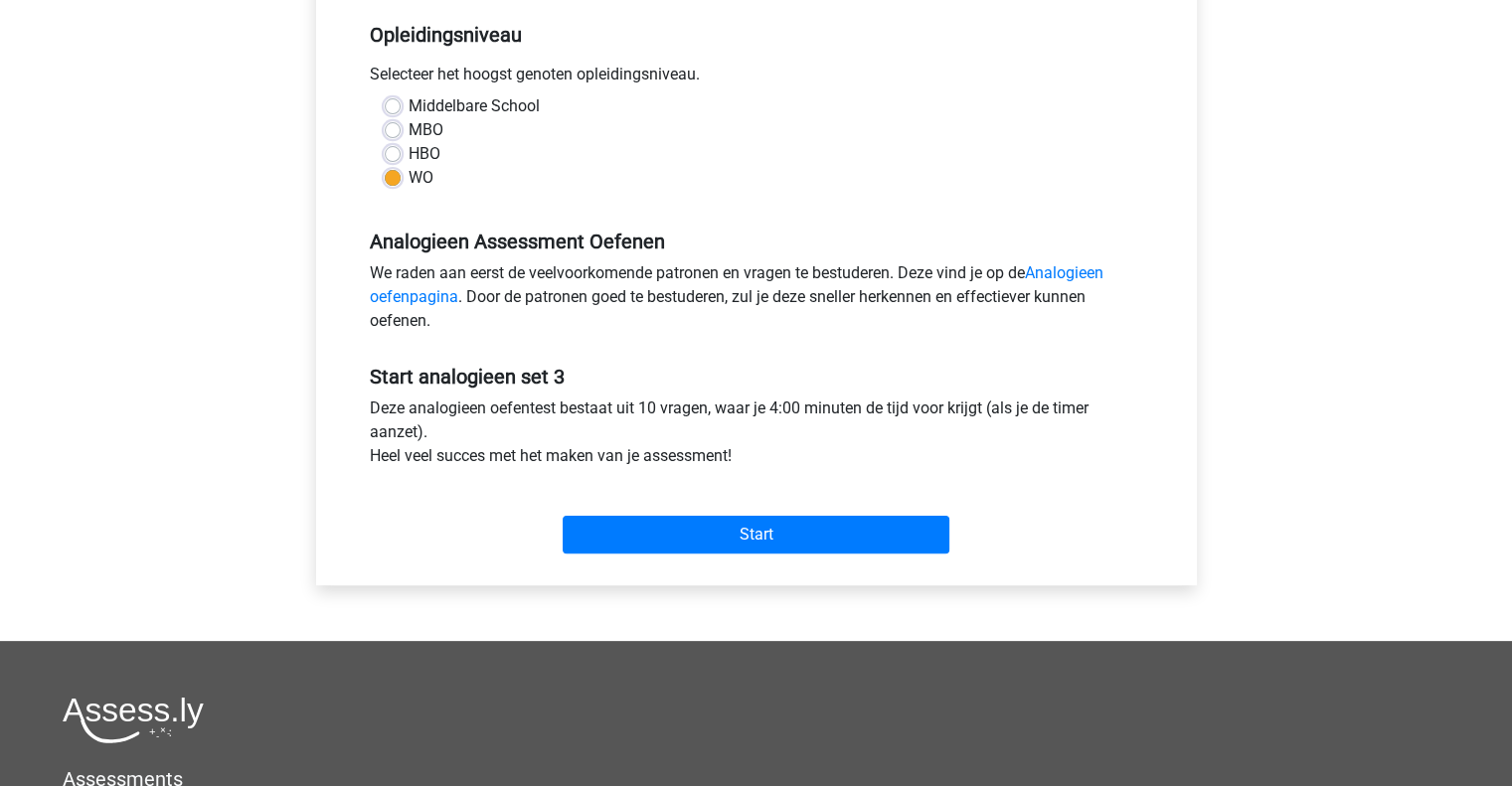 scroll, scrollTop: 417, scrollLeft: 0, axis: vertical 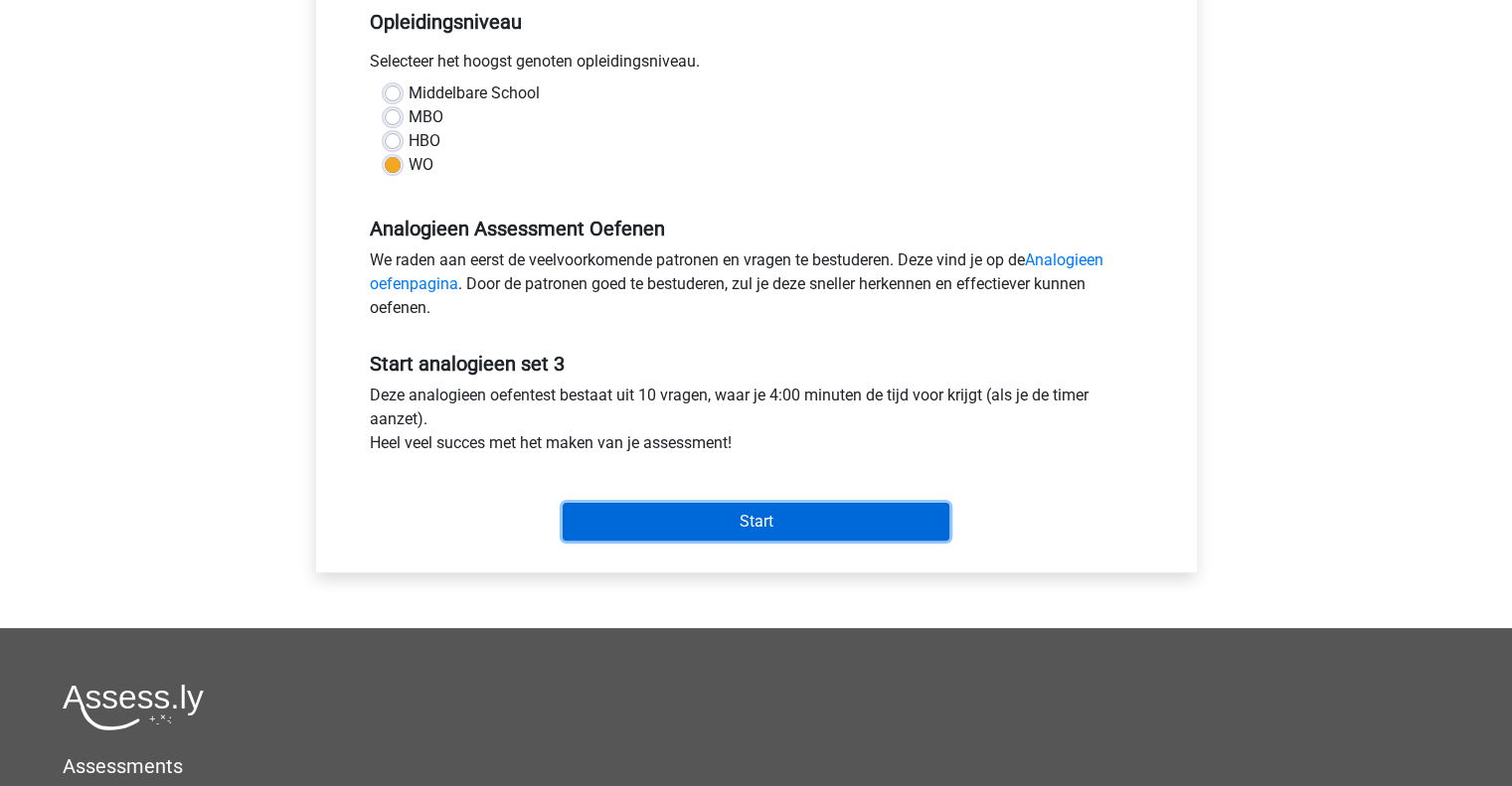click on "Start" at bounding box center (756, 522) 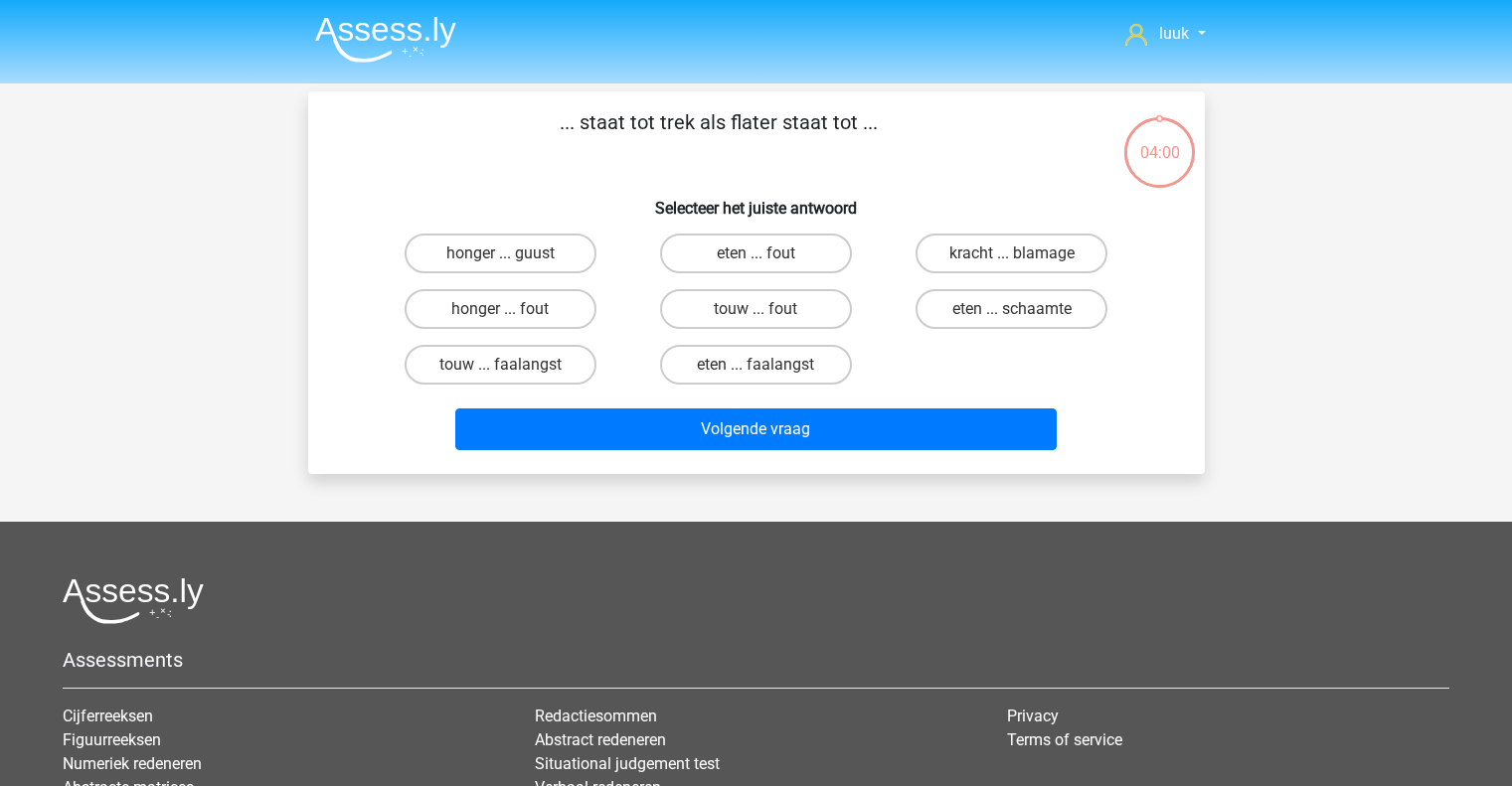 scroll, scrollTop: 0, scrollLeft: 0, axis: both 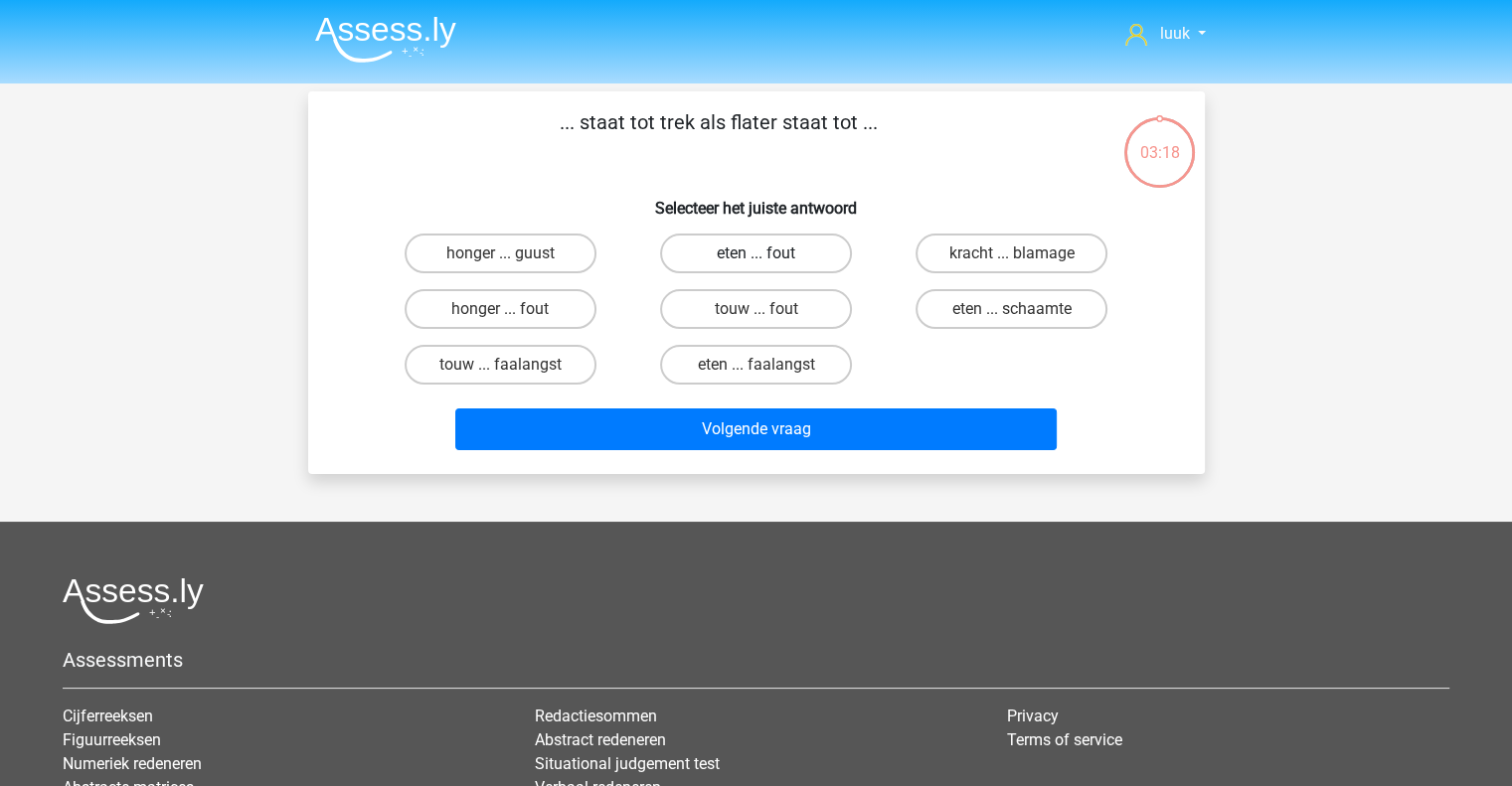 click on "eten ... fout" at bounding box center (756, 253) 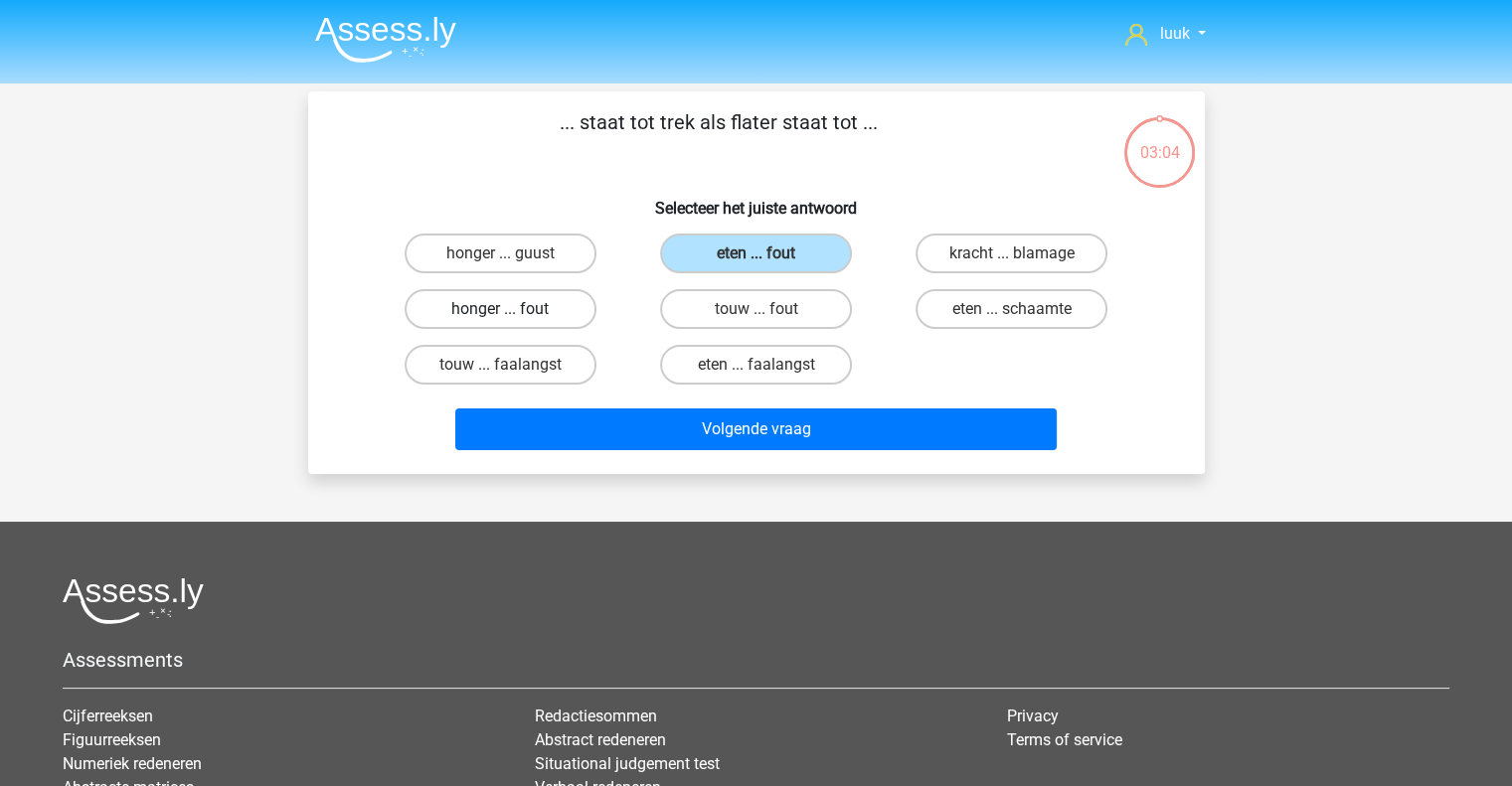click on "honger ... fout" at bounding box center (500, 309) 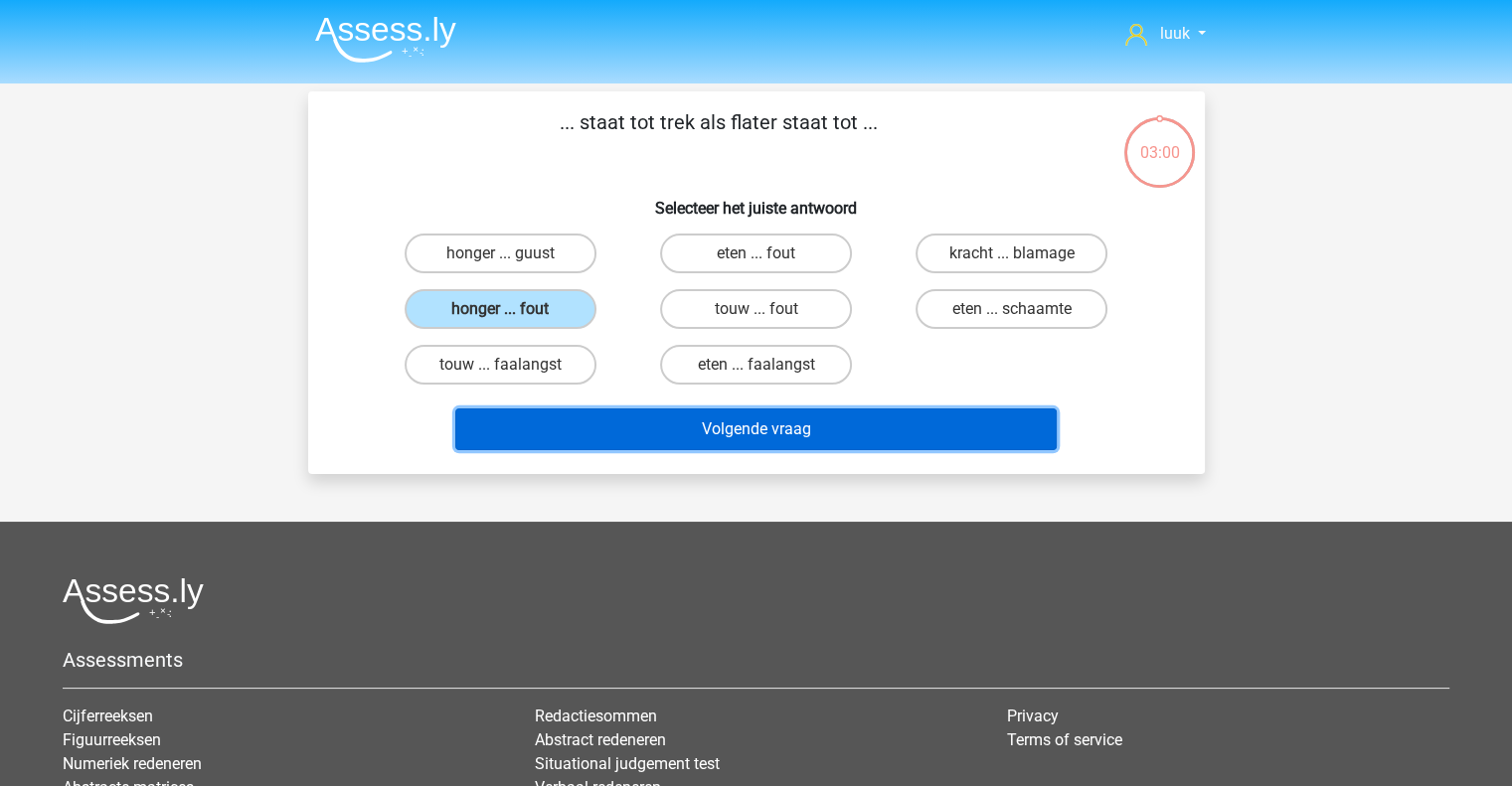 click on "Volgende vraag" at bounding box center (756, 429) 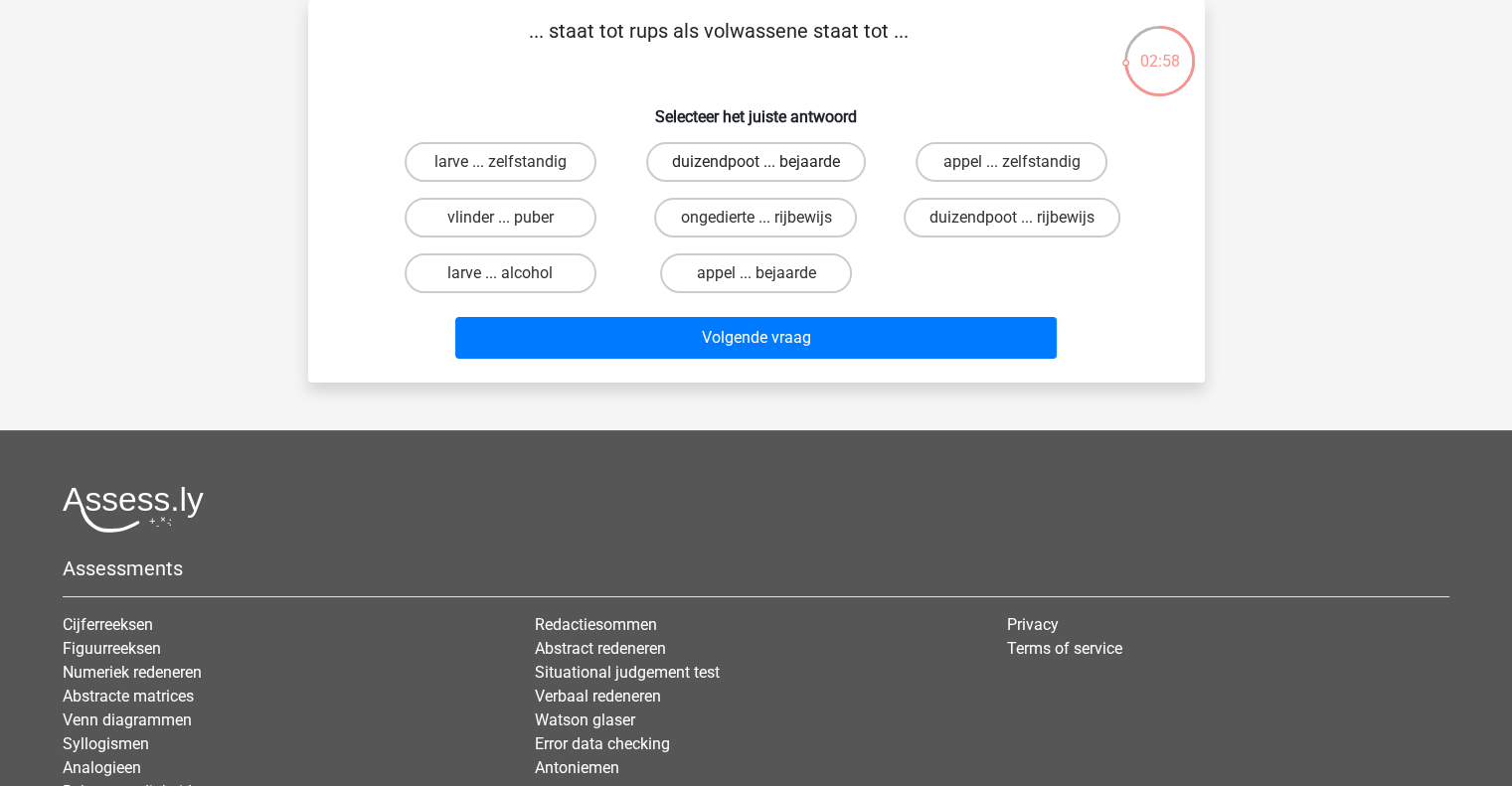 scroll, scrollTop: 3, scrollLeft: 0, axis: vertical 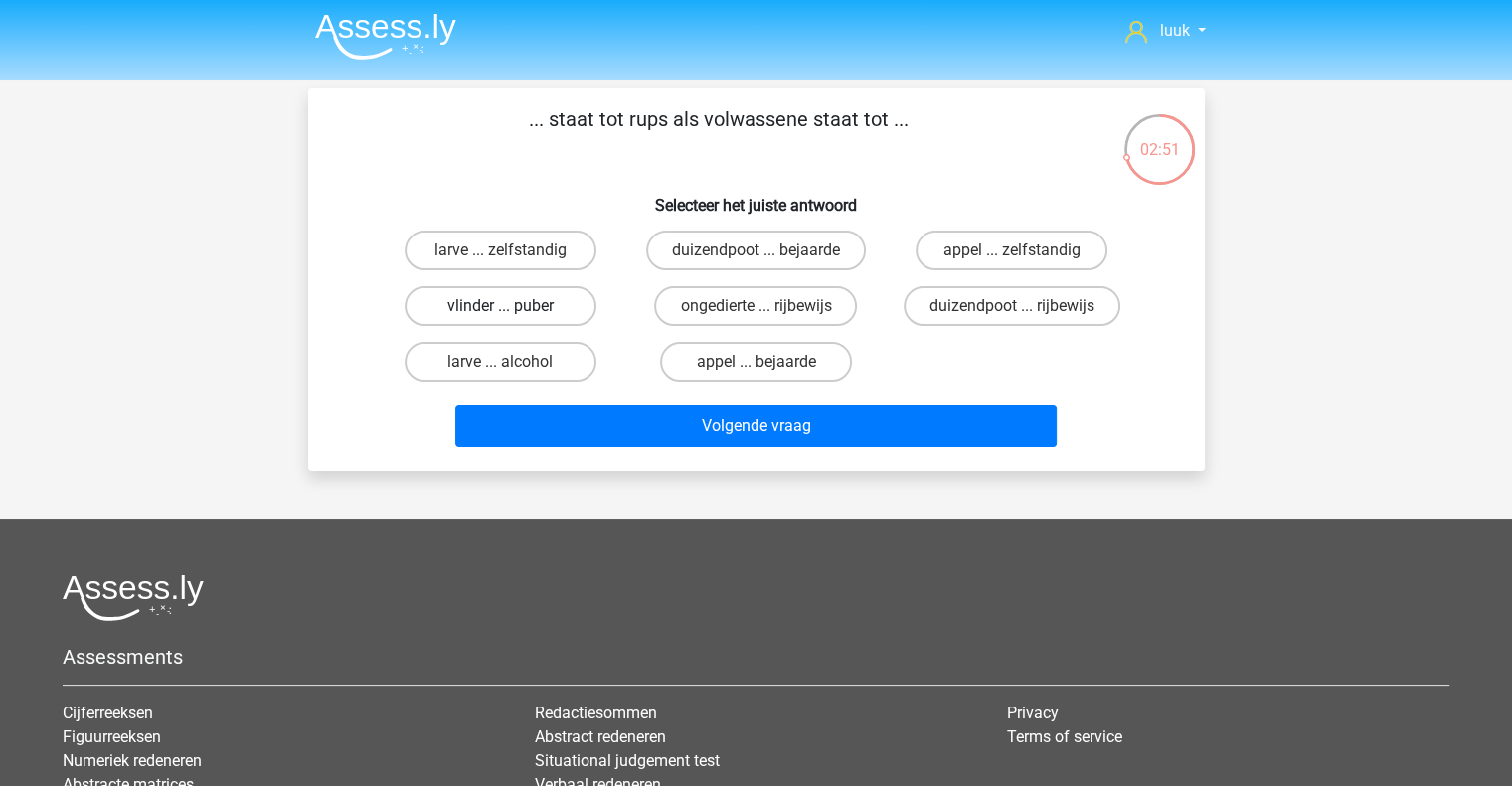 click on "vlinder ... puber" at bounding box center (500, 306) 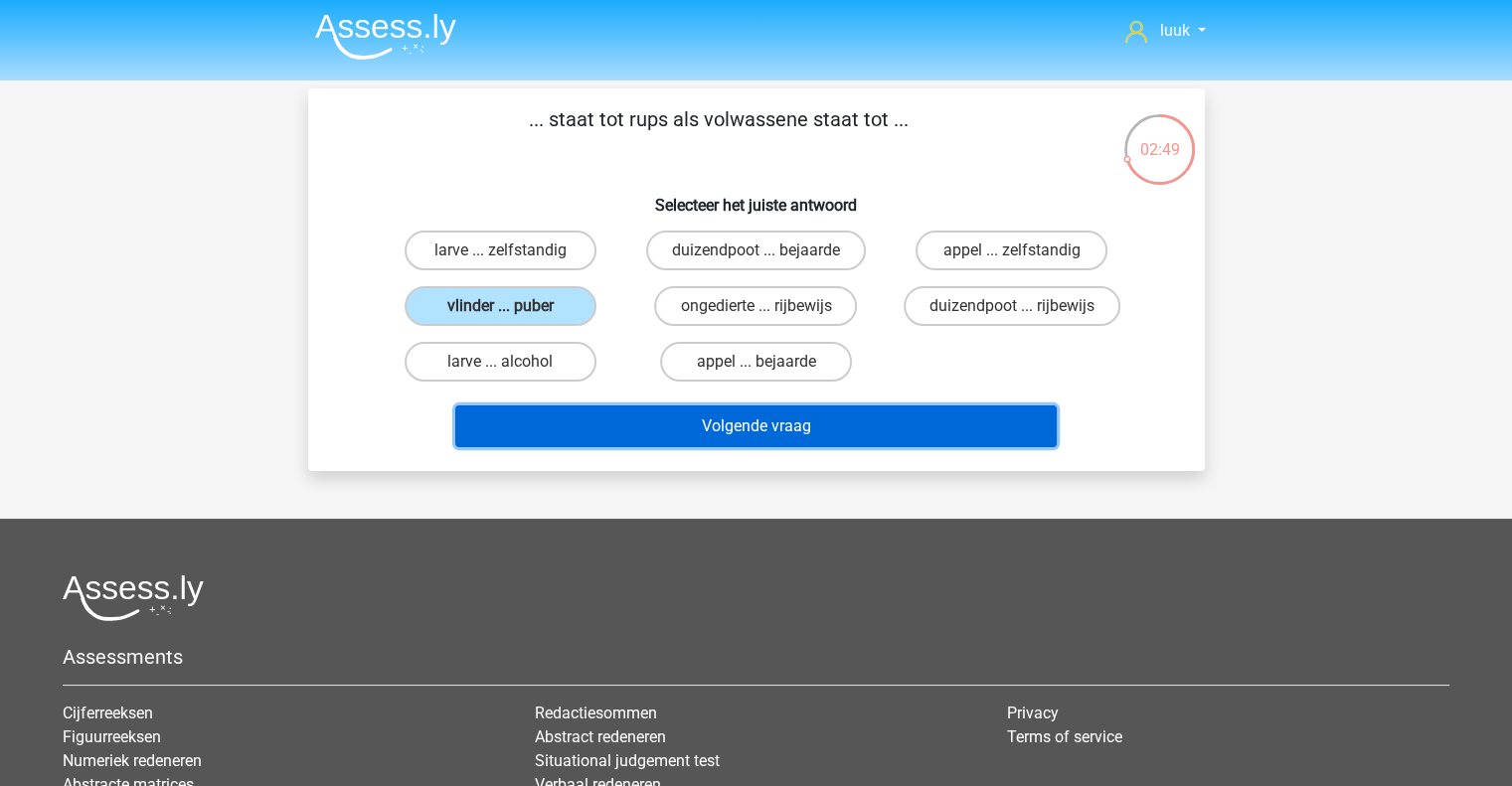 click on "Volgende vraag" at bounding box center [756, 426] 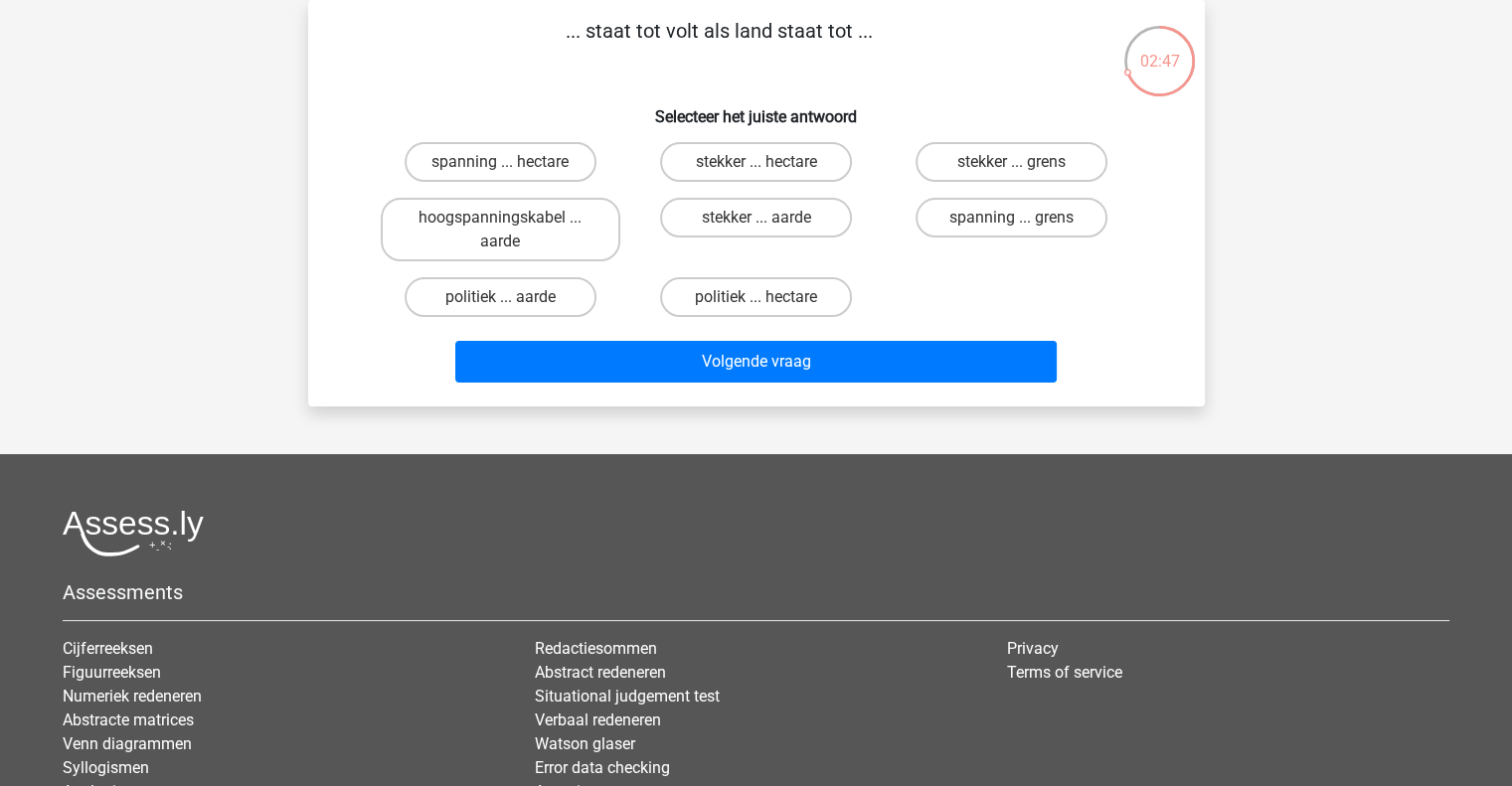 scroll, scrollTop: 0, scrollLeft: 0, axis: both 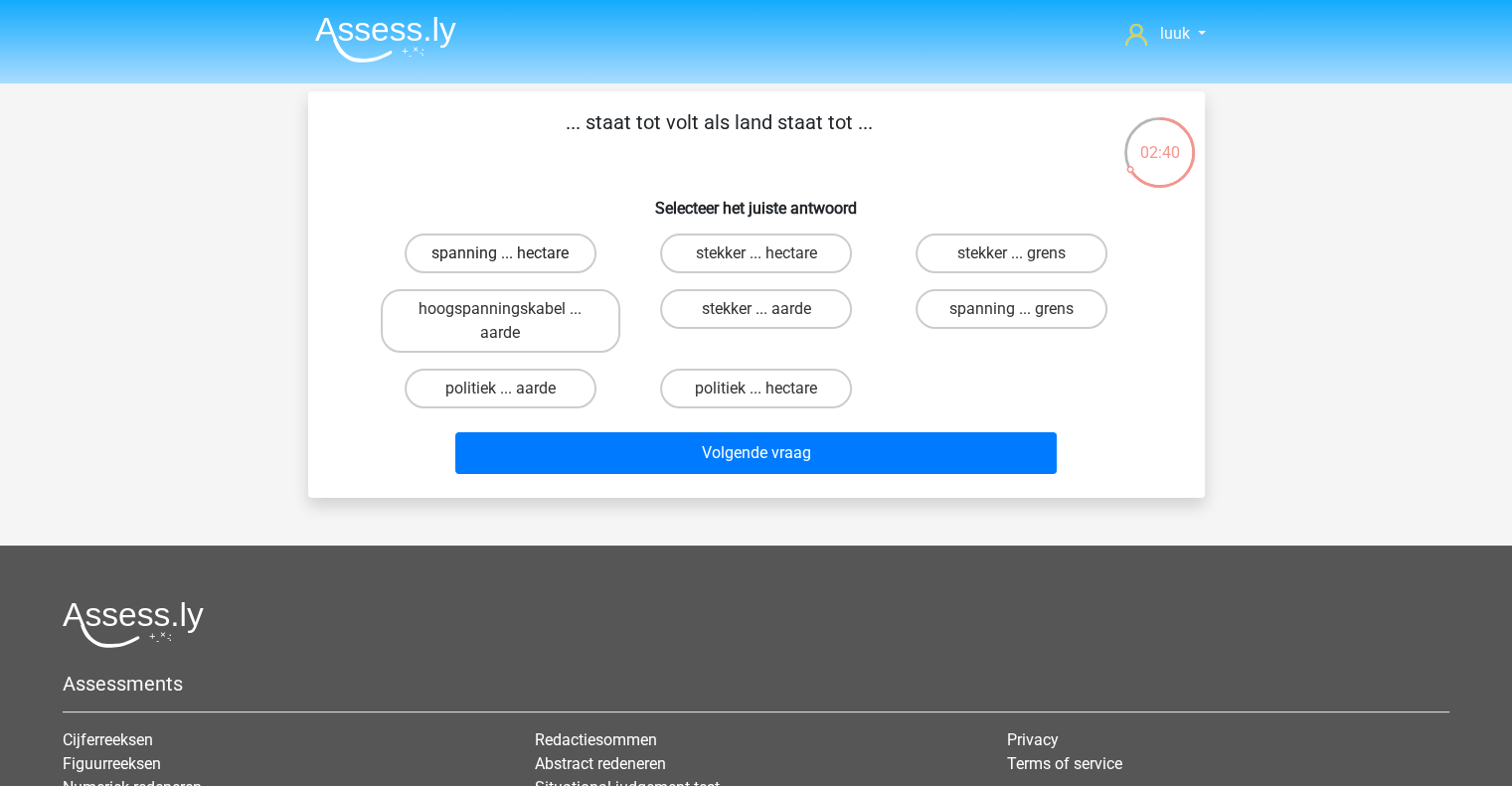 click on "spanning ... hectare" at bounding box center (500, 253) 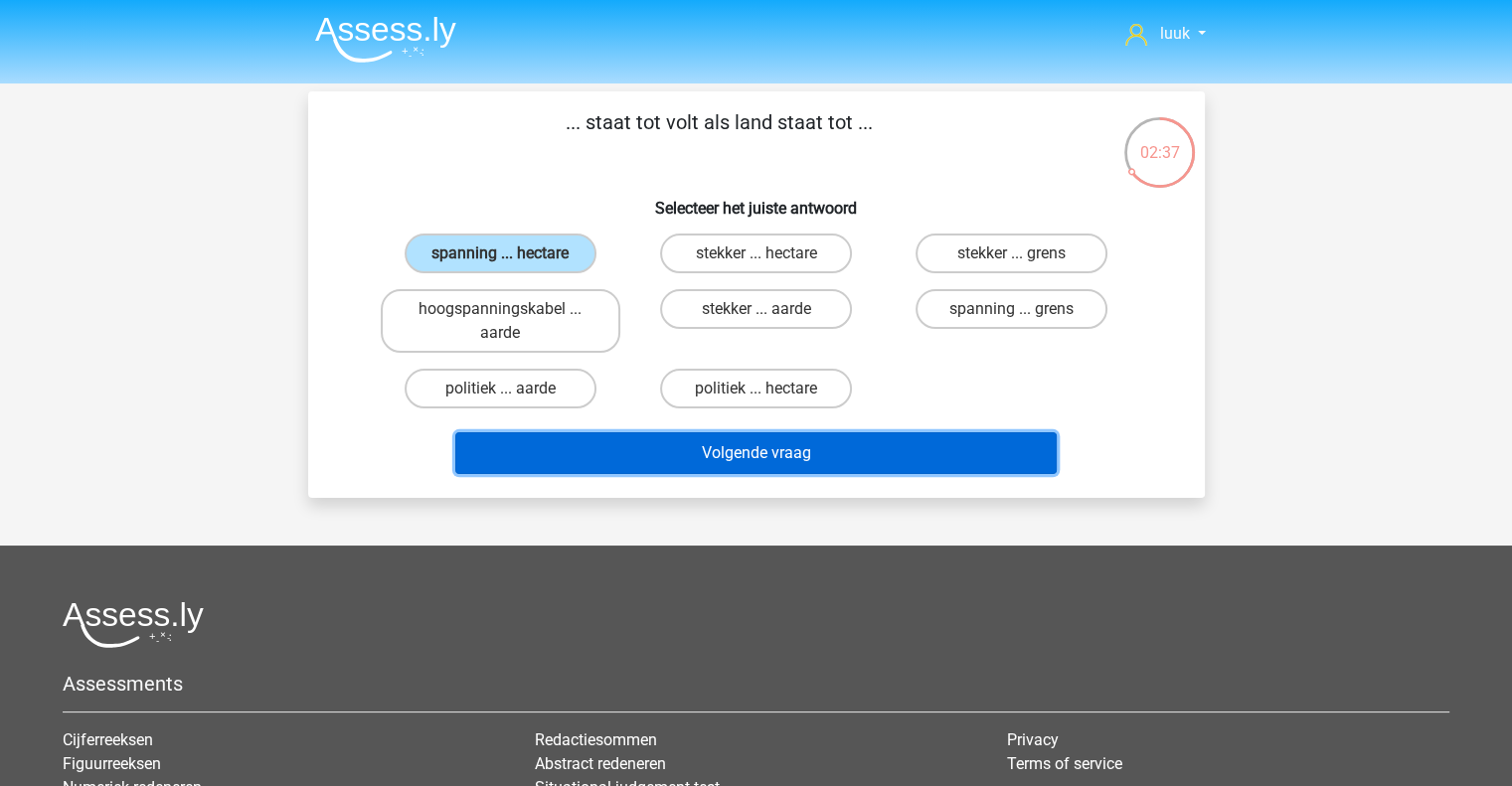 click on "Volgende vraag" at bounding box center [756, 453] 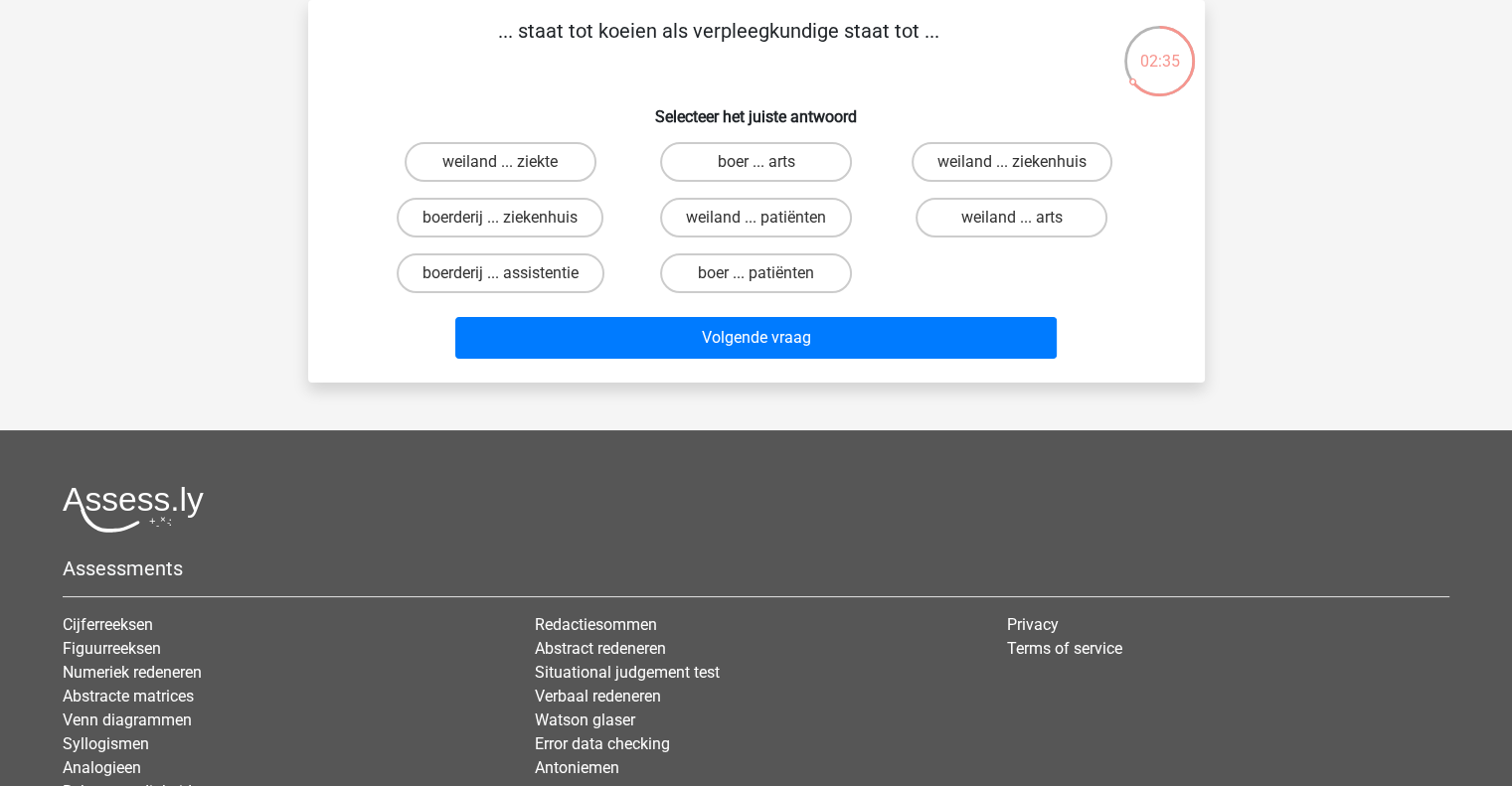 scroll, scrollTop: 0, scrollLeft: 0, axis: both 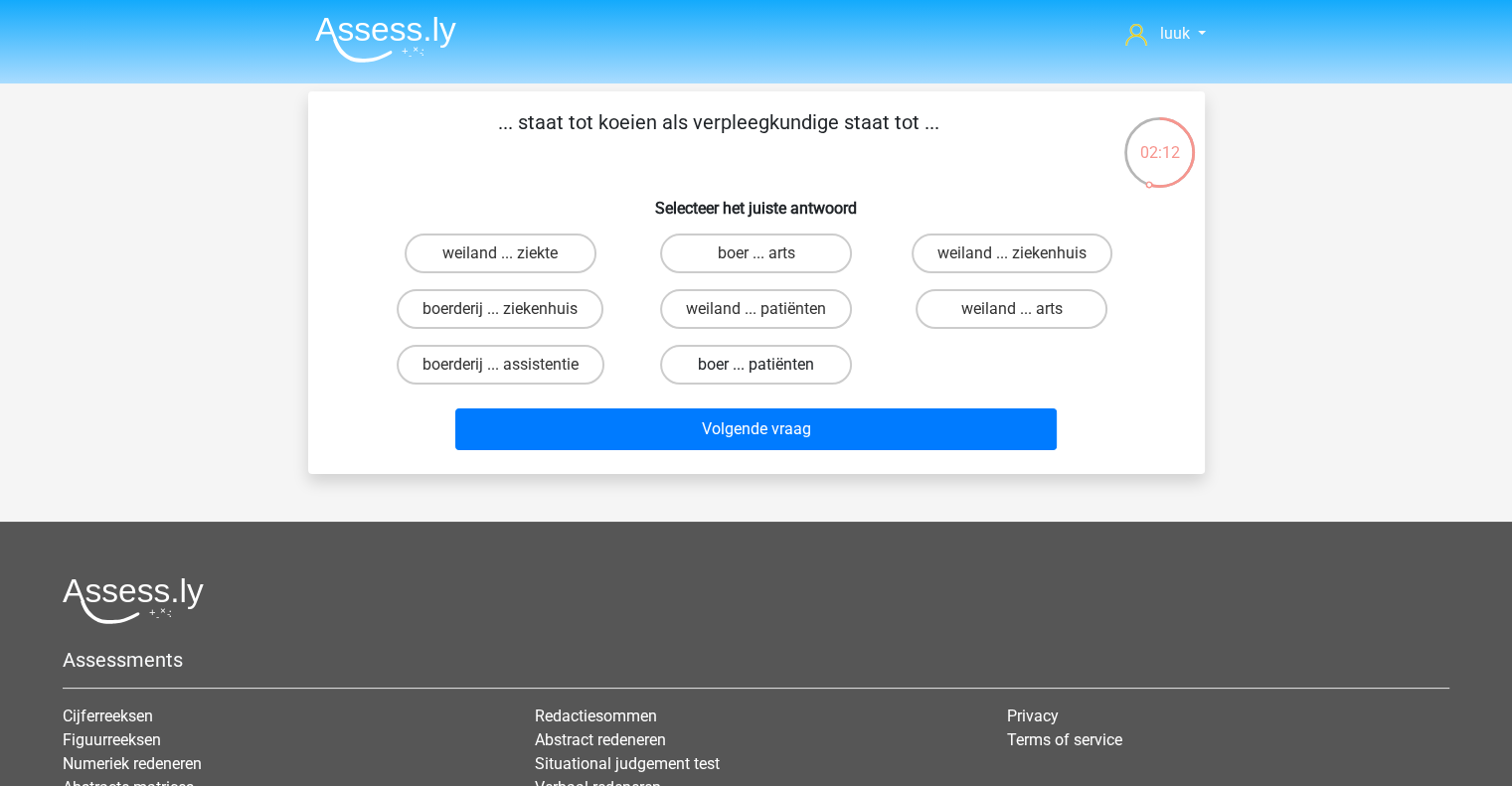 click on "boer ... patiënten" at bounding box center (756, 365) 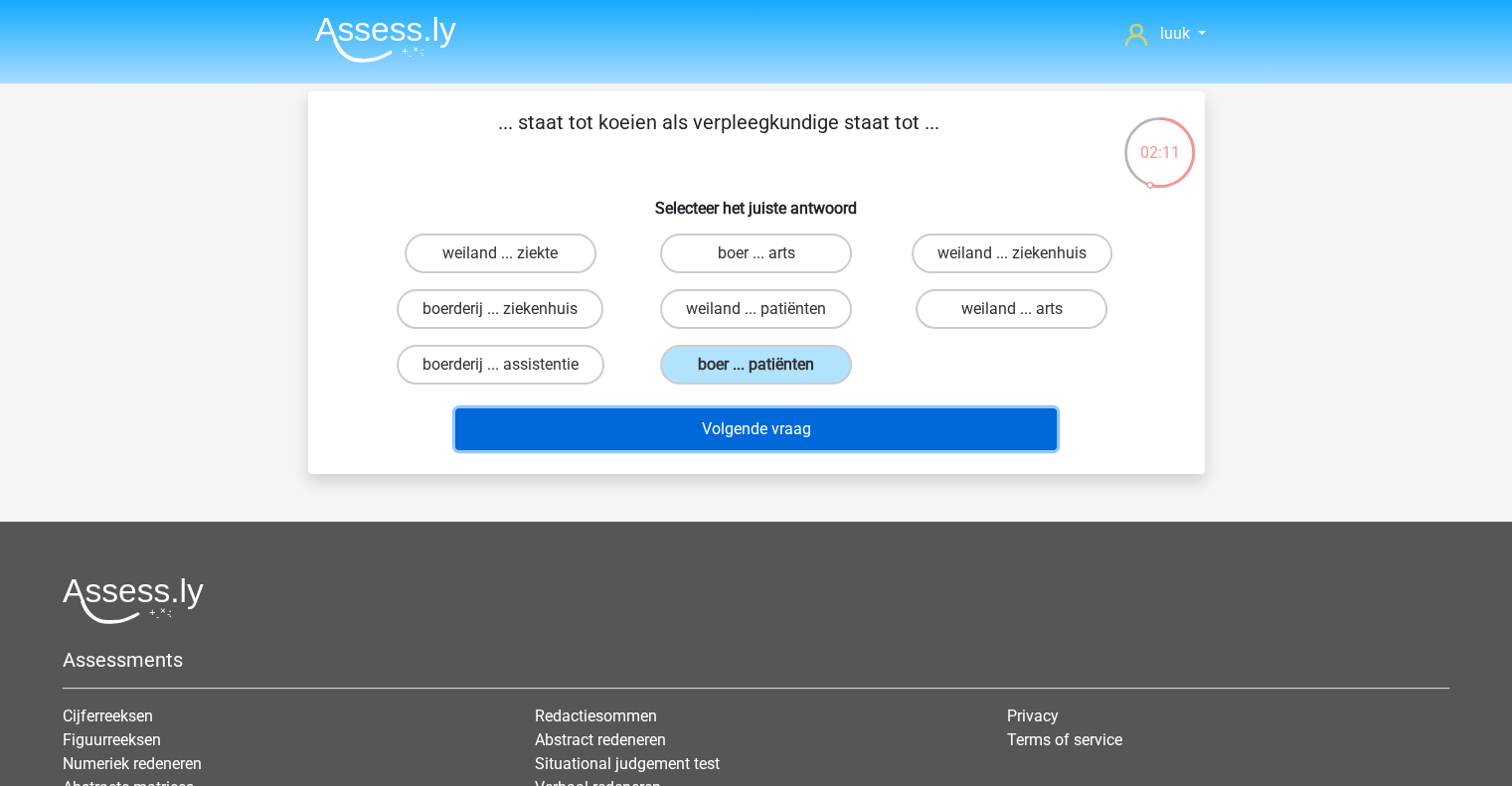 click on "Volgende vraag" at bounding box center (756, 429) 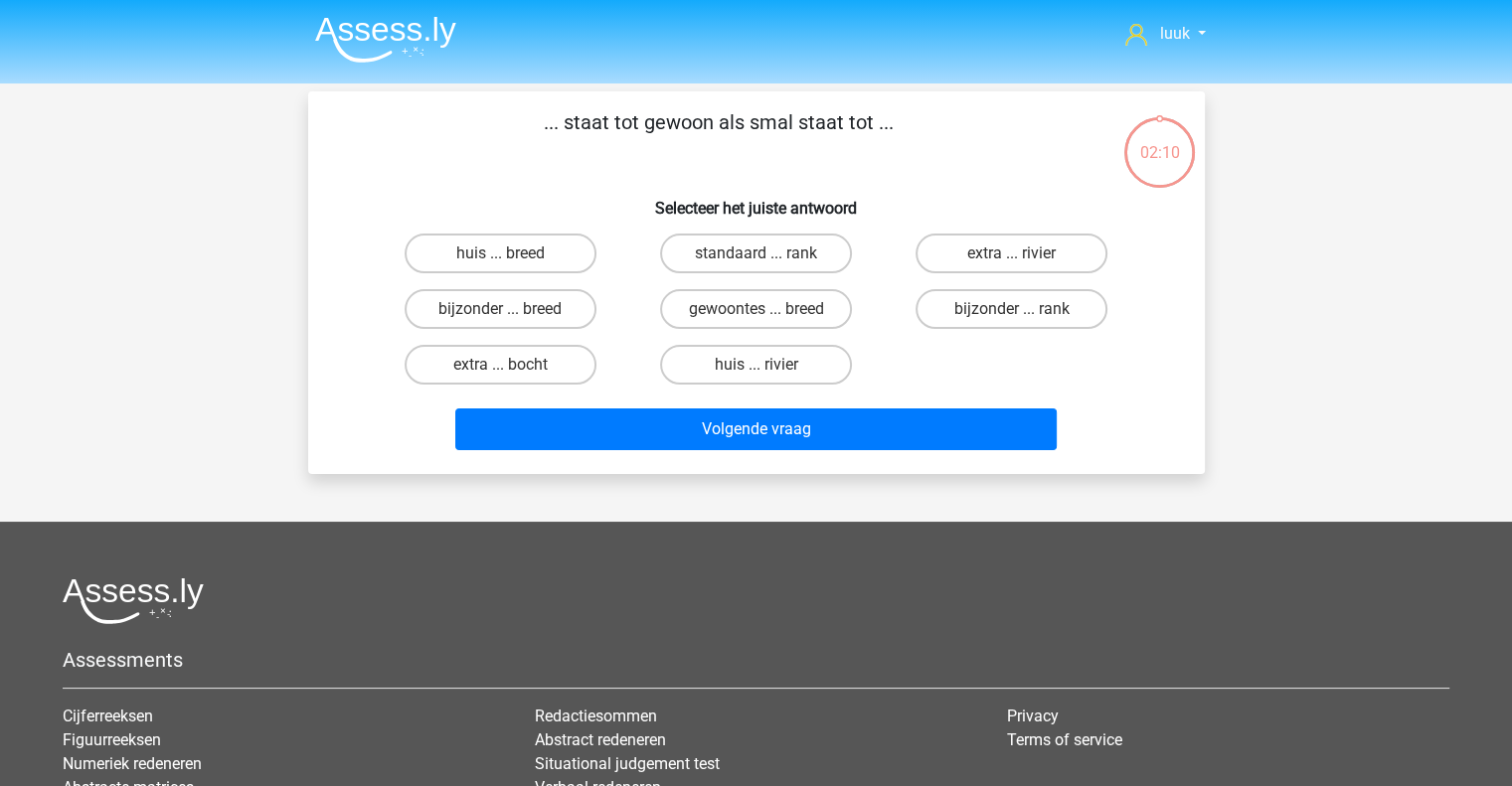 scroll, scrollTop: 0, scrollLeft: 0, axis: both 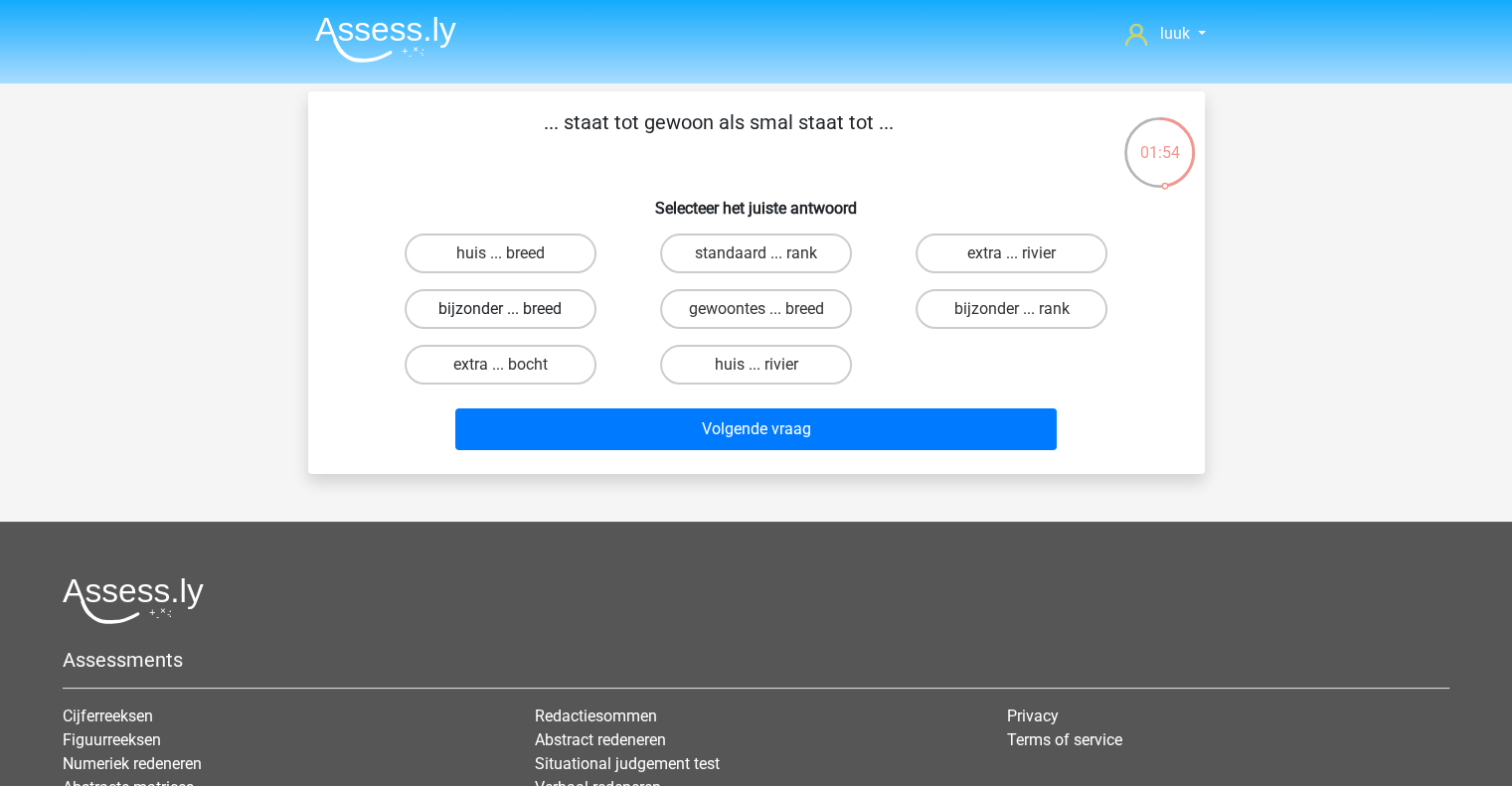 click on "bijzonder ... breed" at bounding box center [500, 309] 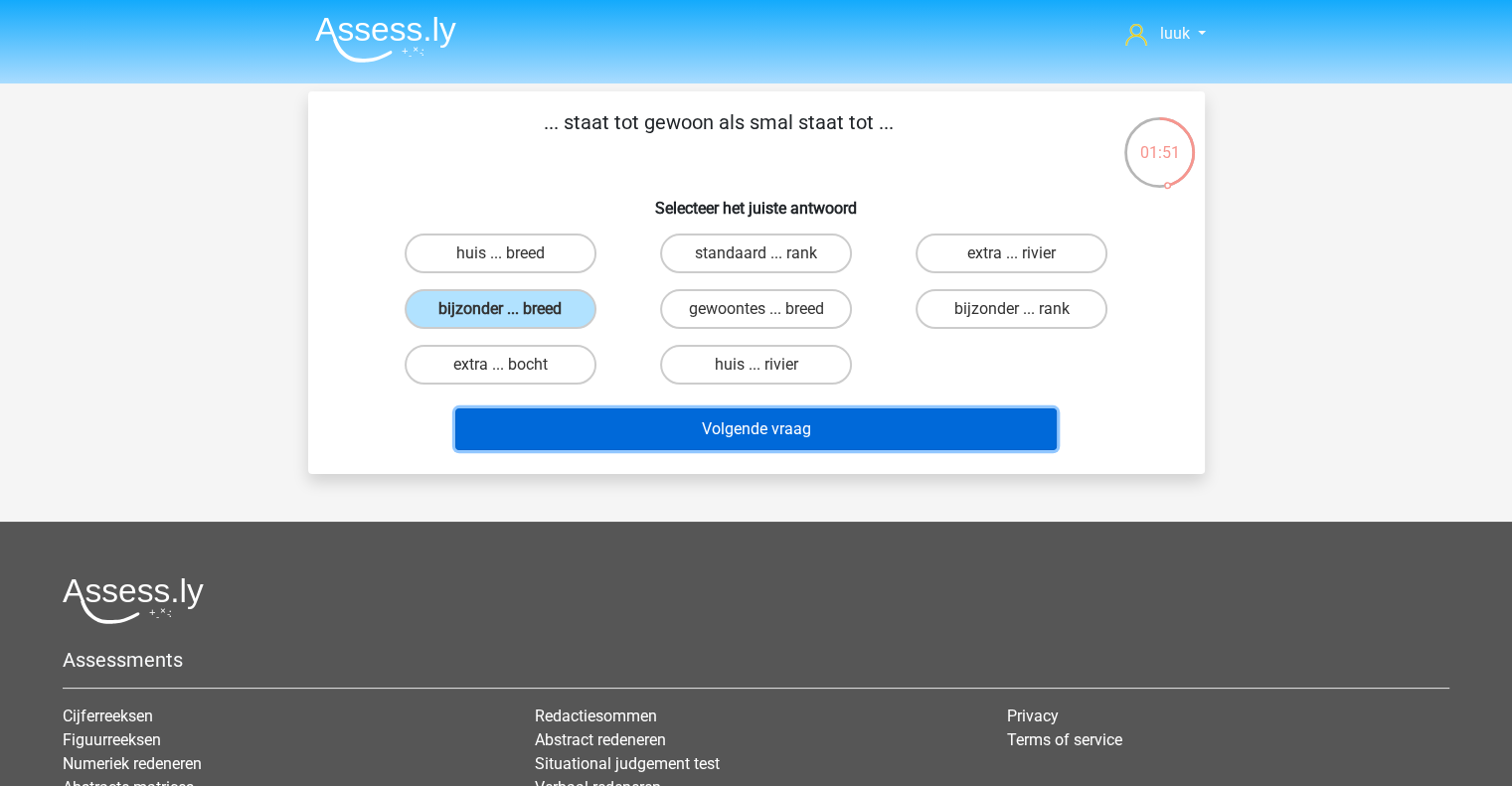 click on "Volgende vraag" at bounding box center (756, 429) 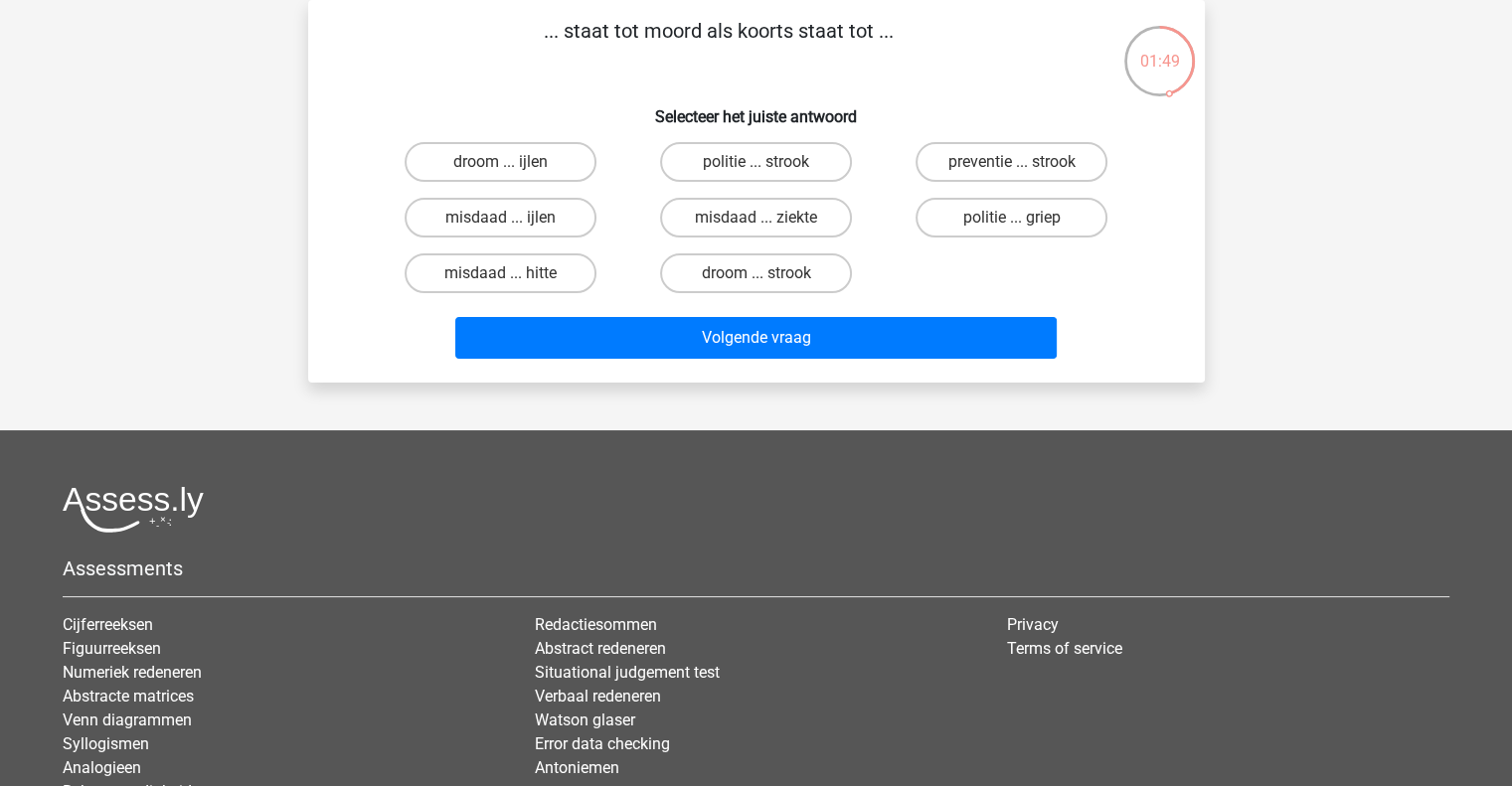 scroll, scrollTop: 0, scrollLeft: 0, axis: both 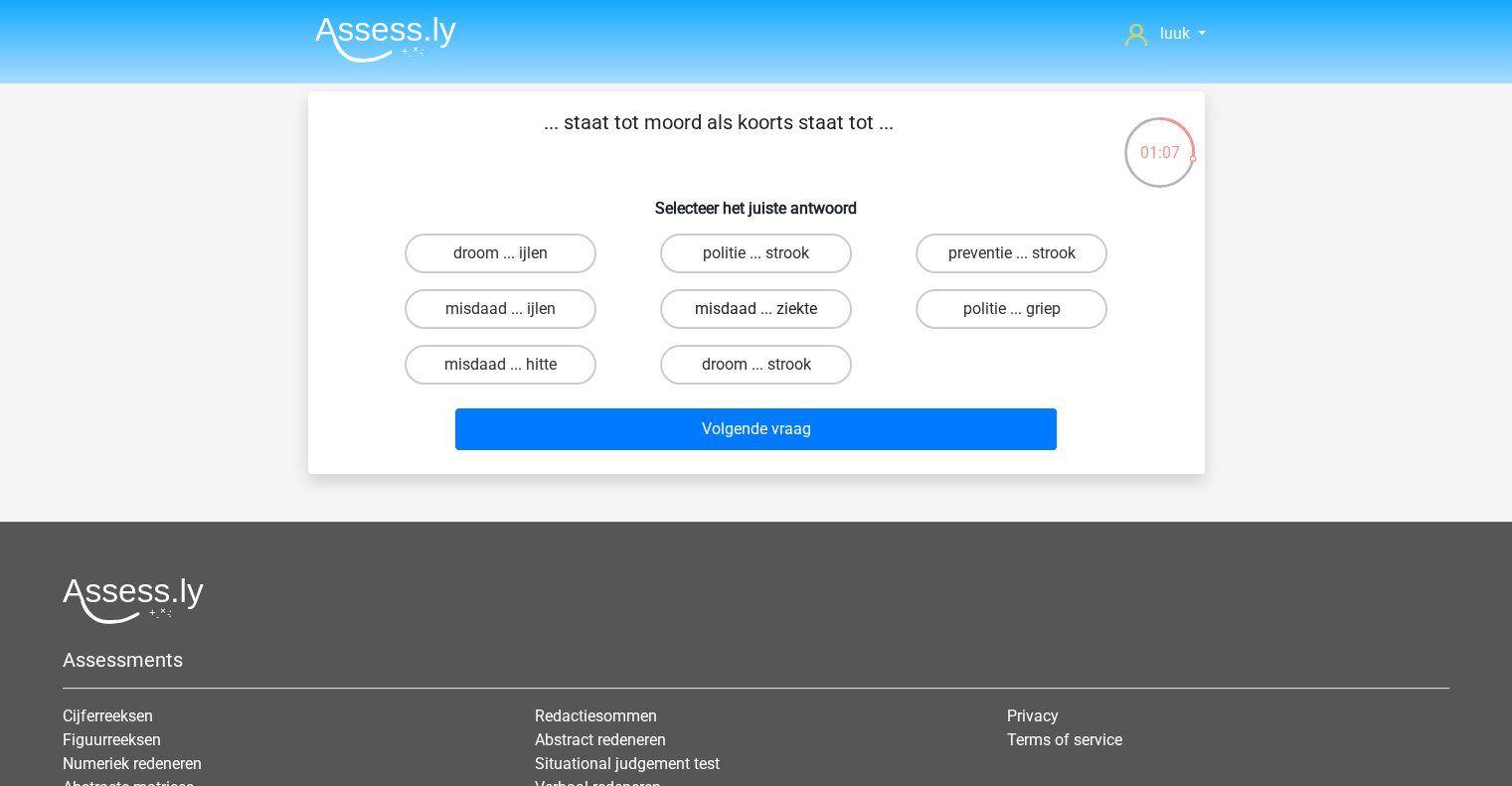 click on "misdaad ... ziekte" at bounding box center (756, 309) 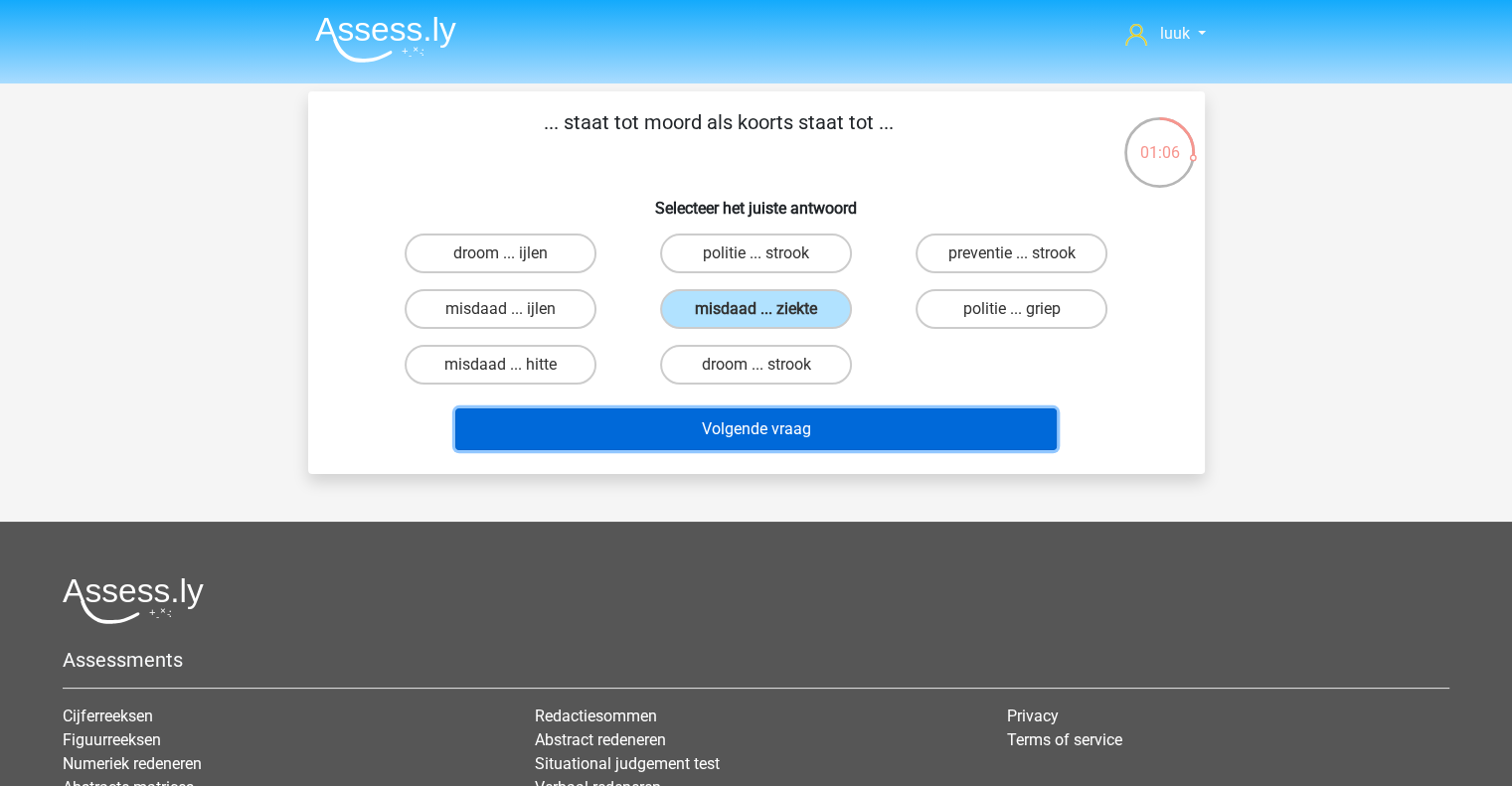 click on "Volgende vraag" at bounding box center (756, 429) 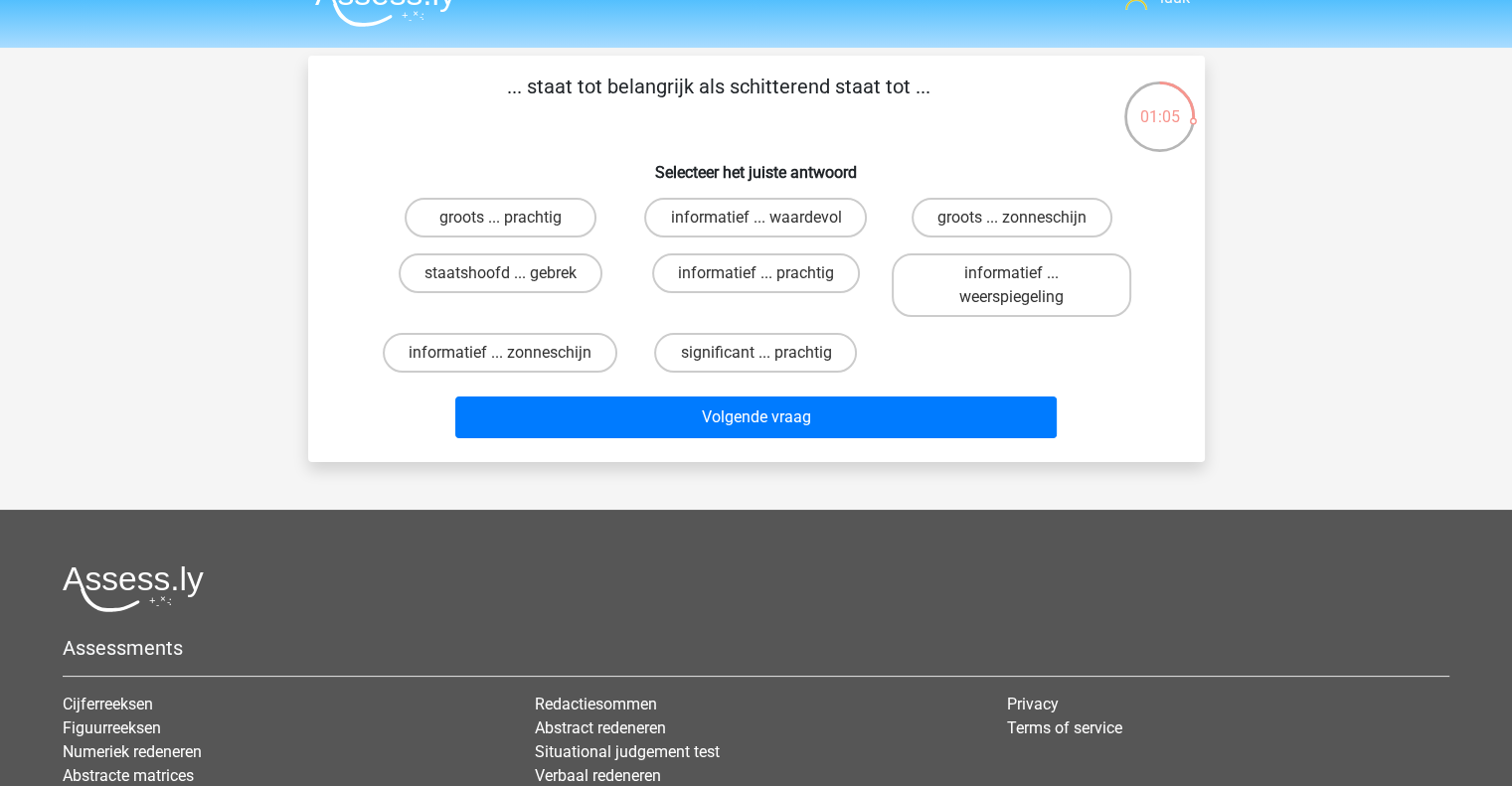 scroll, scrollTop: 35, scrollLeft: 0, axis: vertical 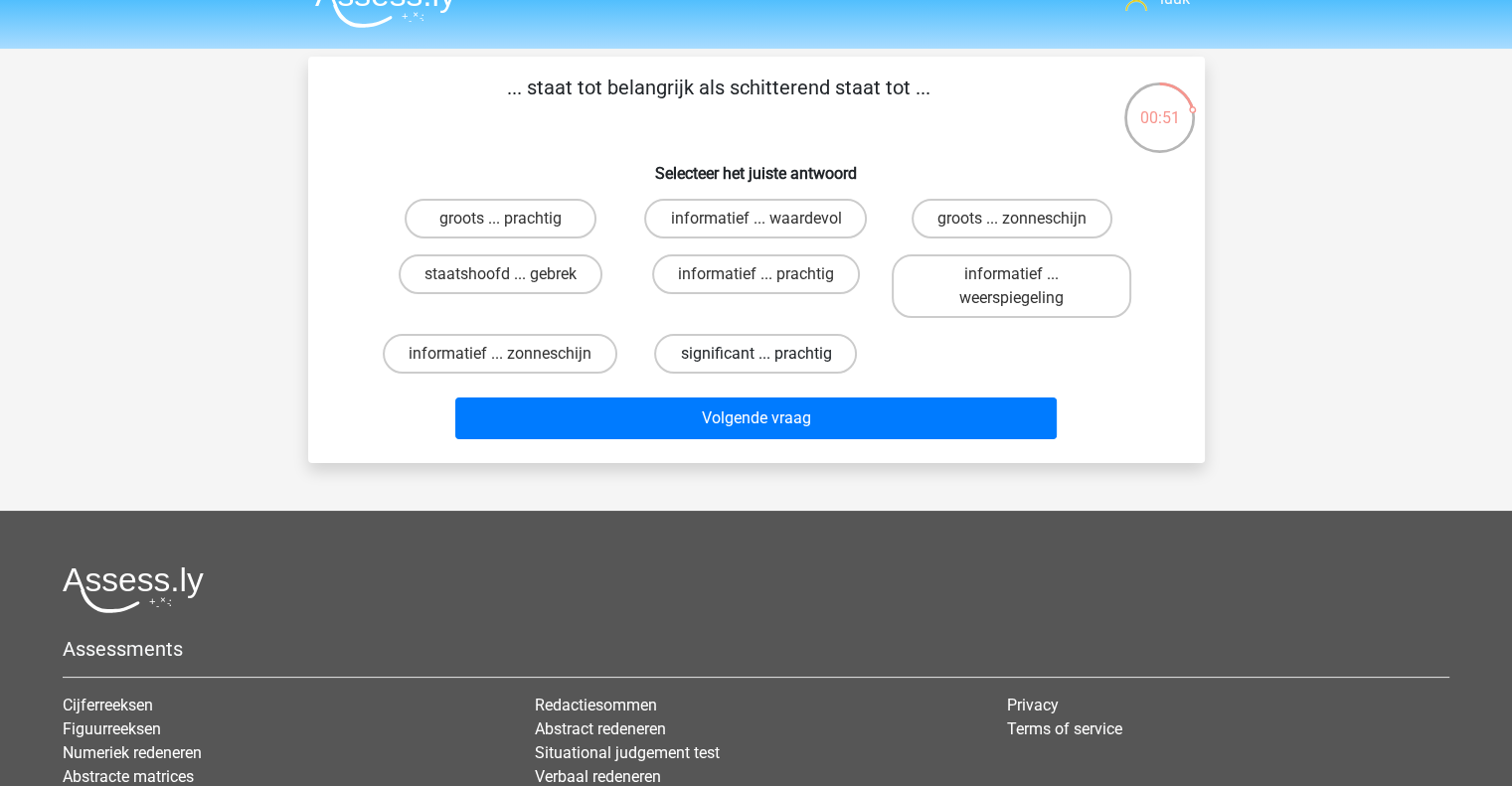 click on "significant ... prachtig" at bounding box center [756, 354] 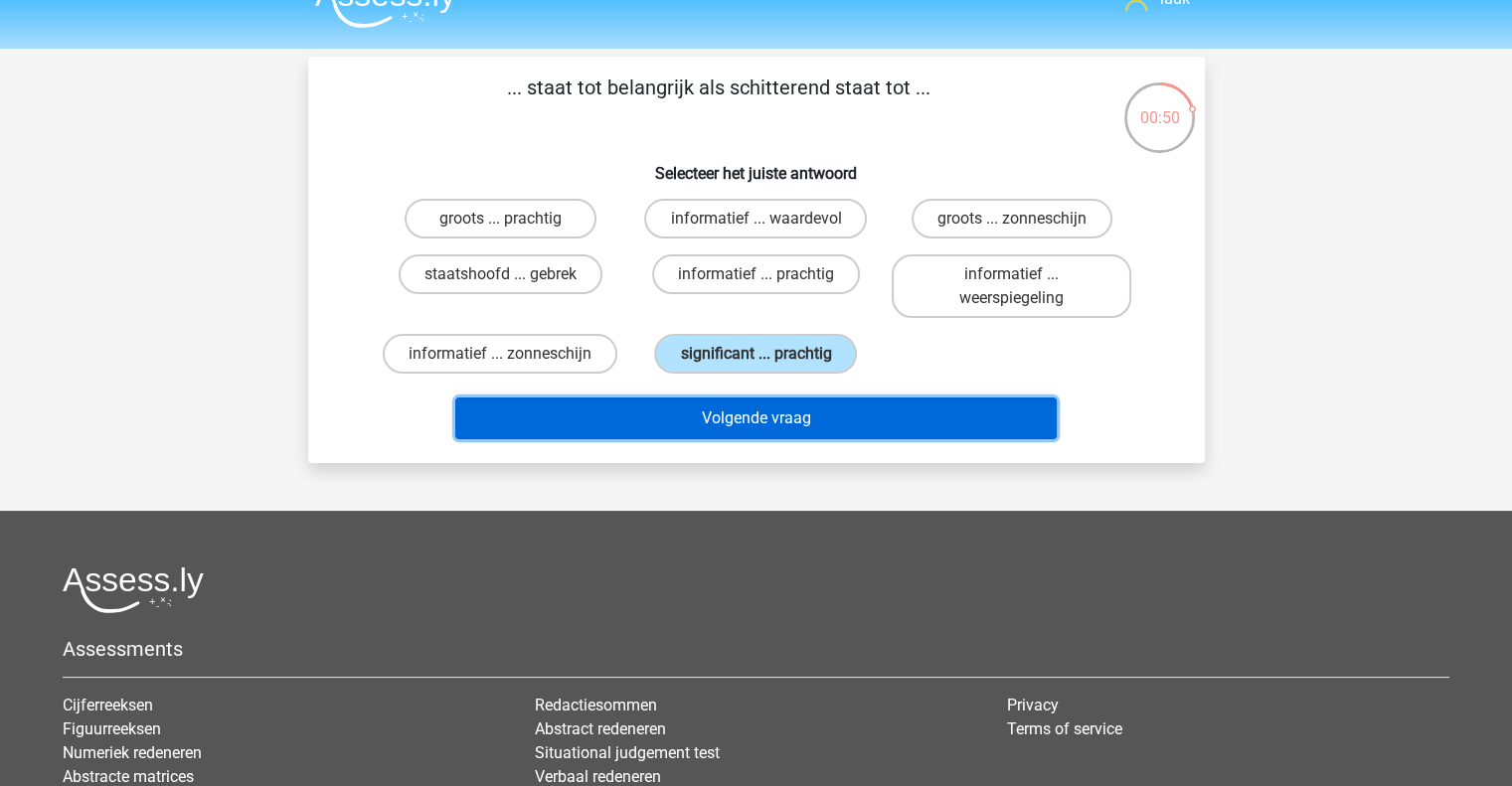 click on "Volgende vraag" at bounding box center [756, 418] 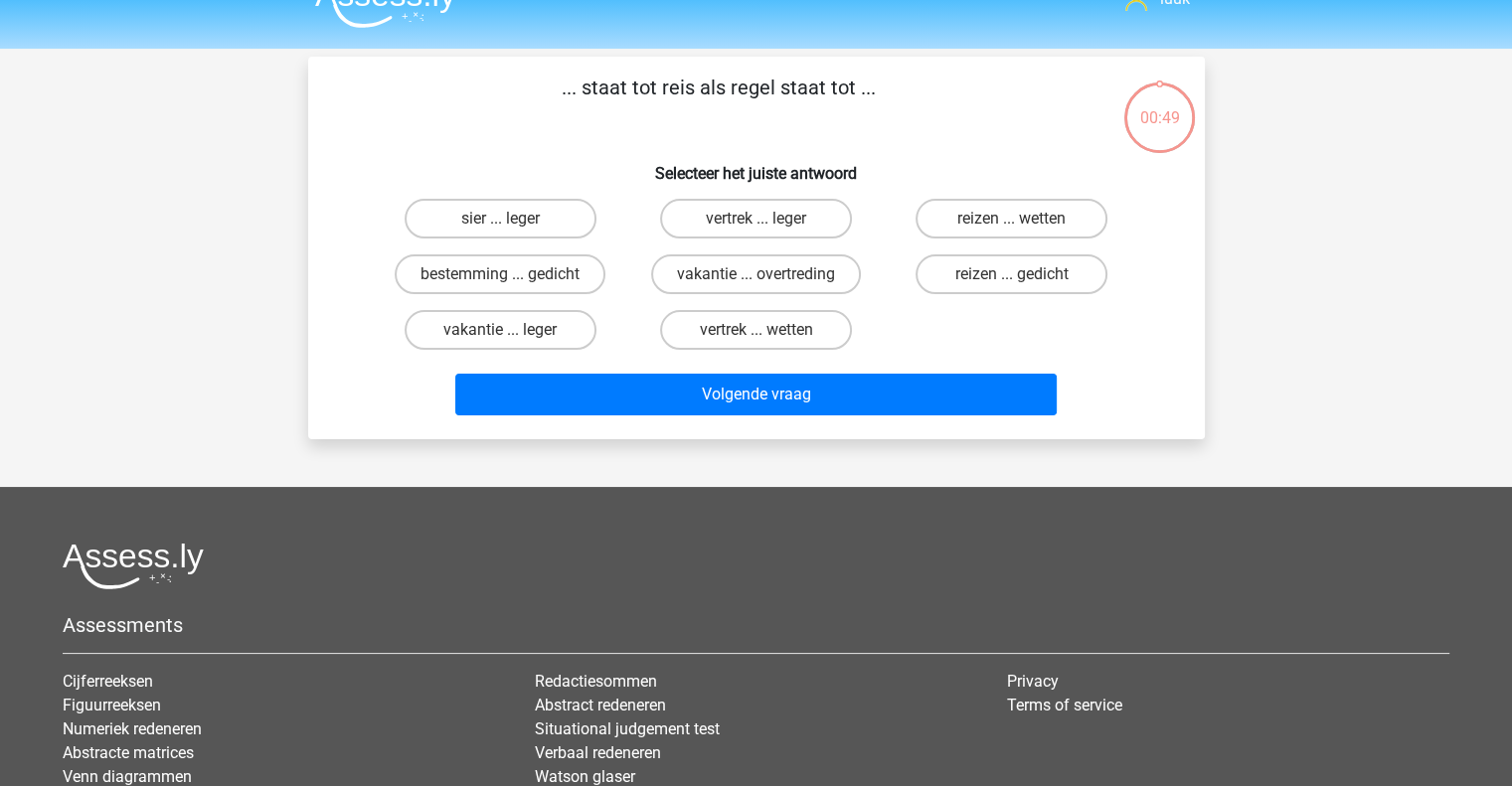 scroll, scrollTop: 91, scrollLeft: 0, axis: vertical 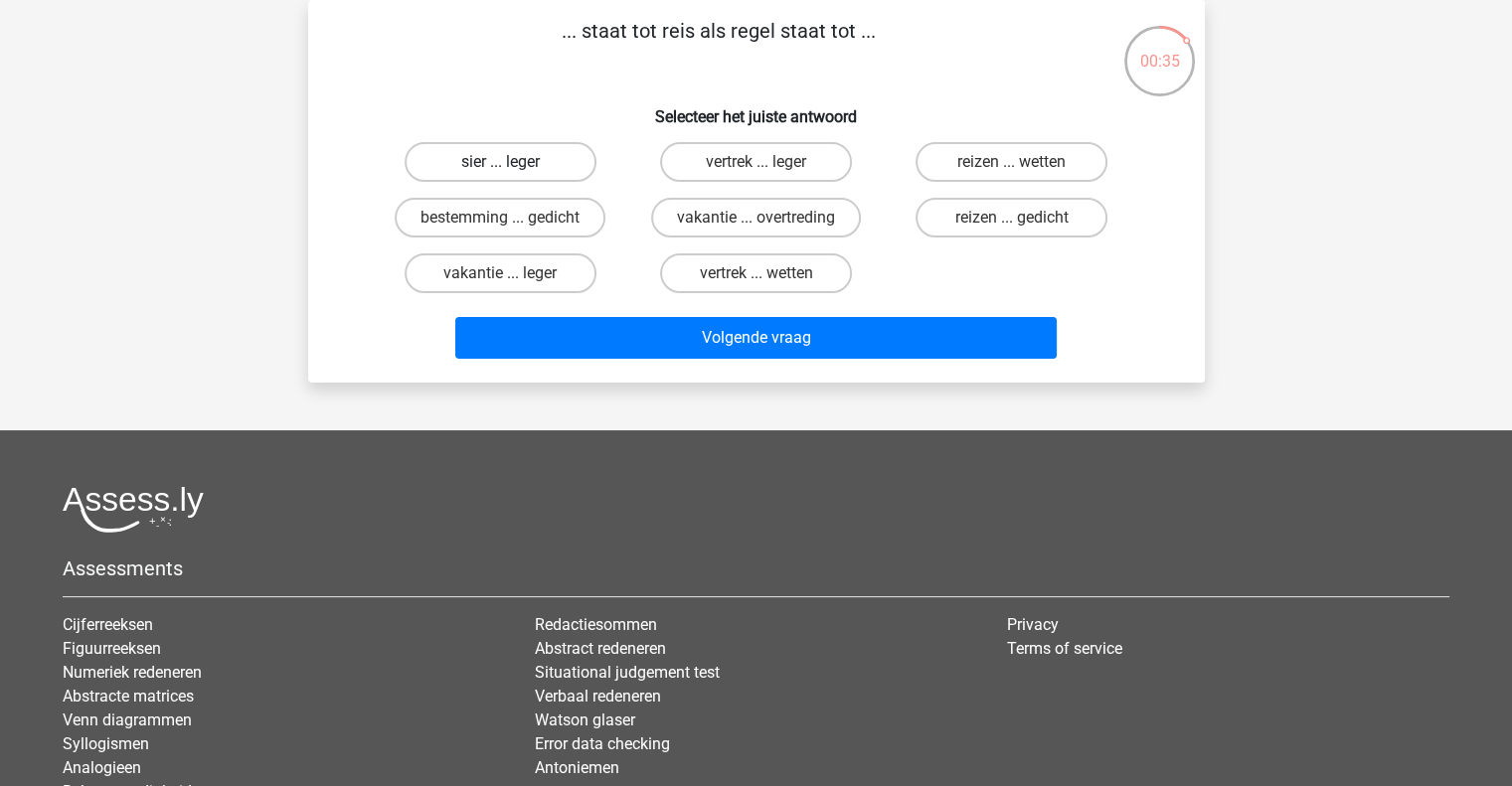 click on "sier ... leger" at bounding box center (500, 162) 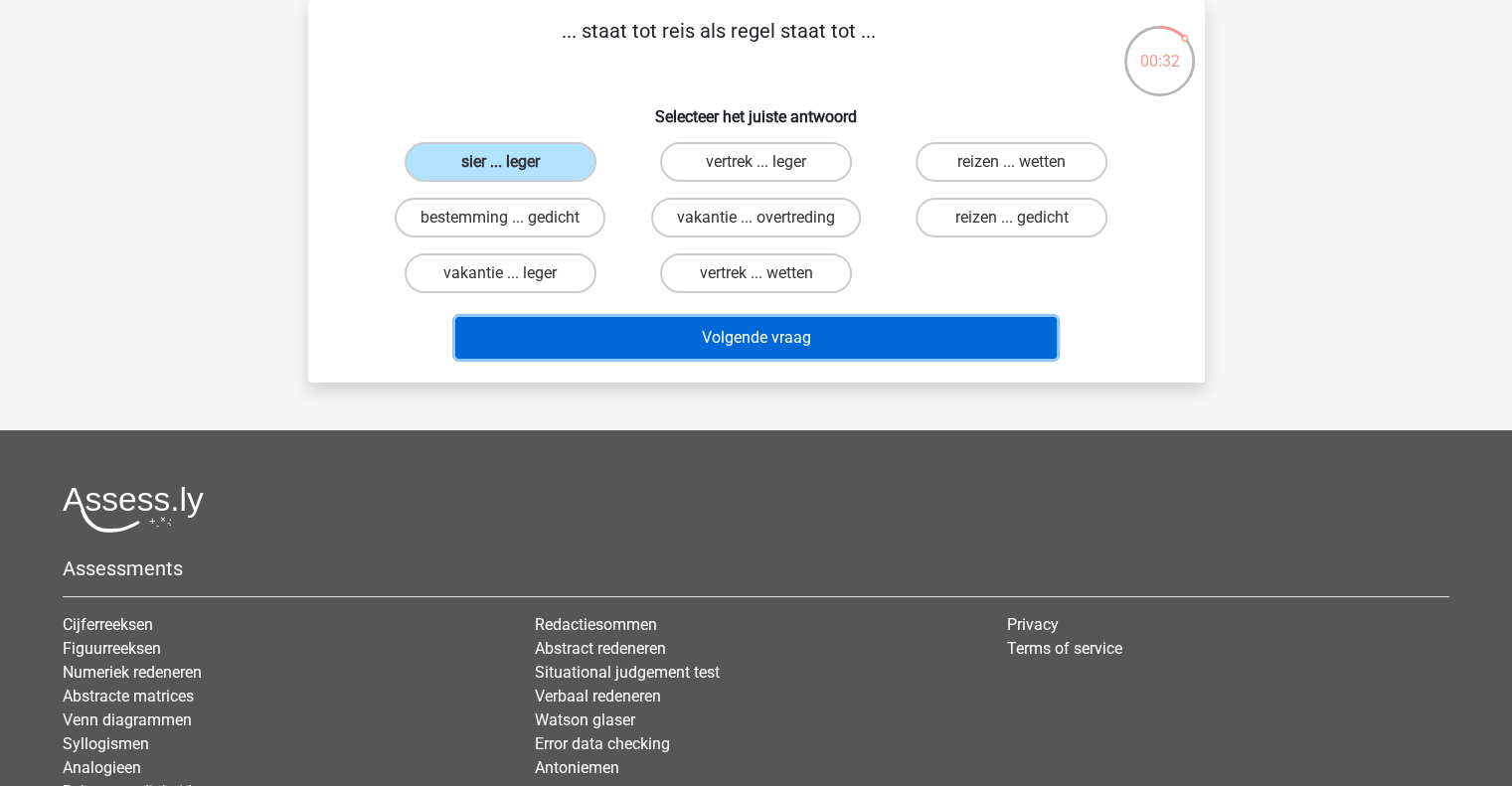 click on "Volgende vraag" at bounding box center [756, 338] 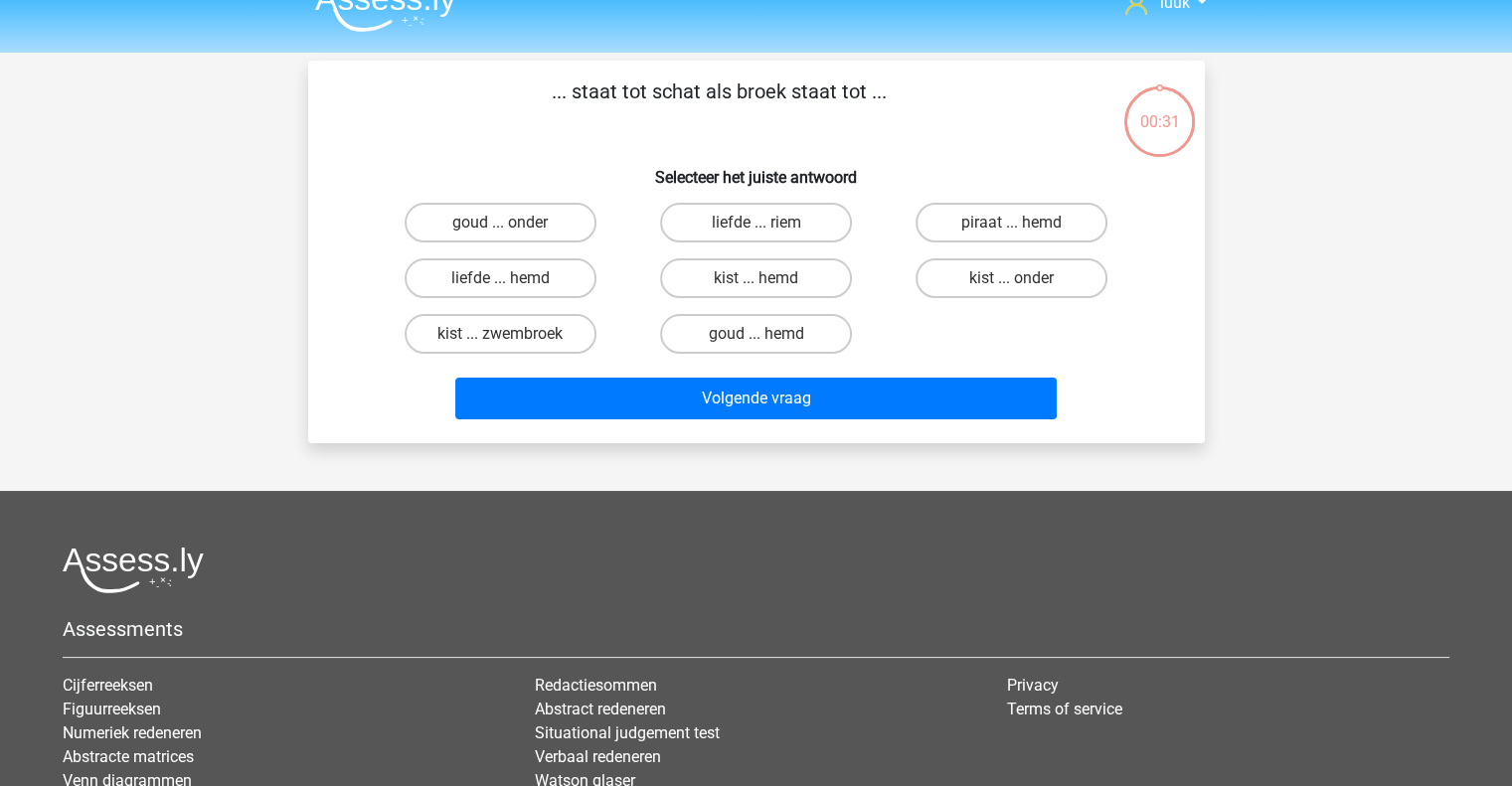 scroll, scrollTop: 30, scrollLeft: 0, axis: vertical 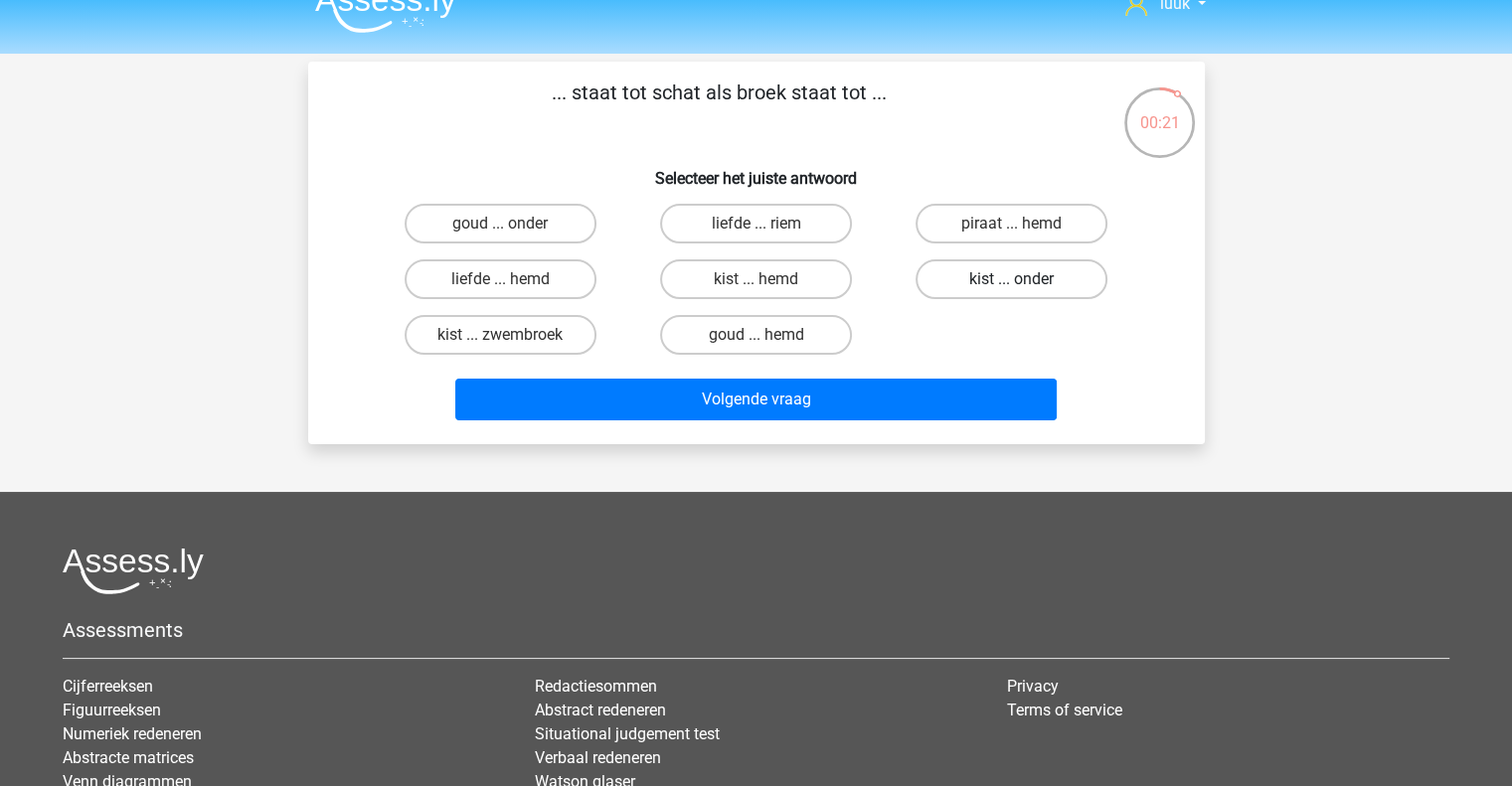 click on "kist ... onder" at bounding box center (1011, 279) 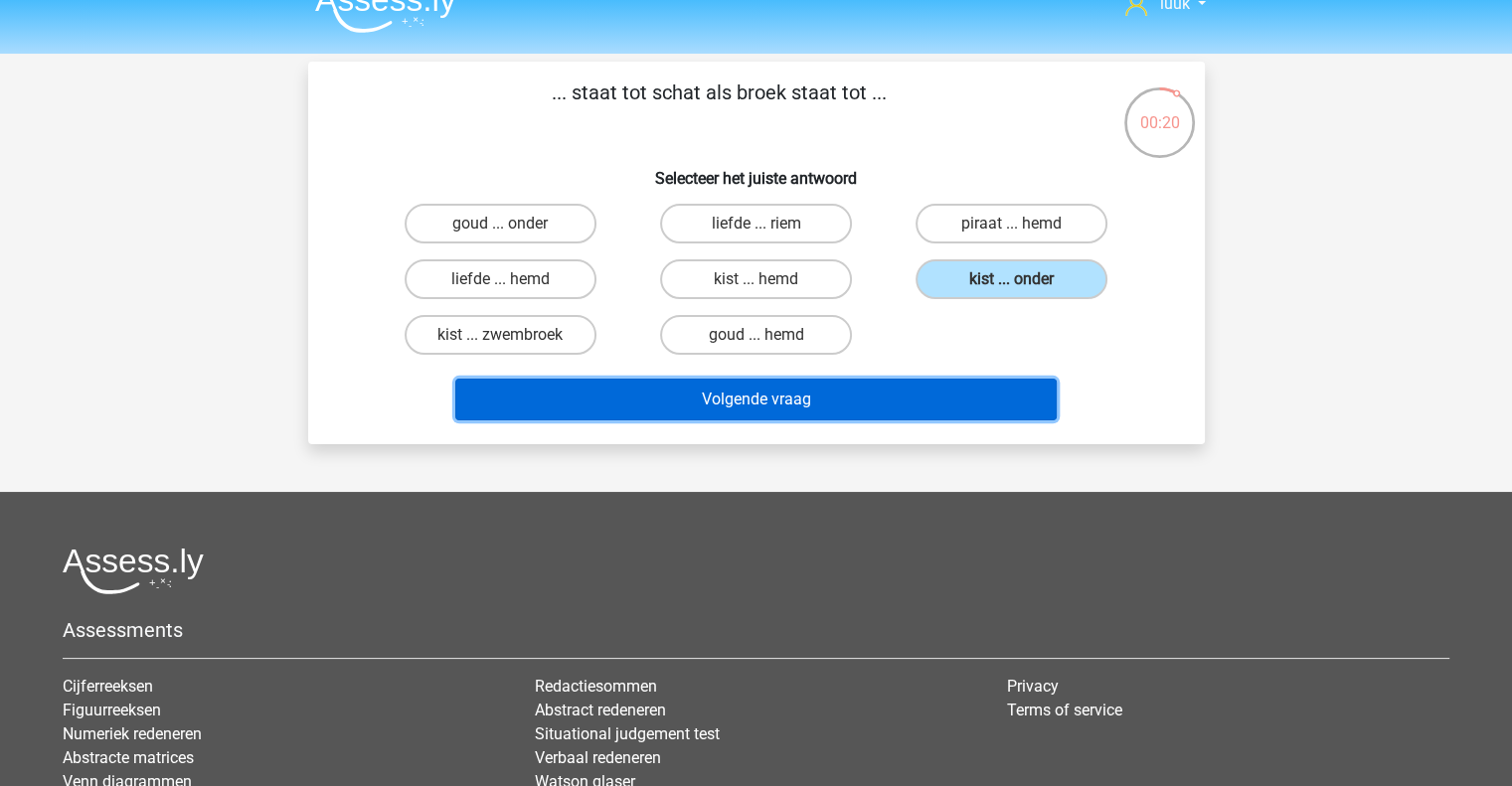 click on "Volgende vraag" at bounding box center [756, 399] 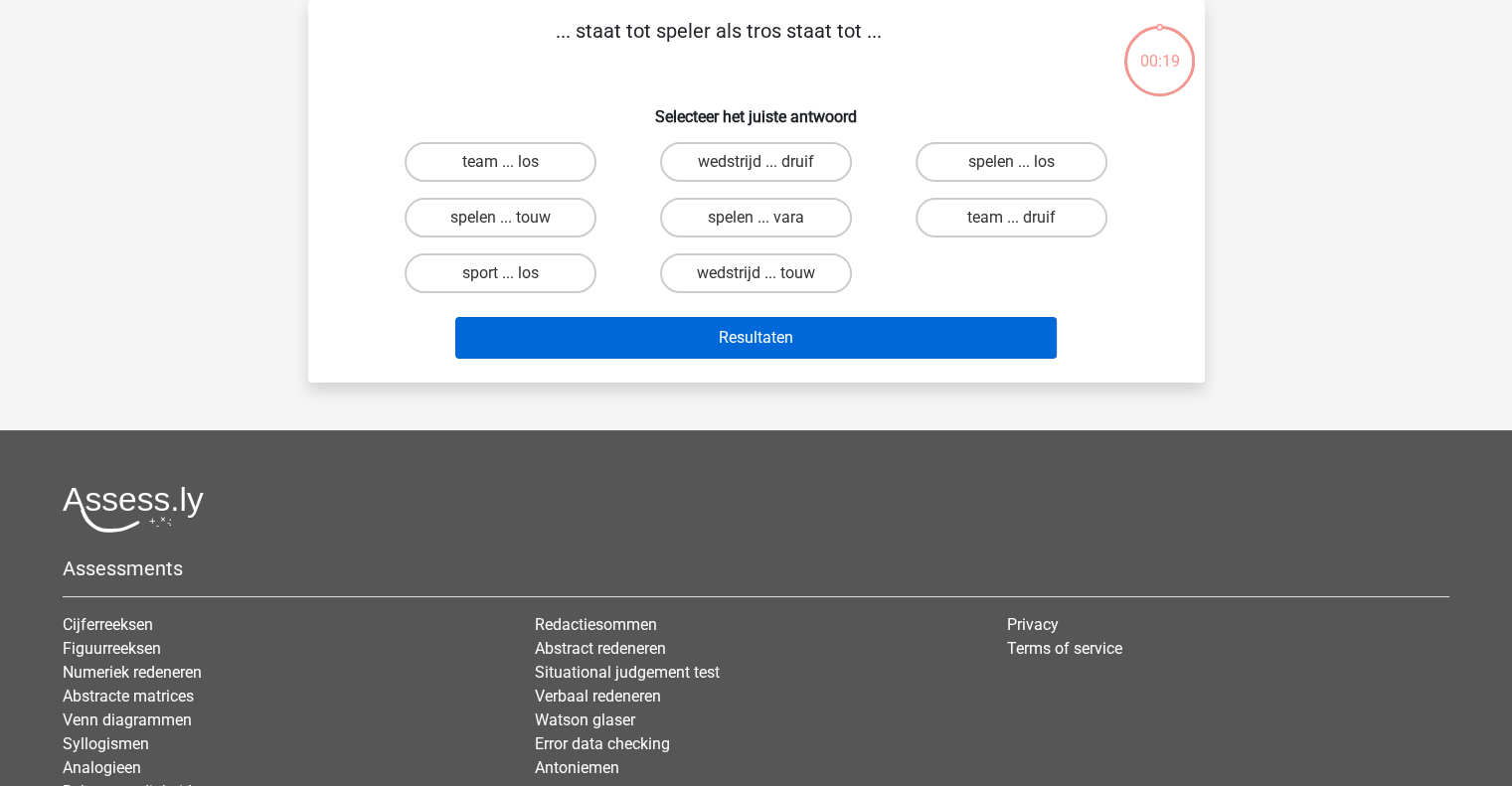 scroll, scrollTop: 0, scrollLeft: 0, axis: both 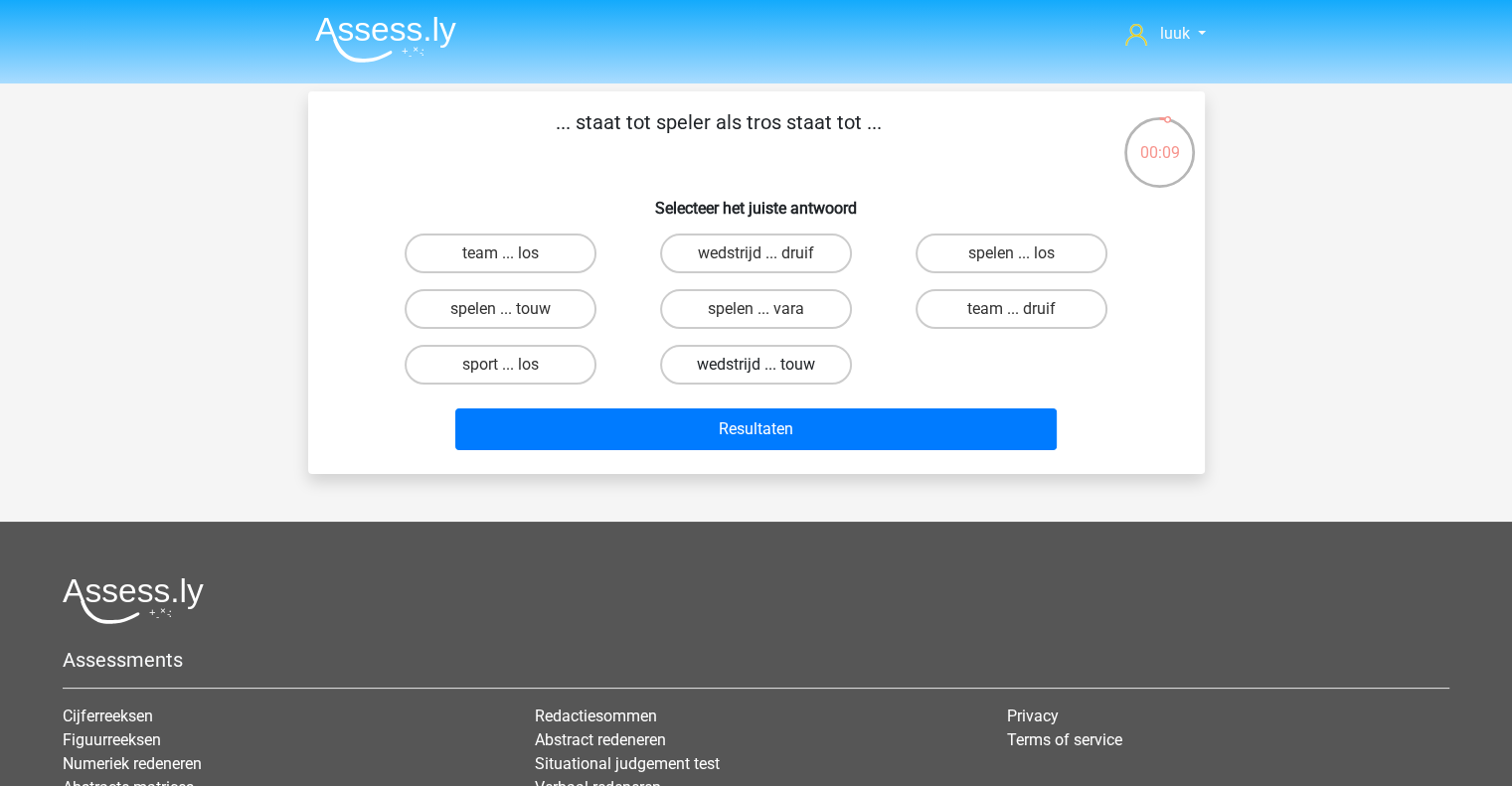 click on "wedstrijd ... touw" at bounding box center (756, 365) 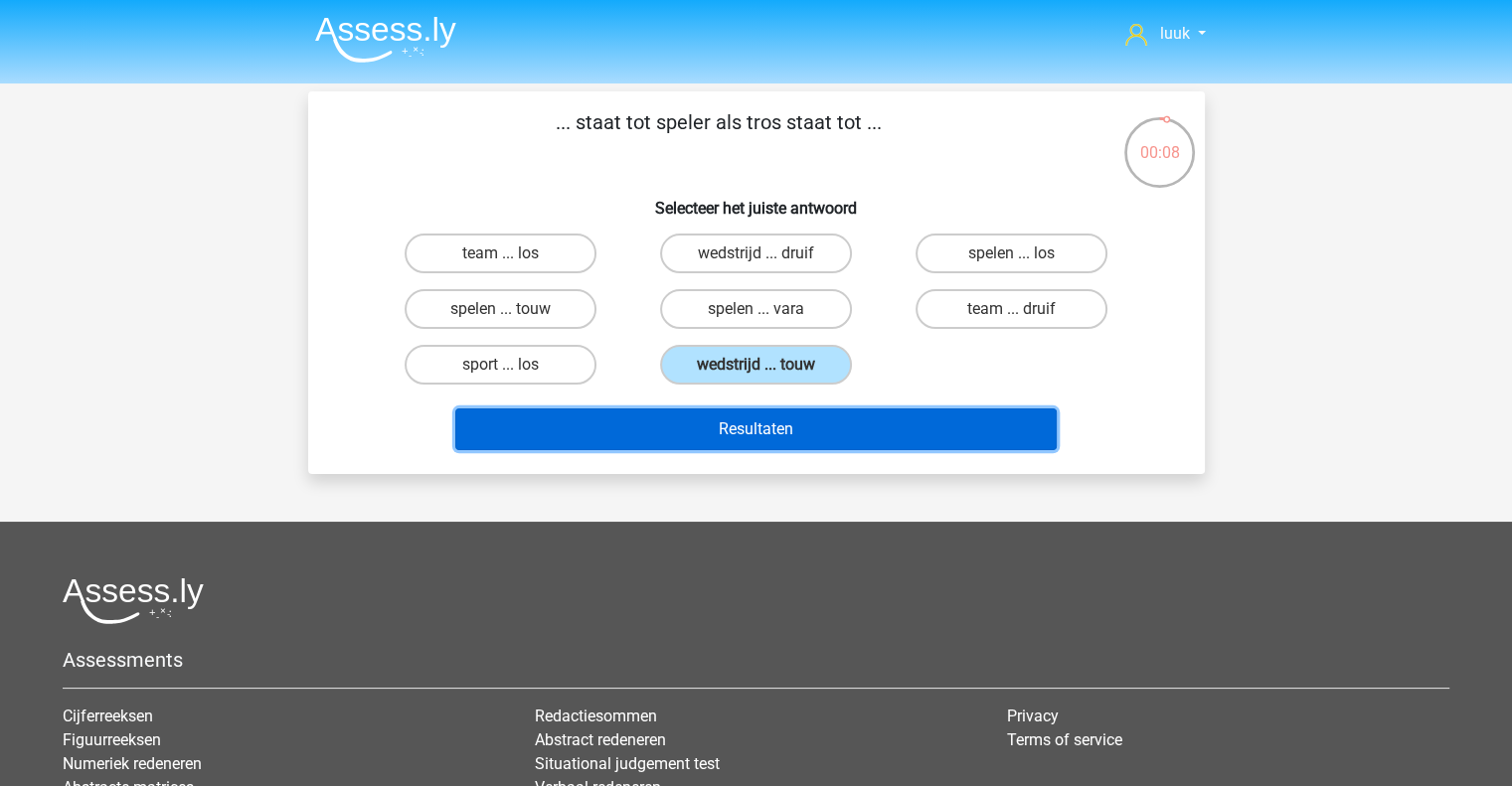 click on "Resultaten" at bounding box center (756, 429) 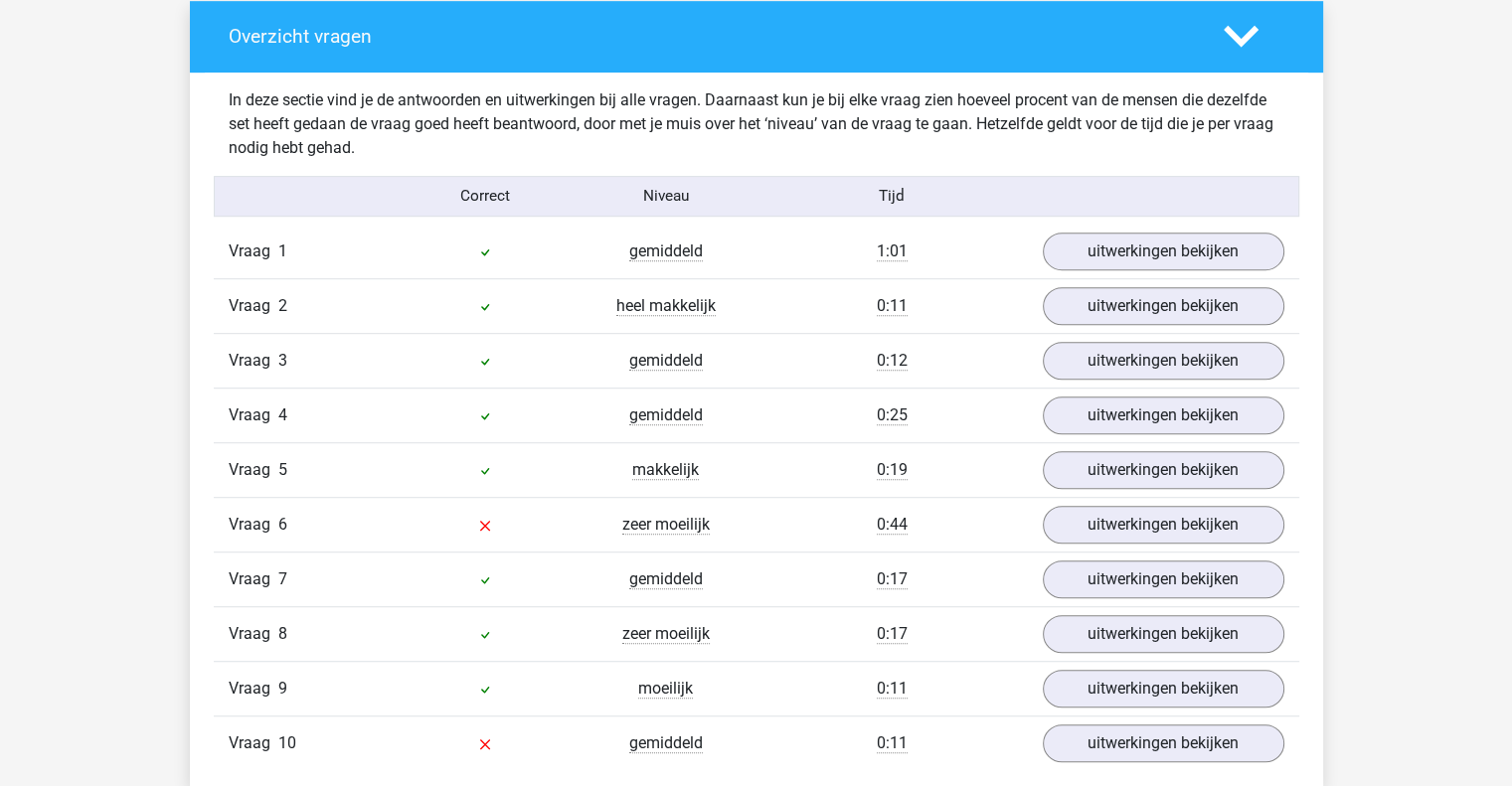 scroll, scrollTop: 1160, scrollLeft: 0, axis: vertical 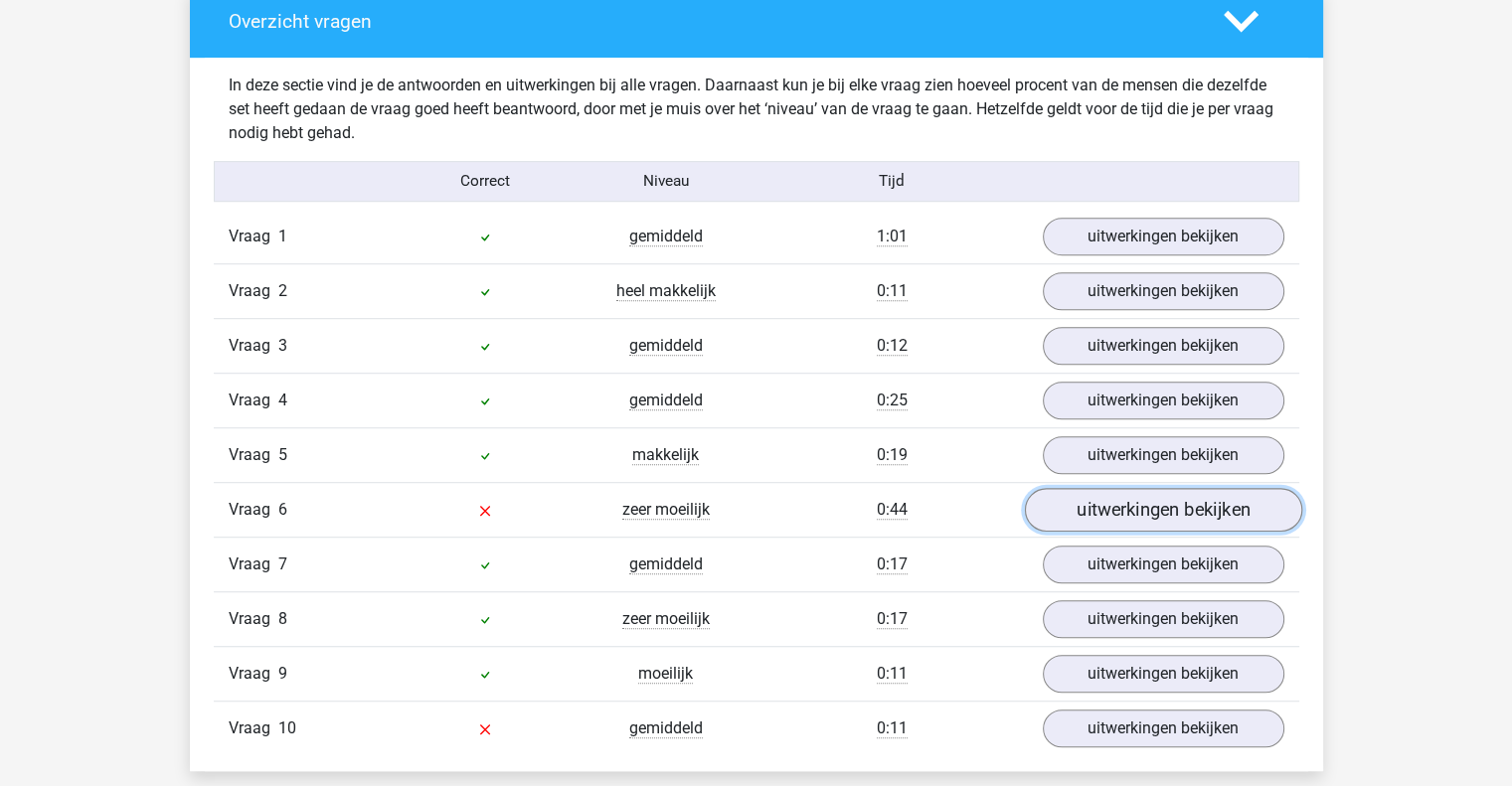 click on "uitwerkingen bekijken" at bounding box center (1162, 510) 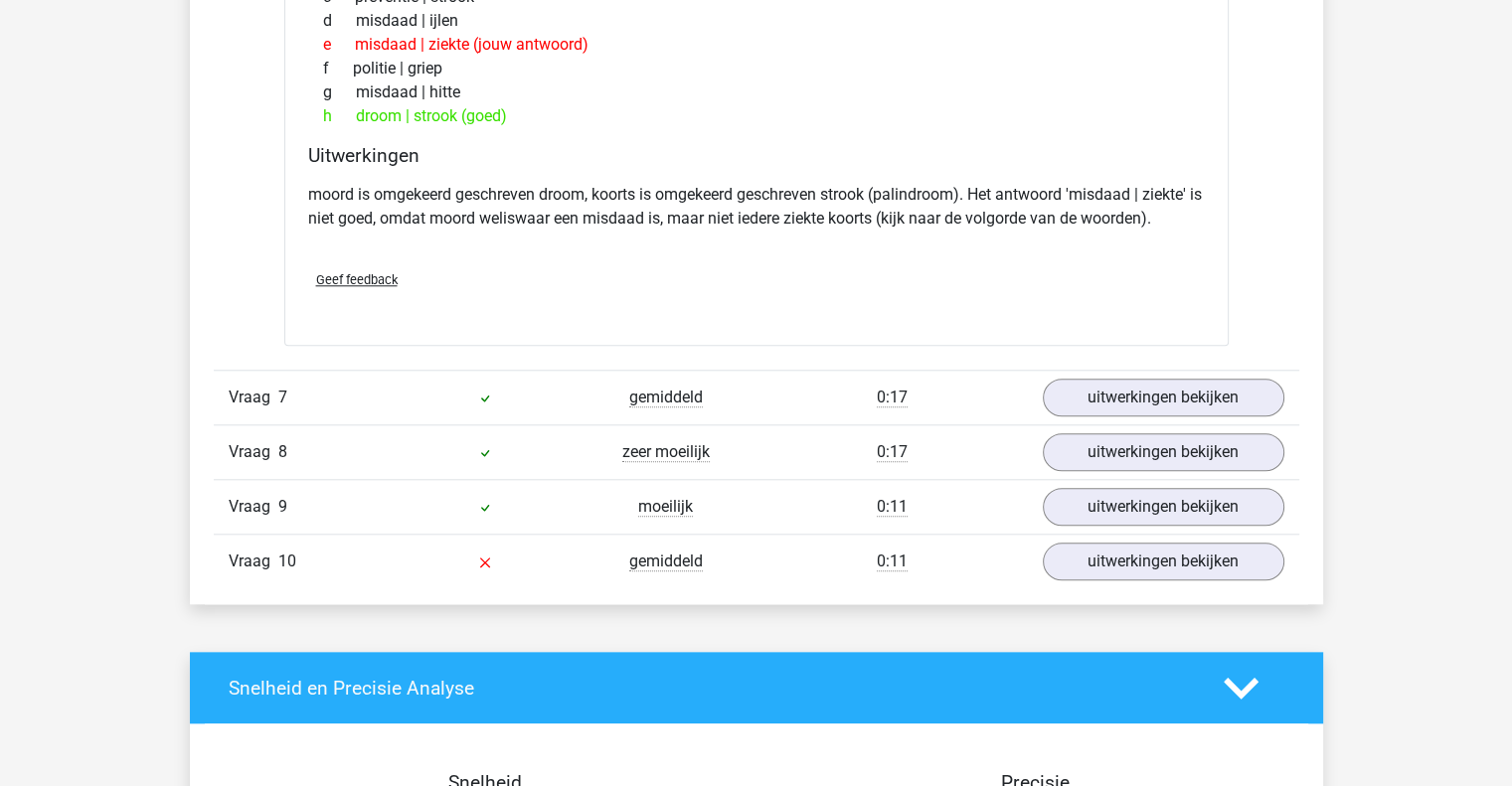 scroll, scrollTop: 1854, scrollLeft: 0, axis: vertical 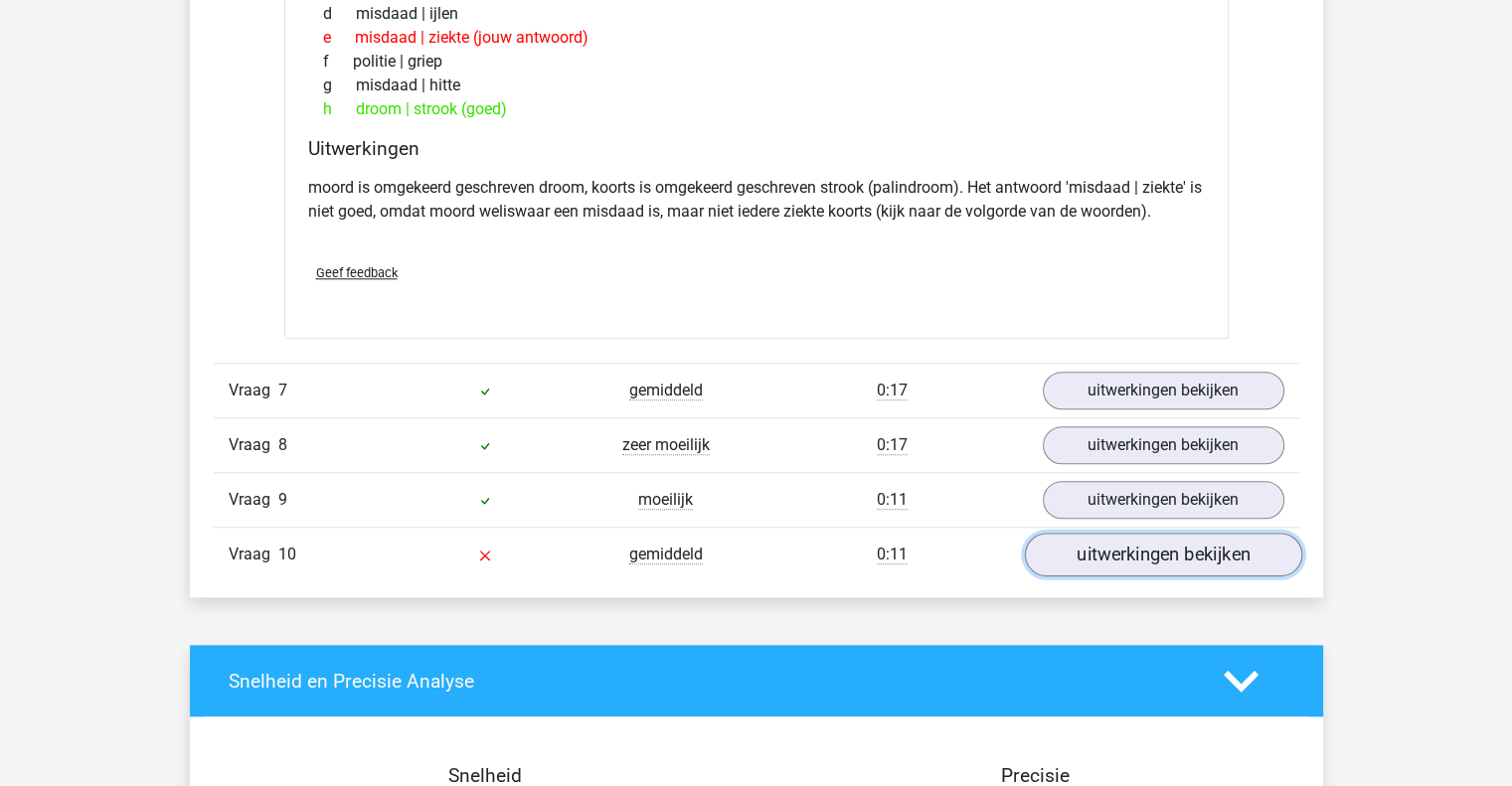 click on "uitwerkingen bekijken" at bounding box center (1162, 554) 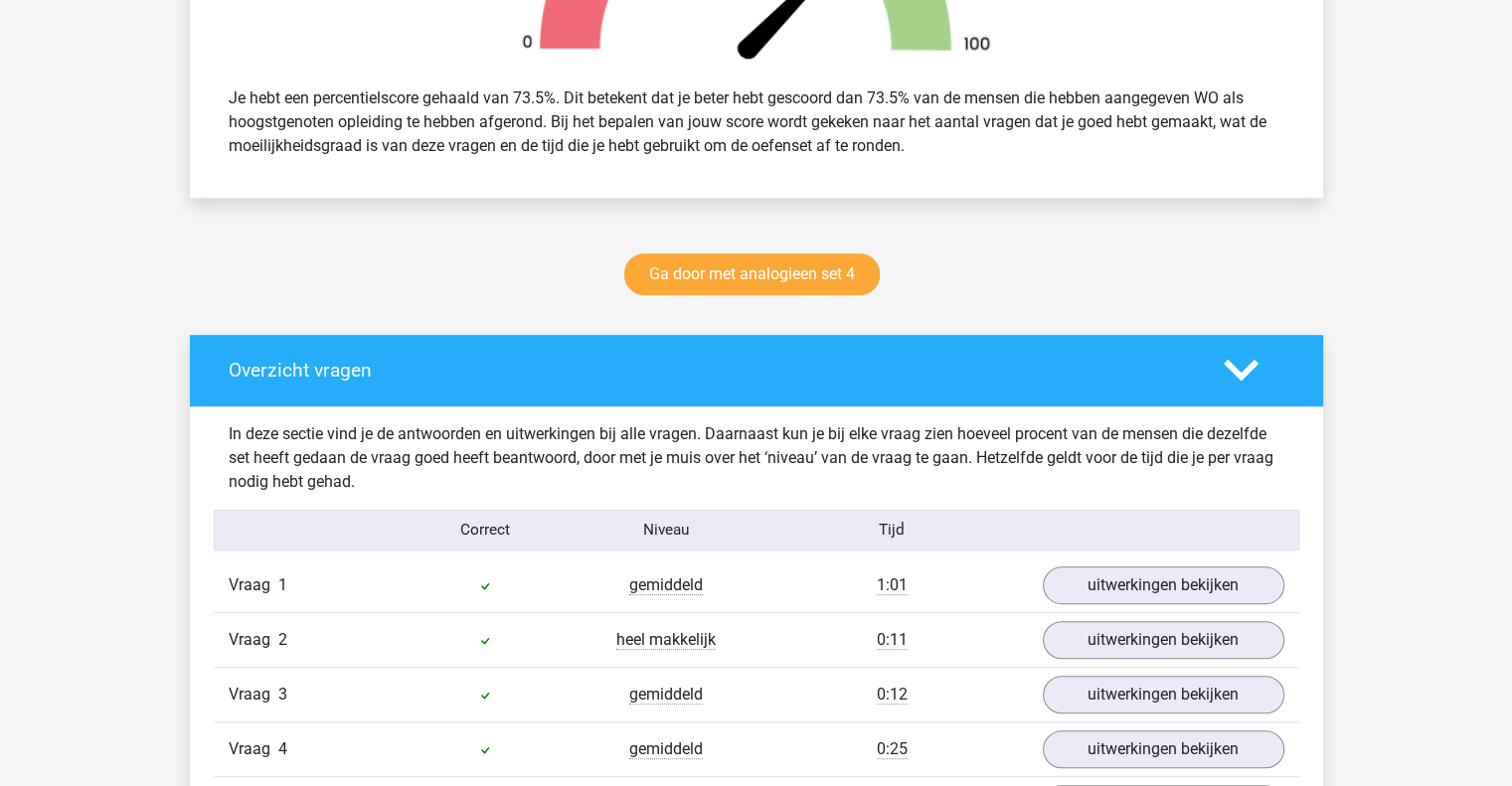scroll, scrollTop: 803, scrollLeft: 0, axis: vertical 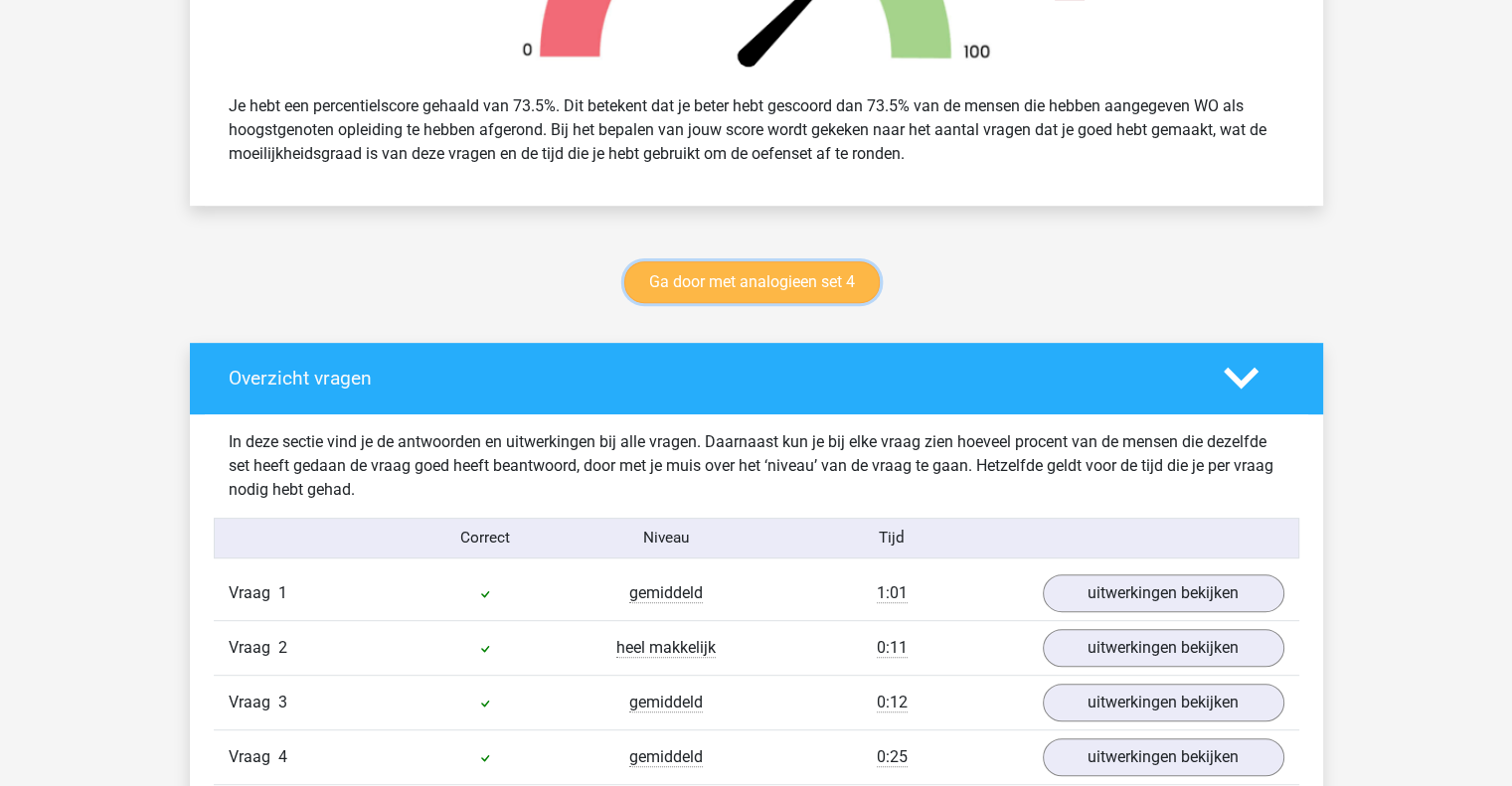 click on "Ga door met analogieen set 4" at bounding box center (752, 282) 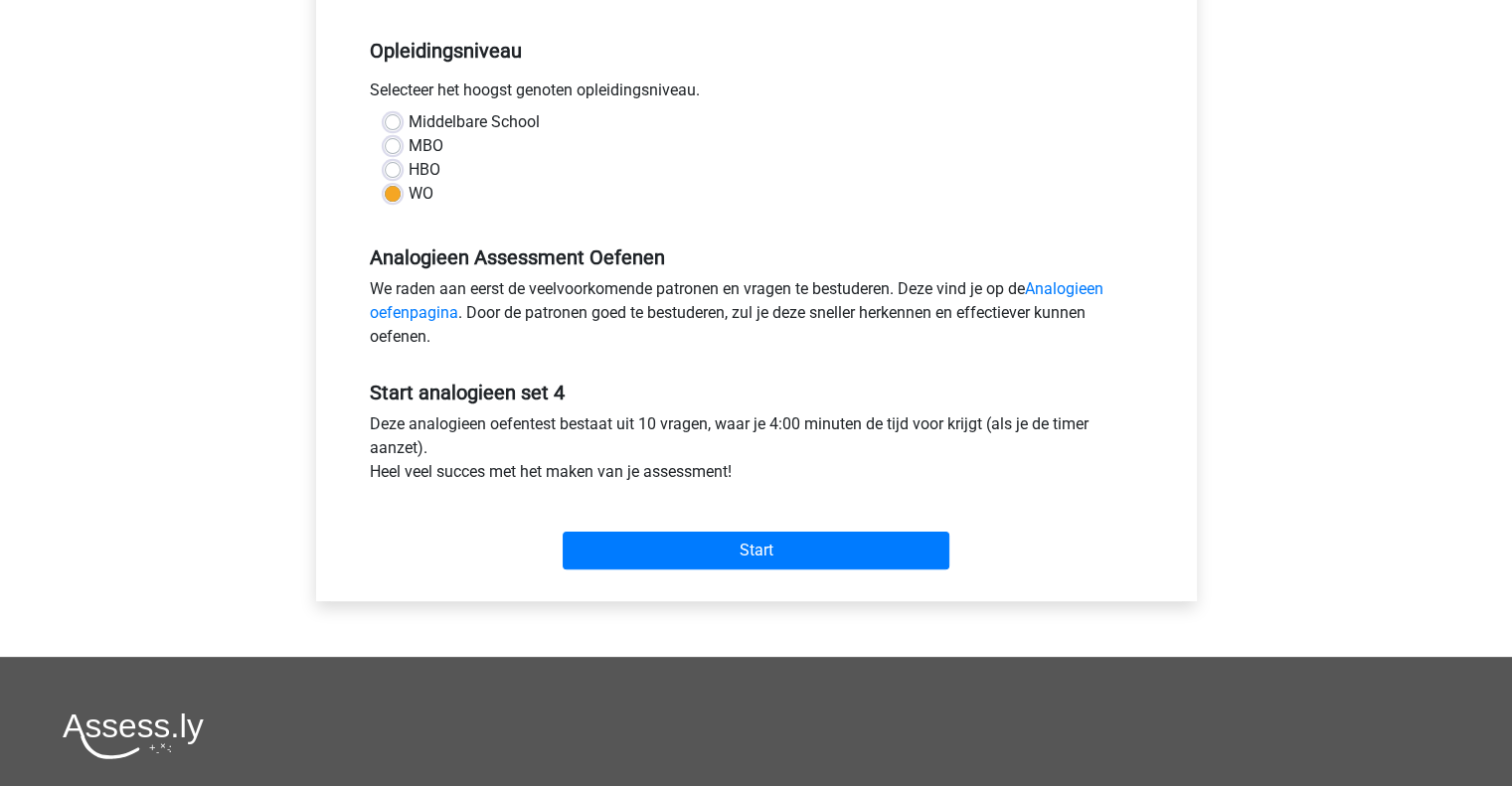 scroll, scrollTop: 390, scrollLeft: 0, axis: vertical 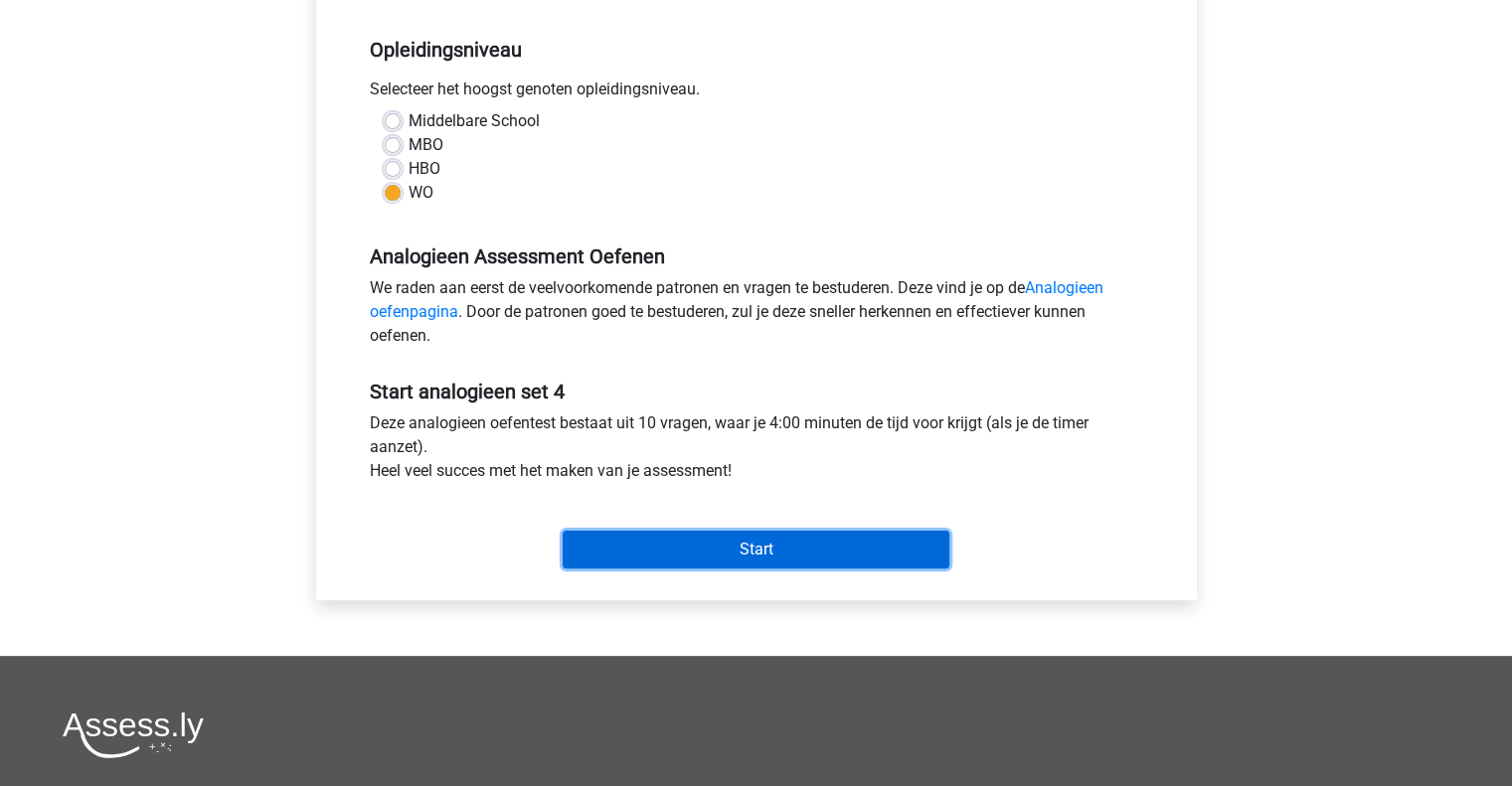 click on "Start" at bounding box center [756, 550] 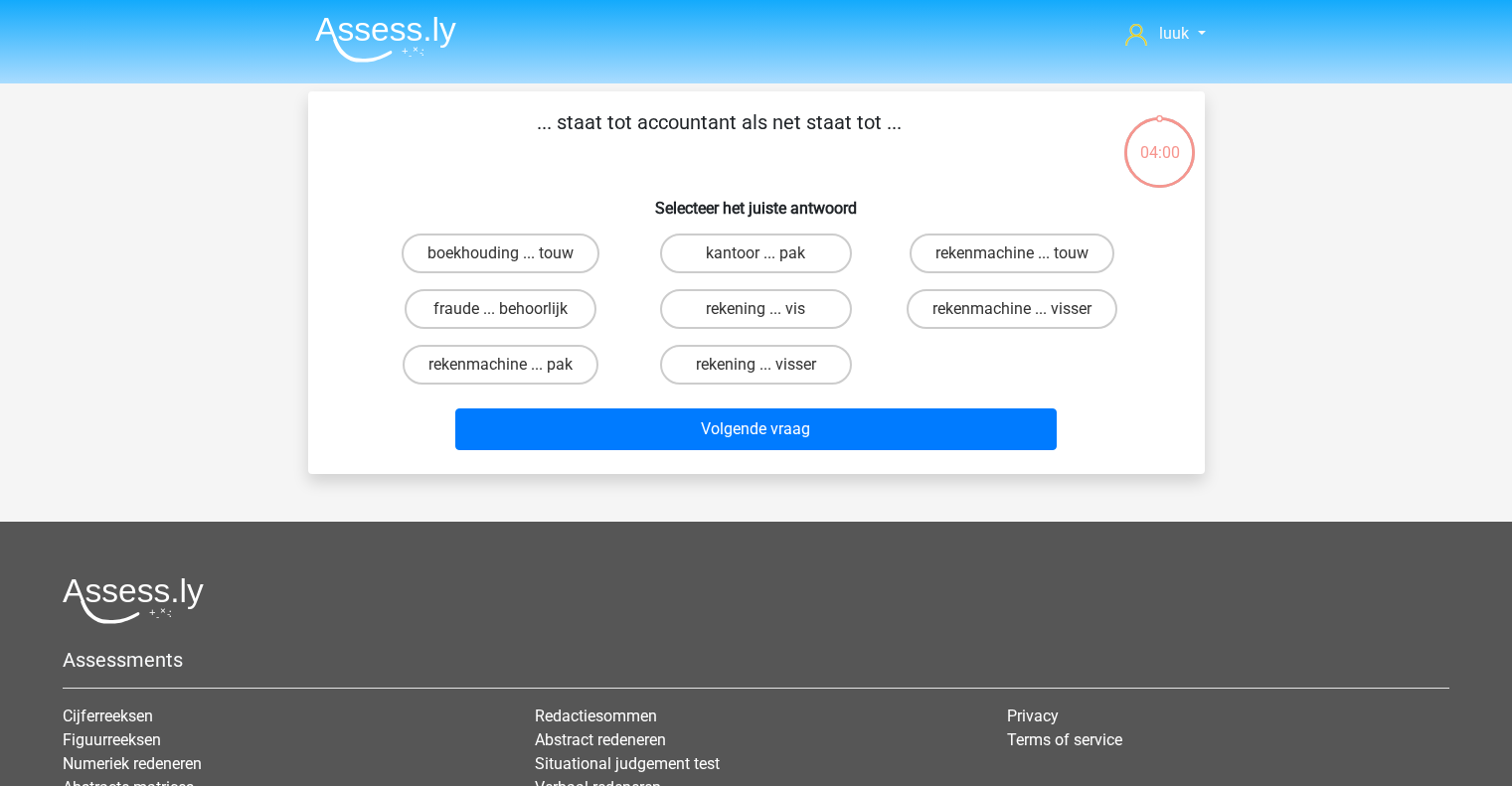 scroll, scrollTop: 0, scrollLeft: 0, axis: both 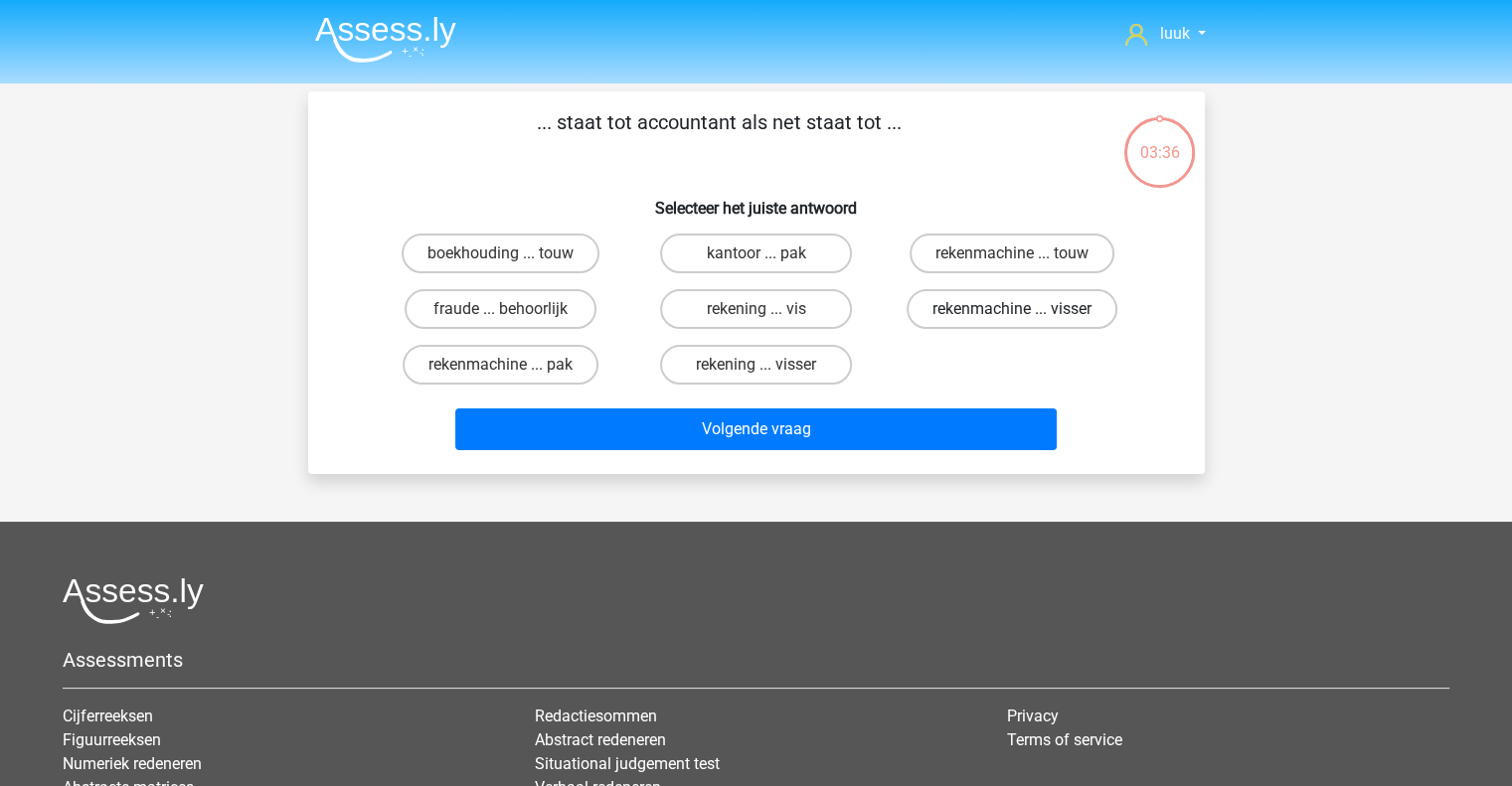 click on "rekenmachine ... visser" at bounding box center (1012, 309) 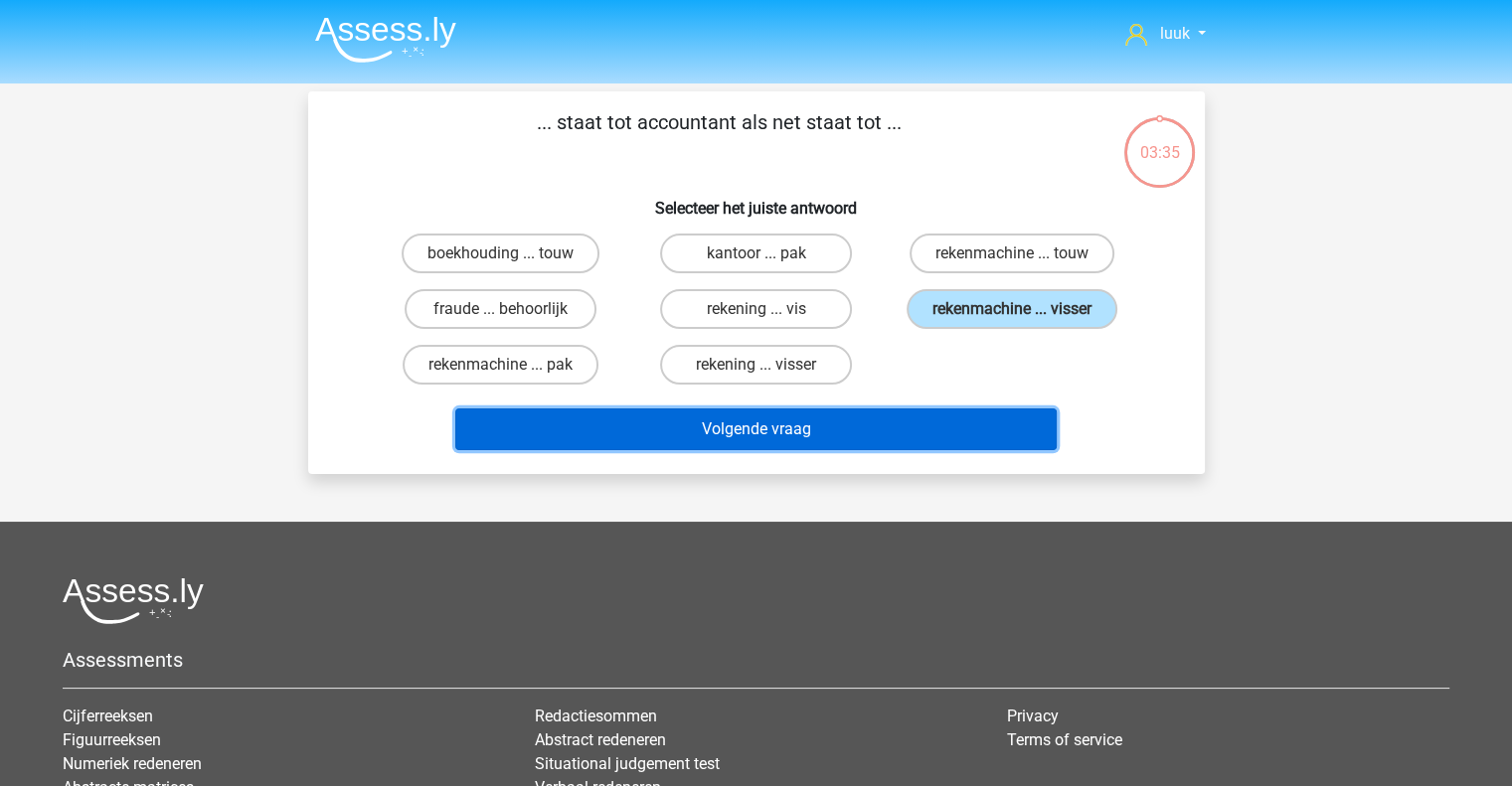 click on "Volgende vraag" at bounding box center (756, 429) 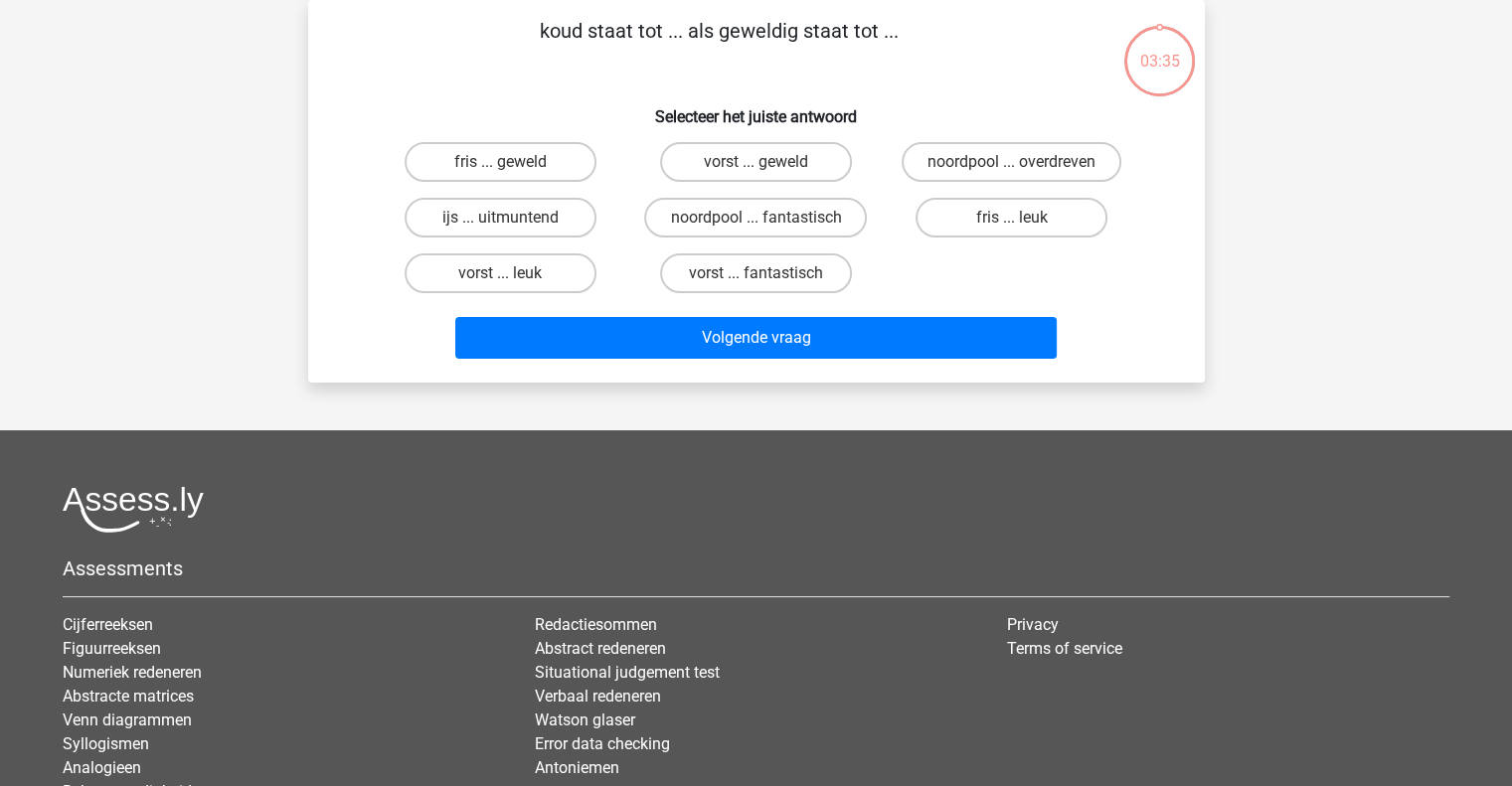 scroll, scrollTop: 0, scrollLeft: 0, axis: both 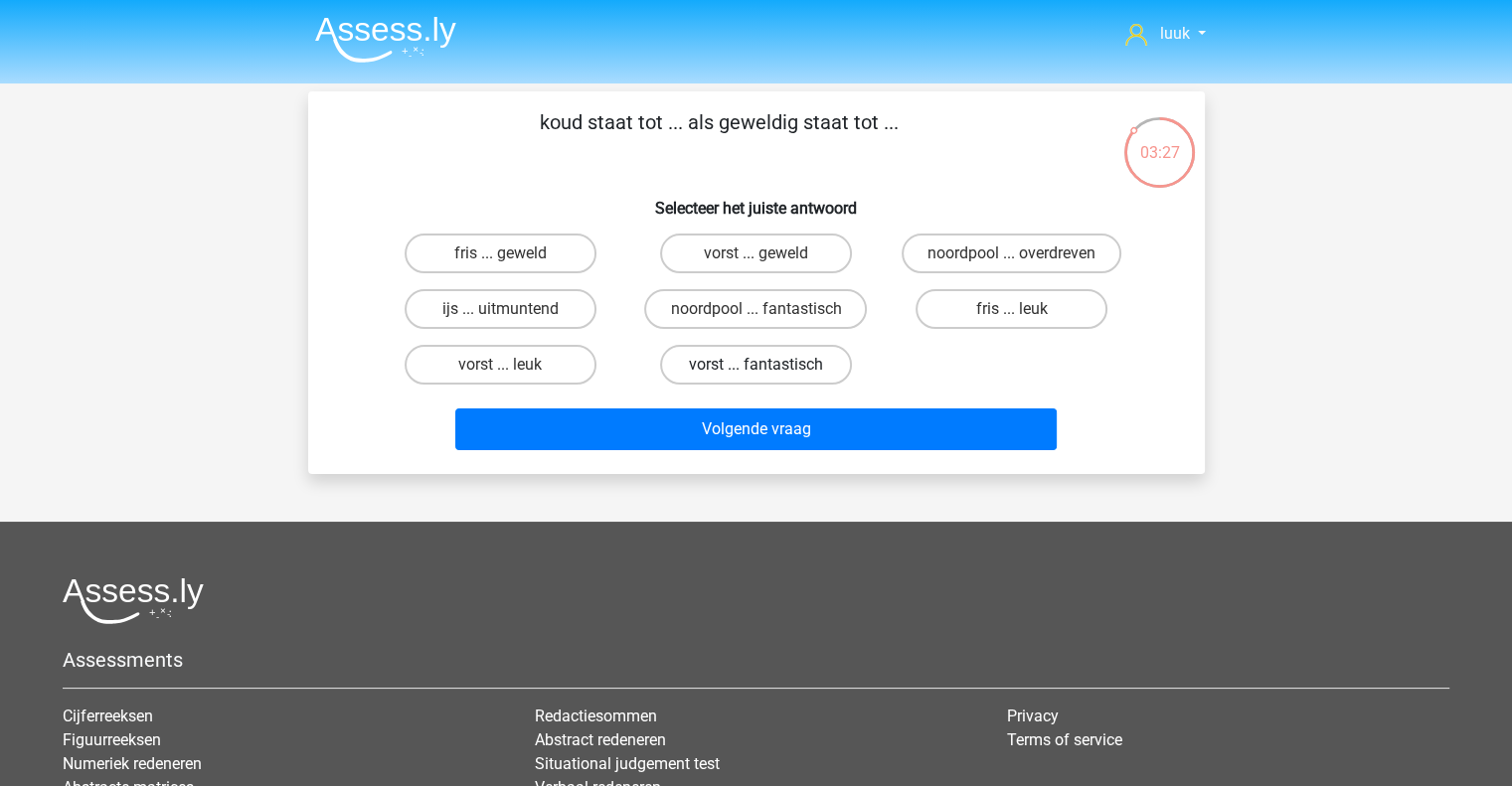 click on "vorst ... fantastisch" at bounding box center (756, 365) 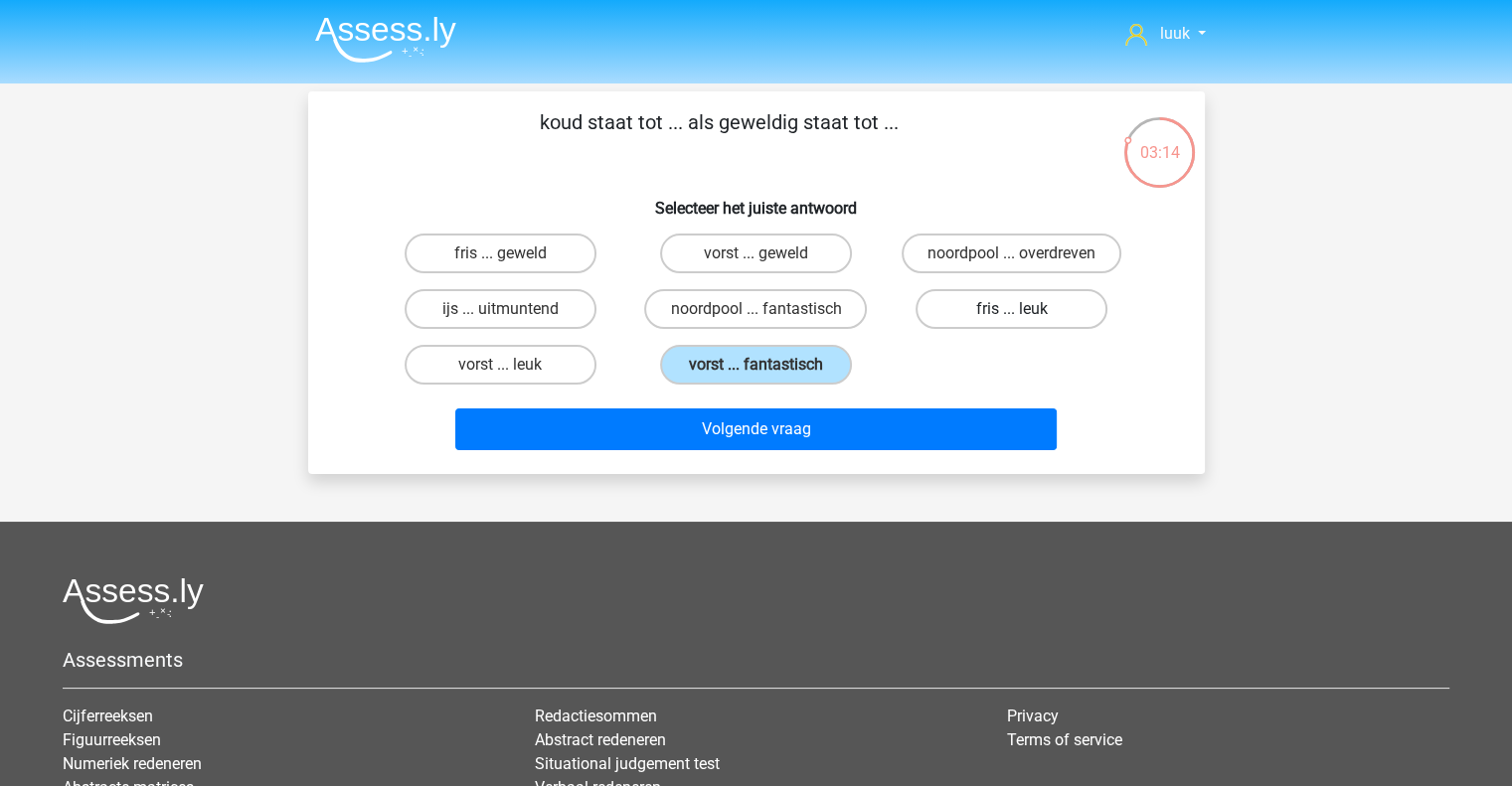 click on "fris ... leuk" at bounding box center (1011, 309) 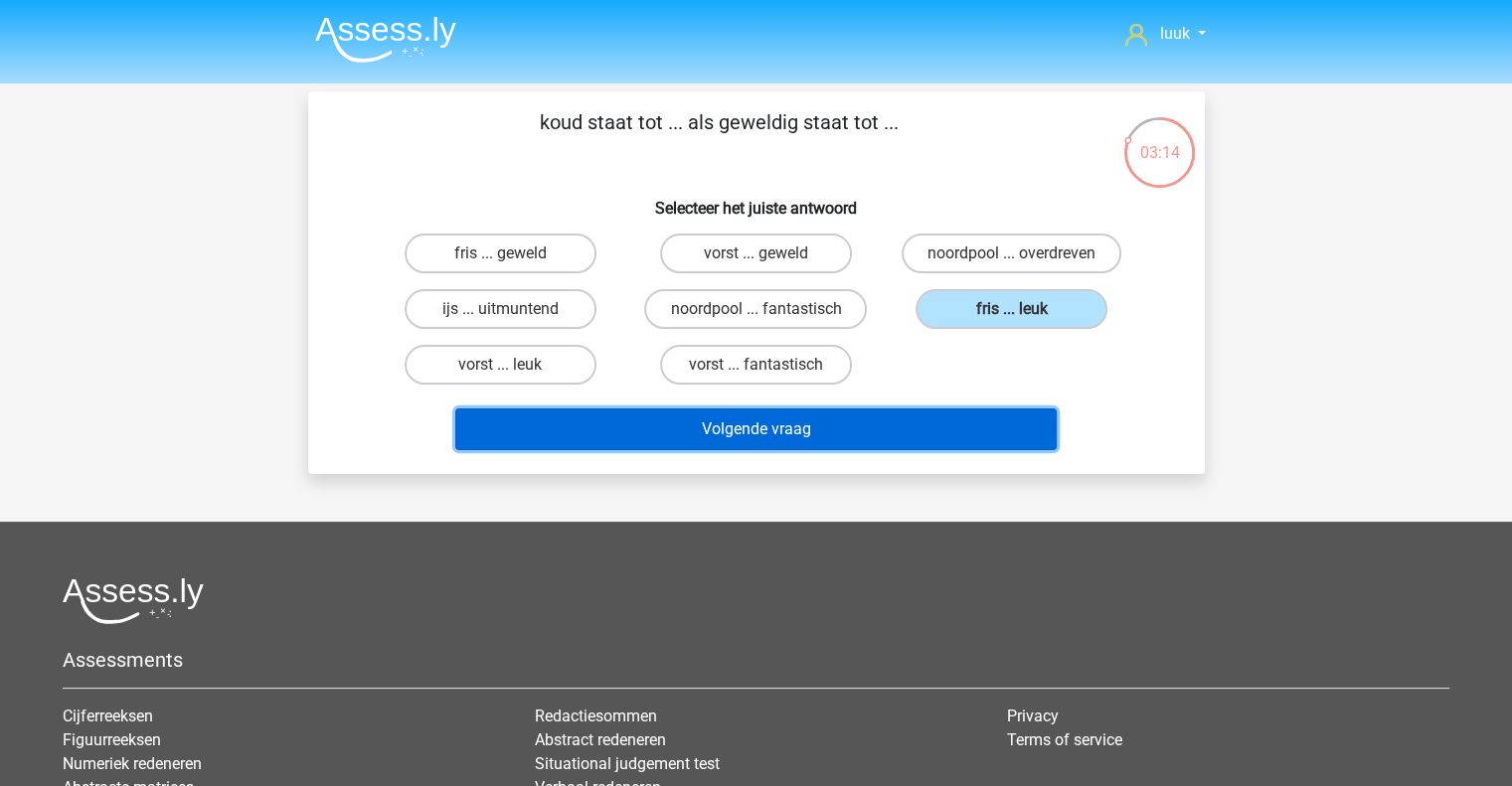 click on "Volgende vraag" at bounding box center [756, 429] 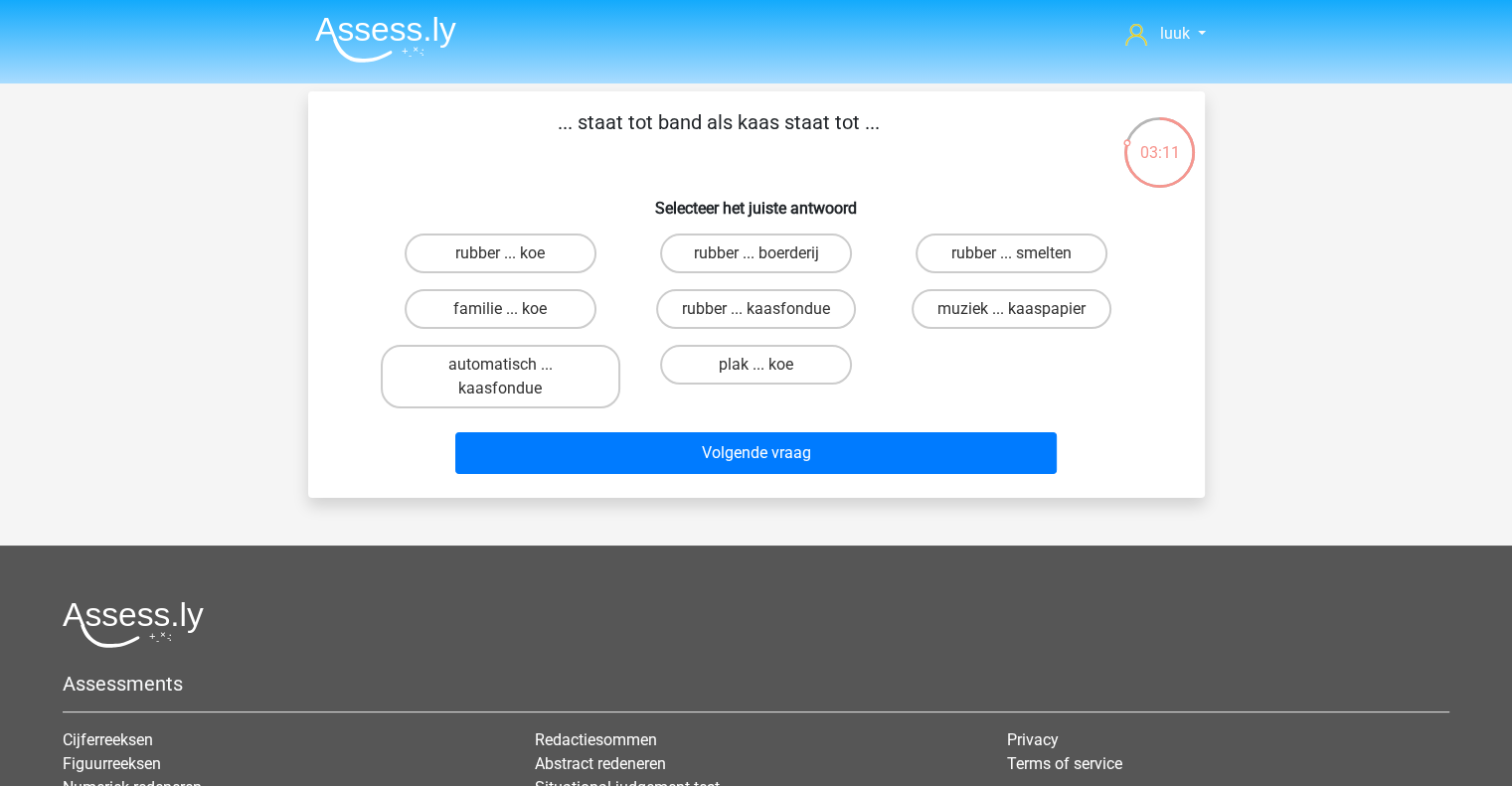 scroll, scrollTop: 0, scrollLeft: 0, axis: both 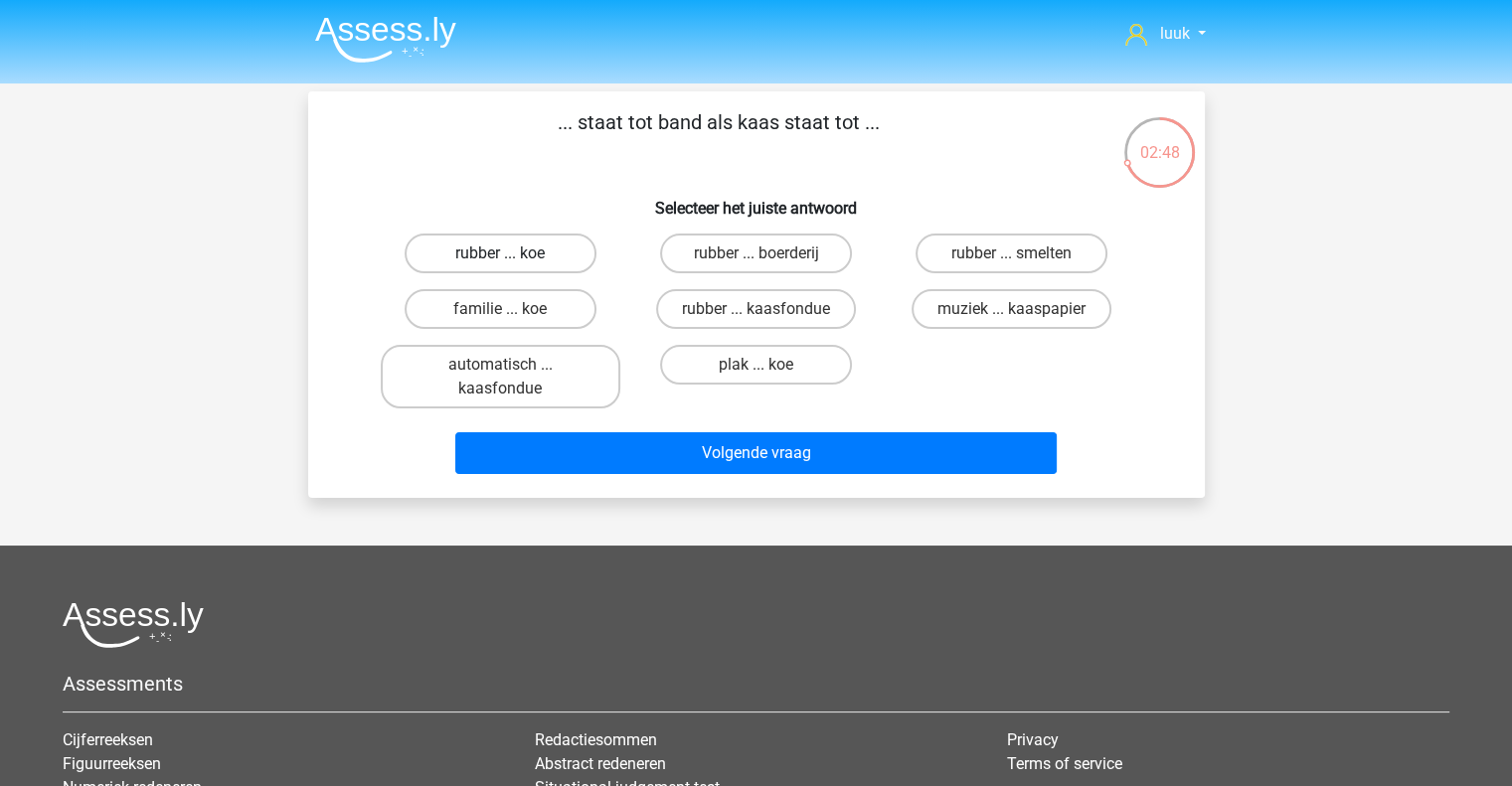 click on "rubber ... koe" at bounding box center [500, 253] 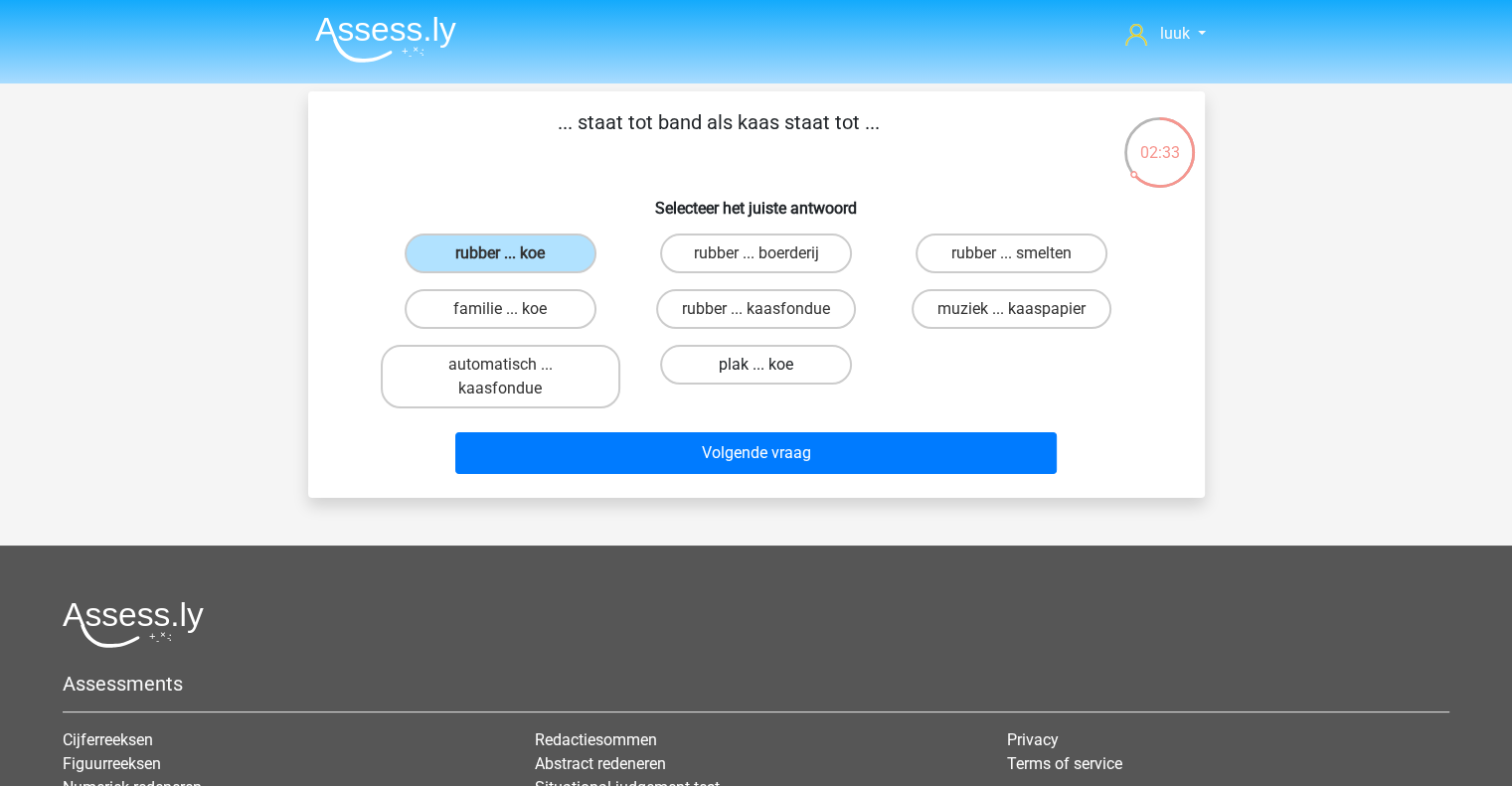 click on "plak ... koe" at bounding box center (756, 365) 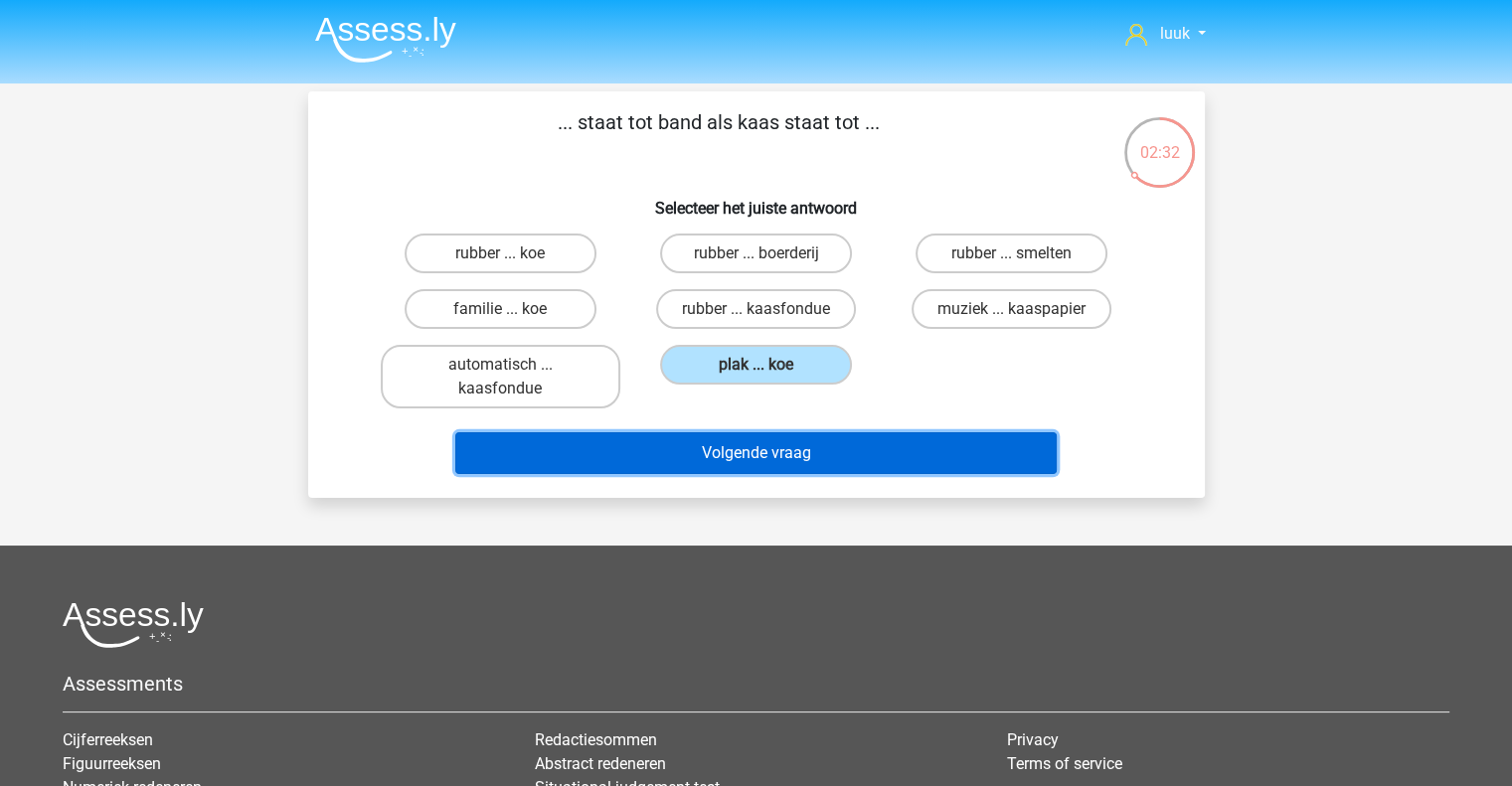 click on "Volgende vraag" at bounding box center (756, 453) 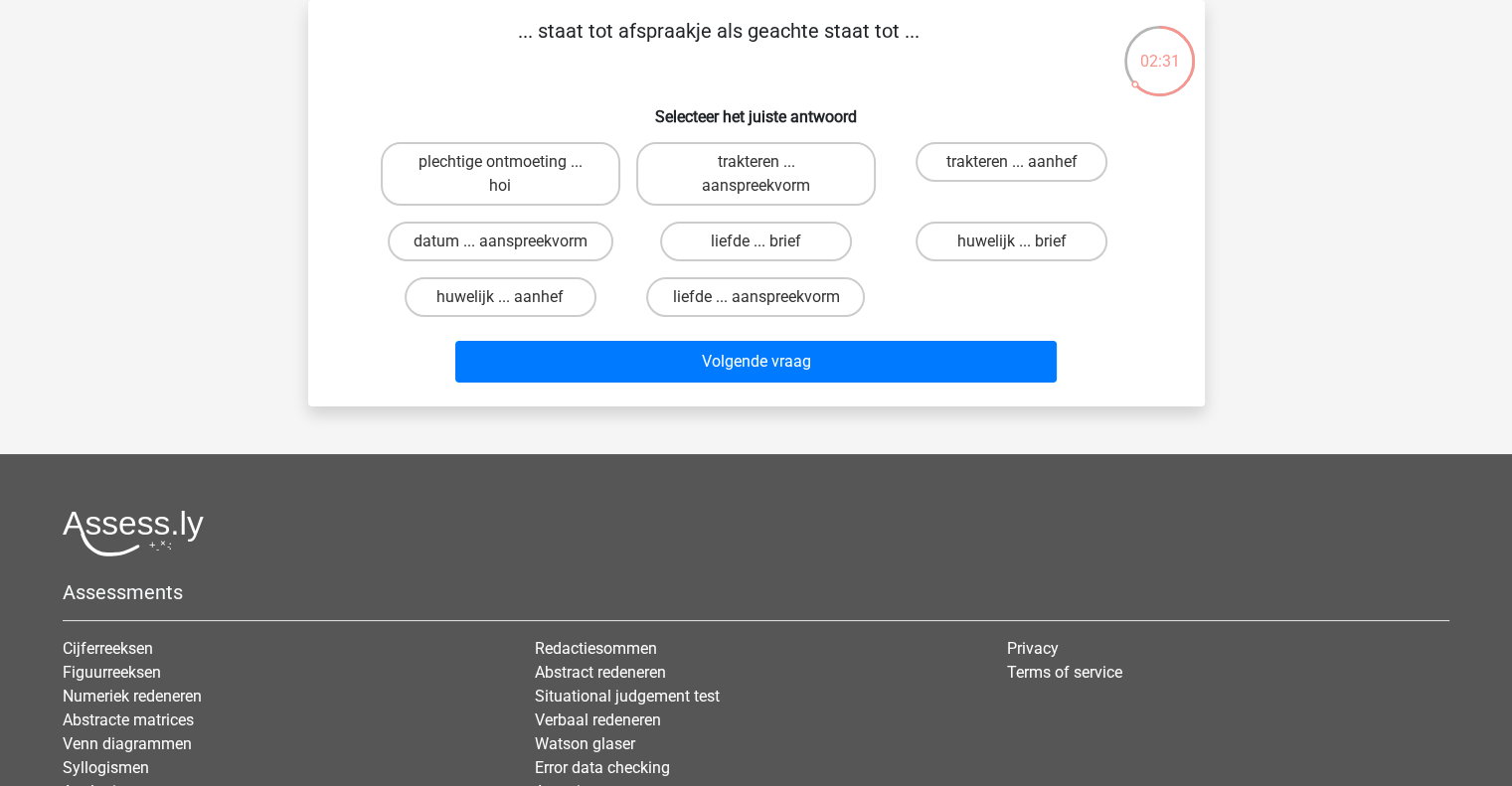 scroll, scrollTop: 0, scrollLeft: 0, axis: both 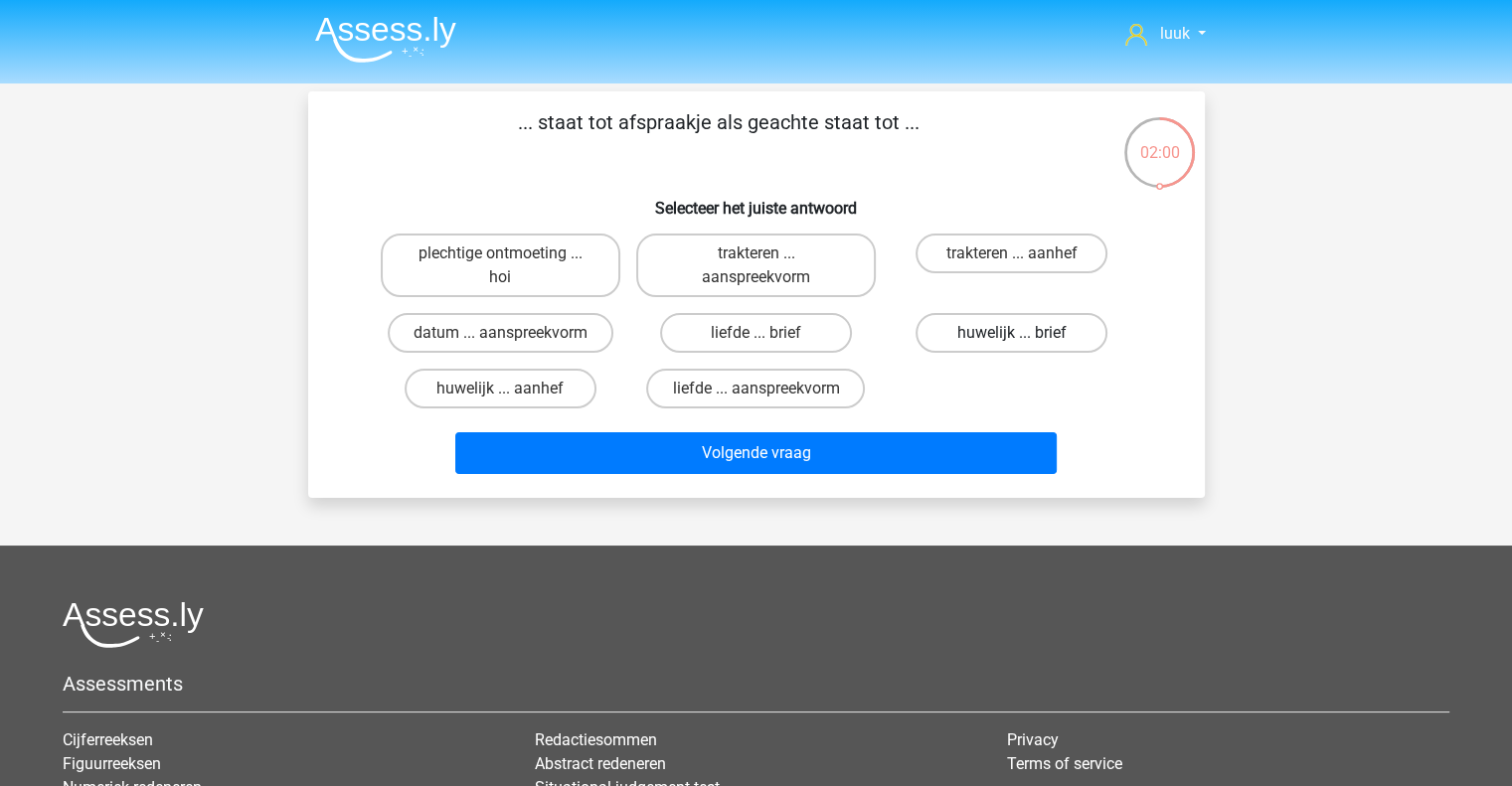 click on "huwelijk ... brief" at bounding box center (1011, 333) 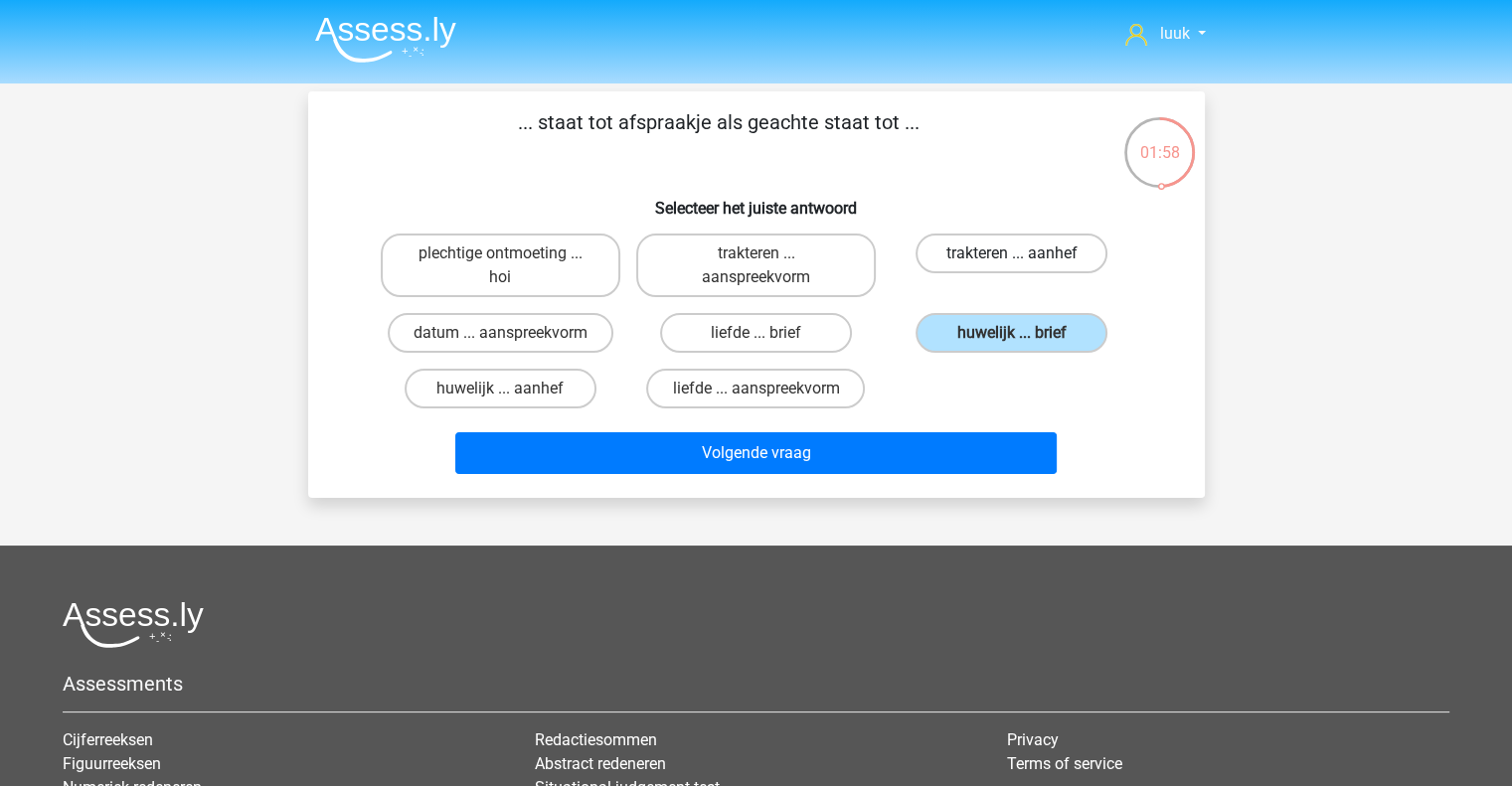 click on "trakteren ... aanhef" at bounding box center [1011, 253] 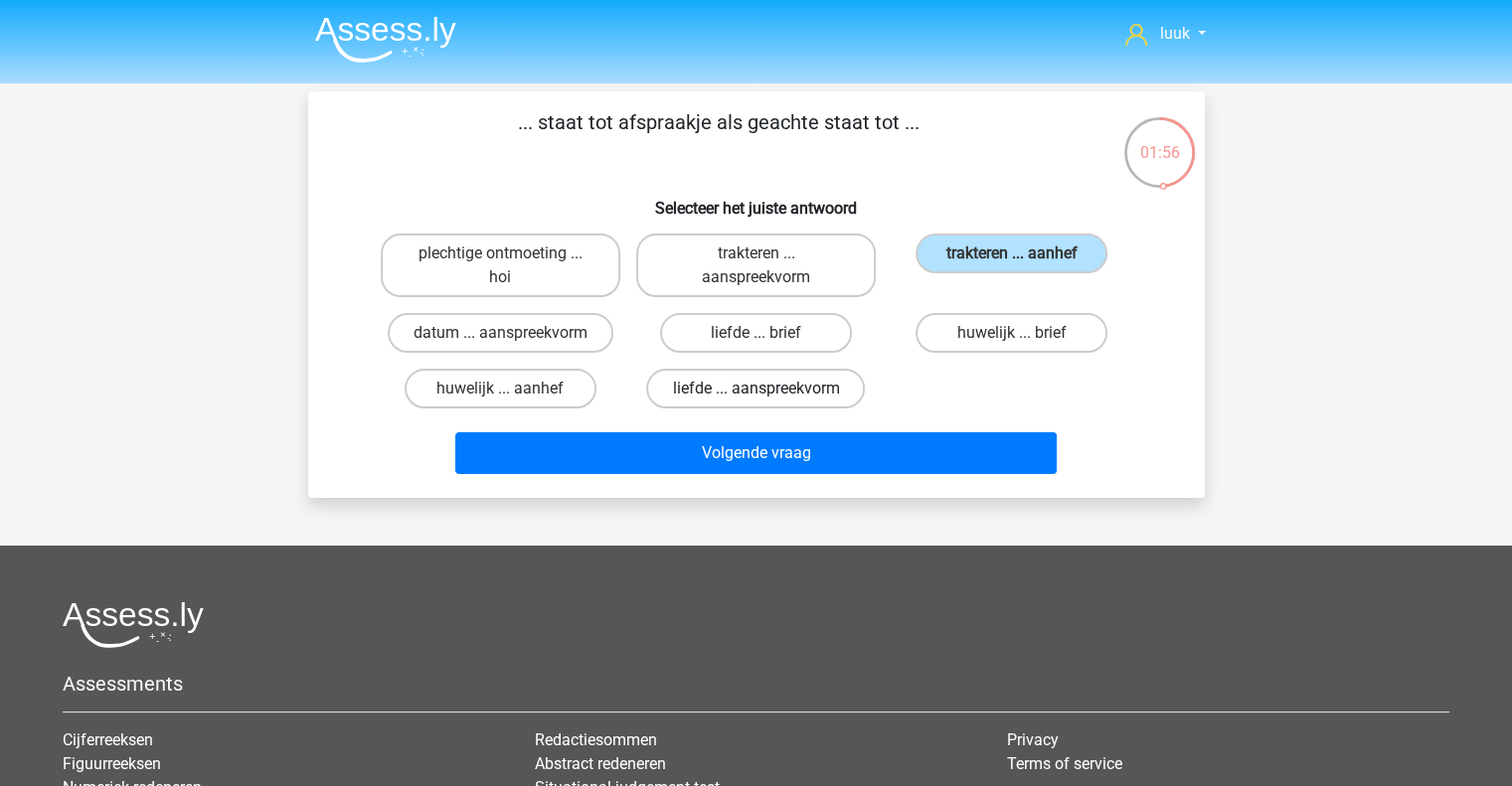 click on "liefde ... aanspreekvorm" at bounding box center [756, 389] 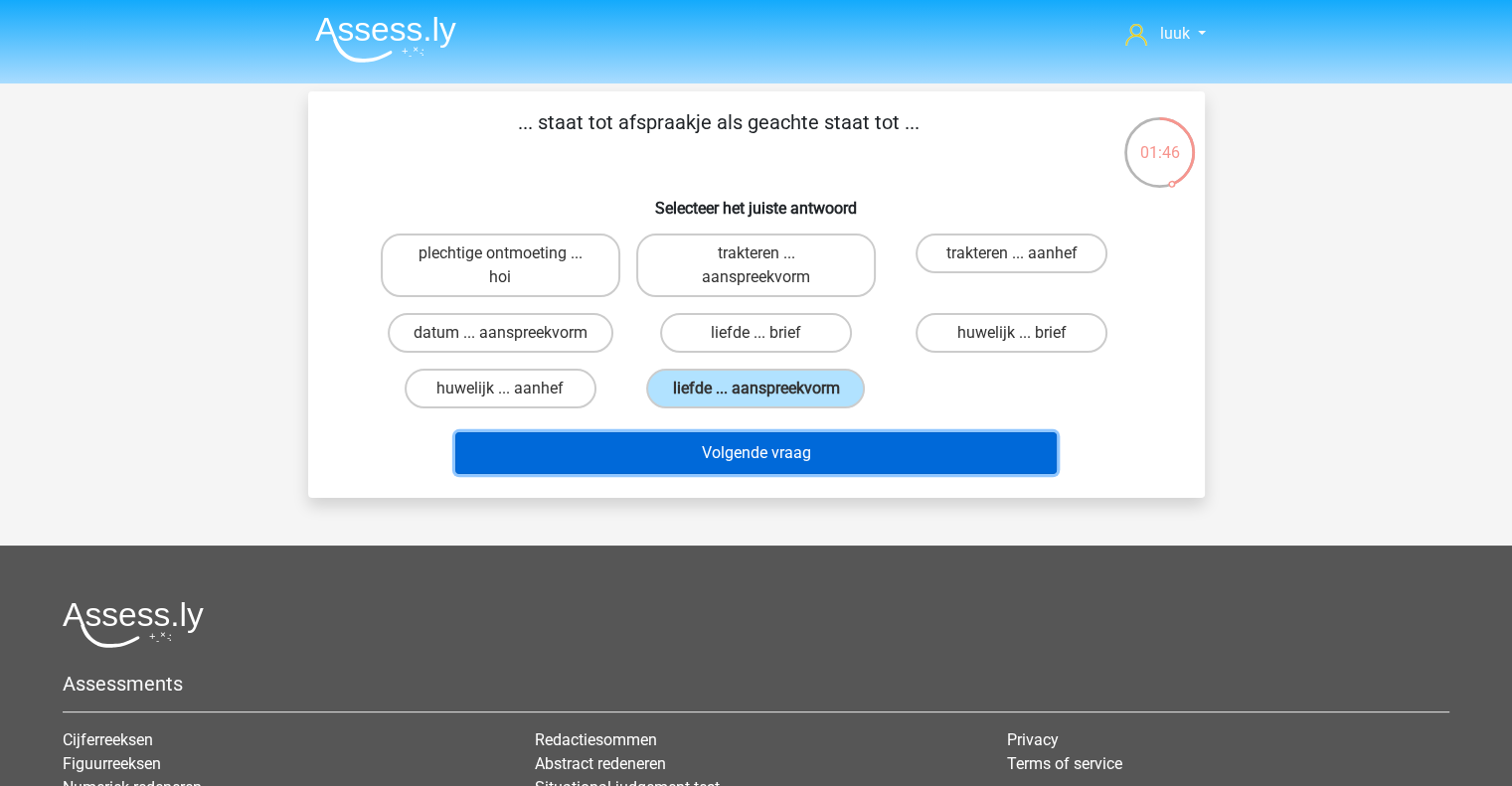 click on "Volgende vraag" at bounding box center [756, 453] 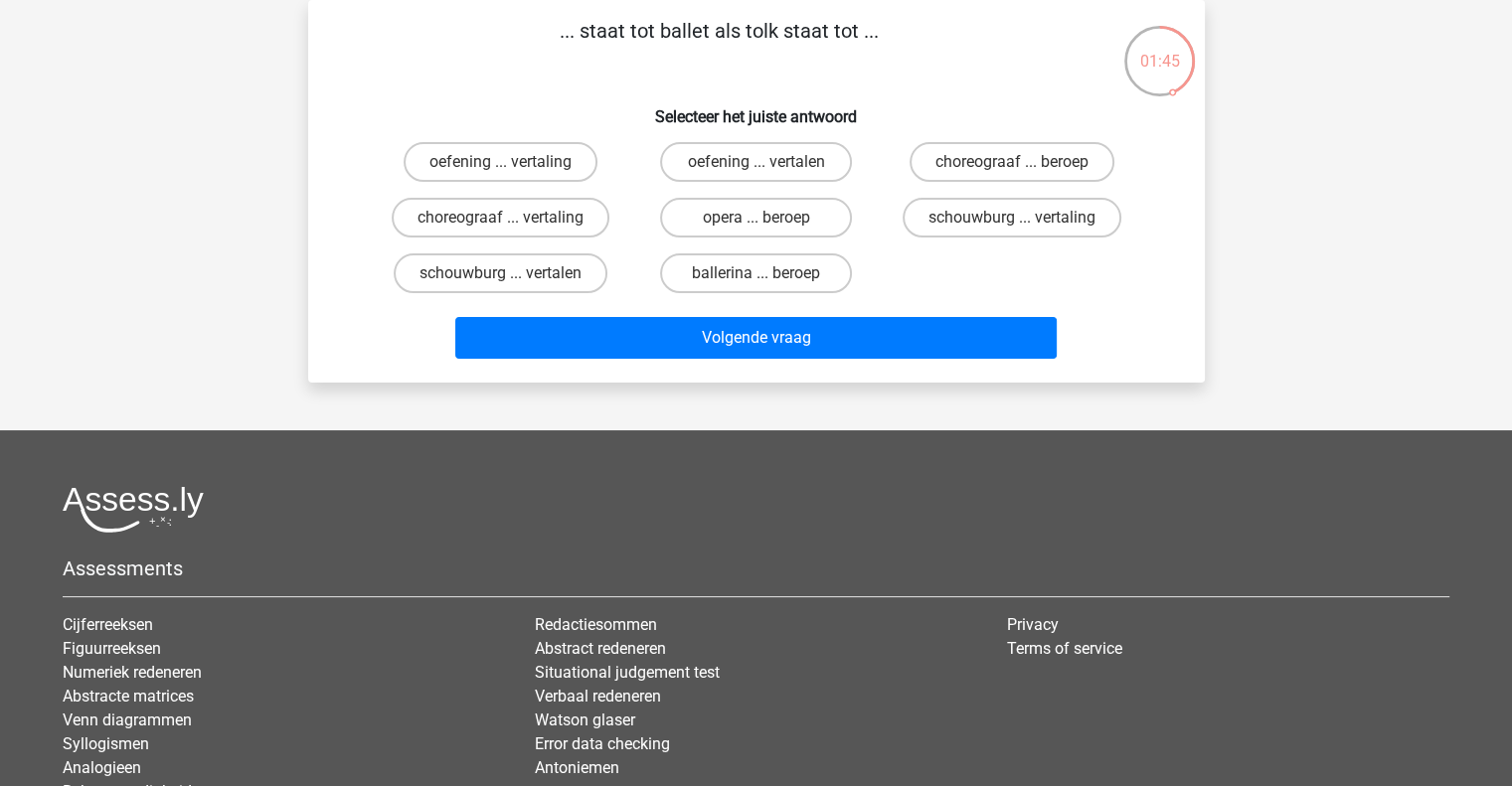 scroll, scrollTop: 0, scrollLeft: 0, axis: both 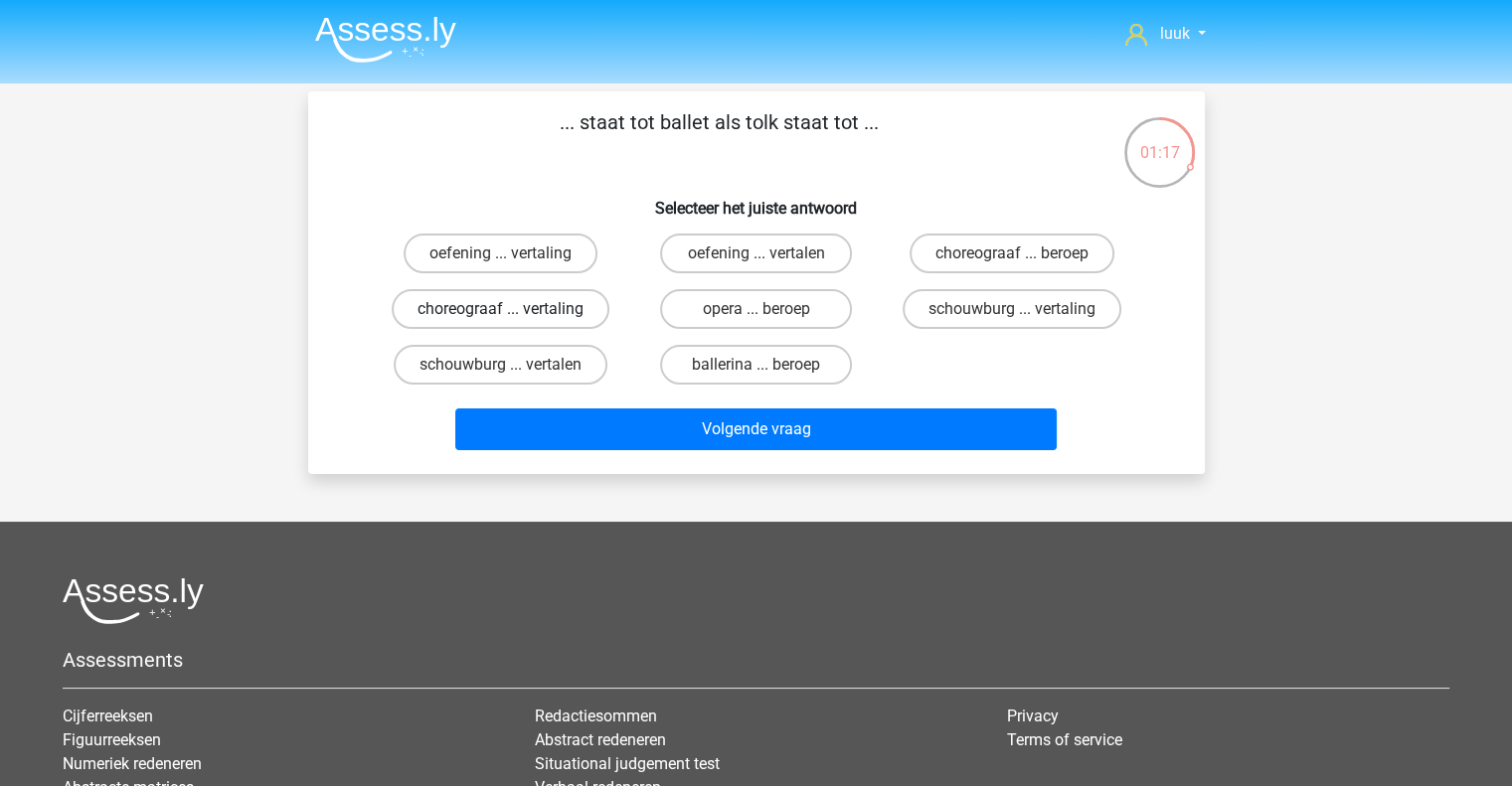 click on "choreograaf ... vertaling" at bounding box center (500, 309) 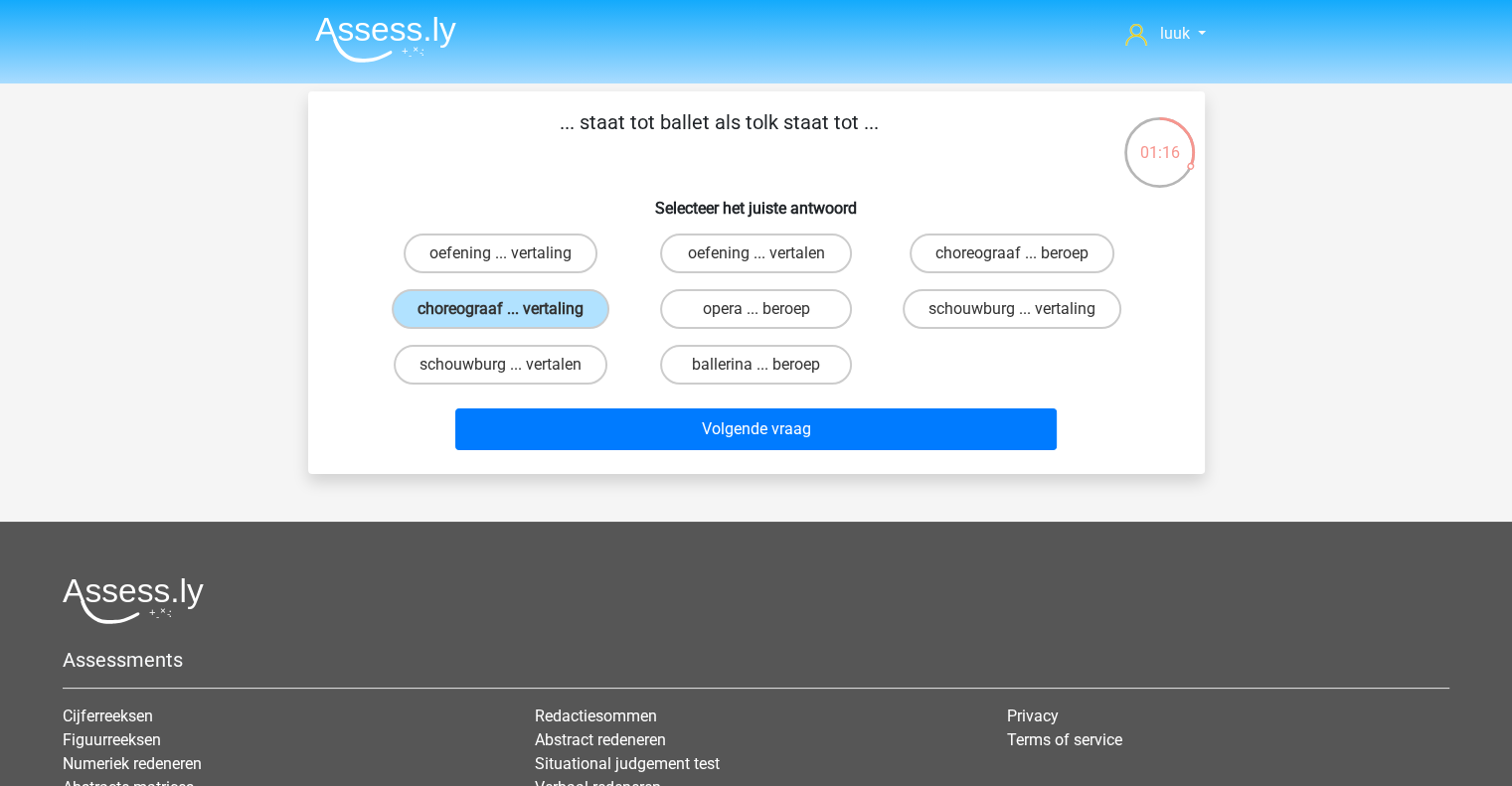 click on "Volgende vraag" at bounding box center [756, 433] 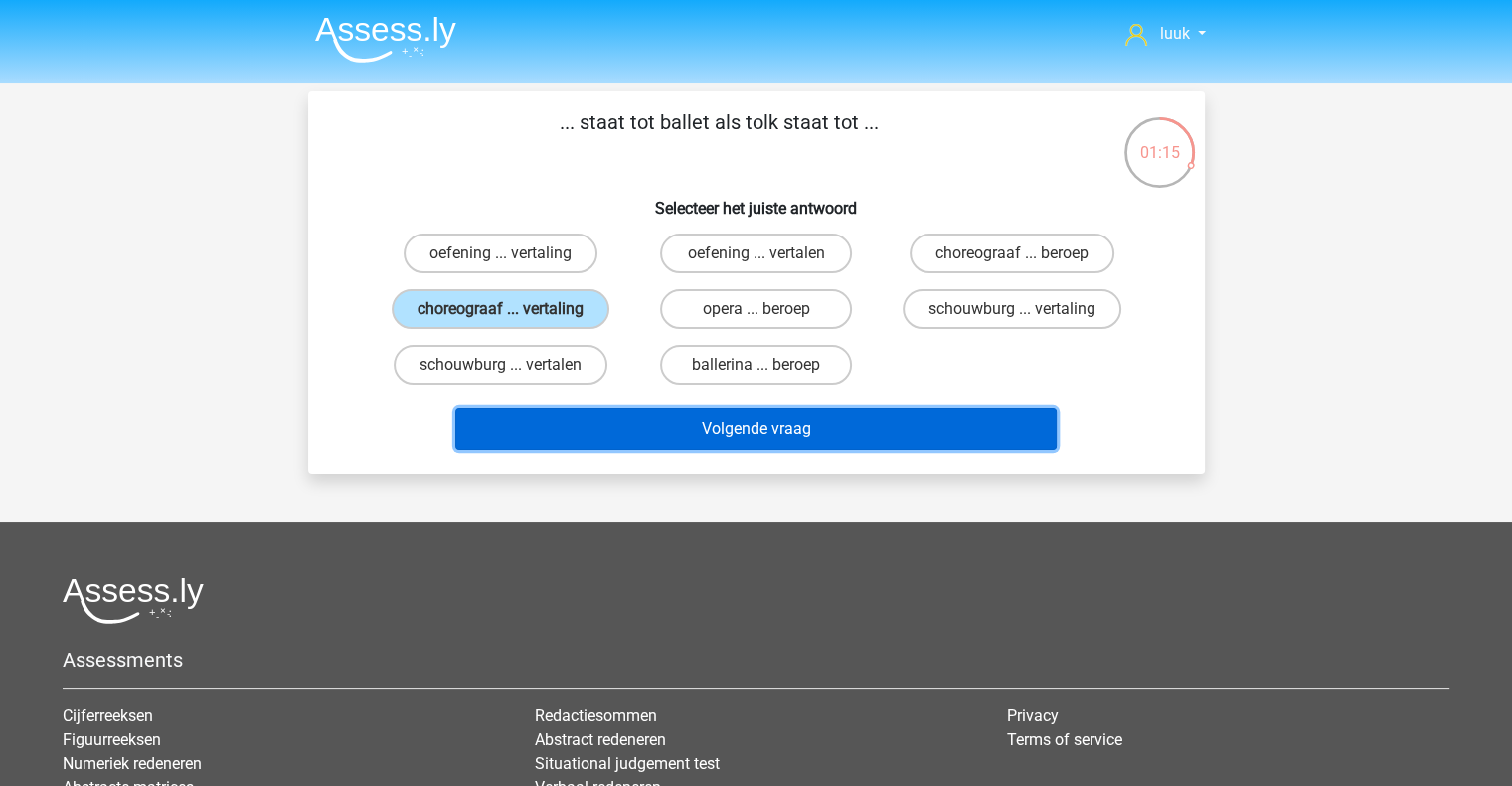 click on "Volgende vraag" at bounding box center [756, 429] 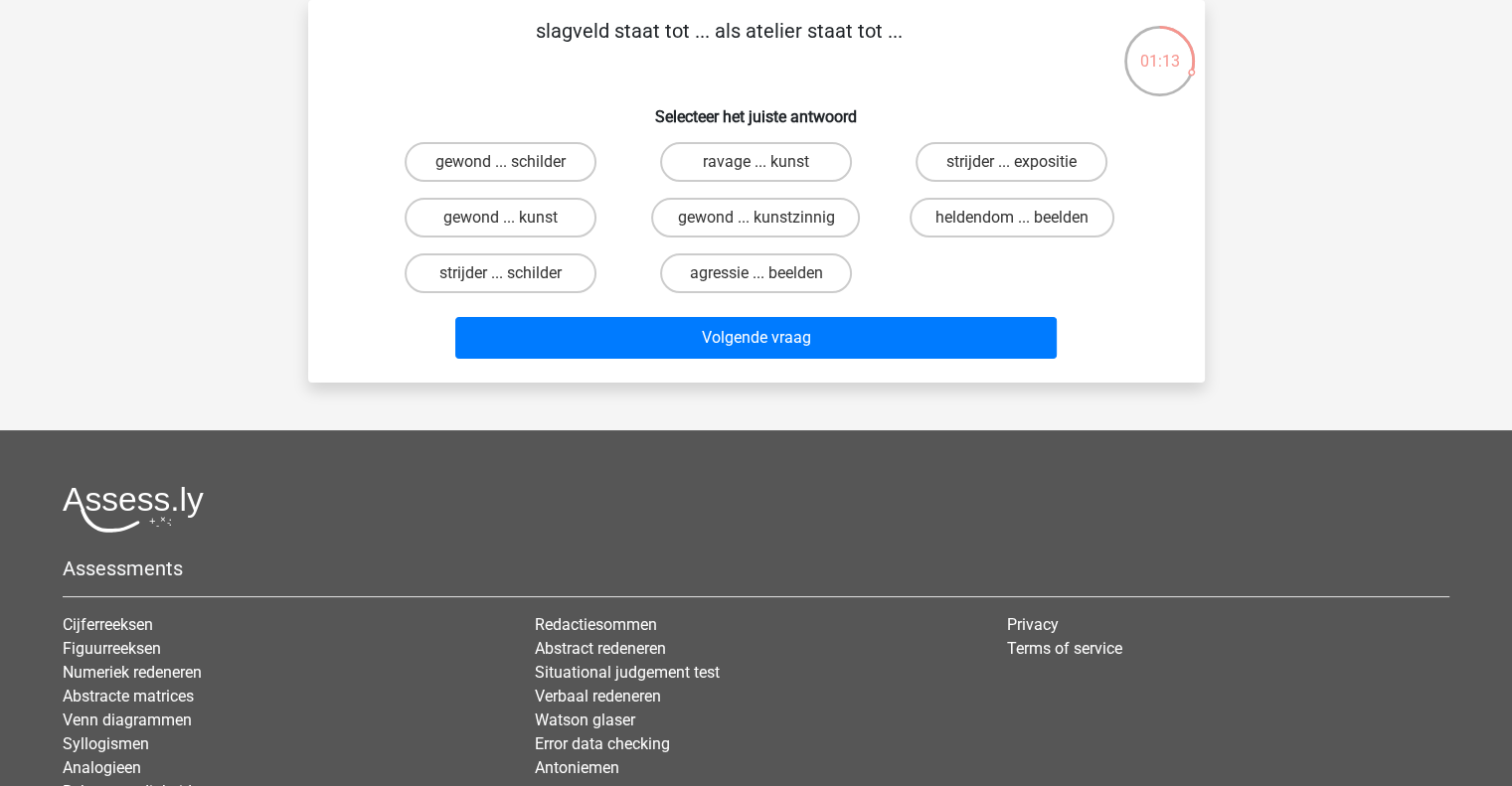 scroll, scrollTop: 14, scrollLeft: 0, axis: vertical 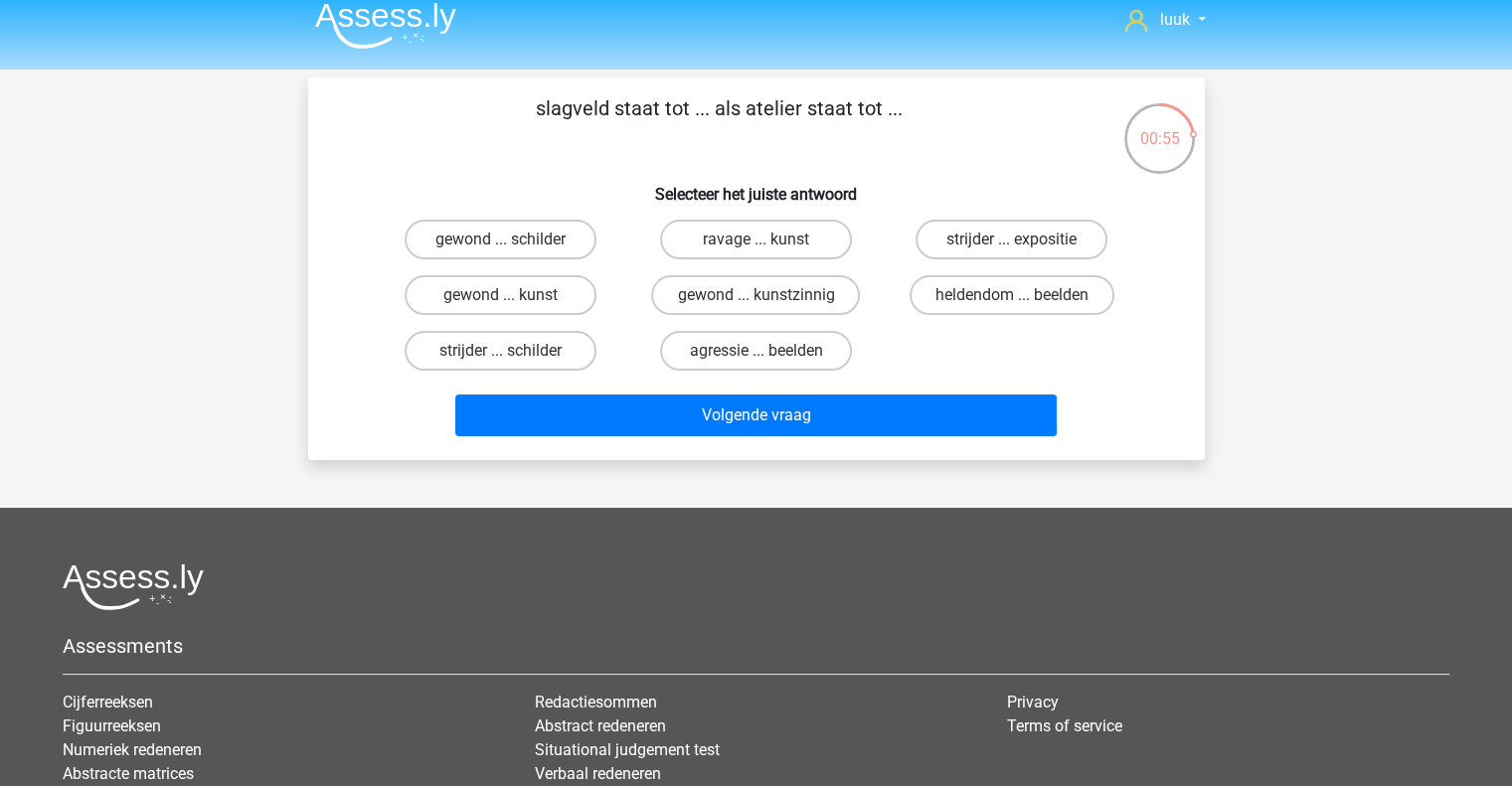 click on "strijder ... expositie" at bounding box center [1011, 239] 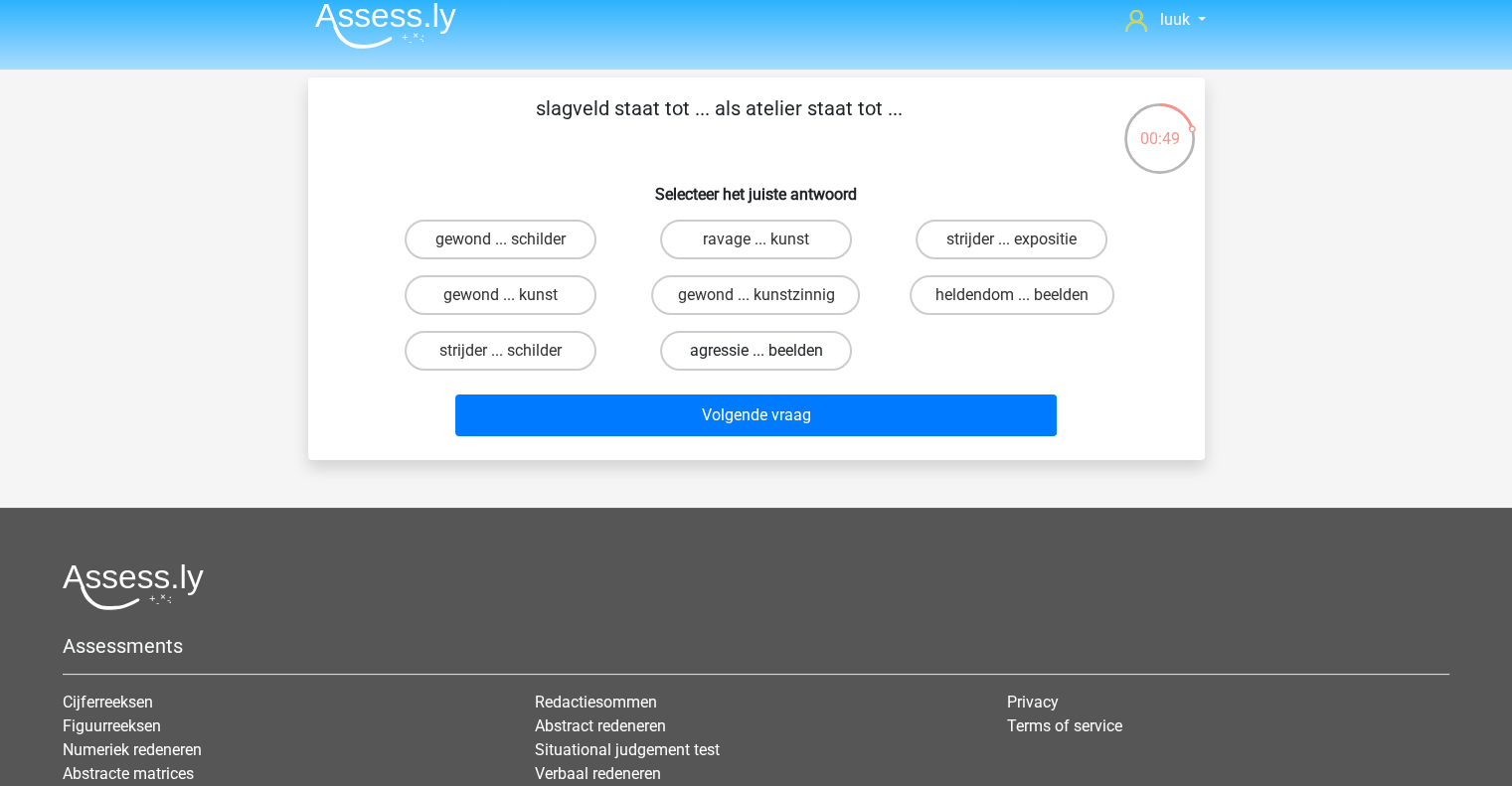 click on "agressie ... beelden" at bounding box center (756, 351) 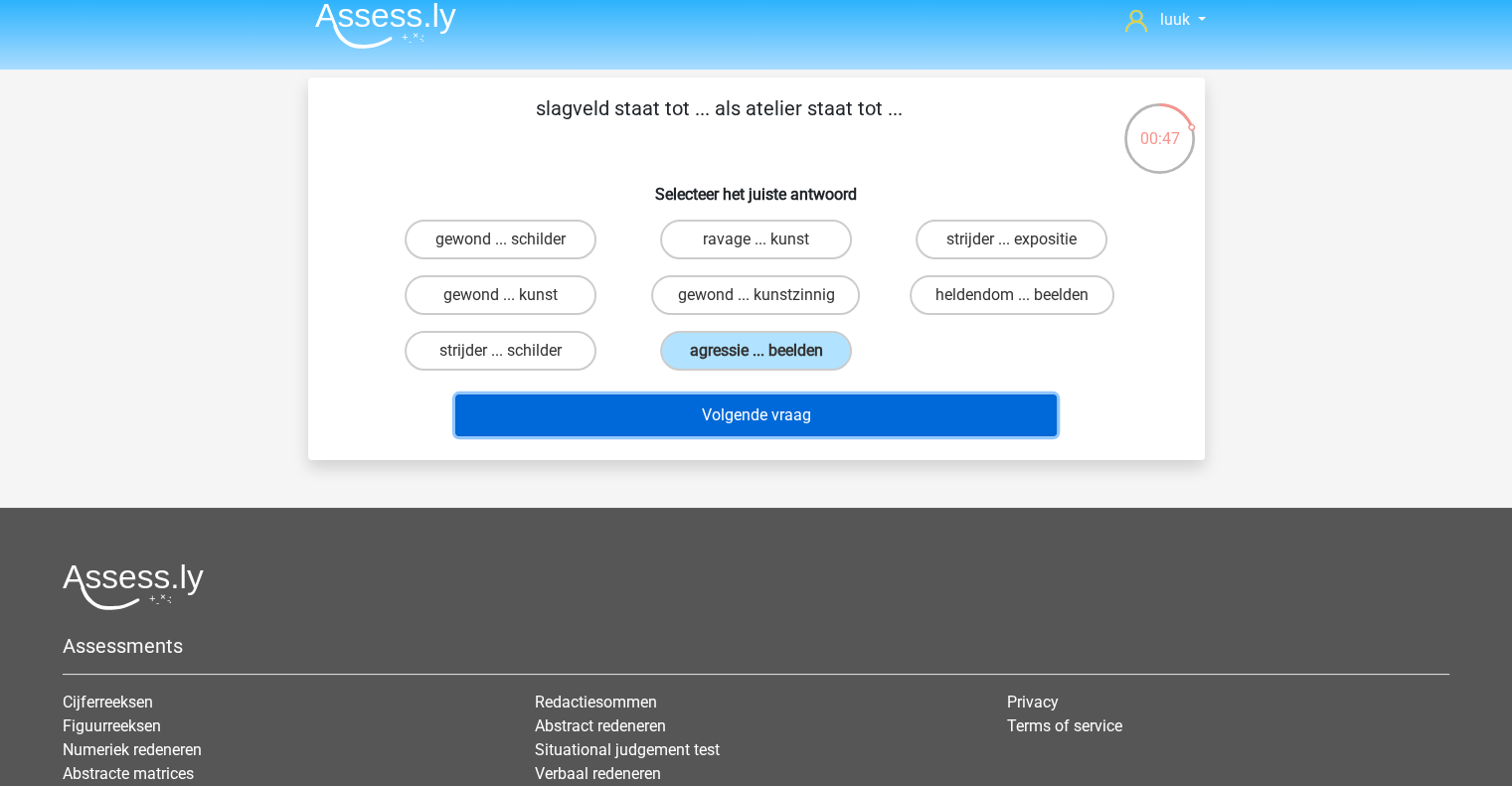 click on "Volgende vraag" at bounding box center (756, 415) 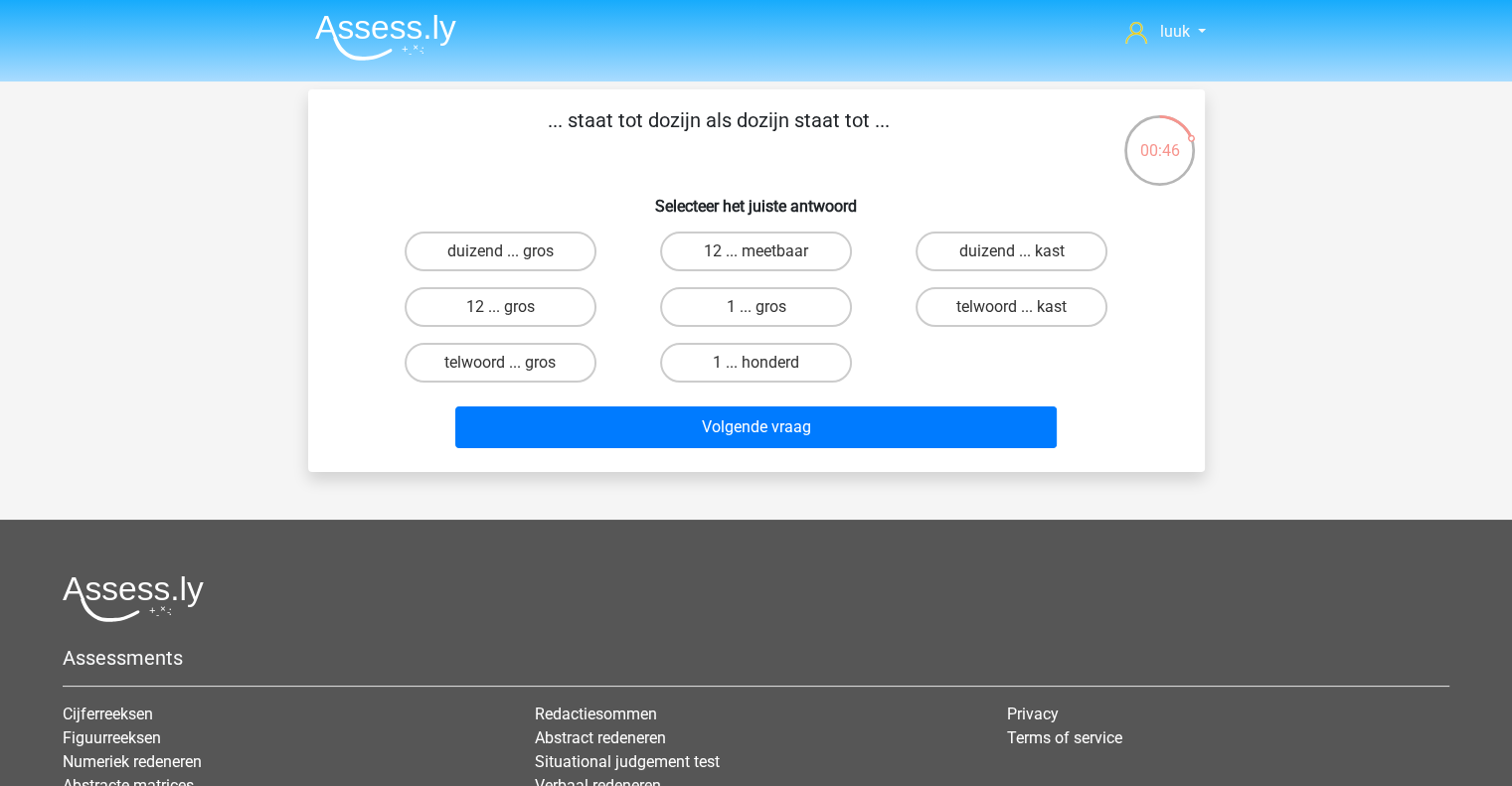scroll, scrollTop: 0, scrollLeft: 0, axis: both 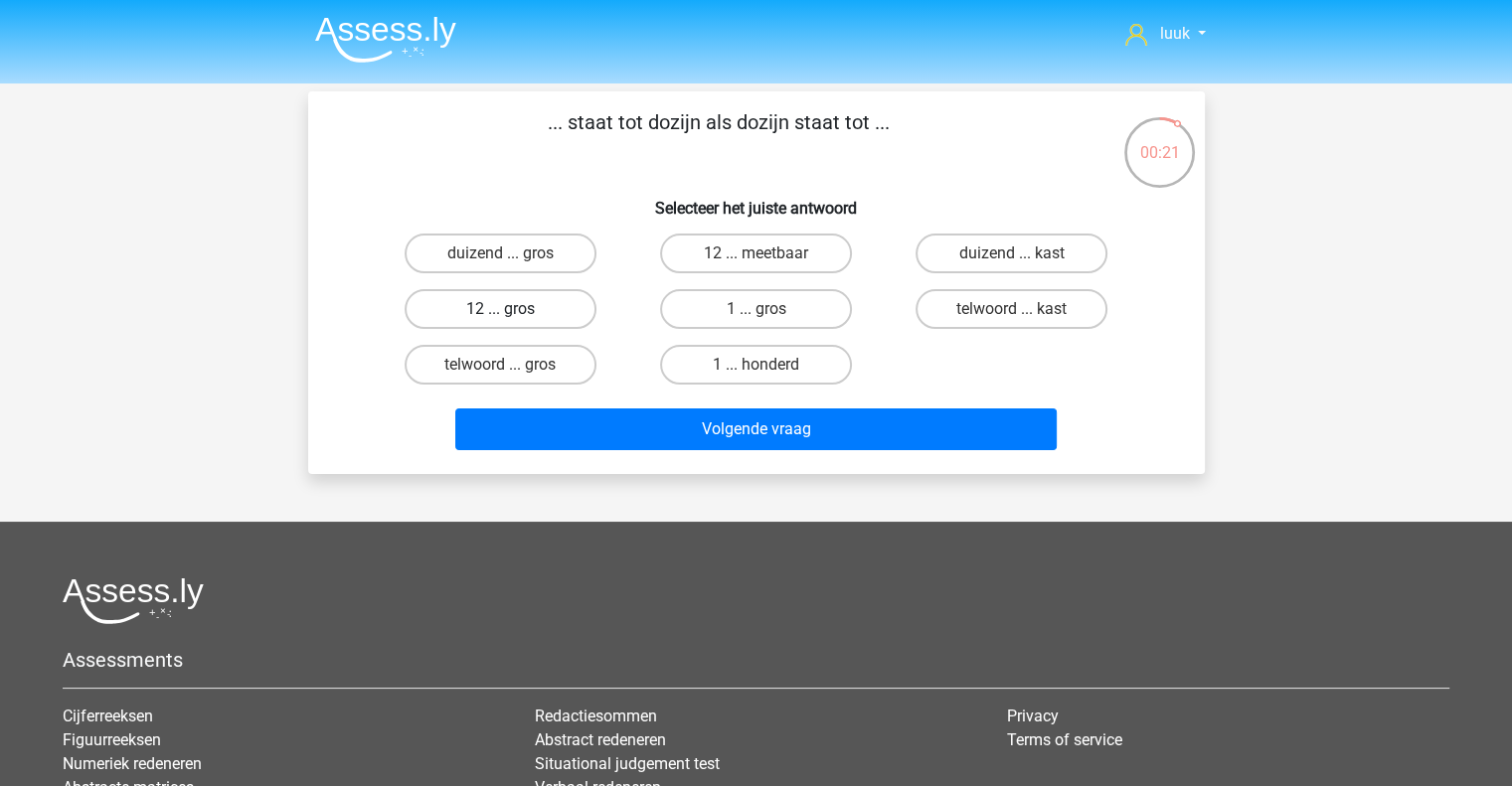 click on "12 ... gros" at bounding box center [500, 309] 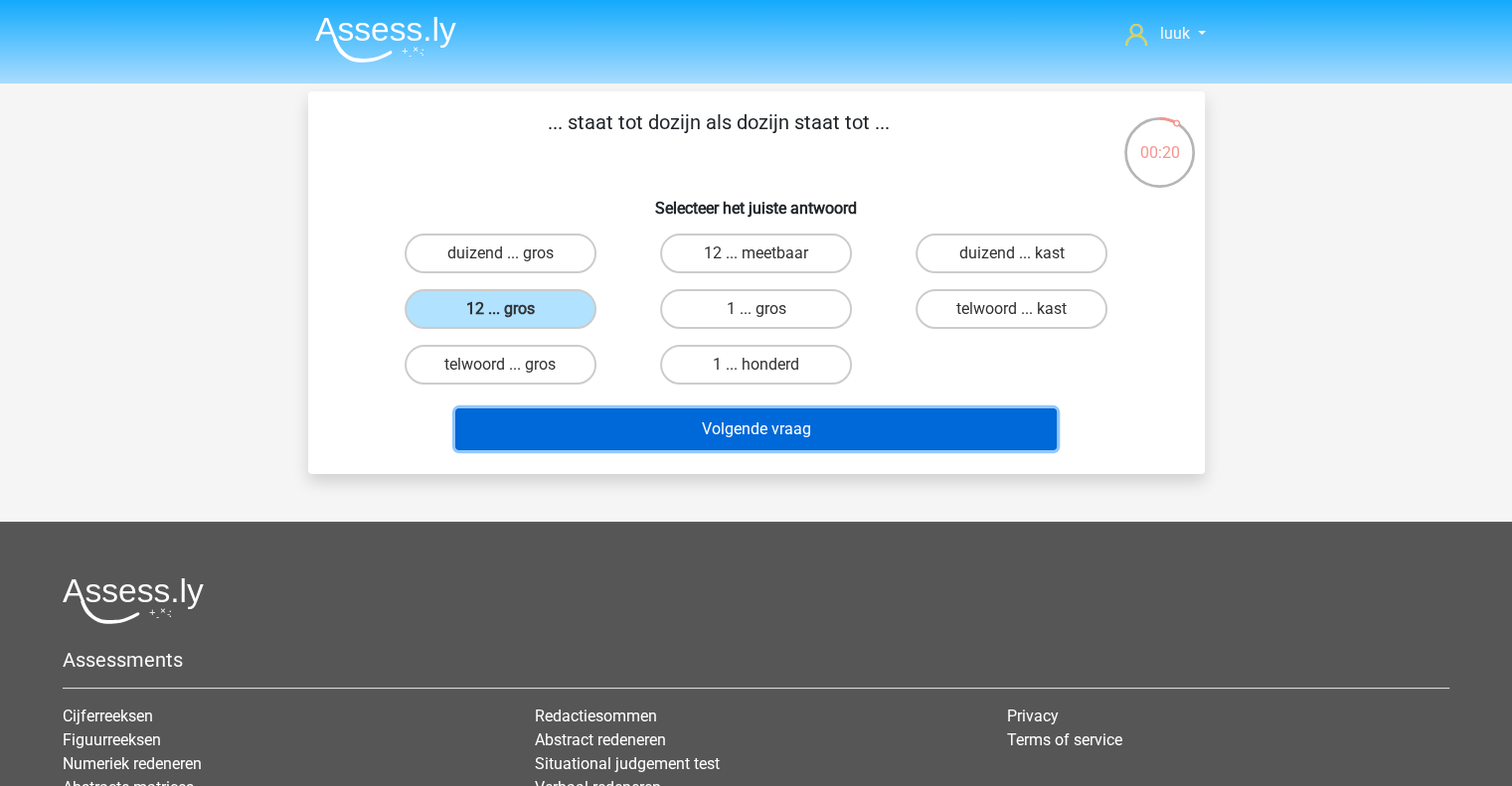 click on "Volgende vraag" at bounding box center (756, 429) 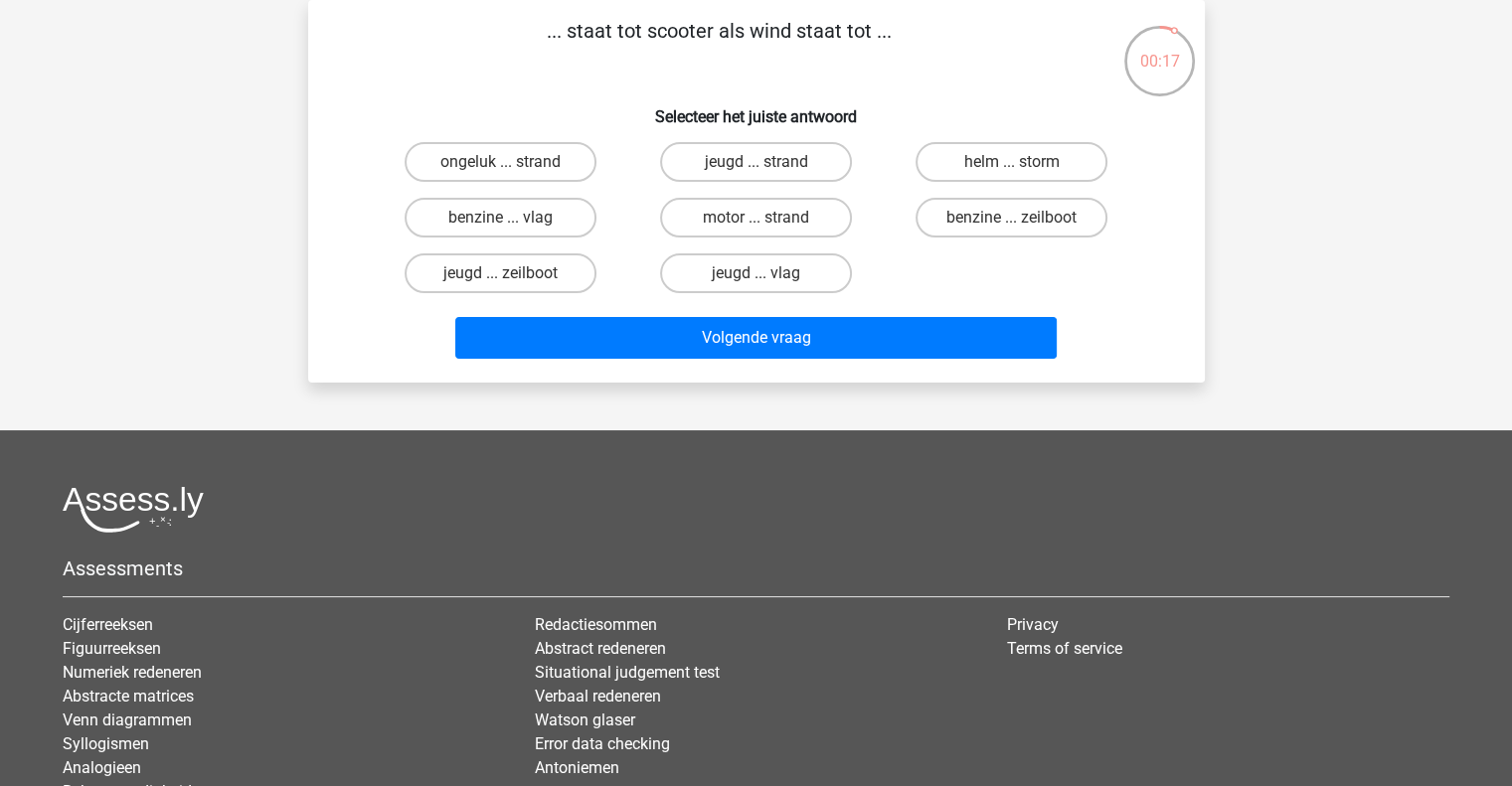 scroll, scrollTop: 0, scrollLeft: 0, axis: both 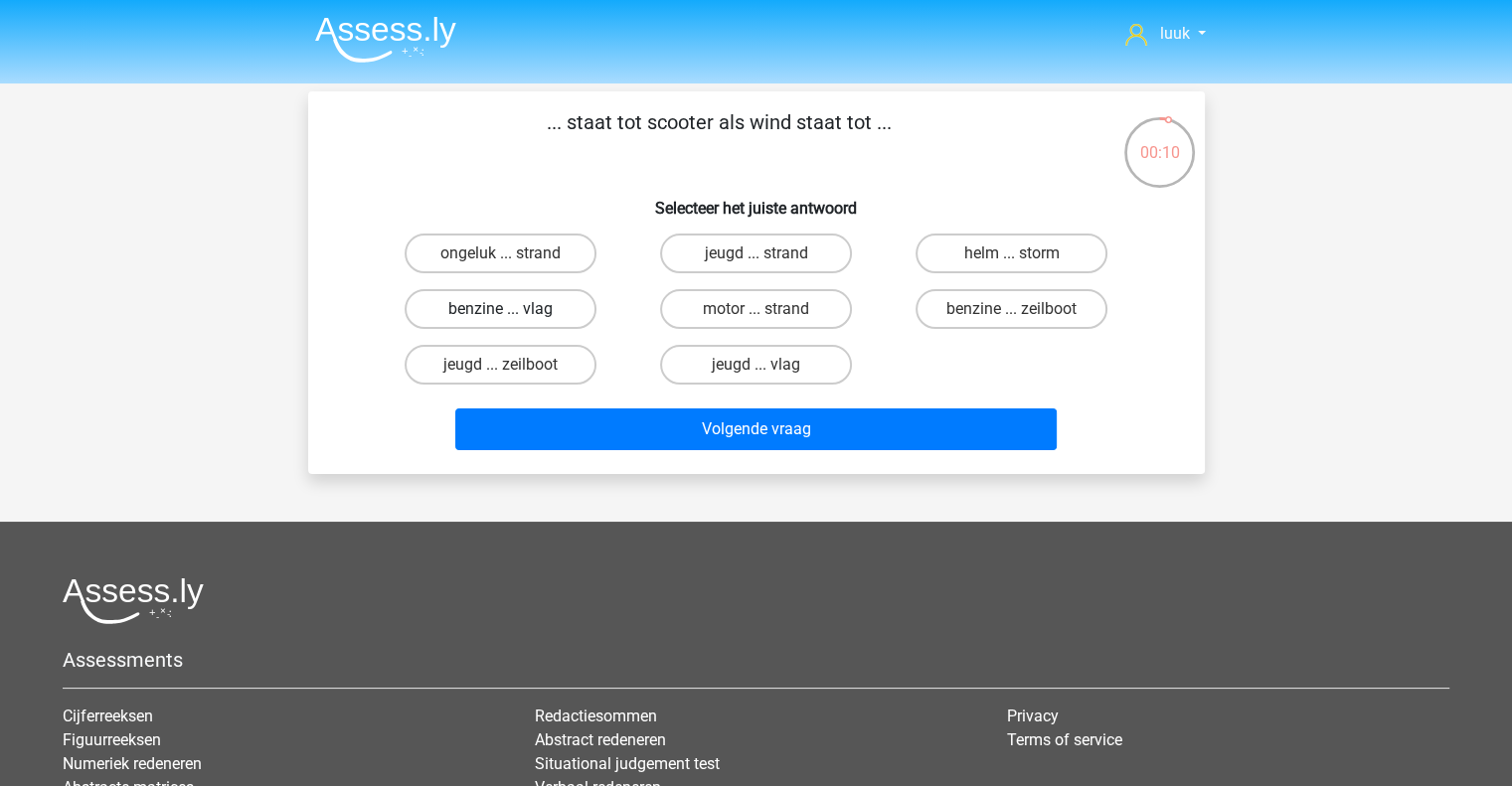 click on "benzine ... vlag" at bounding box center [500, 309] 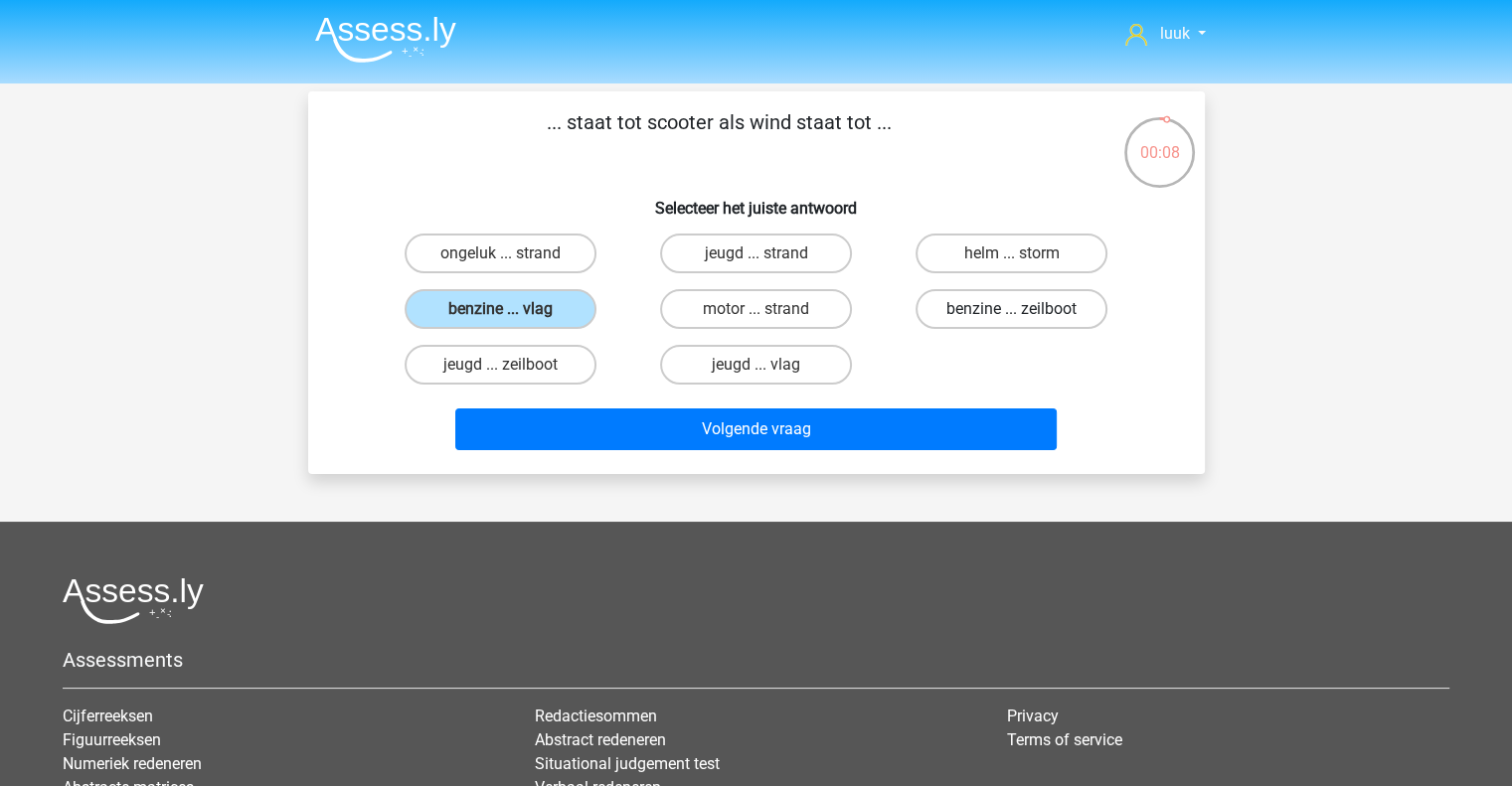 click on "benzine ... zeilboot" at bounding box center (1011, 309) 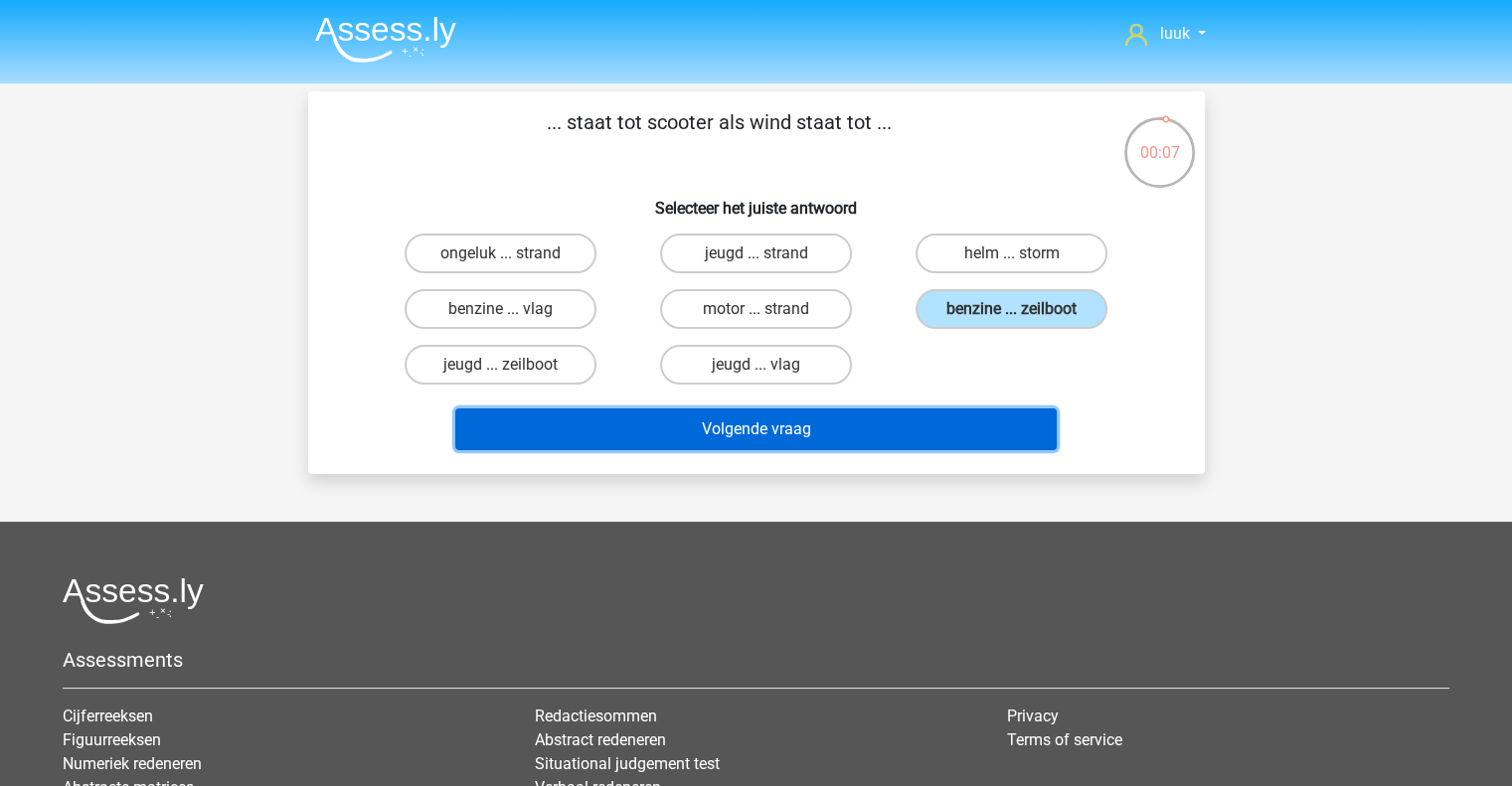 click on "Volgende vraag" at bounding box center (756, 429) 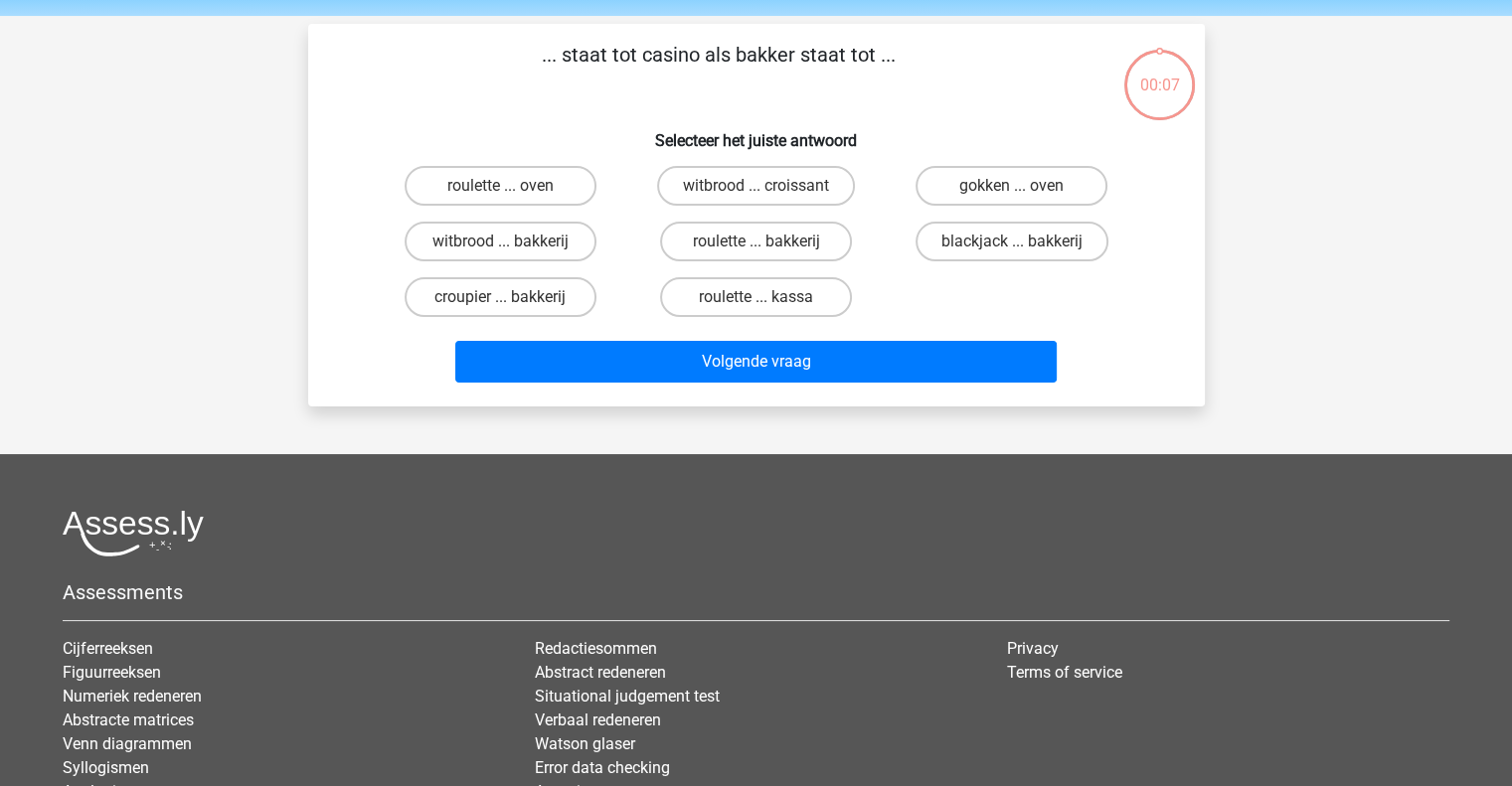 scroll, scrollTop: 91, scrollLeft: 0, axis: vertical 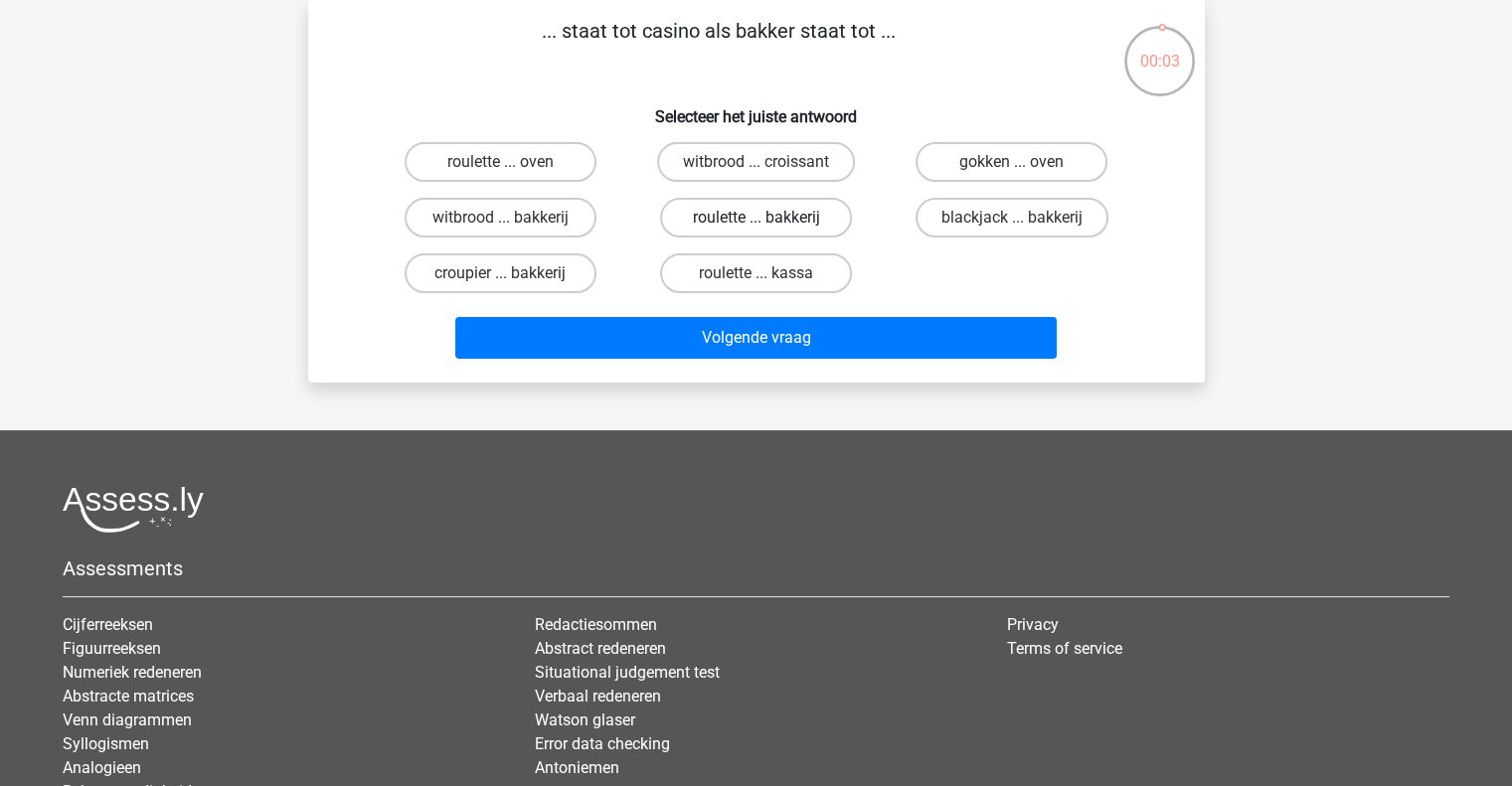 click on "roulette ... bakkerij" at bounding box center (756, 218) 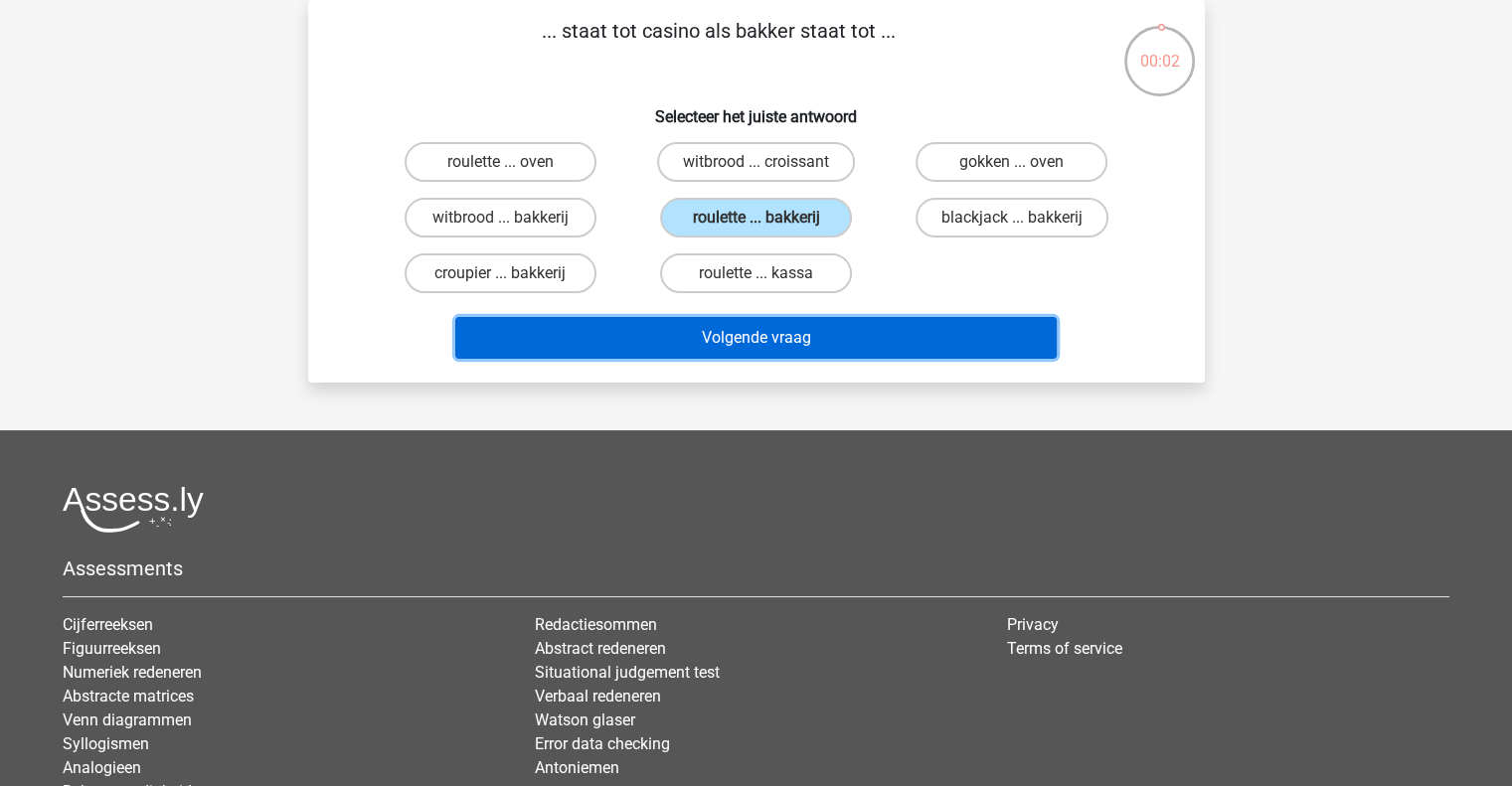 click on "Volgende vraag" at bounding box center [756, 338] 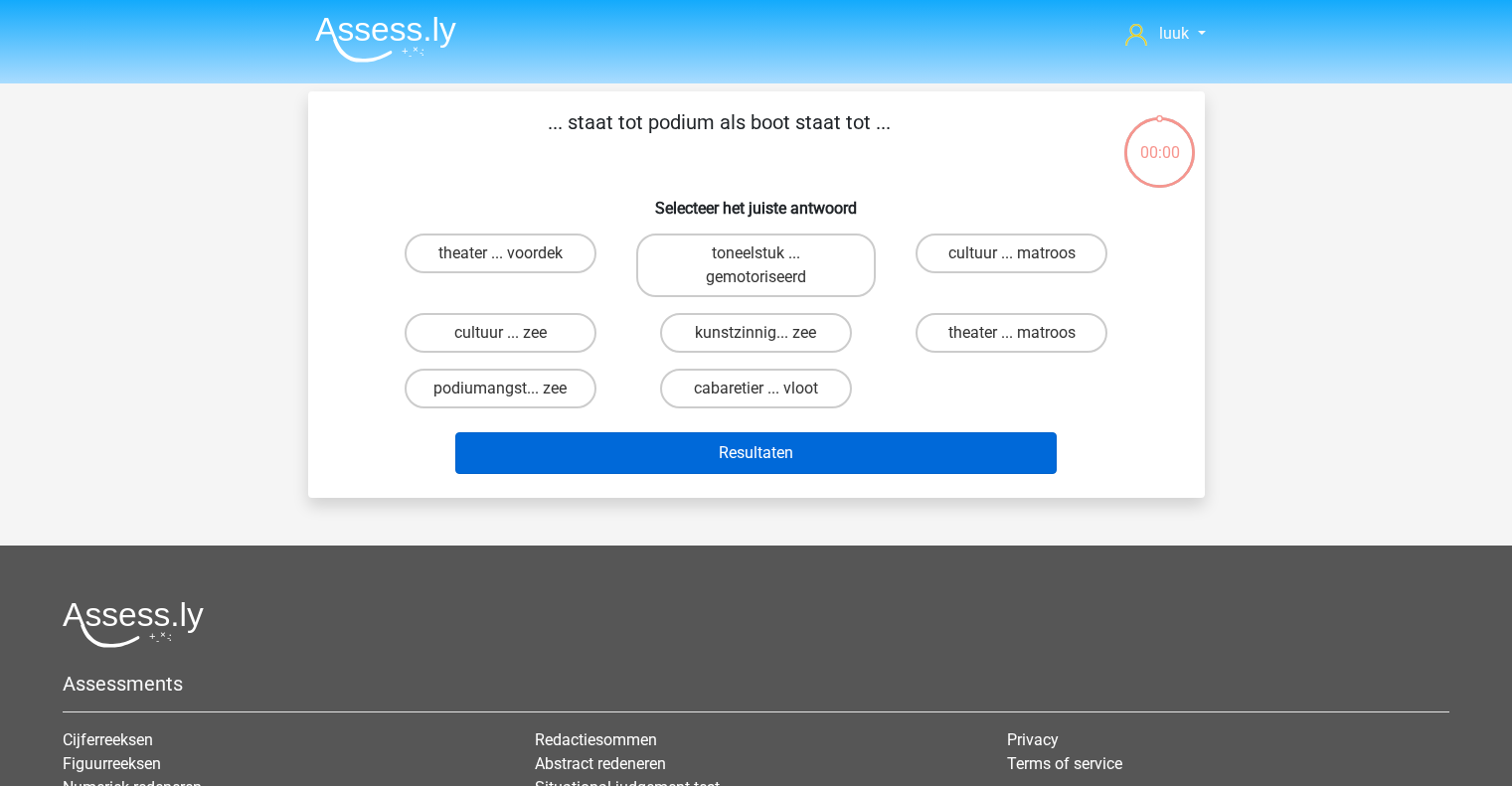 scroll, scrollTop: 91, scrollLeft: 0, axis: vertical 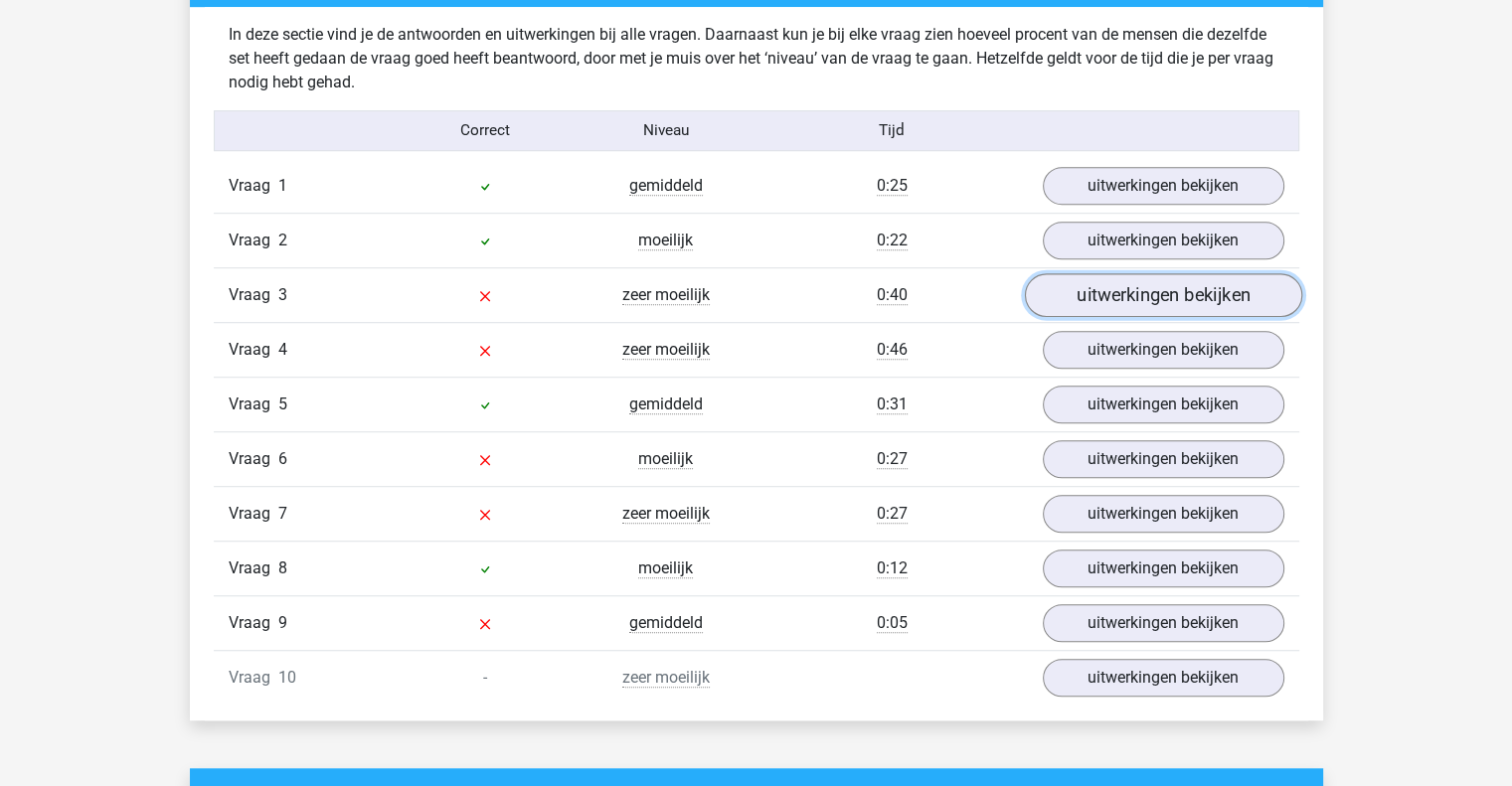 click on "uitwerkingen bekijken" at bounding box center [1162, 295] 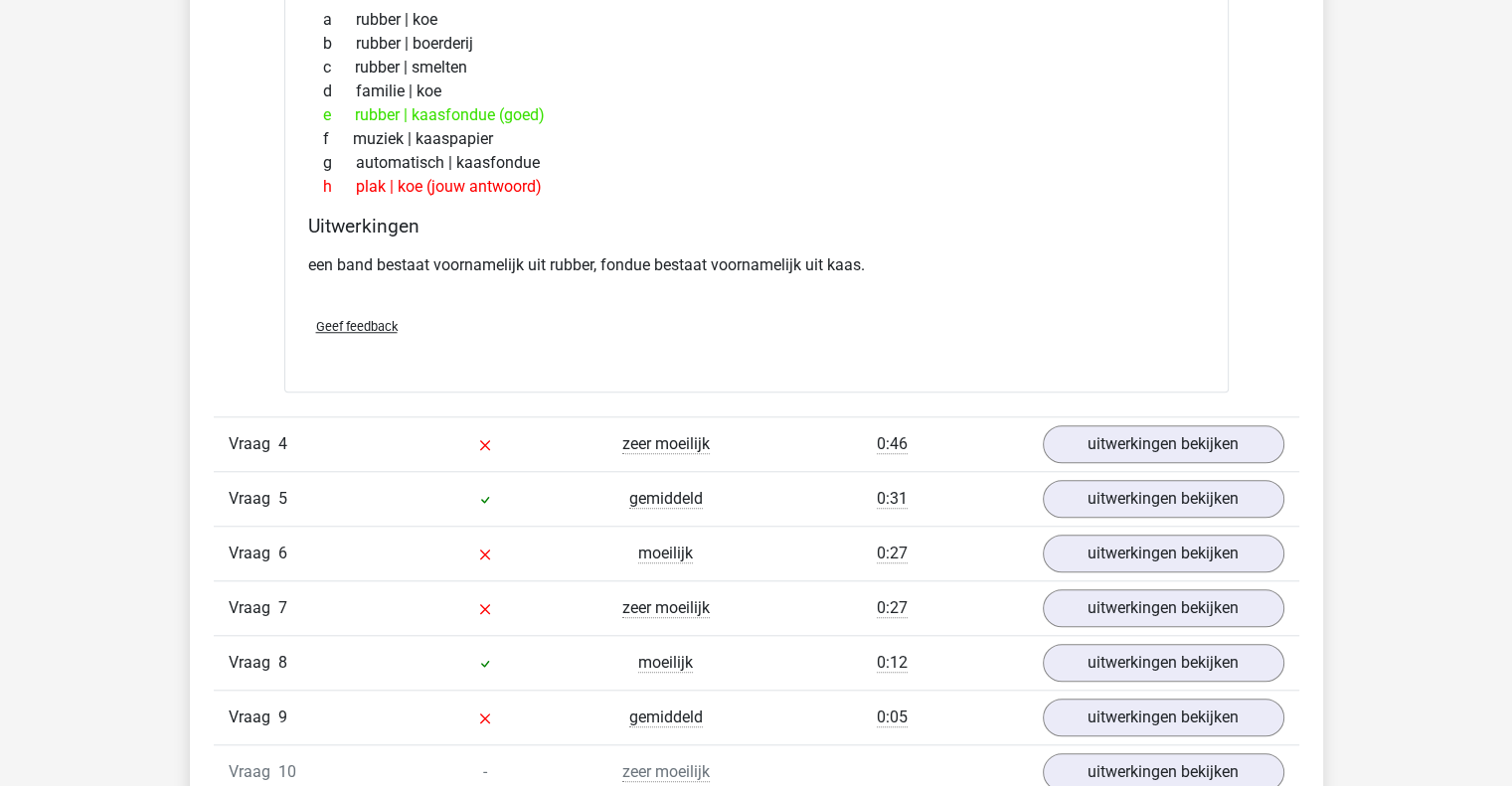 scroll, scrollTop: 1741, scrollLeft: 0, axis: vertical 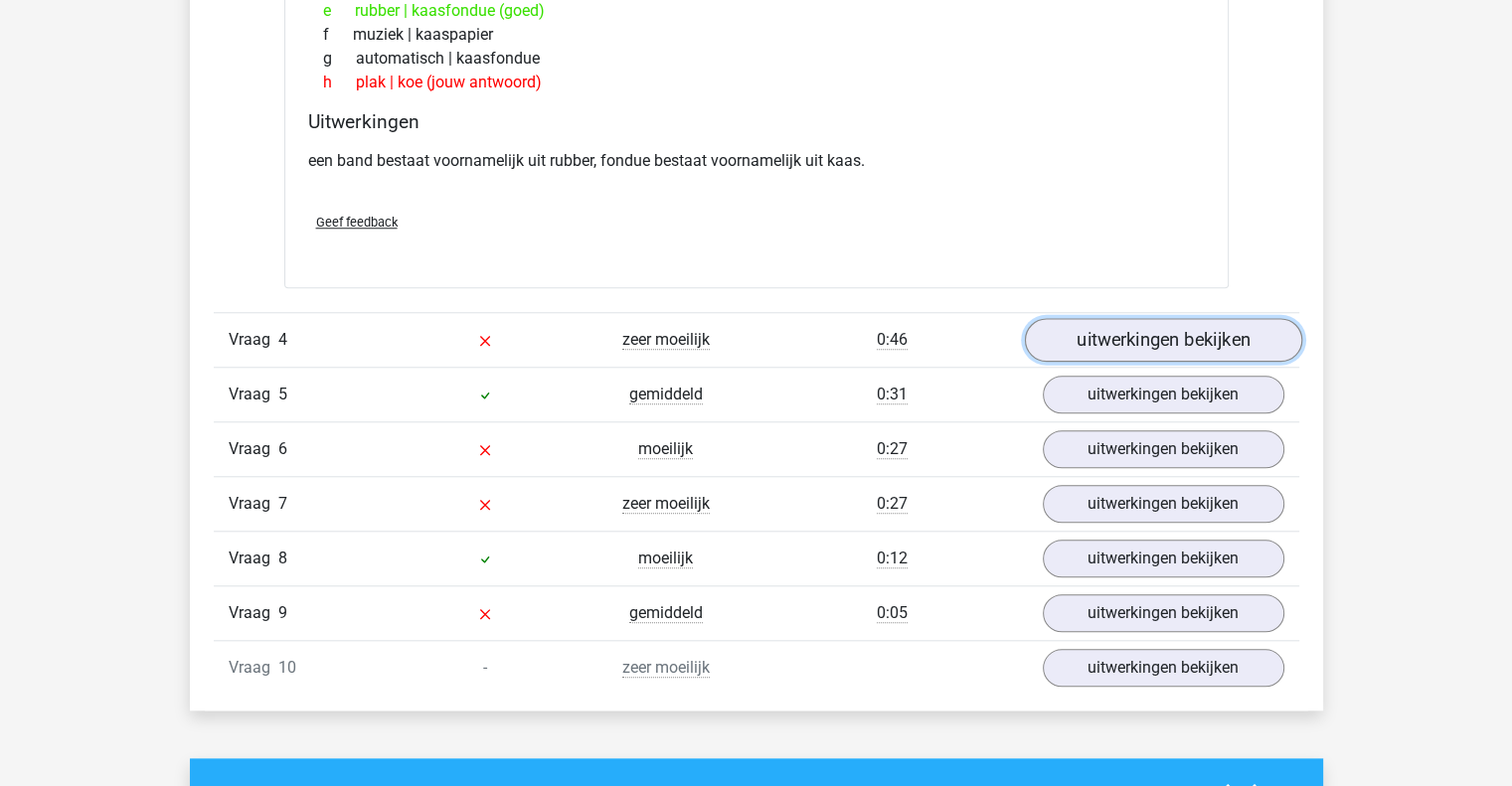 click on "uitwerkingen bekijken" at bounding box center (1162, 340) 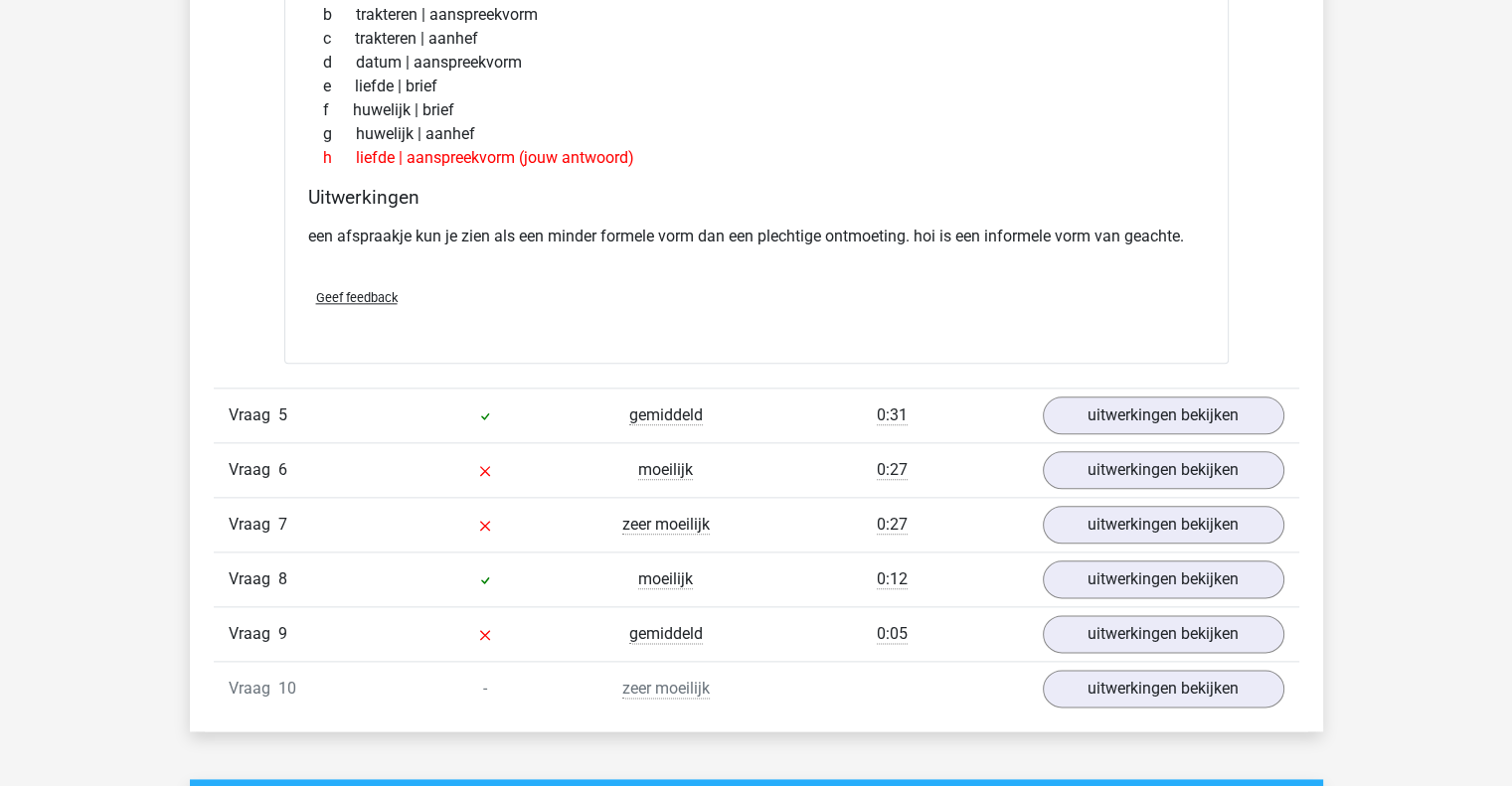 scroll, scrollTop: 2242, scrollLeft: 0, axis: vertical 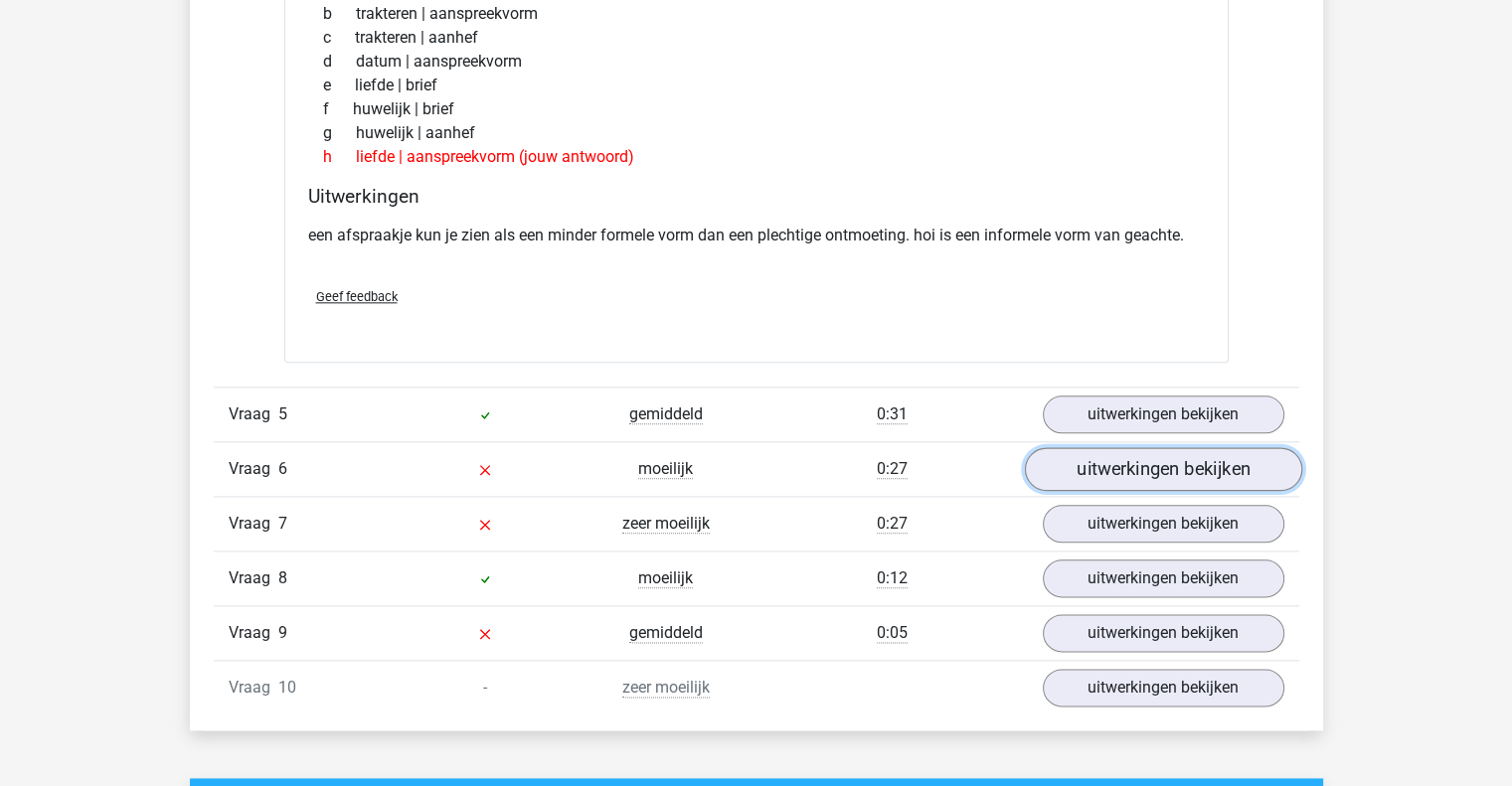 click on "uitwerkingen bekijken" at bounding box center (1162, 469) 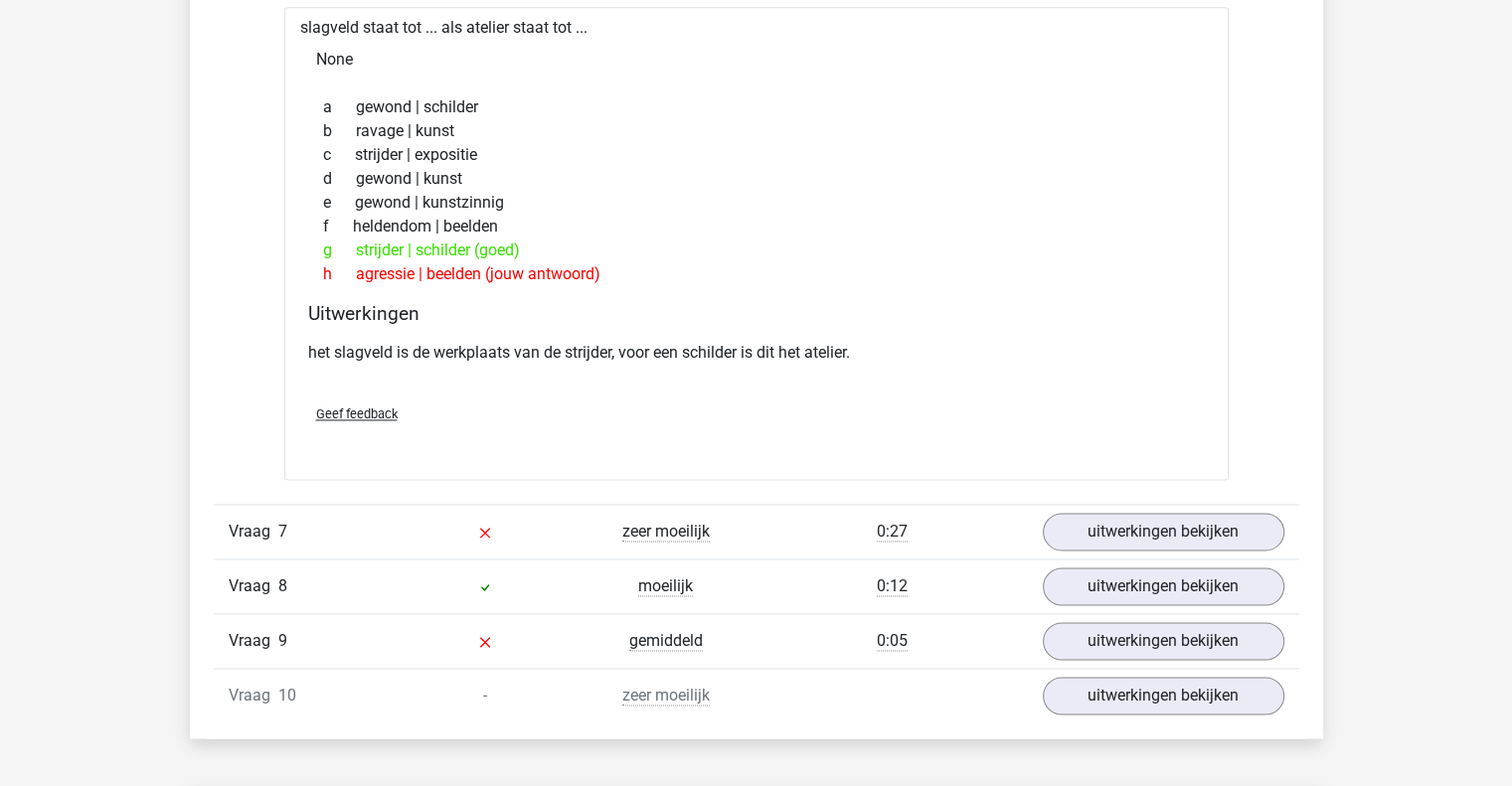 scroll, scrollTop: 2766, scrollLeft: 0, axis: vertical 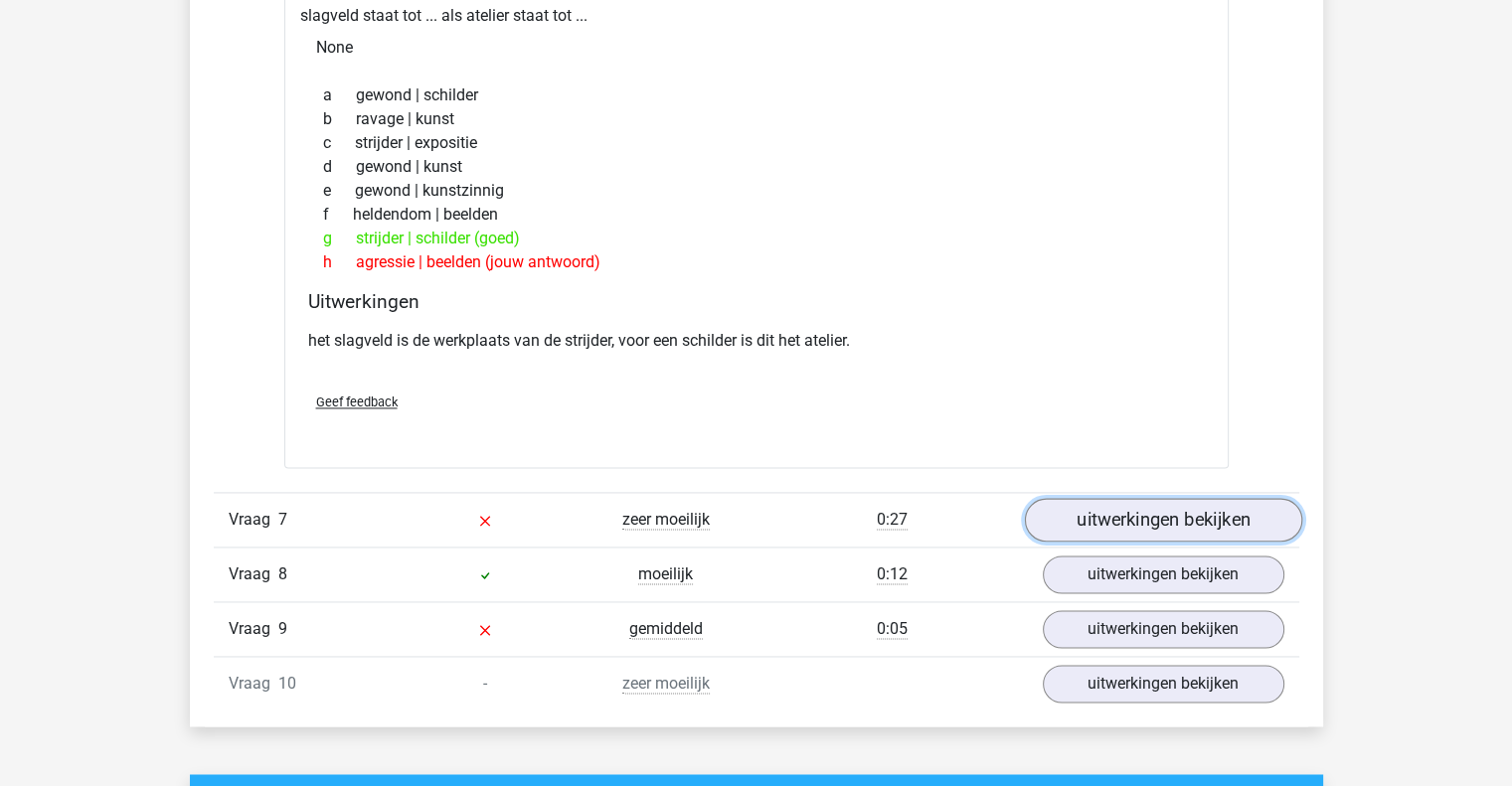 click on "uitwerkingen bekijken" at bounding box center (1162, 521) 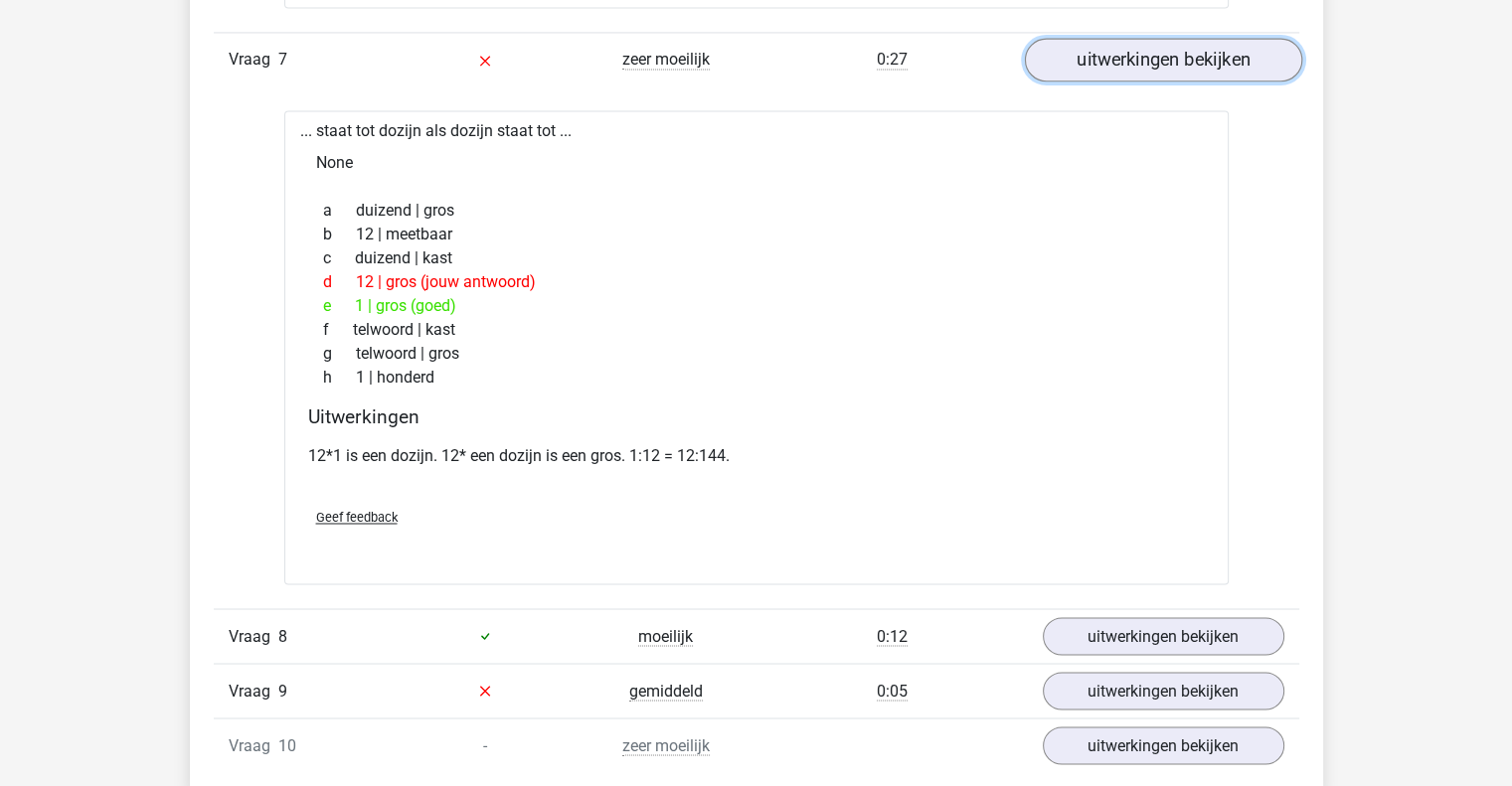 scroll, scrollTop: 3227, scrollLeft: 0, axis: vertical 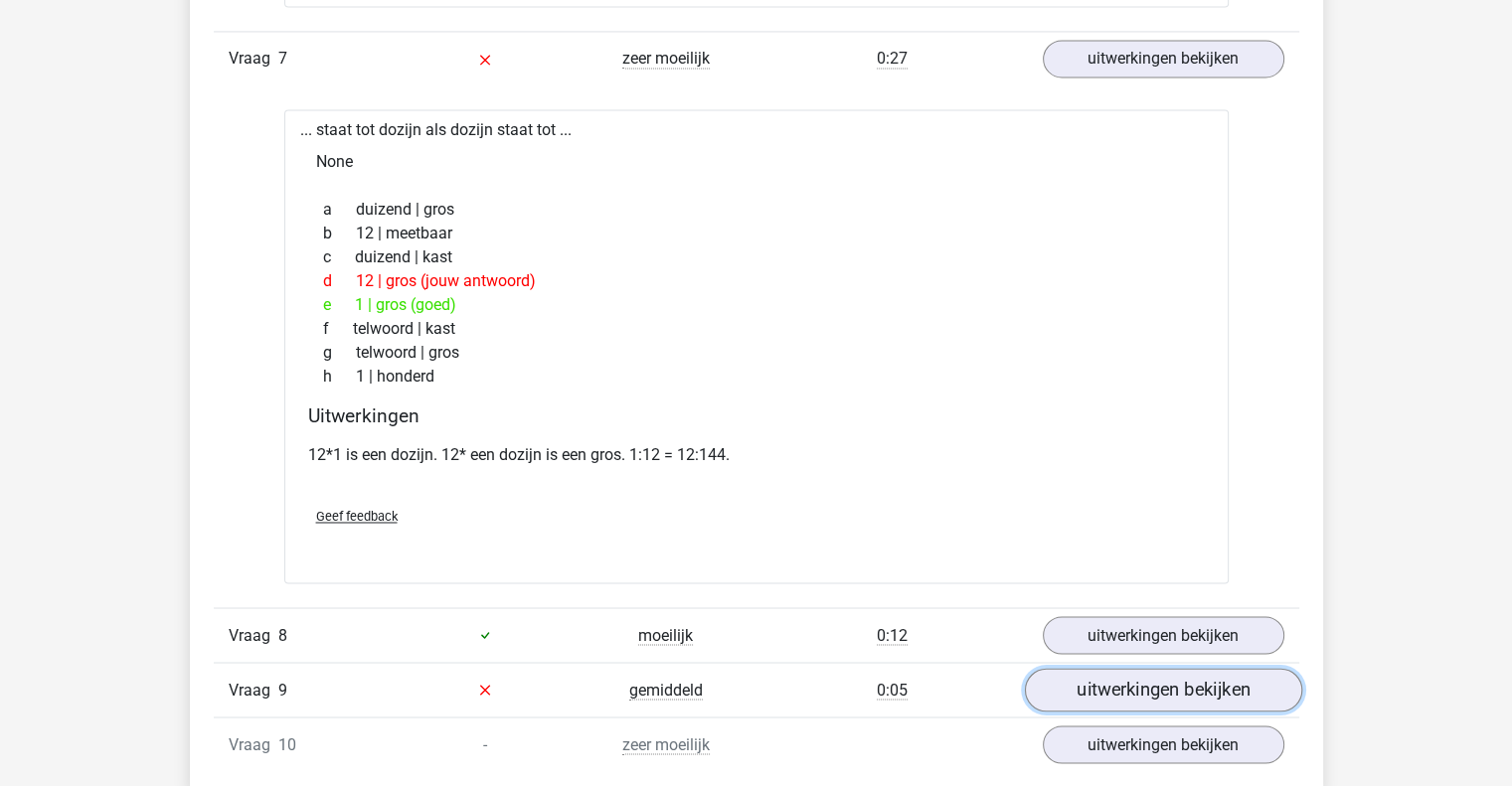 click on "uitwerkingen bekijken" at bounding box center (1162, 690) 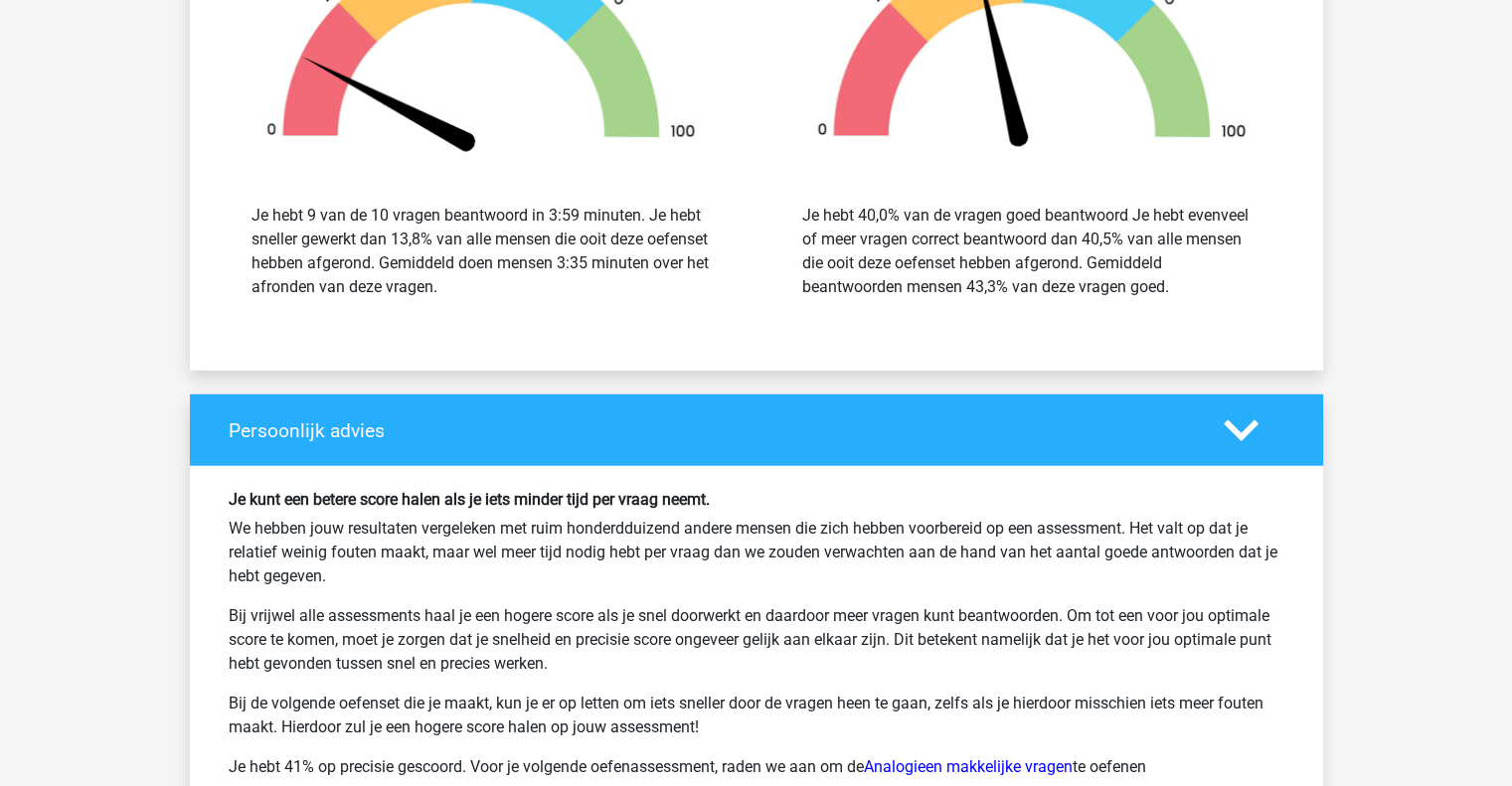 scroll, scrollTop: 5222, scrollLeft: 0, axis: vertical 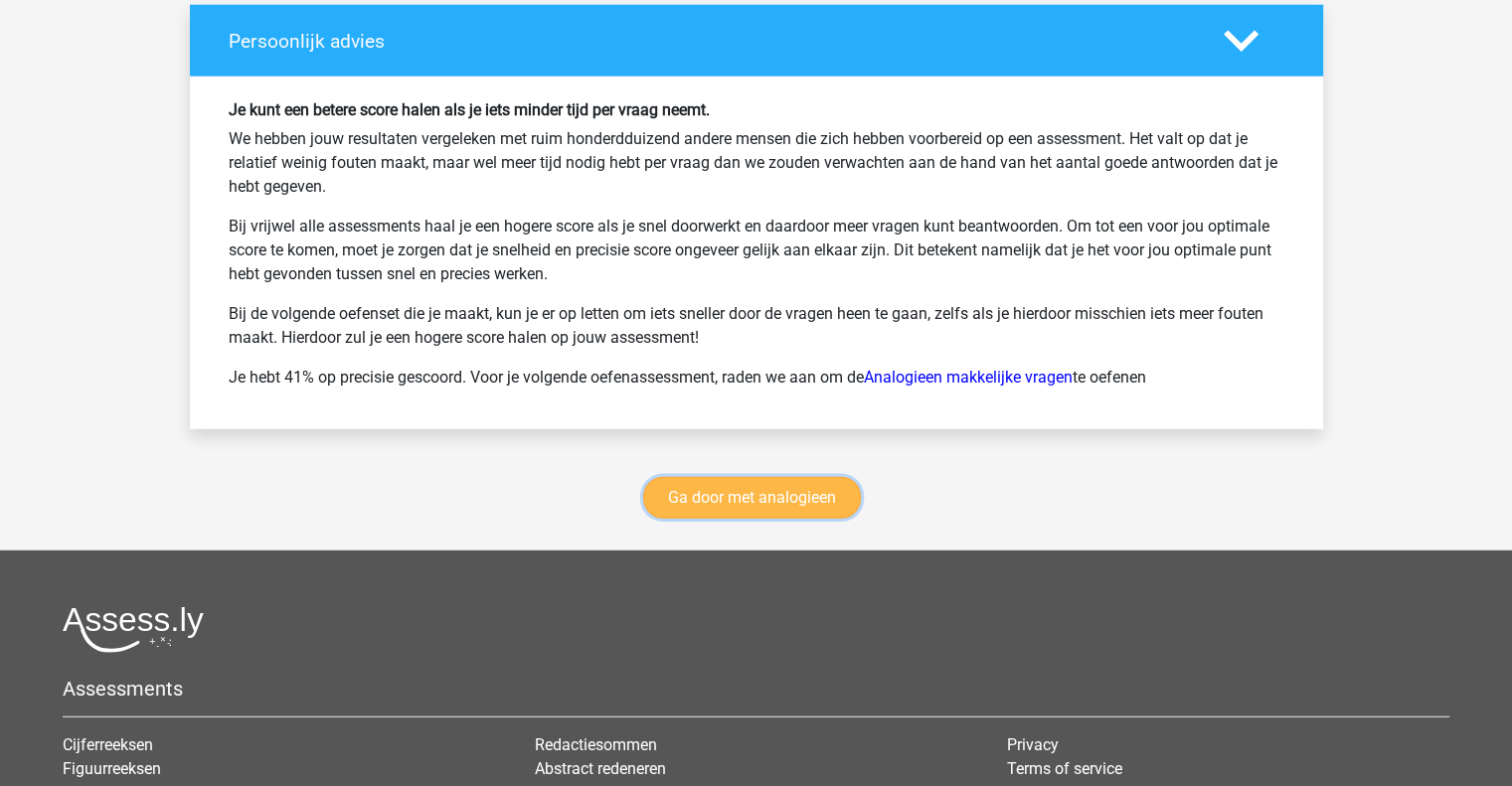 click on "Ga door met analogieen" at bounding box center (752, 498) 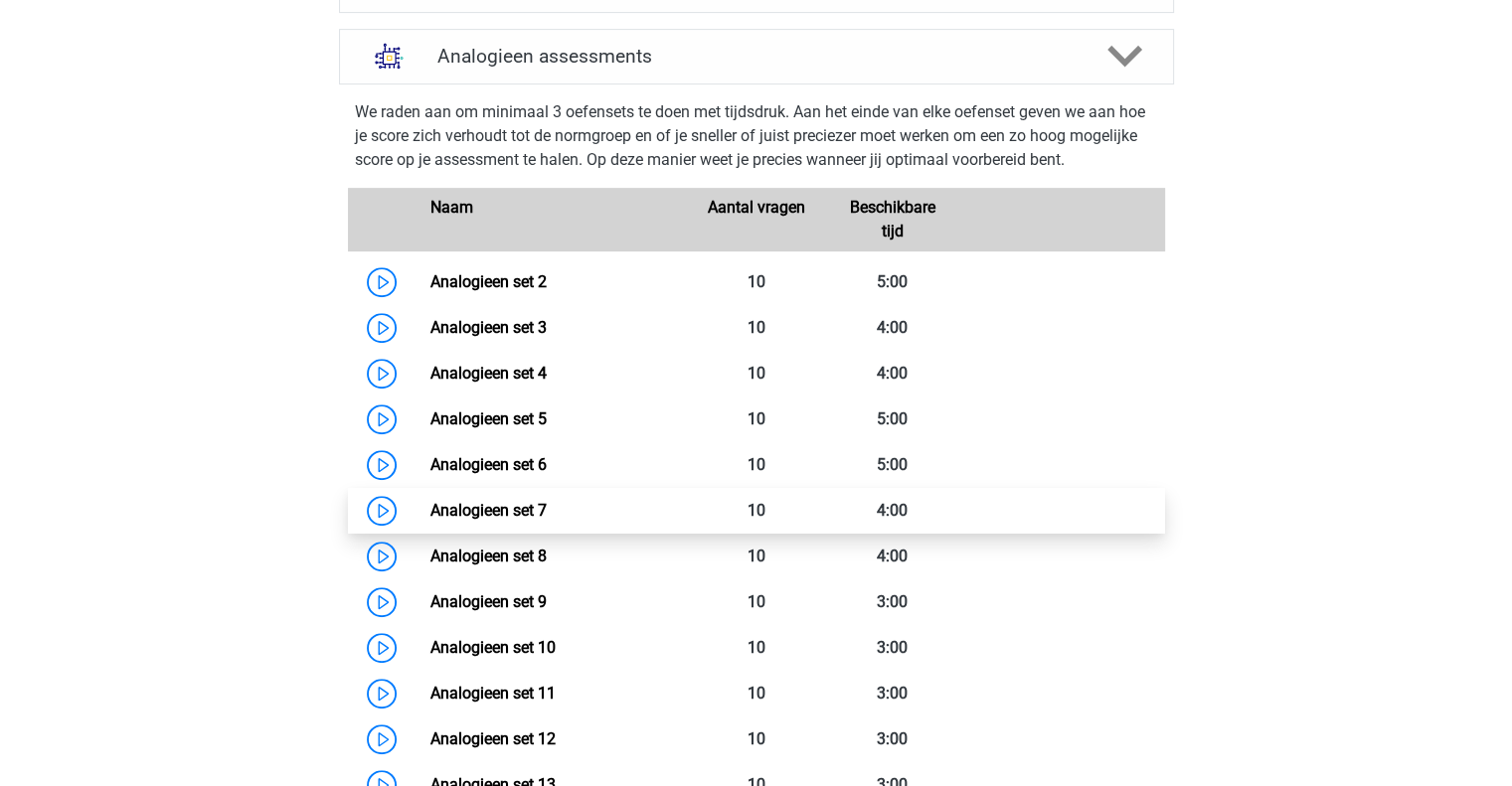 scroll, scrollTop: 771, scrollLeft: 0, axis: vertical 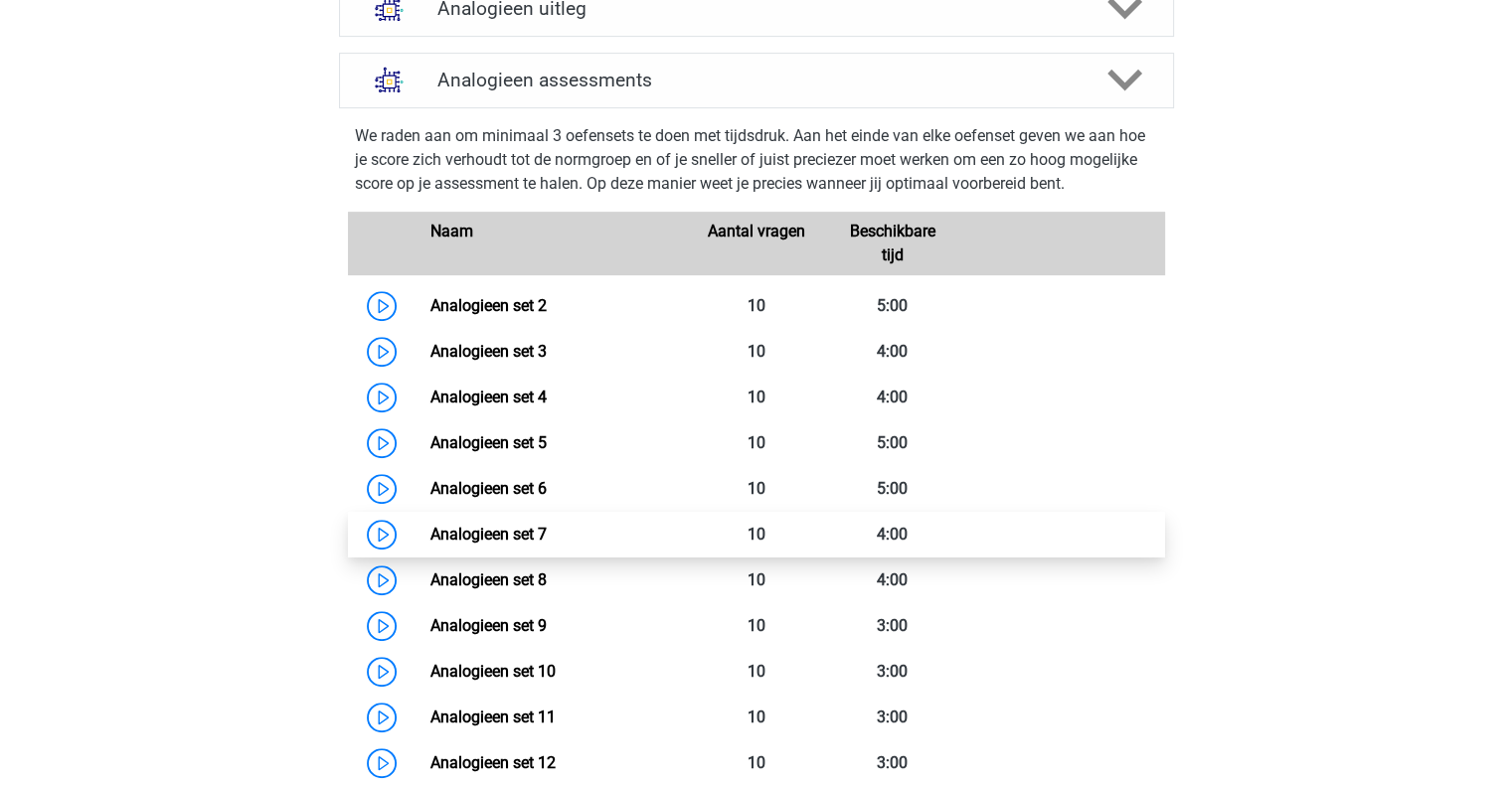 click on "Analogieen
set 7" at bounding box center (488, 534) 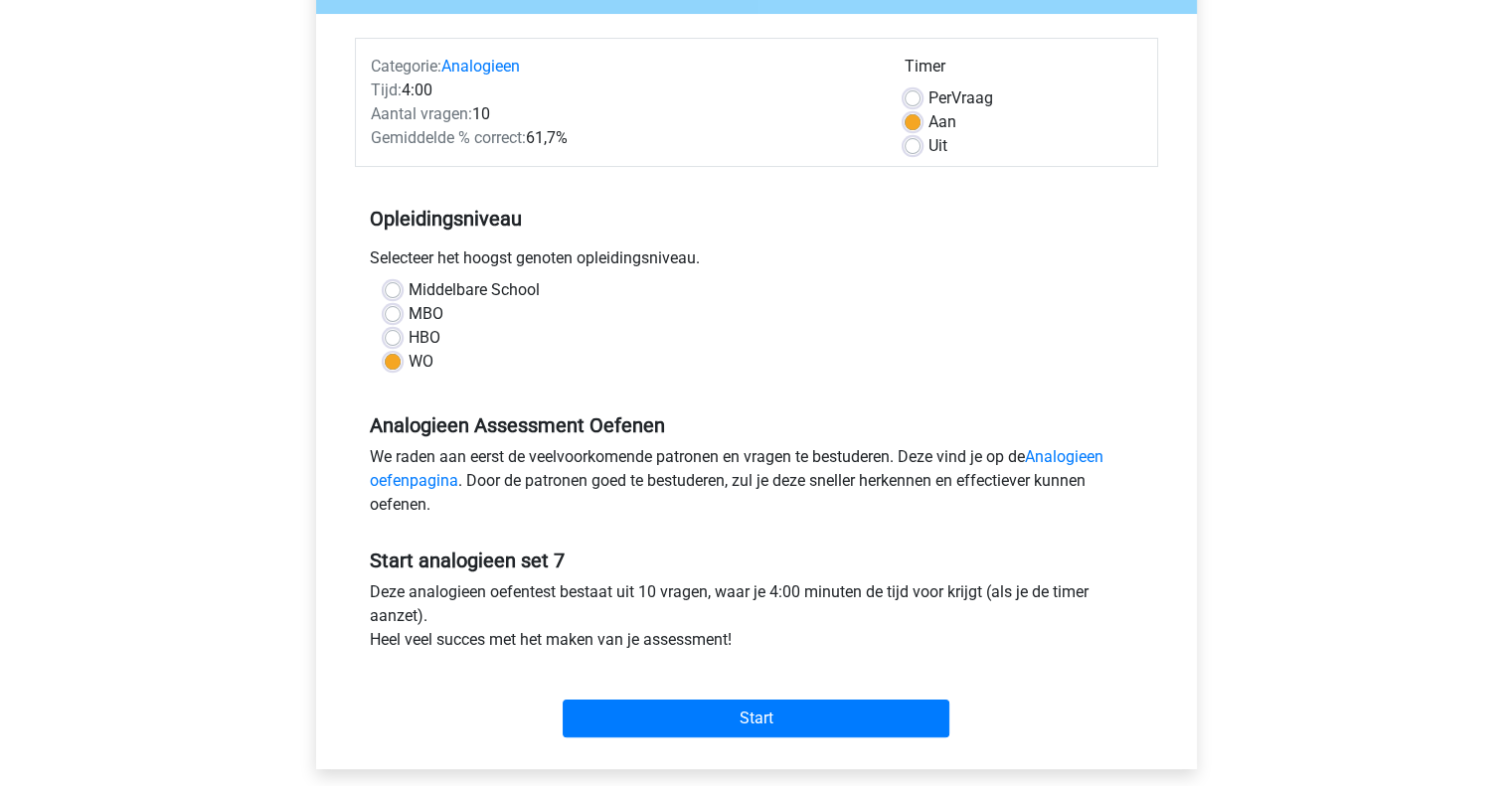 scroll, scrollTop: 223, scrollLeft: 0, axis: vertical 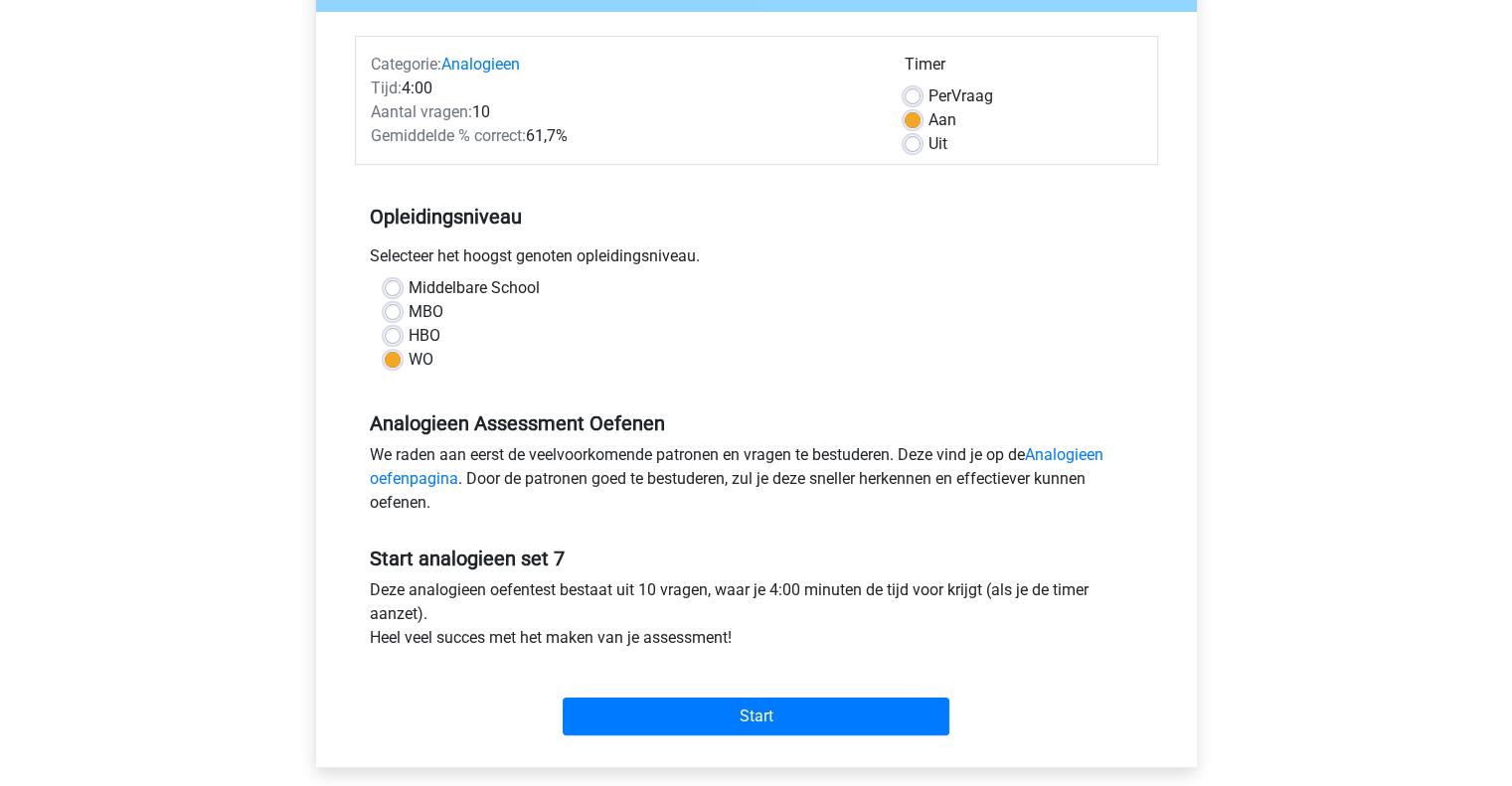 click on "HBO" at bounding box center (424, 336) 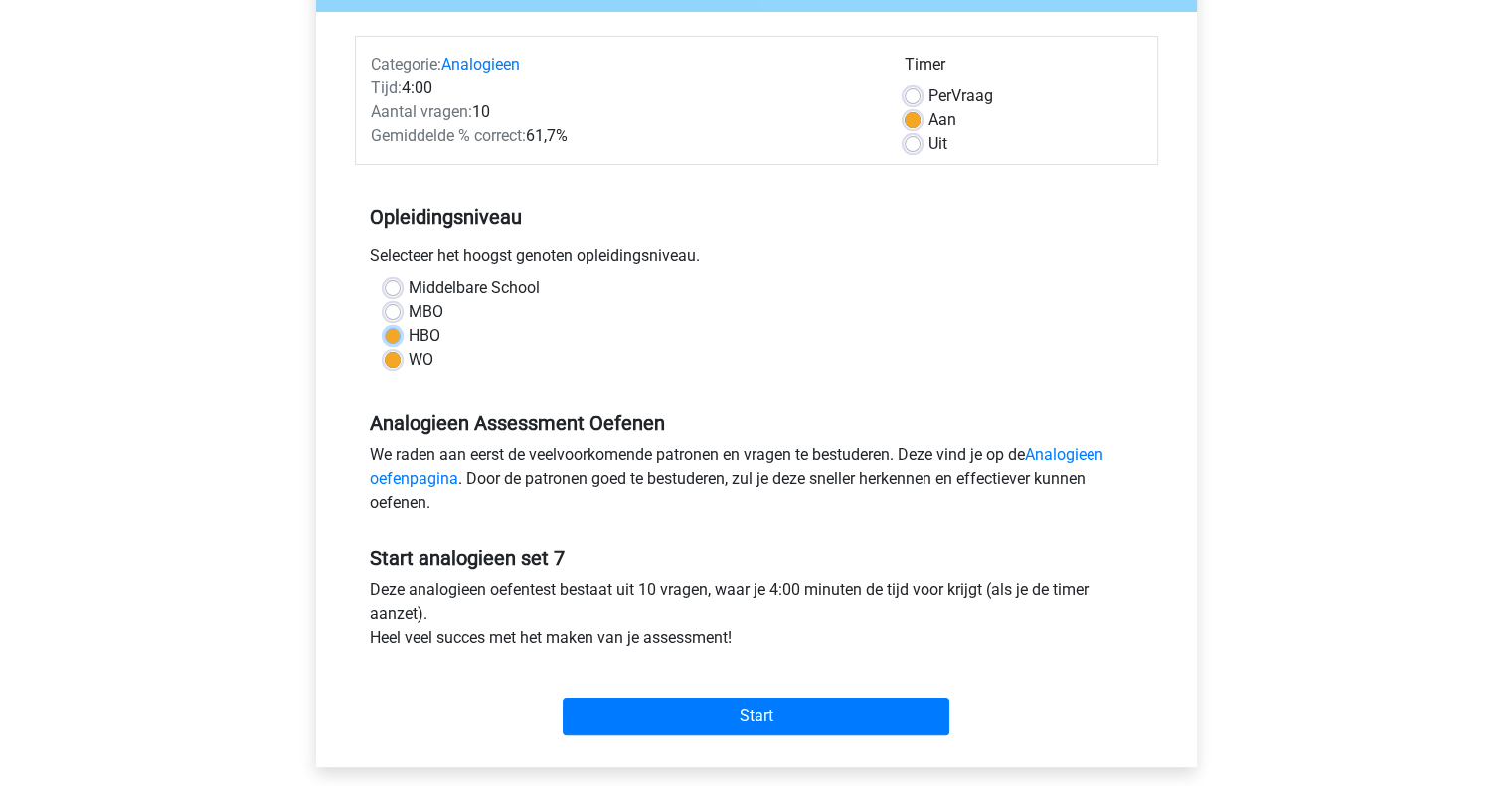 radio on "true" 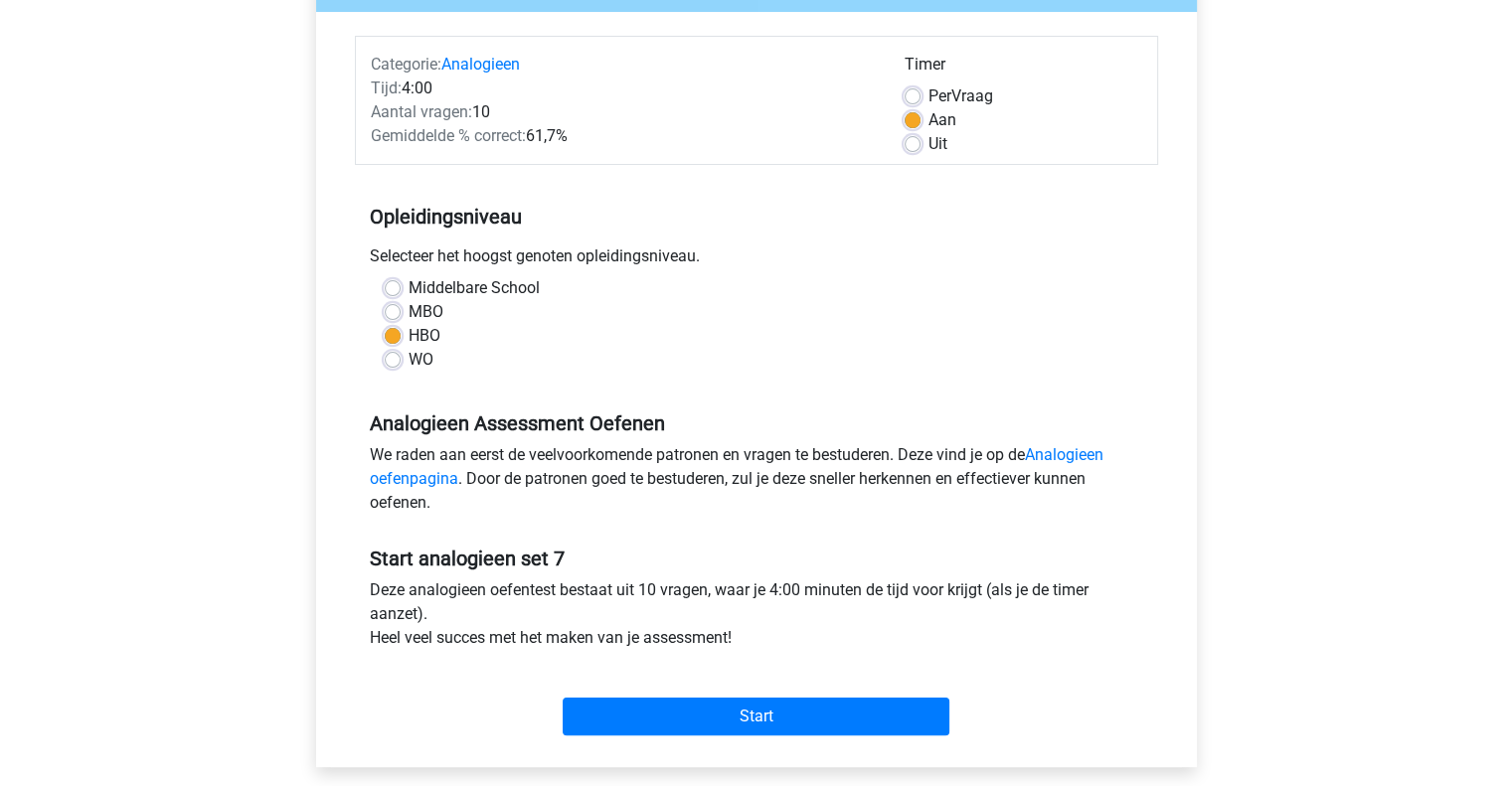 click on "WO" at bounding box center [420, 360] 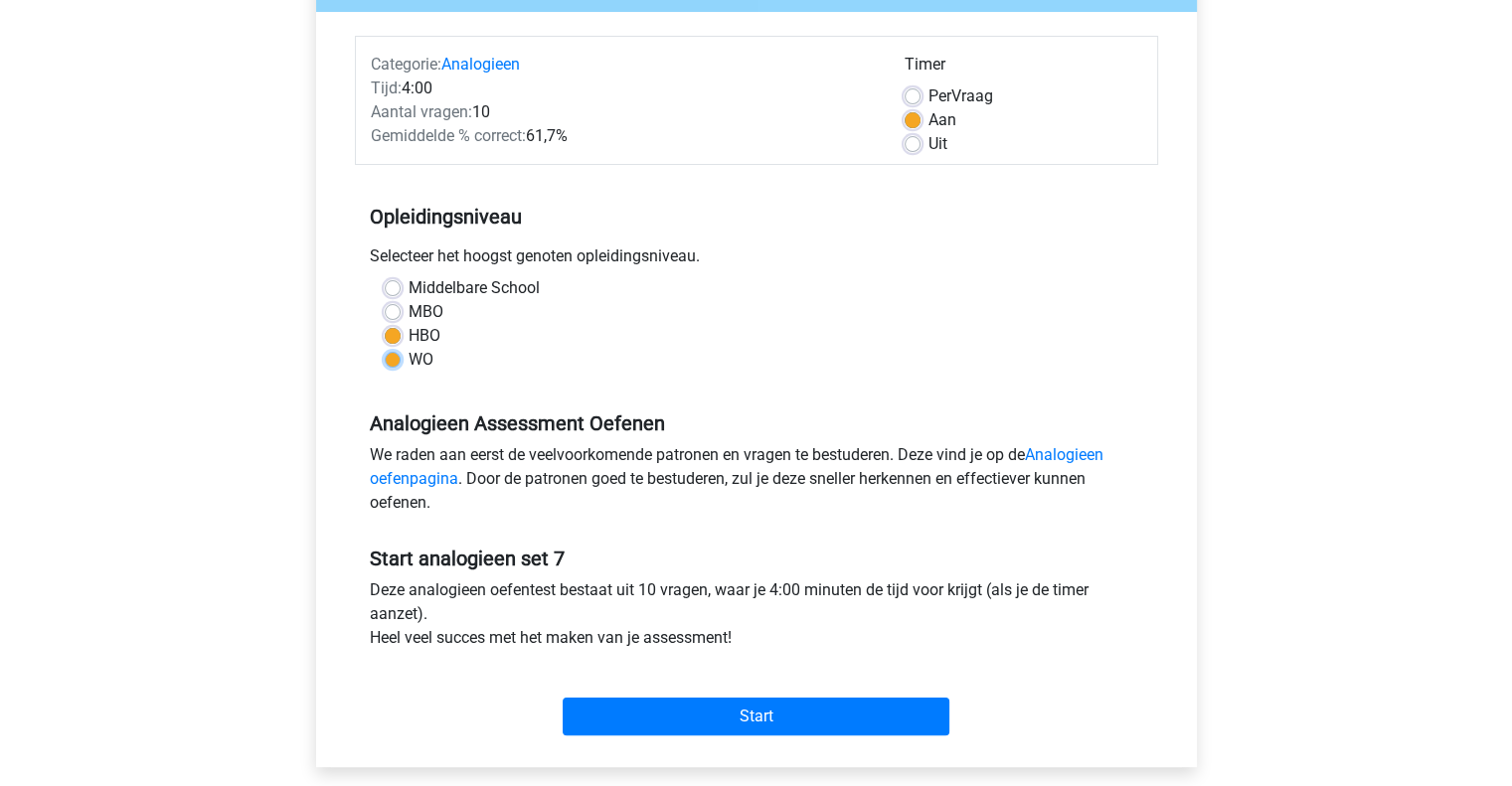 click on "WO" at bounding box center [393, 358] 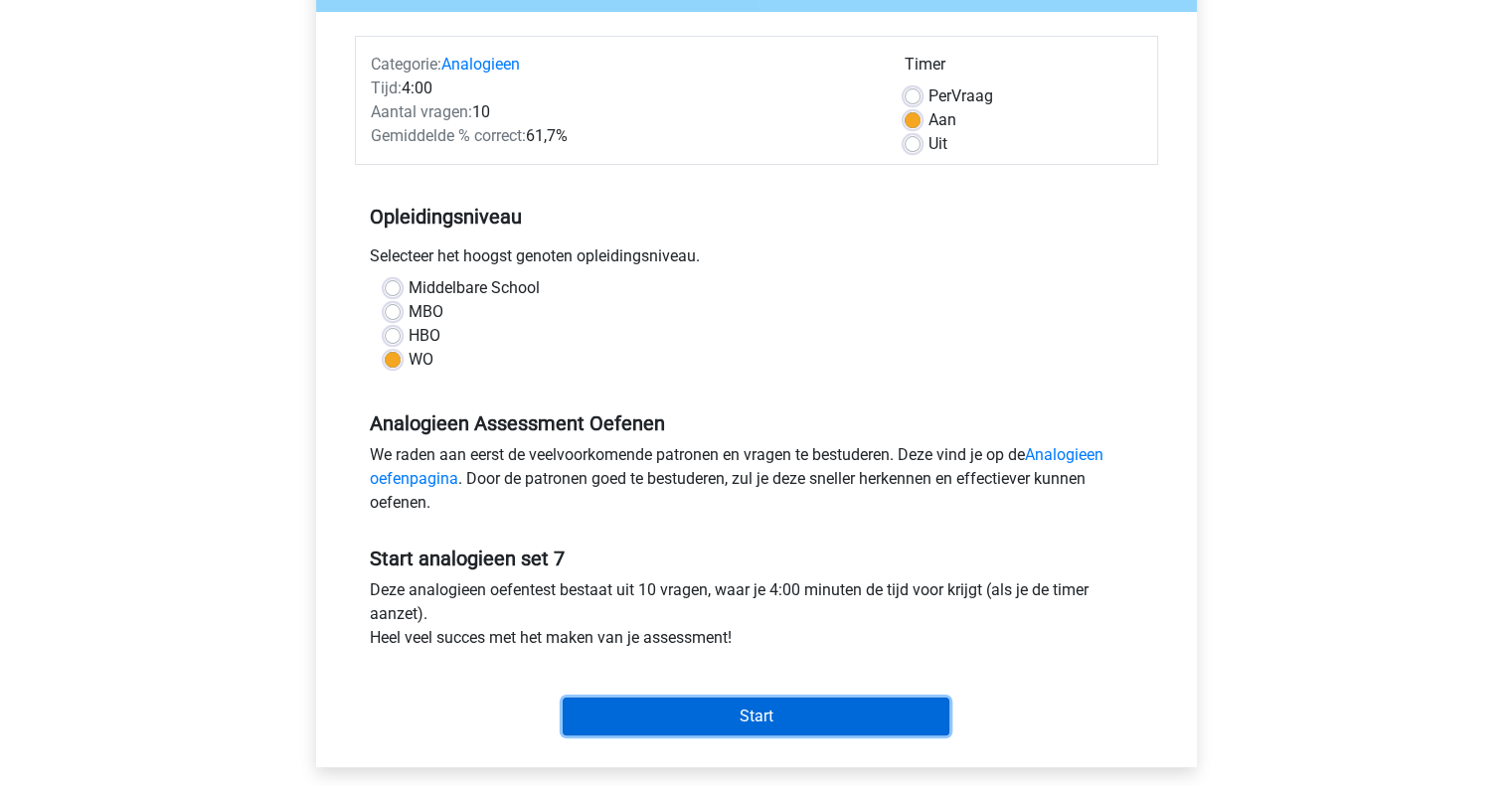 click on "Start" at bounding box center [756, 716] 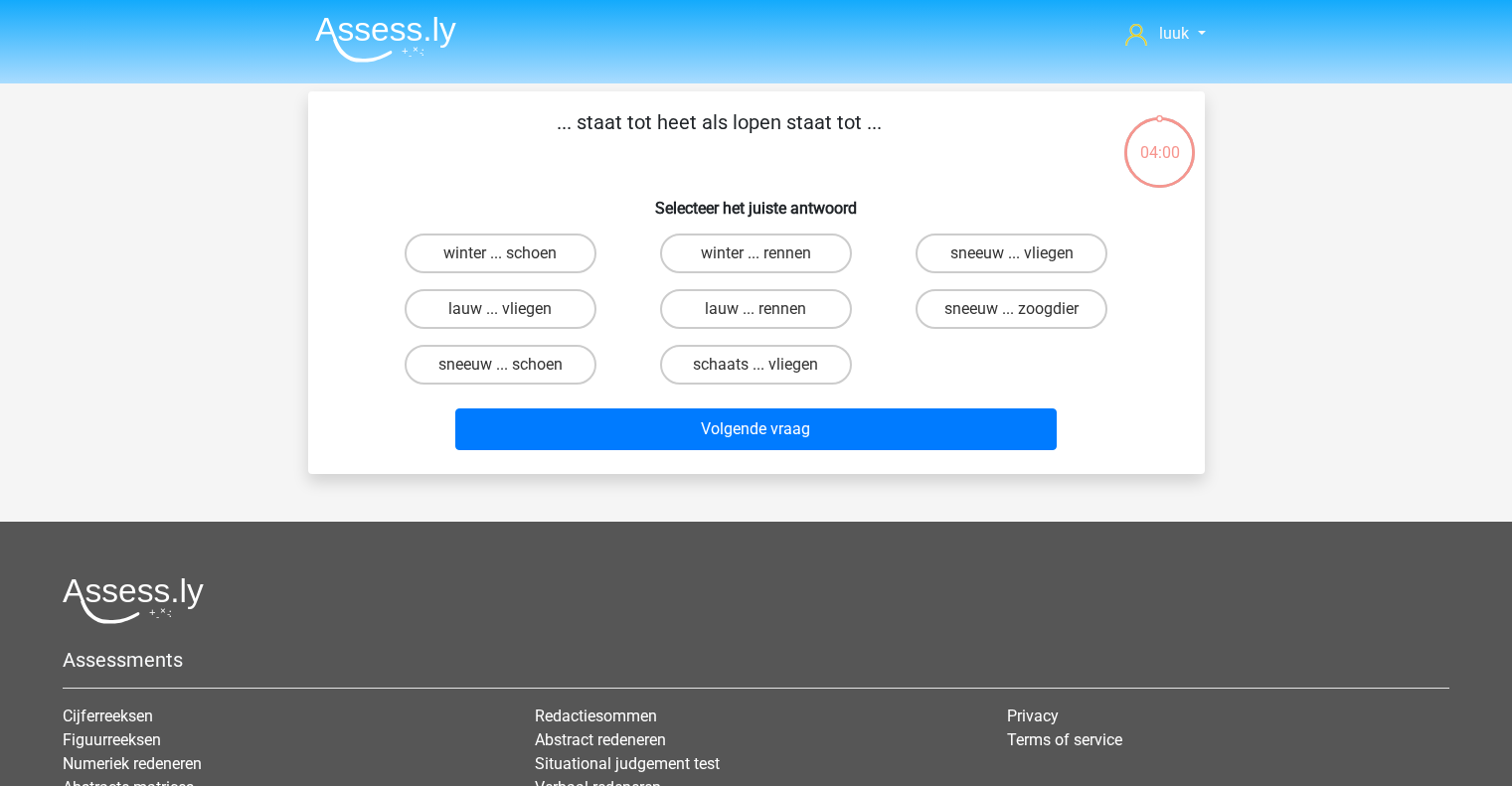 scroll, scrollTop: 0, scrollLeft: 0, axis: both 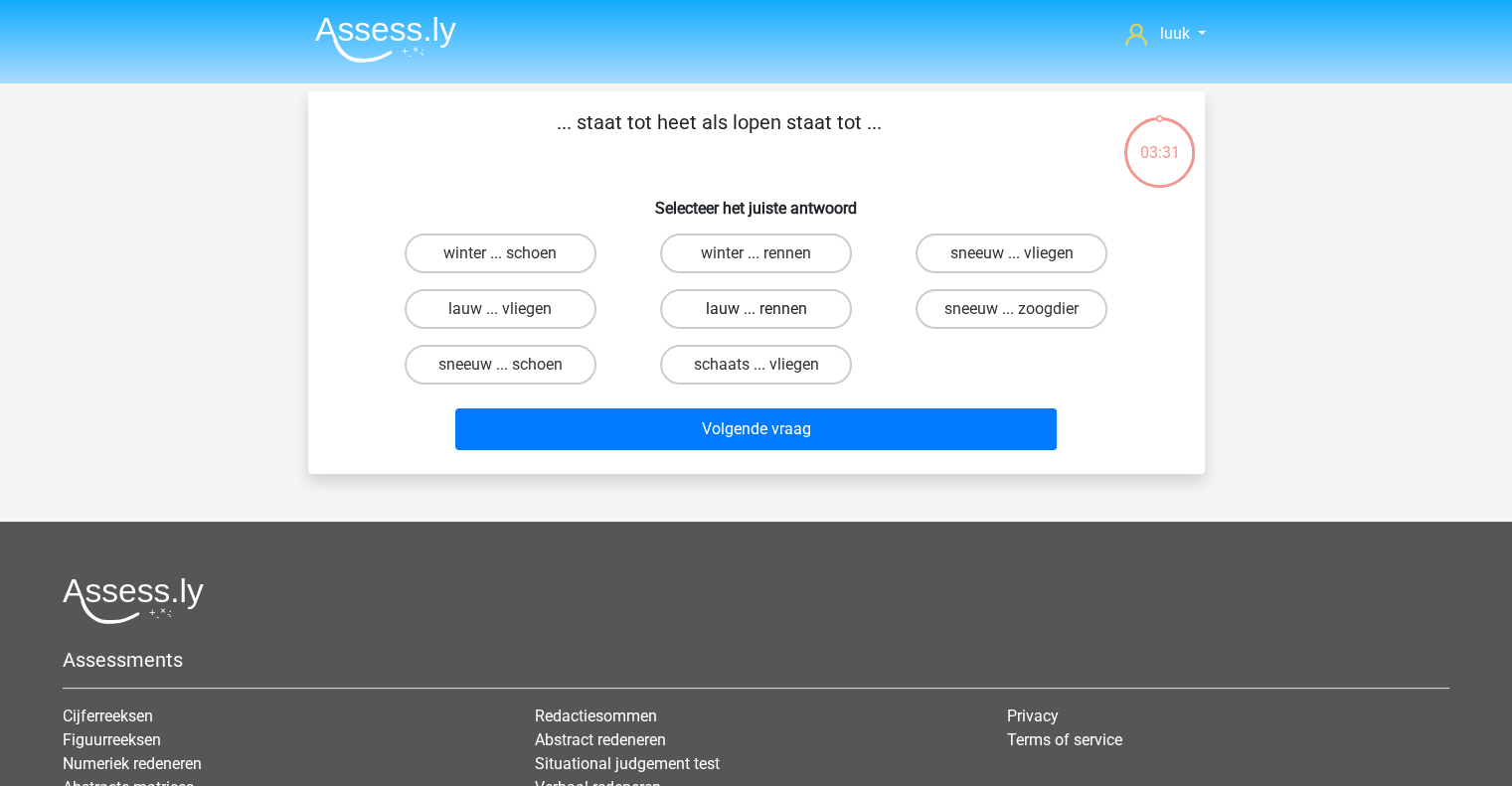 click on "lauw ... rennen" at bounding box center [756, 309] 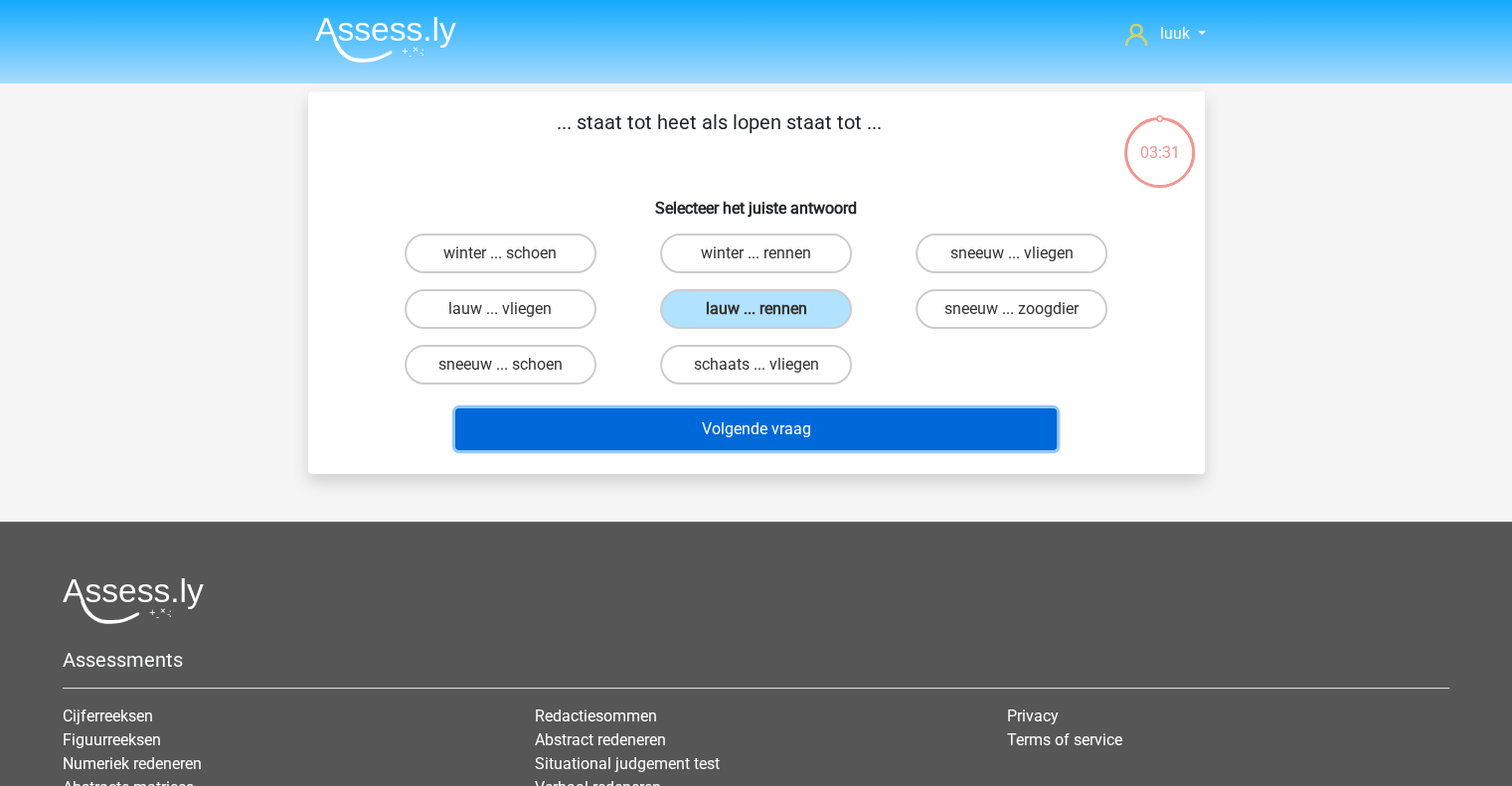 click on "Volgende vraag" at bounding box center [756, 429] 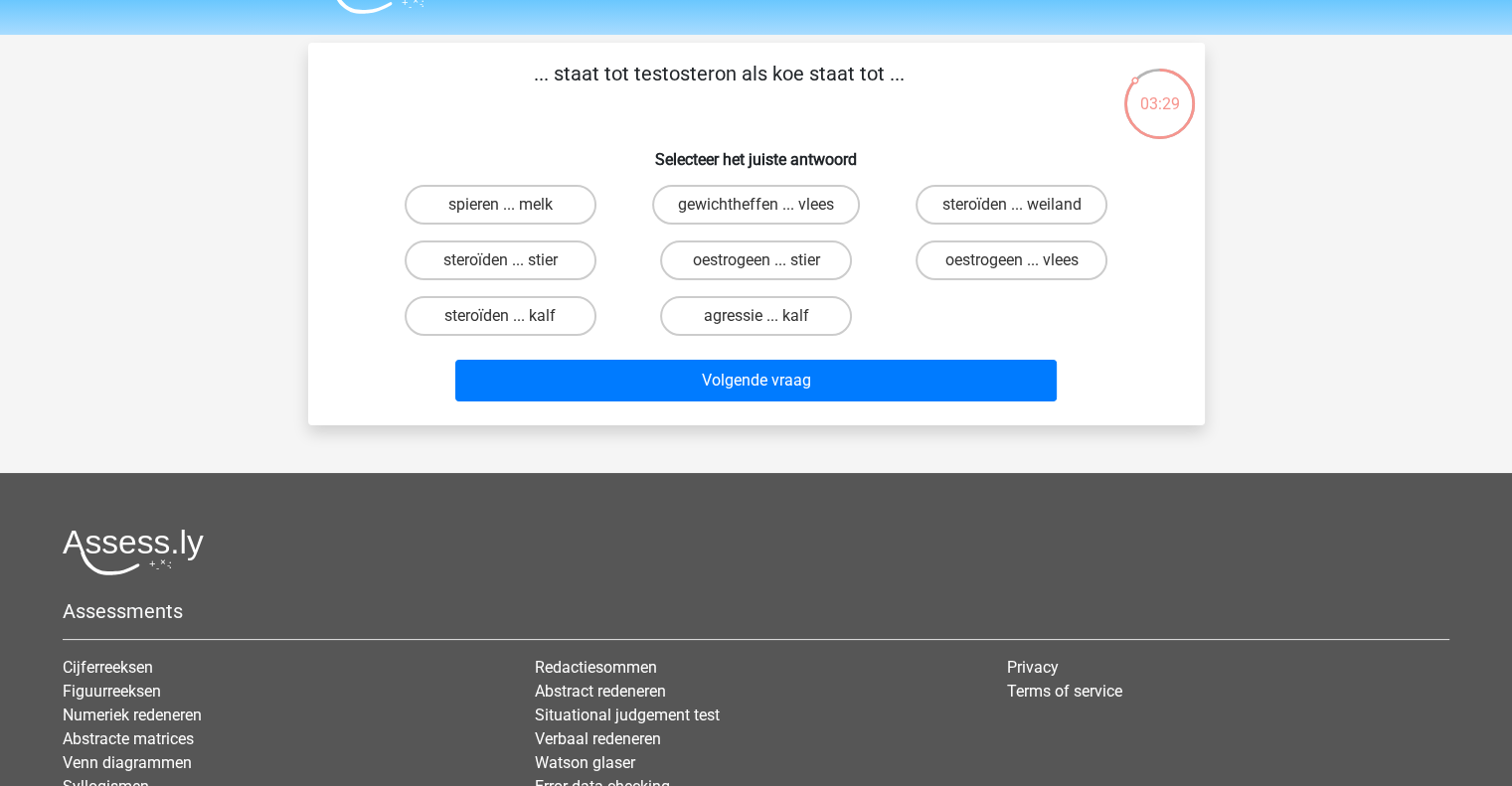 scroll, scrollTop: 35, scrollLeft: 0, axis: vertical 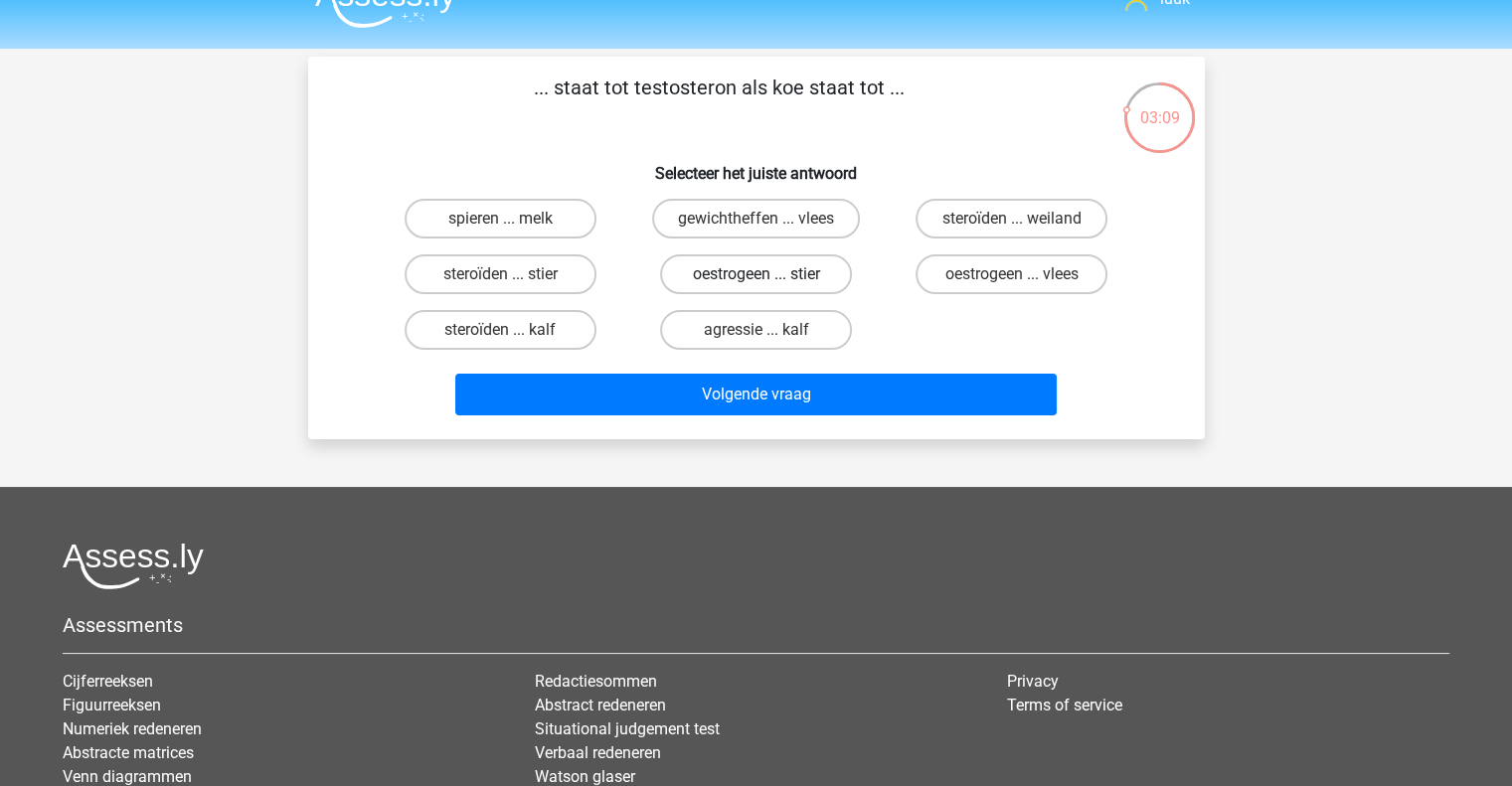 click on "oestrogeen ... stier" at bounding box center (756, 274) 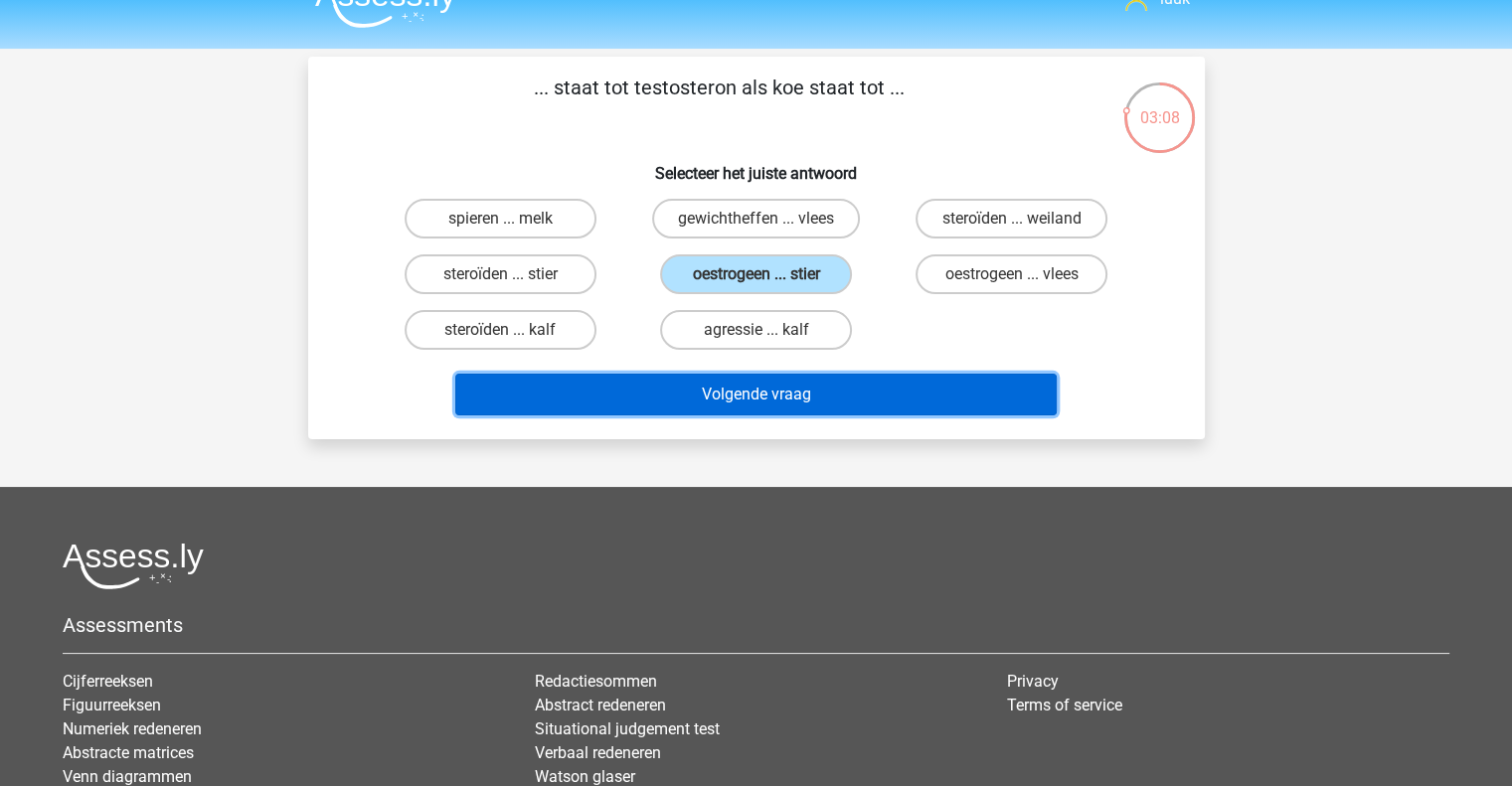 click on "Volgende vraag" at bounding box center (756, 394) 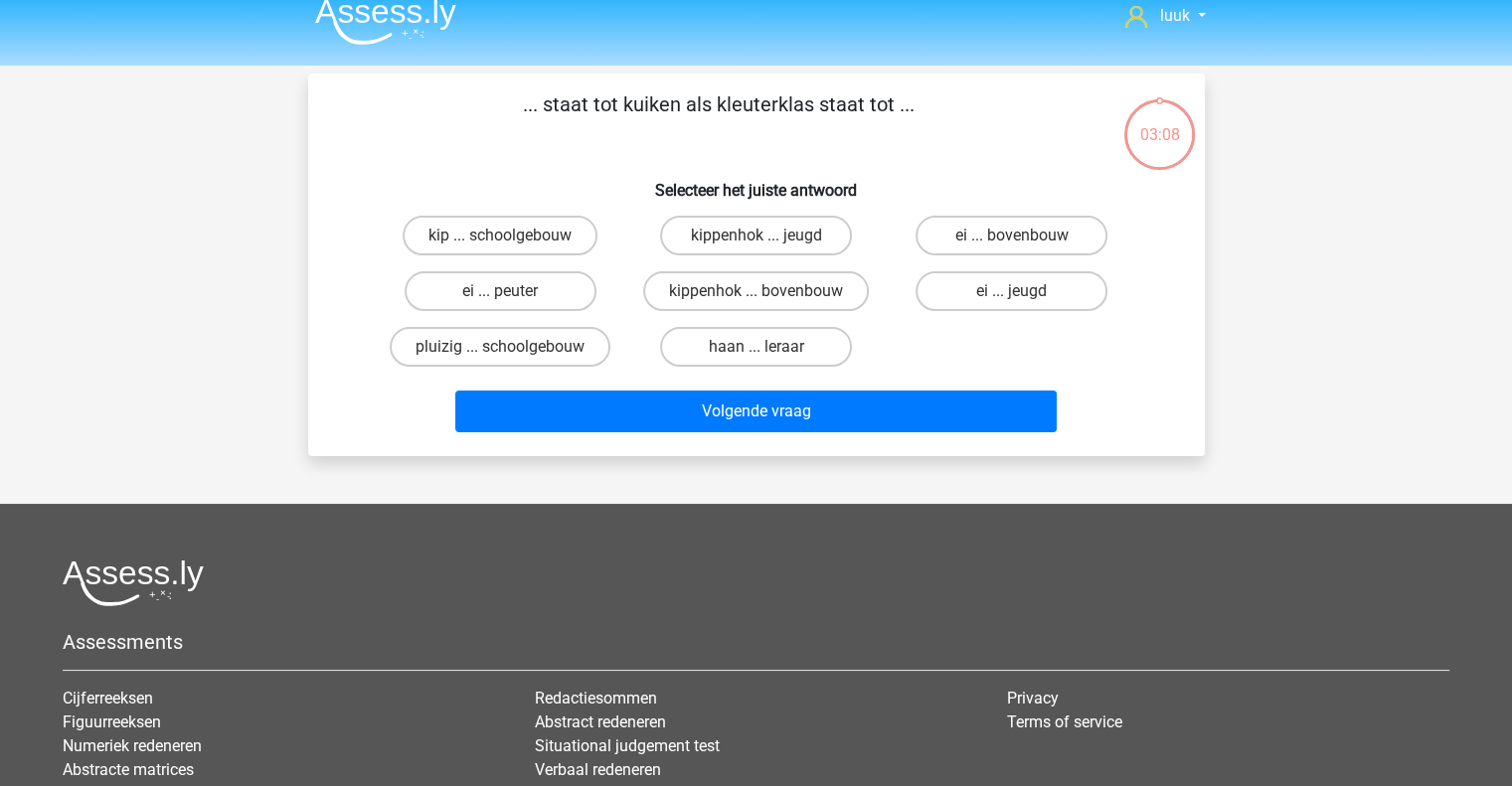 scroll, scrollTop: 11, scrollLeft: 0, axis: vertical 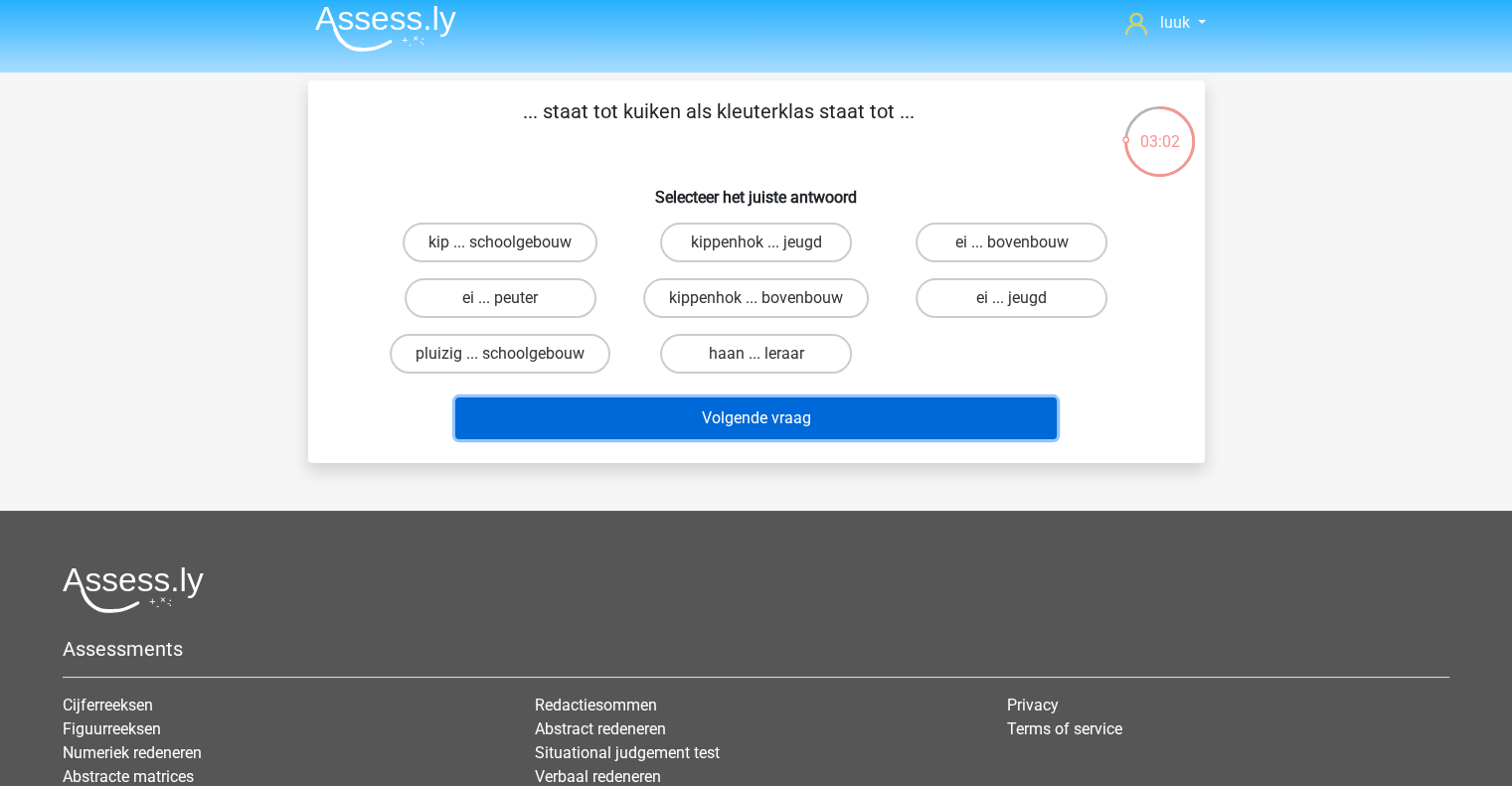 click on "Volgende vraag" at bounding box center (756, 418) 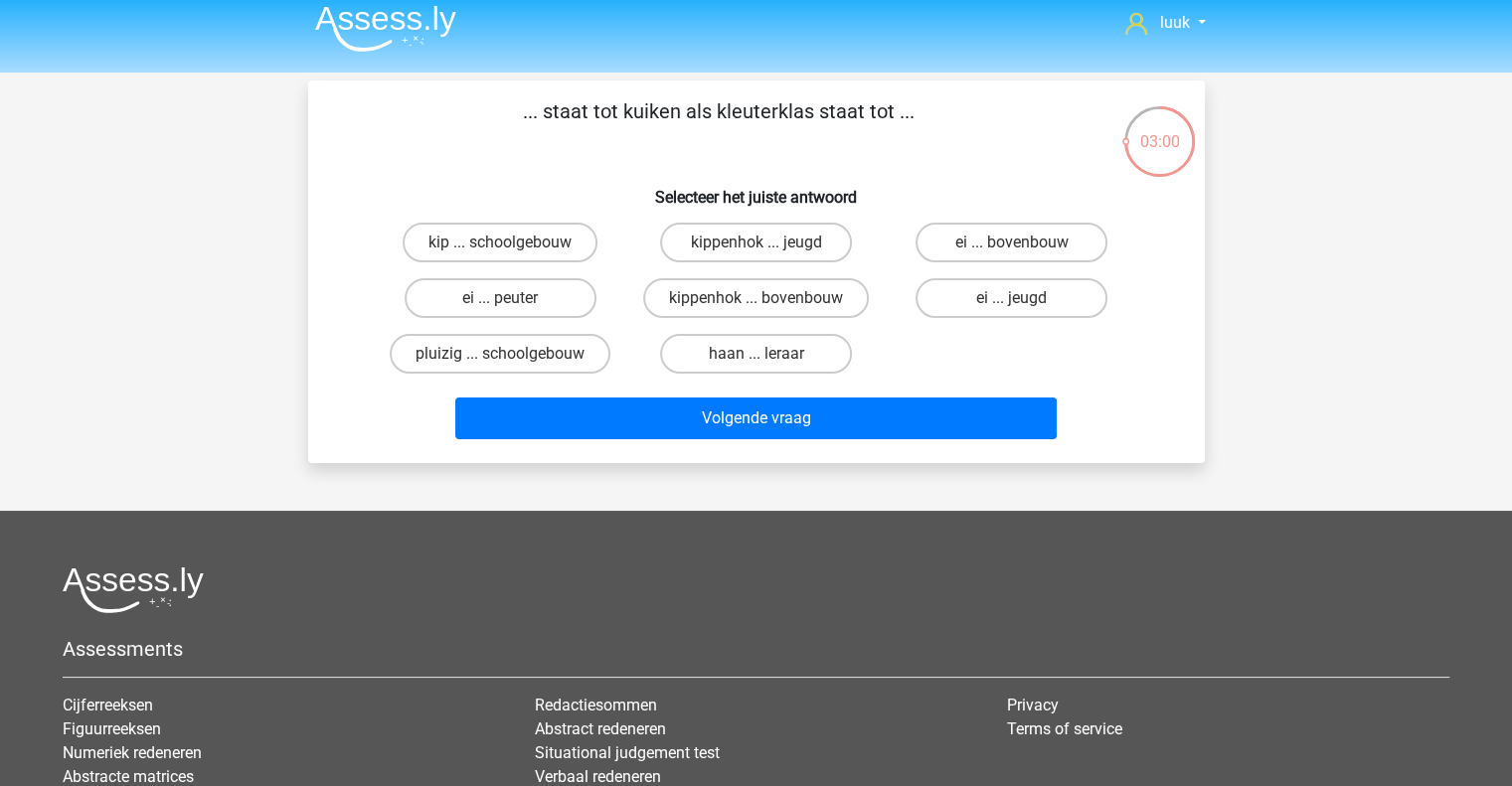 click on "Assessments
Cijferreeksen
Figuurreeksen
Numeriek redeneren
Abstracte matrices
Venn diagrammen
Syllogismen
Analogieen" at bounding box center [756, 773] 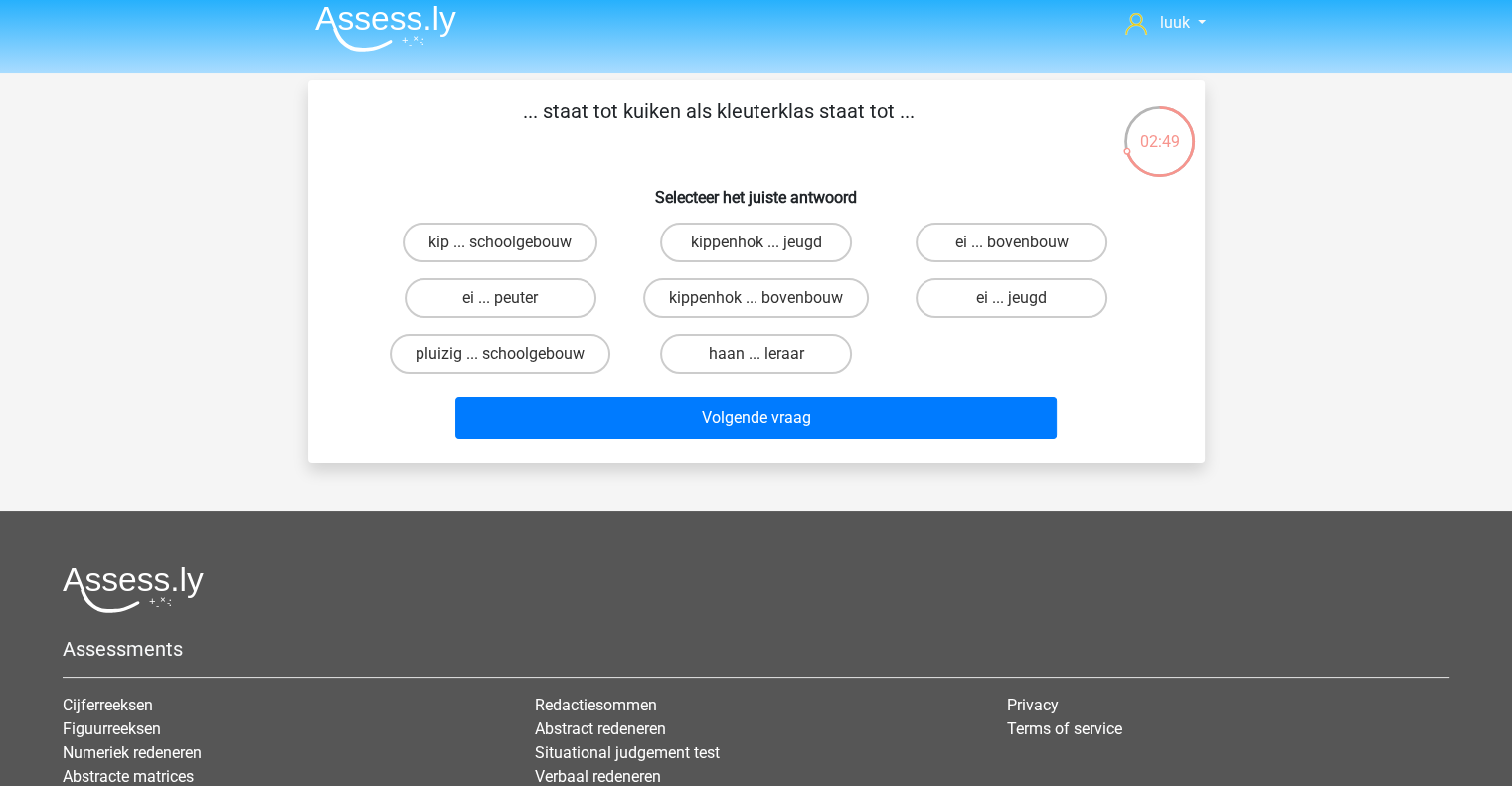 click on "ei ... bovenbouw" at bounding box center [1018, 248] 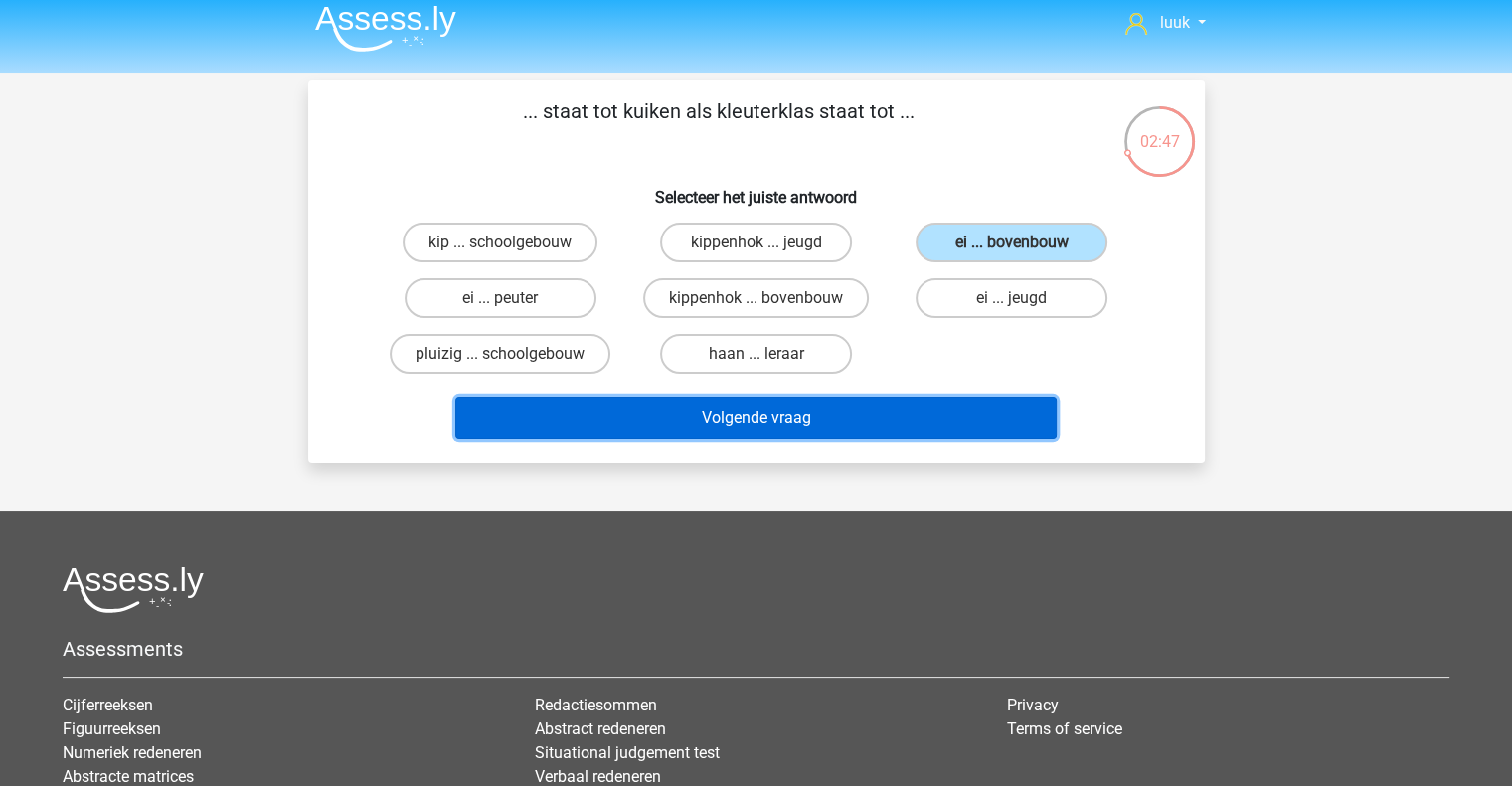 click on "Volgende vraag" at bounding box center (756, 418) 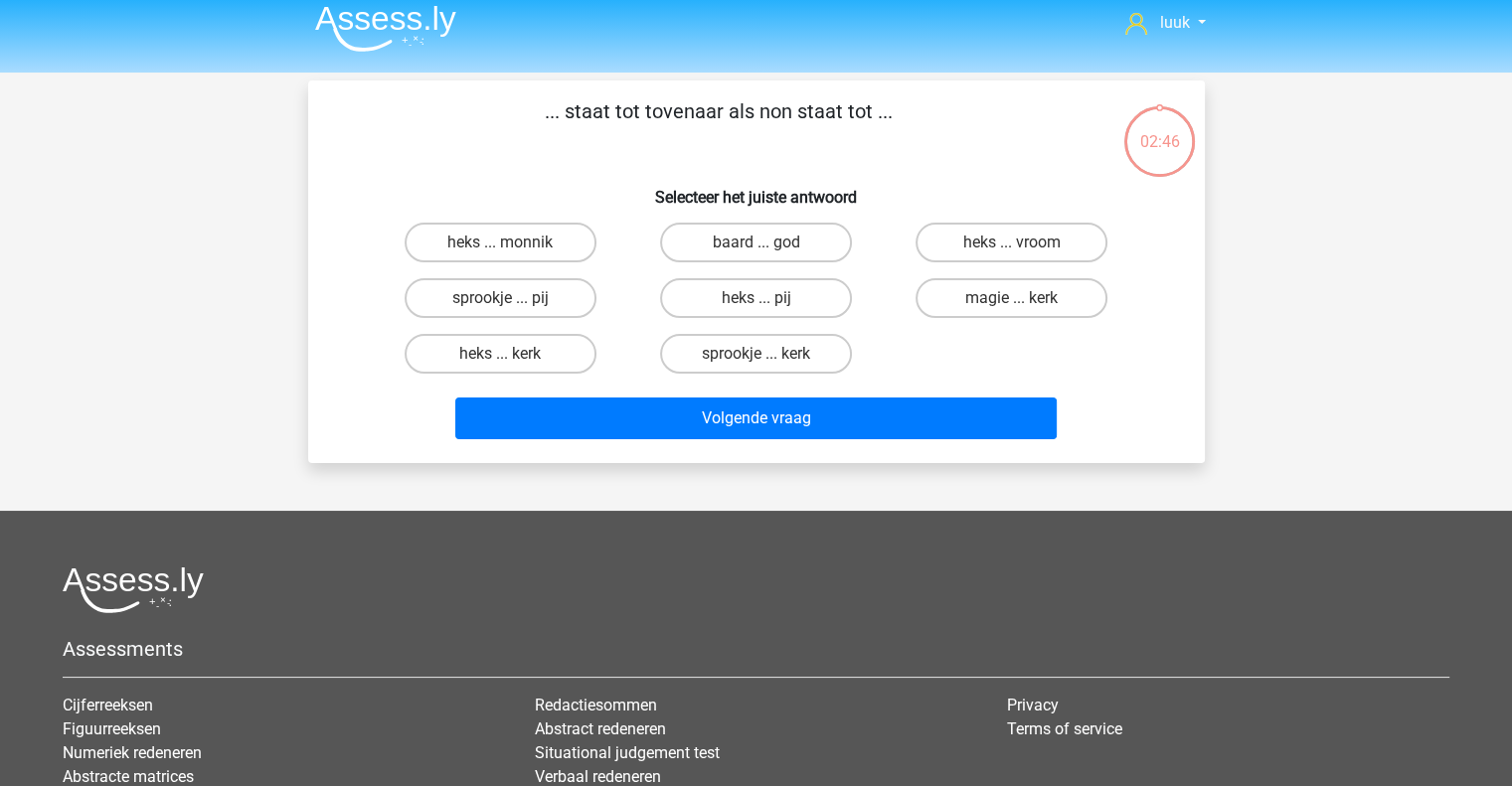 scroll, scrollTop: 91, scrollLeft: 0, axis: vertical 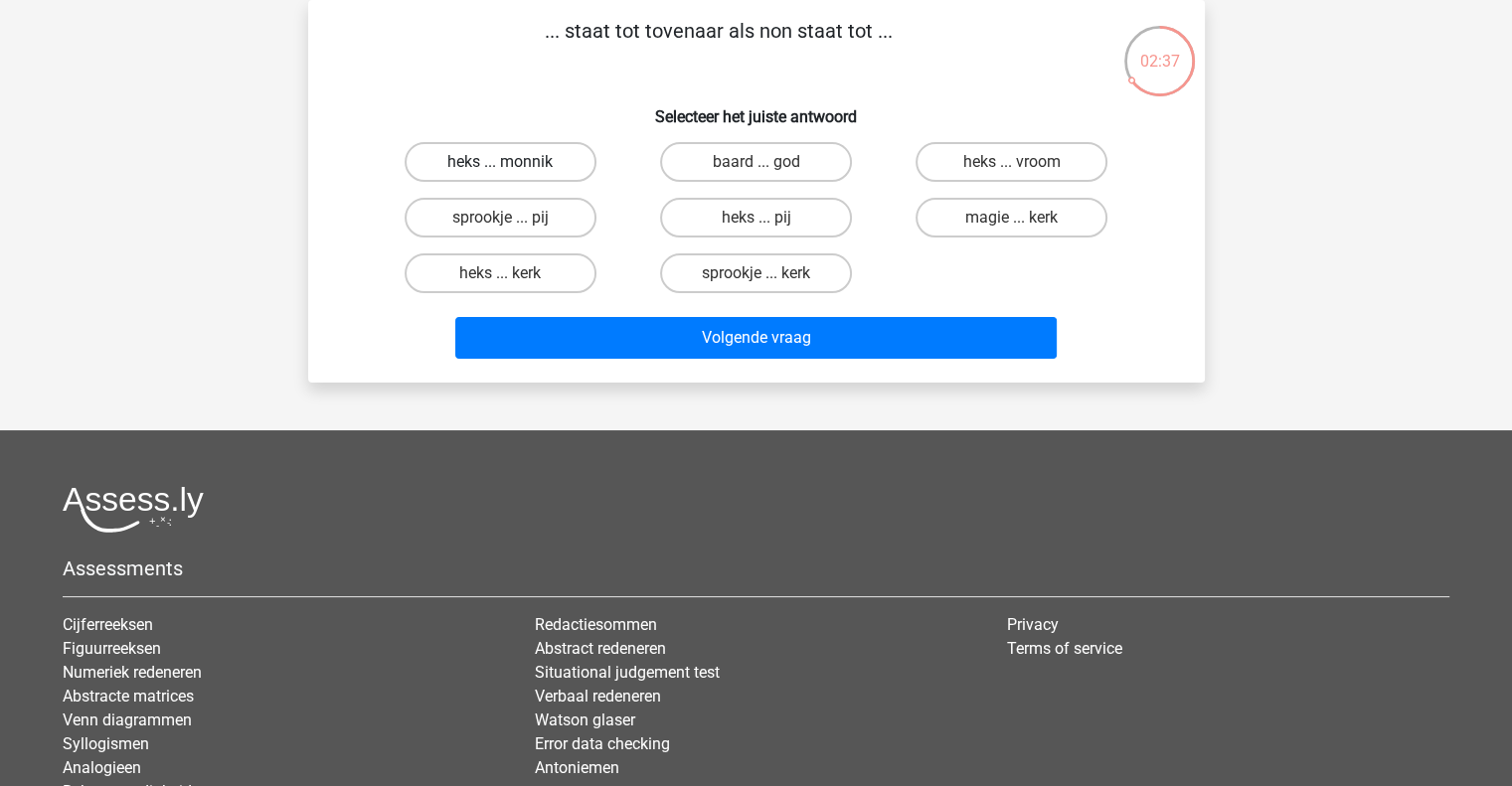 click on "heks ... monnik" at bounding box center (500, 162) 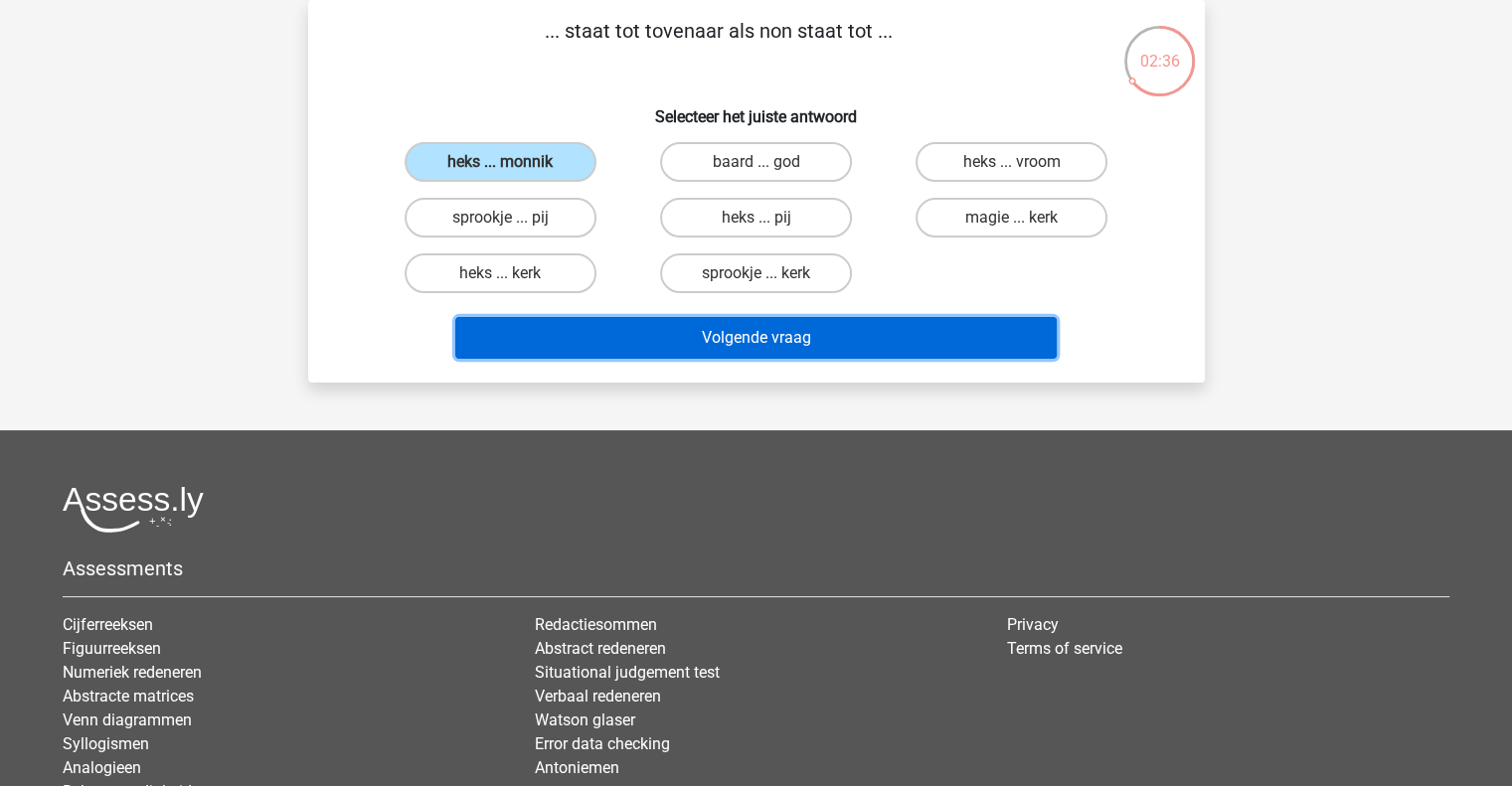 click on "Volgende vraag" at bounding box center (756, 338) 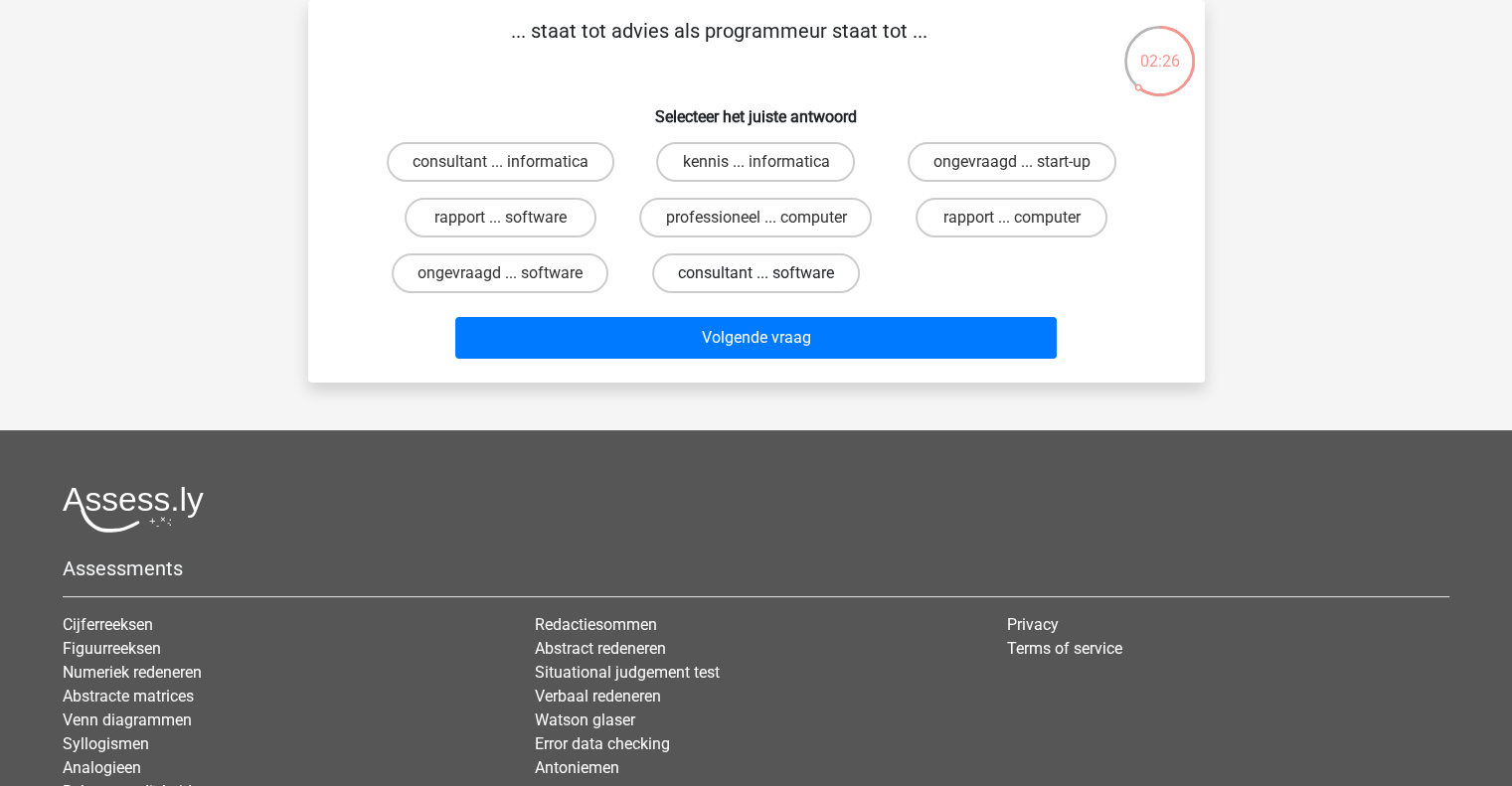 click on "consultant ... software" at bounding box center (756, 273) 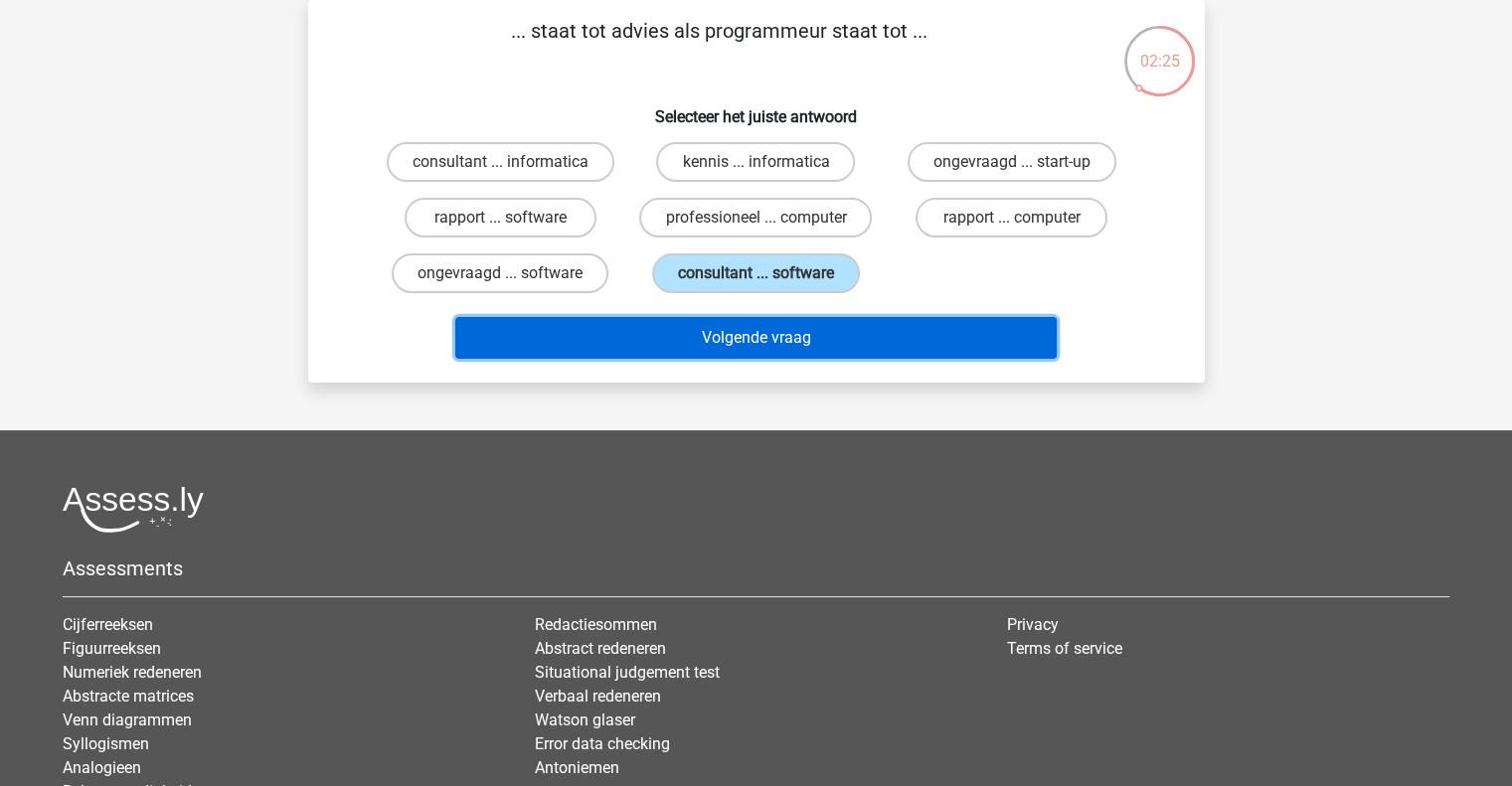 click on "Volgende vraag" at bounding box center (756, 338) 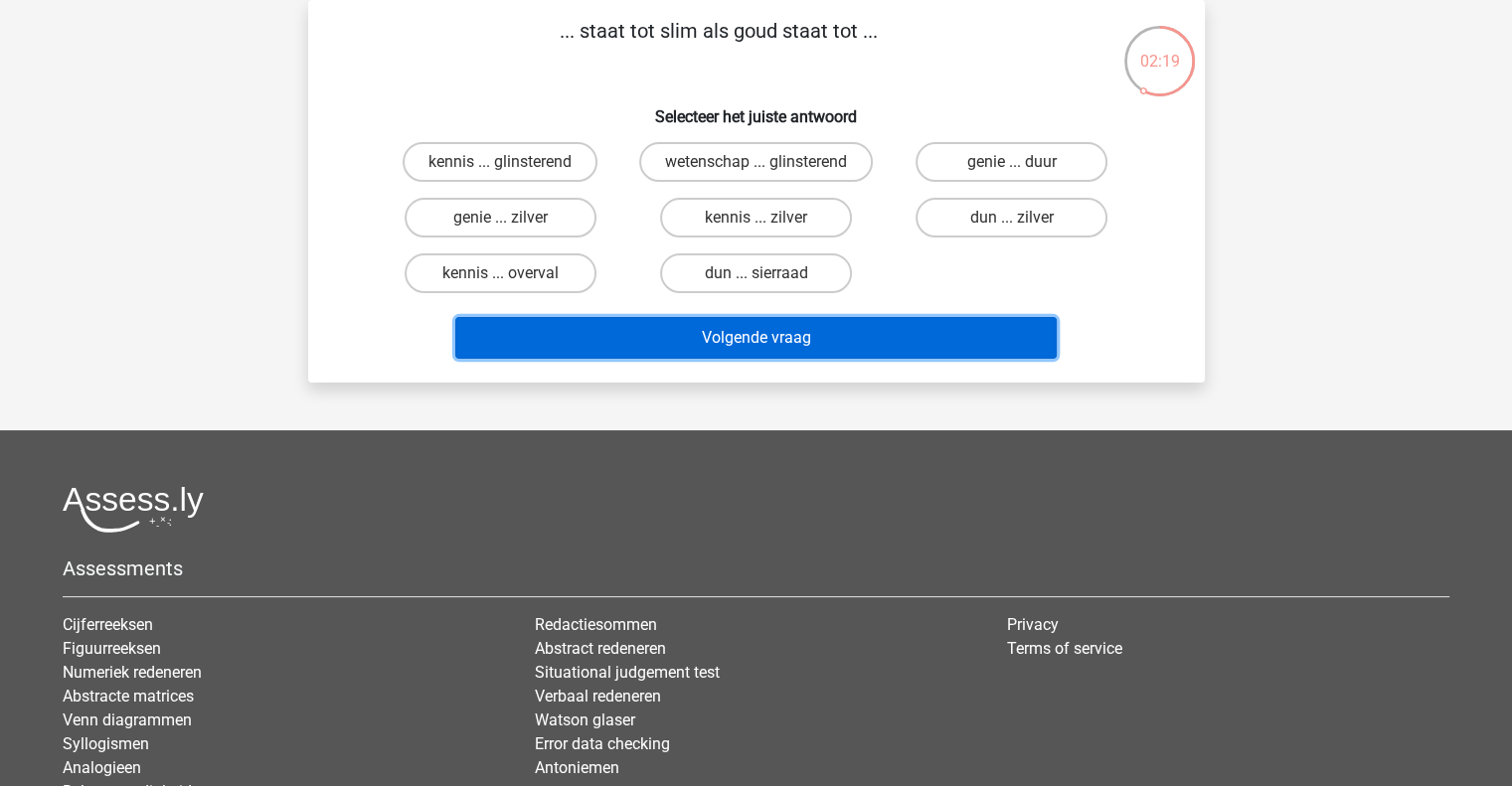 click on "Volgende vraag" at bounding box center [756, 338] 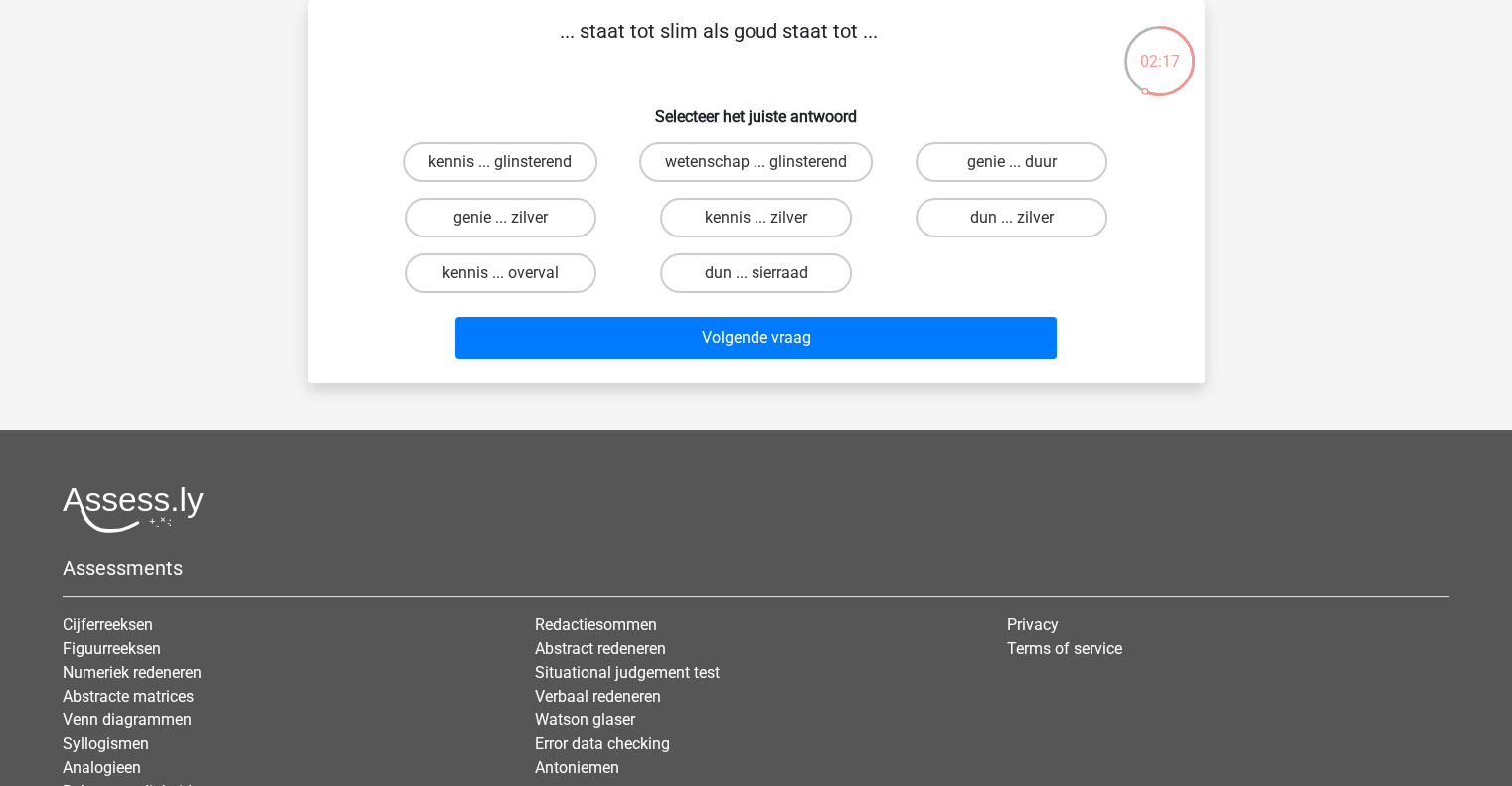 click on "luuk
ltmoonen@gmail.com
Nederlands
English" at bounding box center (756, 431) 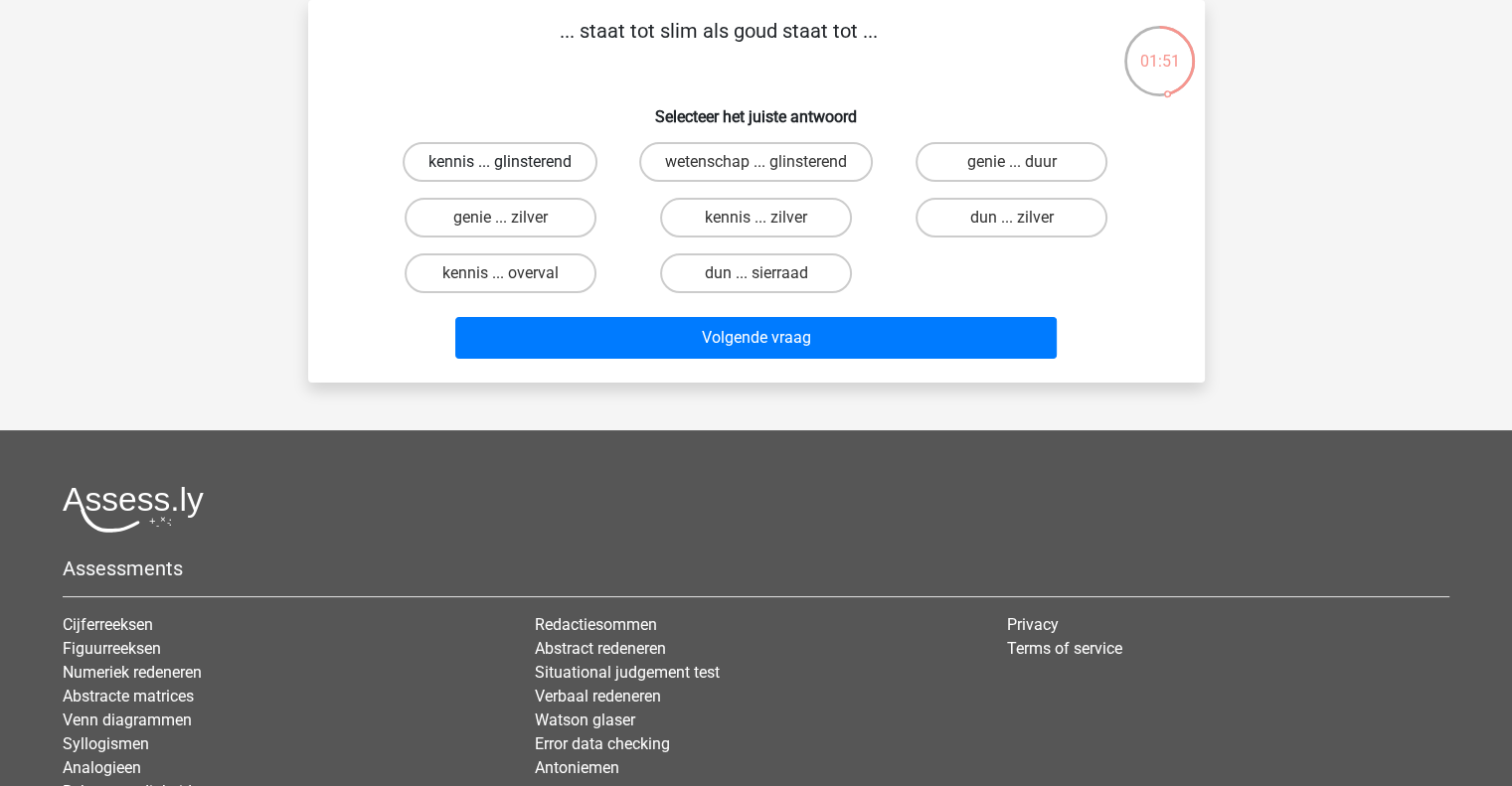 click on "kennis ... glinsterend" at bounding box center (500, 162) 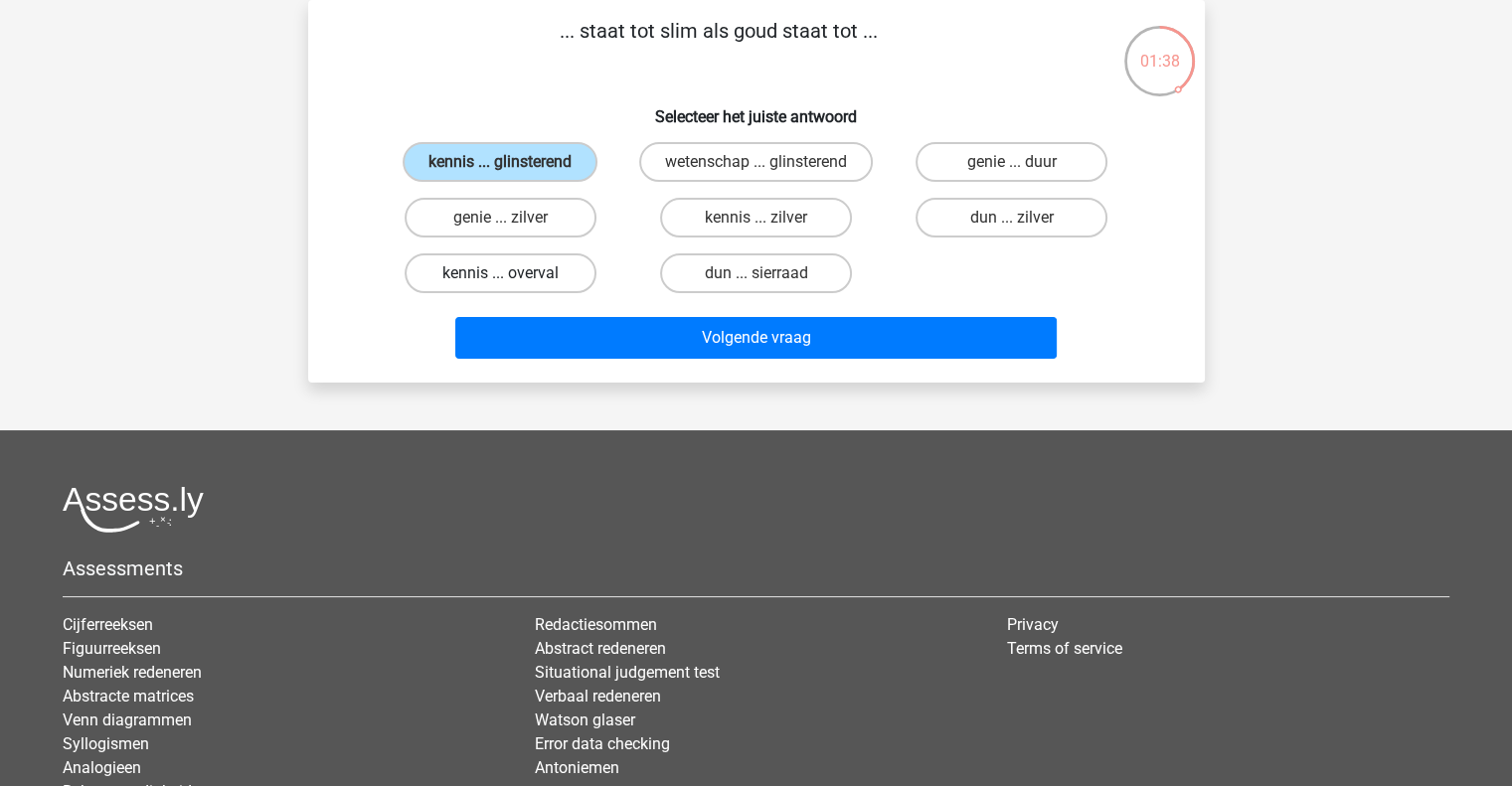 click on "kennis ... overval" at bounding box center (500, 273) 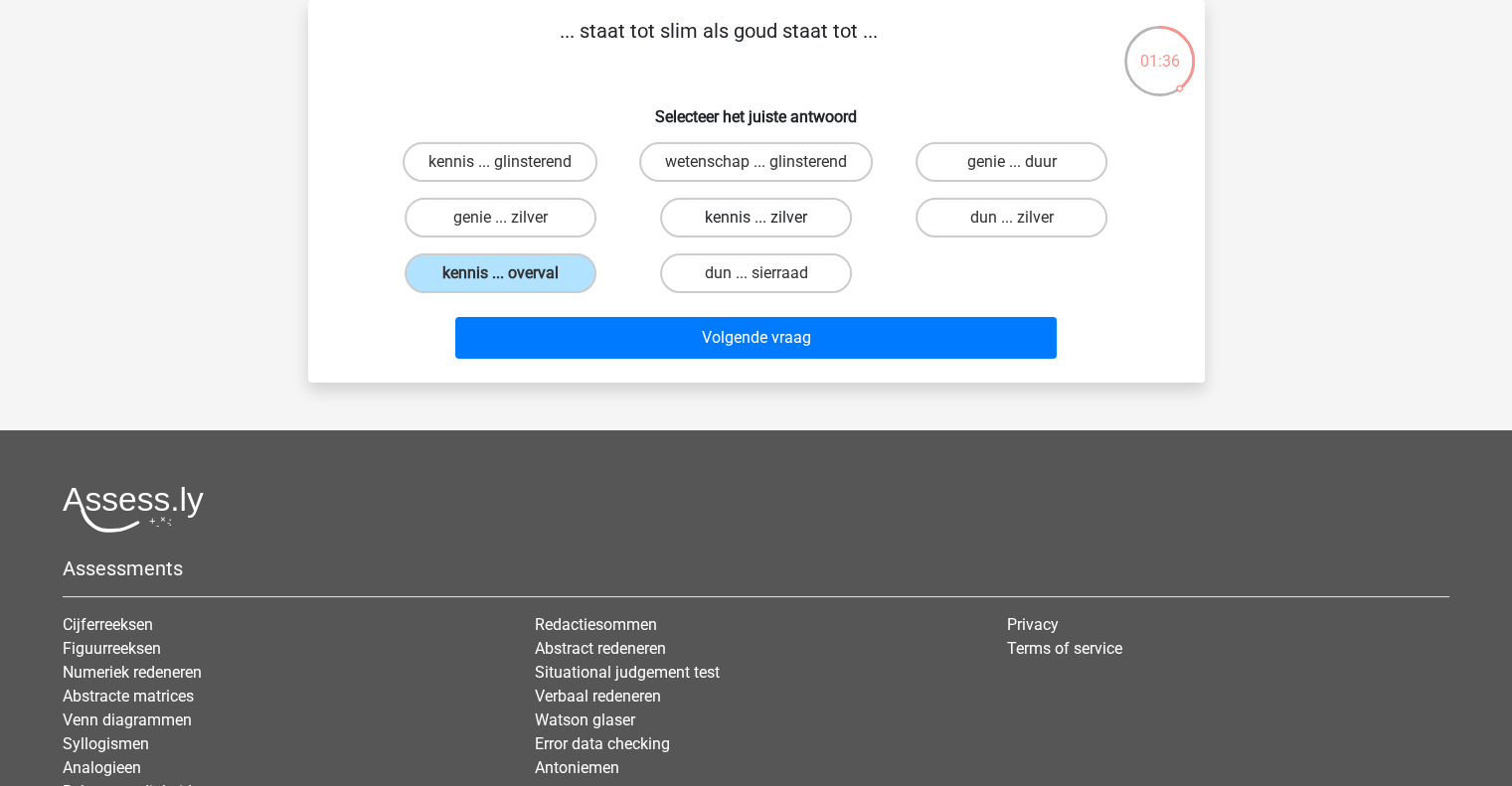 click on "kennis ... zilver" at bounding box center (756, 218) 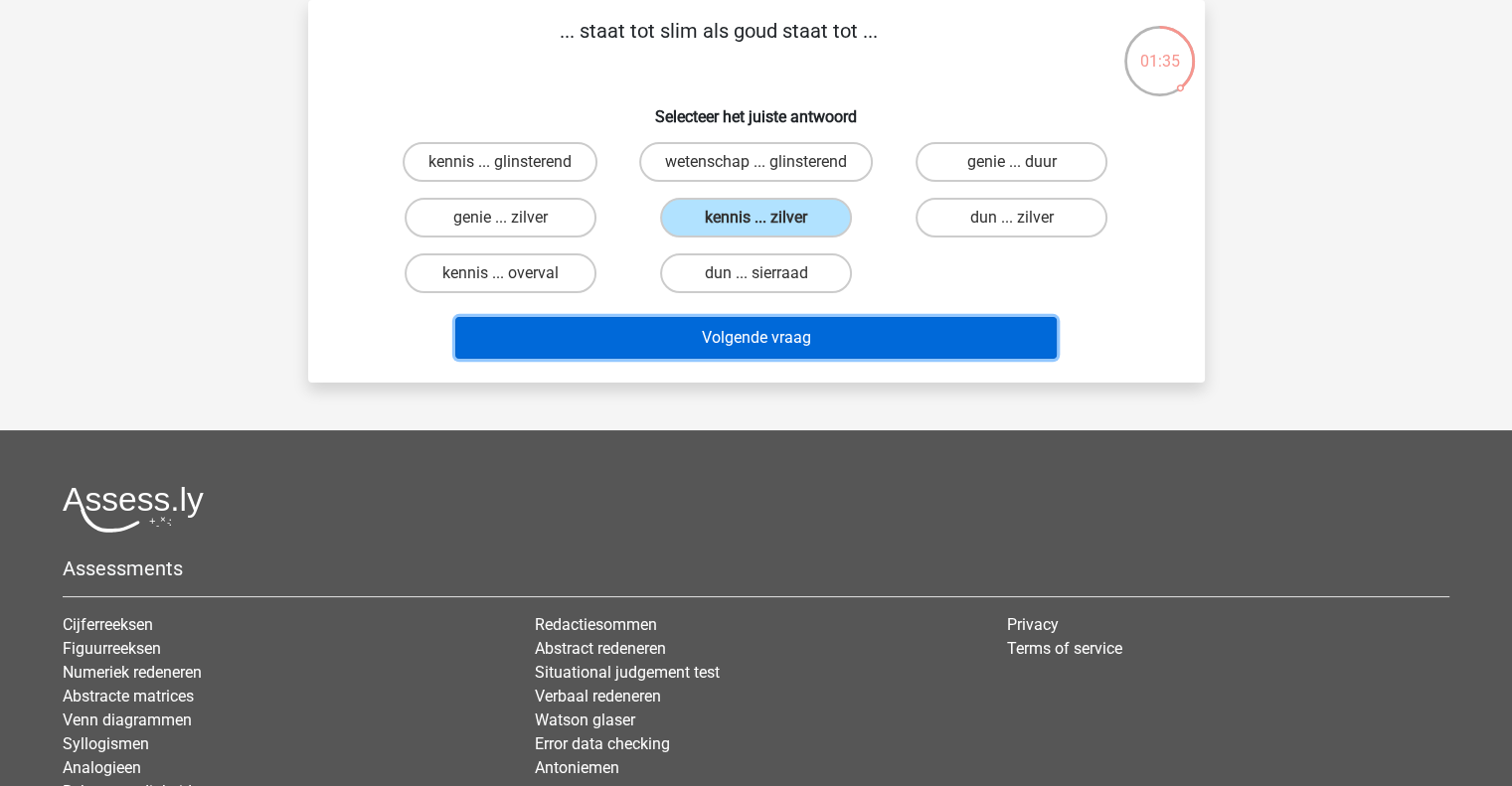 click on "Volgende vraag" at bounding box center (756, 338) 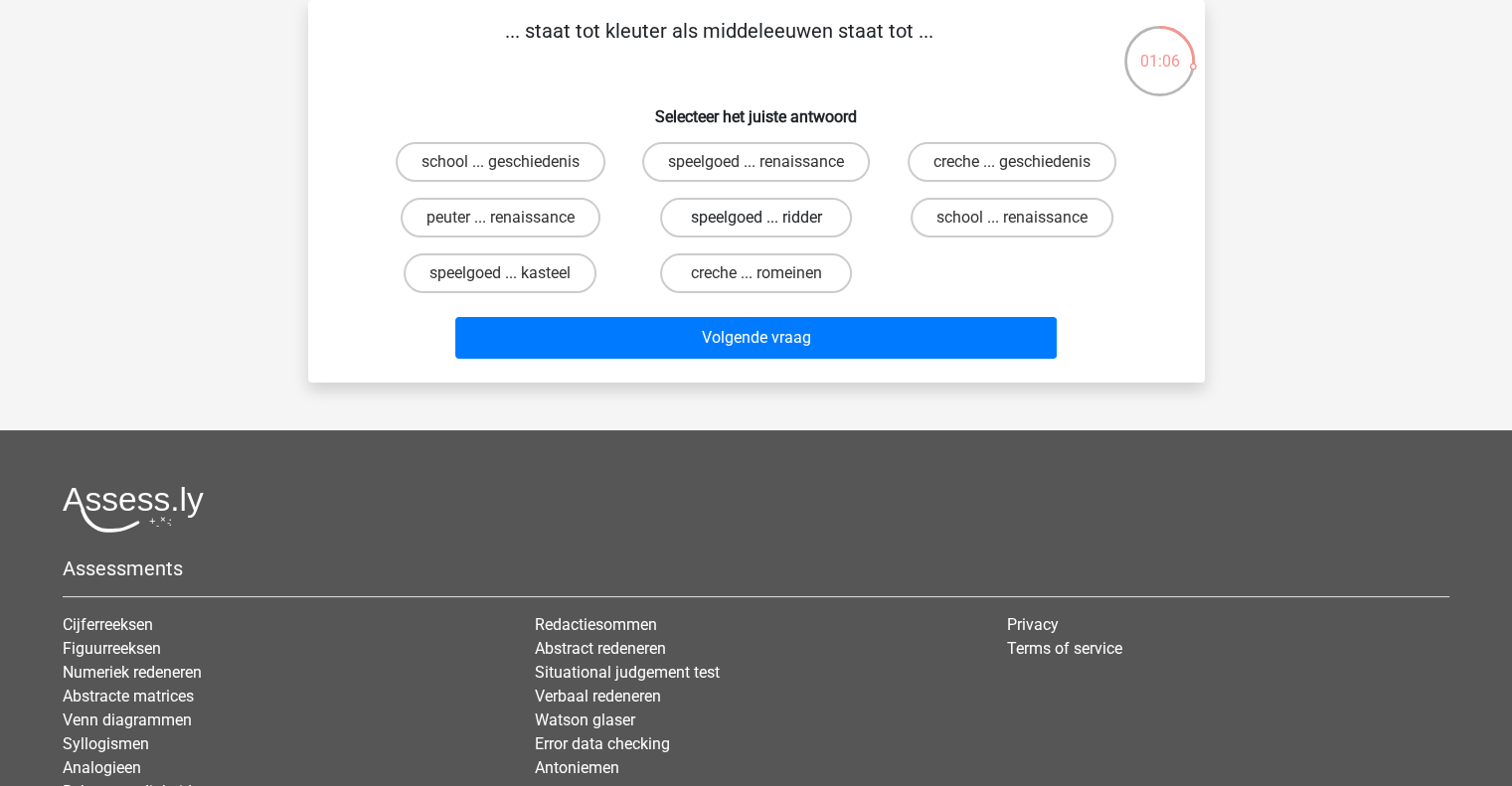 click on "speelgoed ... ridder" at bounding box center [756, 218] 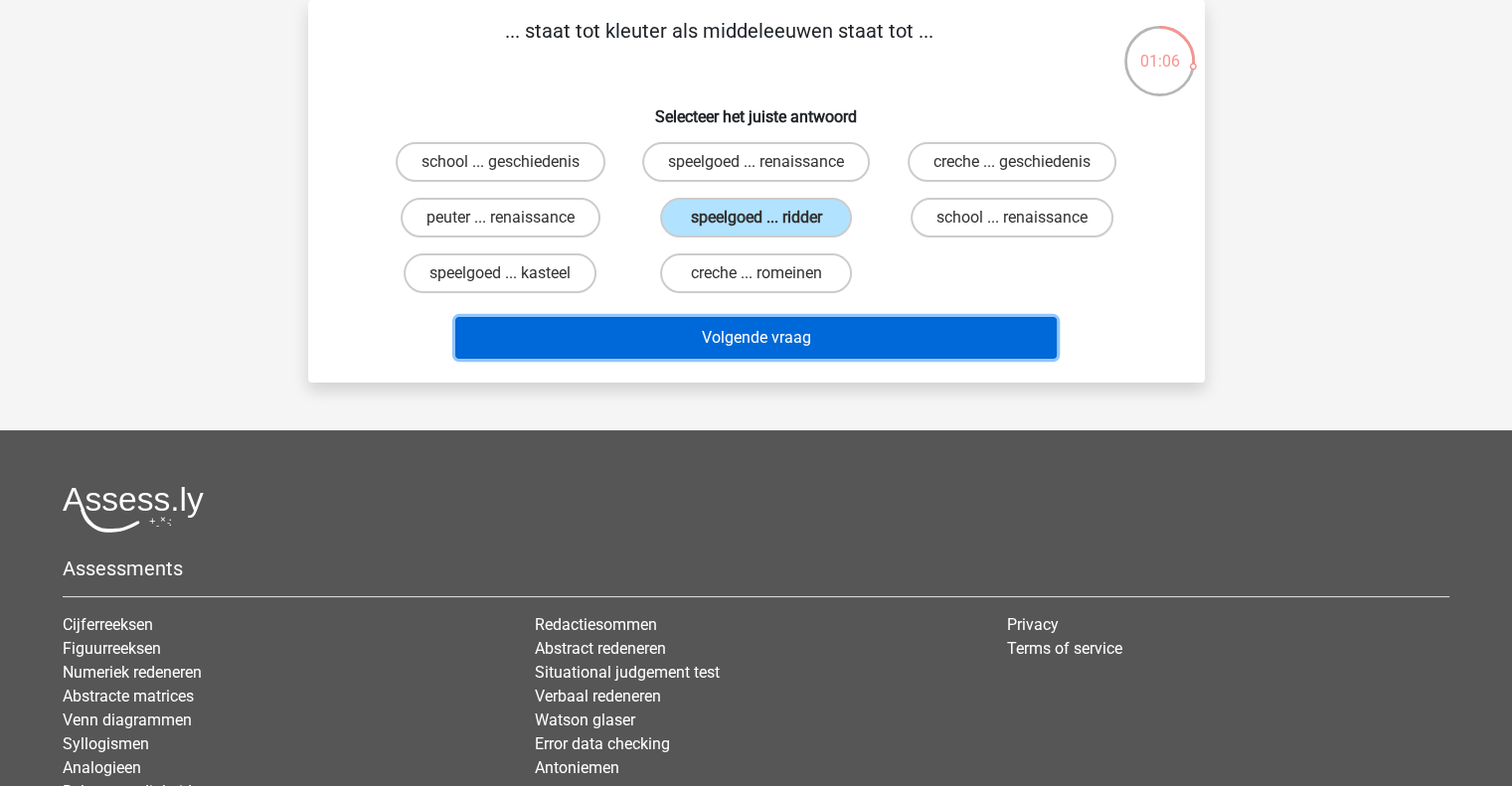 click on "Volgende vraag" at bounding box center (756, 338) 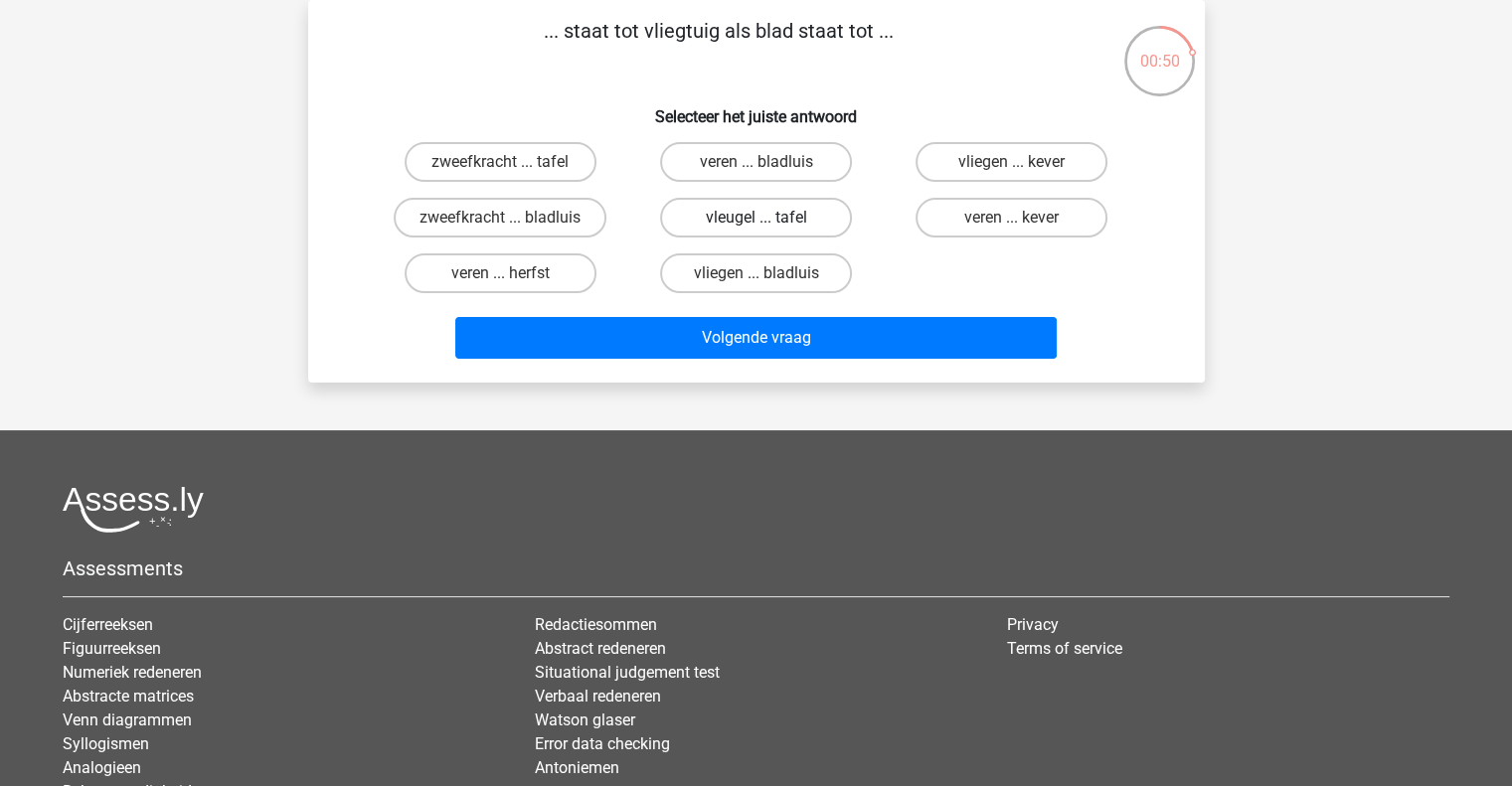 click on "vleugel ... tafel" at bounding box center (756, 218) 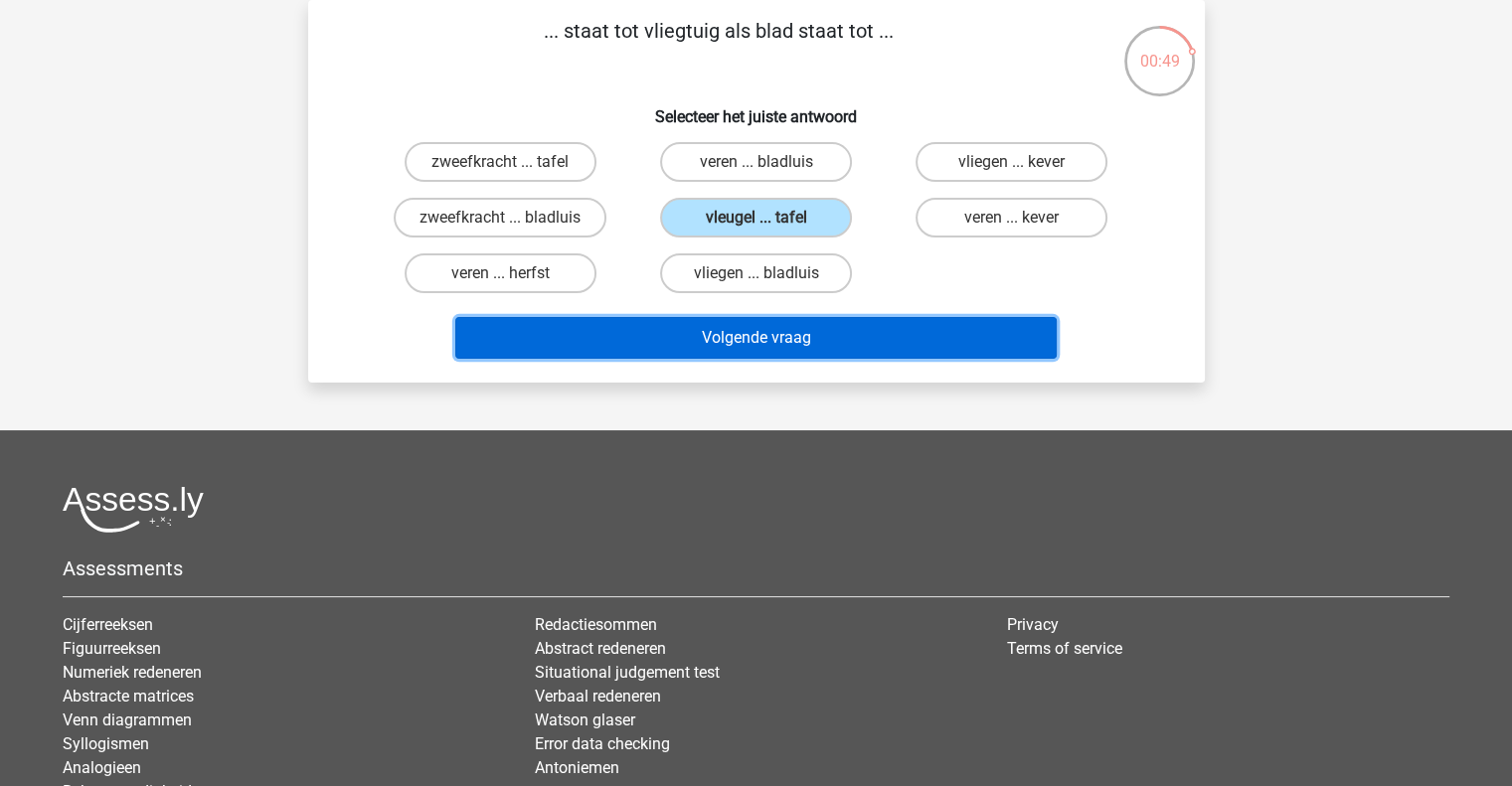 click on "Volgende vraag" at bounding box center (756, 338) 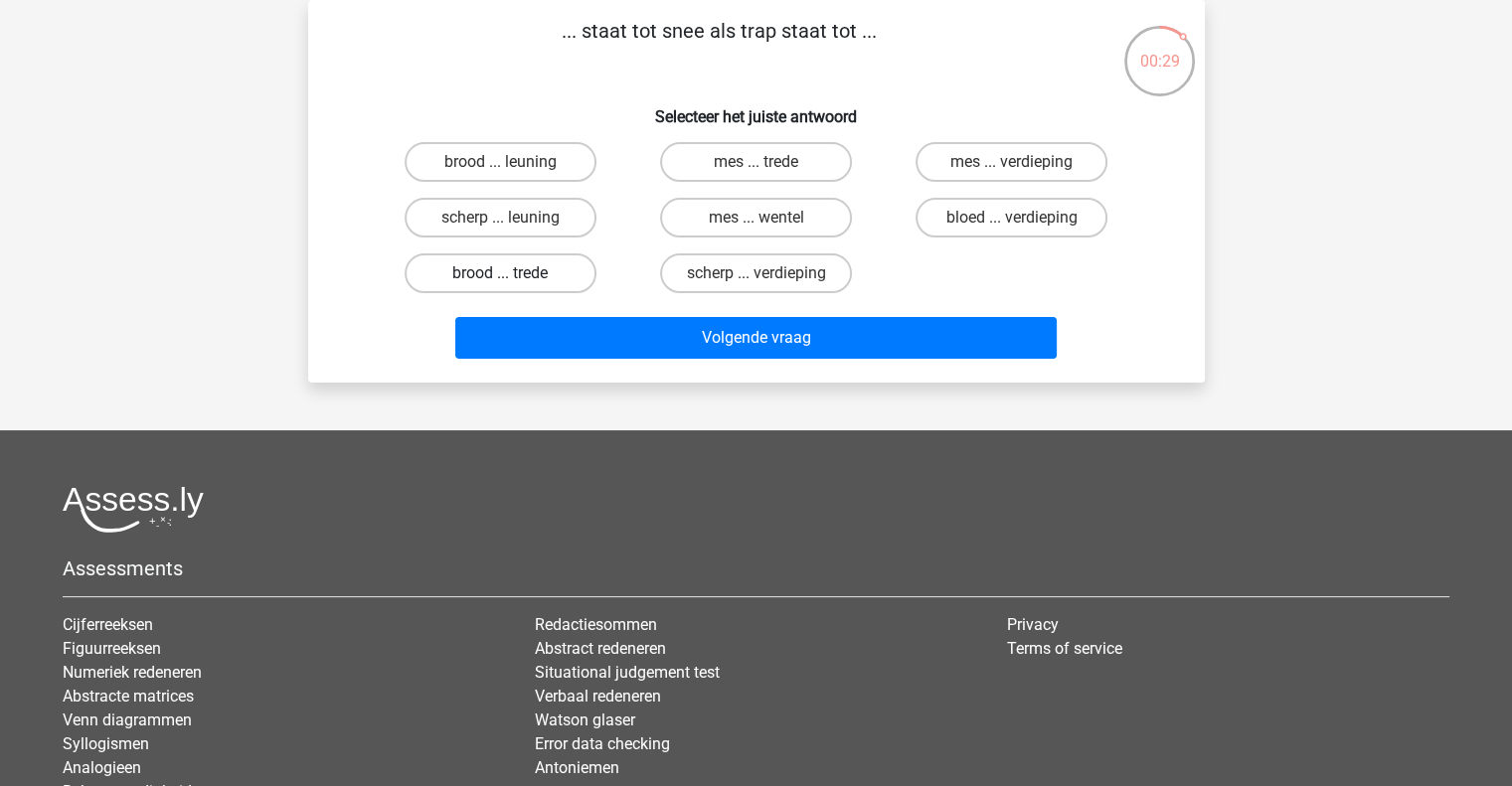 click on "brood ... trede" at bounding box center (500, 273) 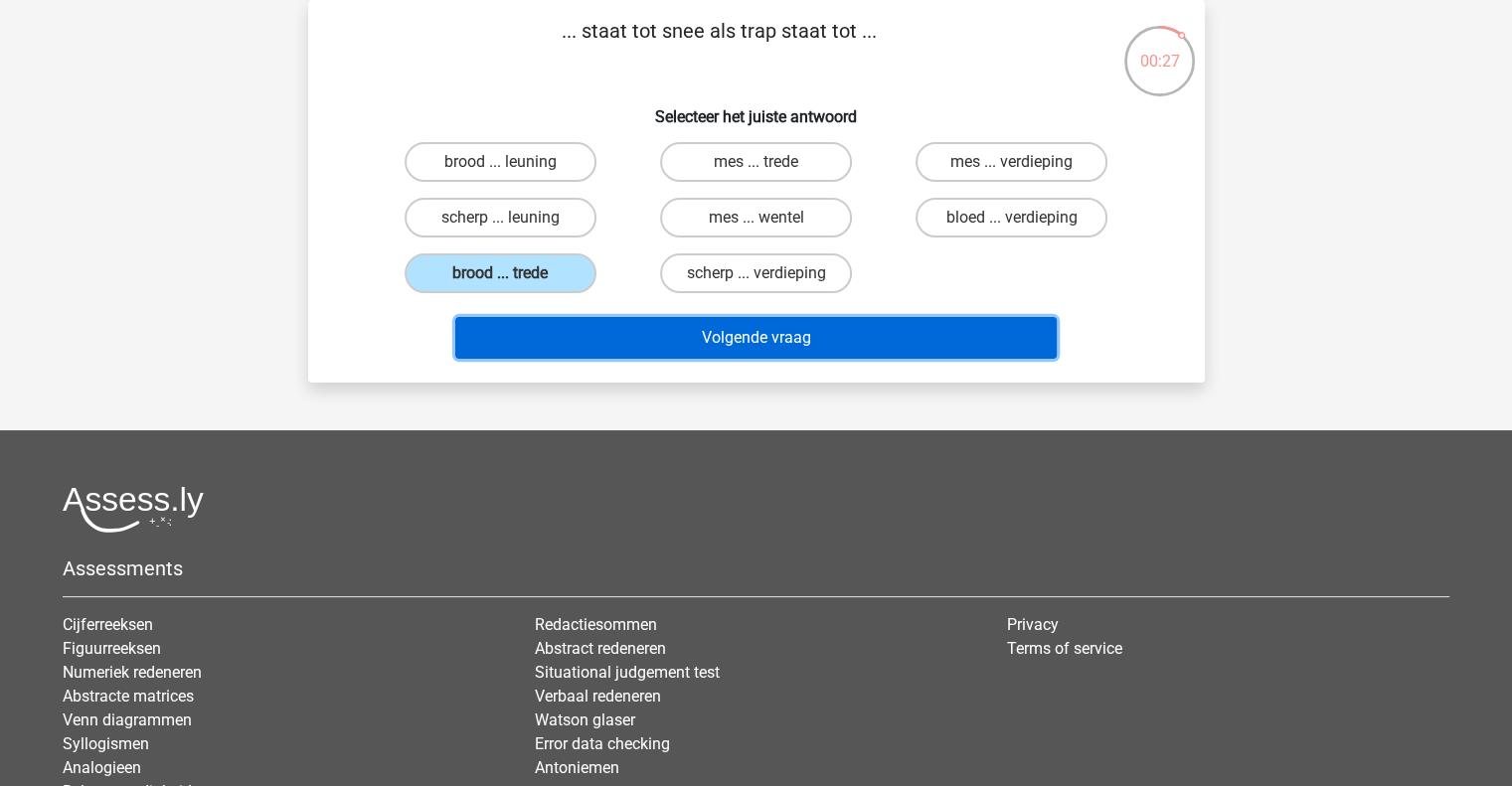 click on "Volgende vraag" at bounding box center [756, 338] 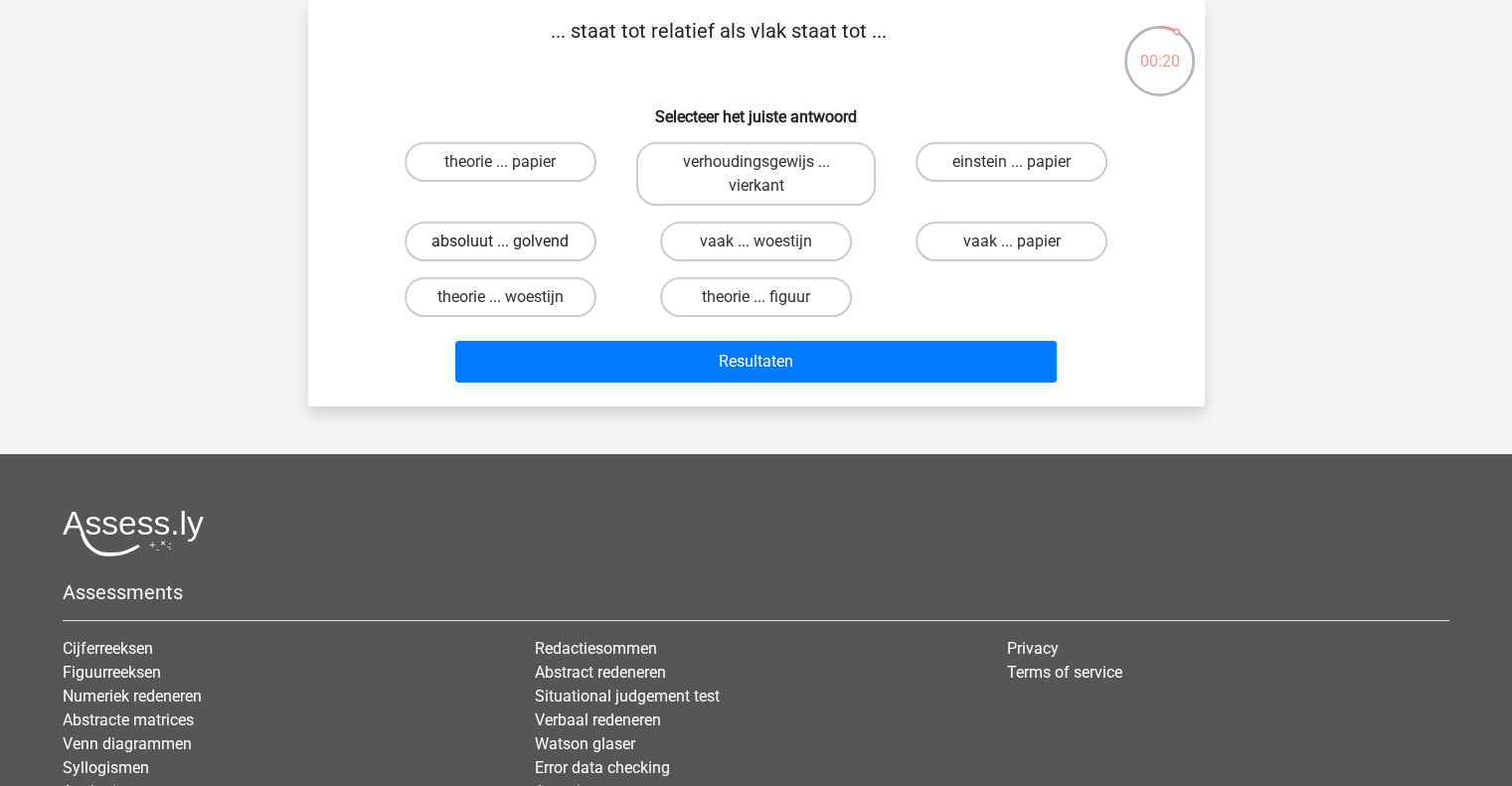 click on "absoluut ... golvend" at bounding box center (500, 241) 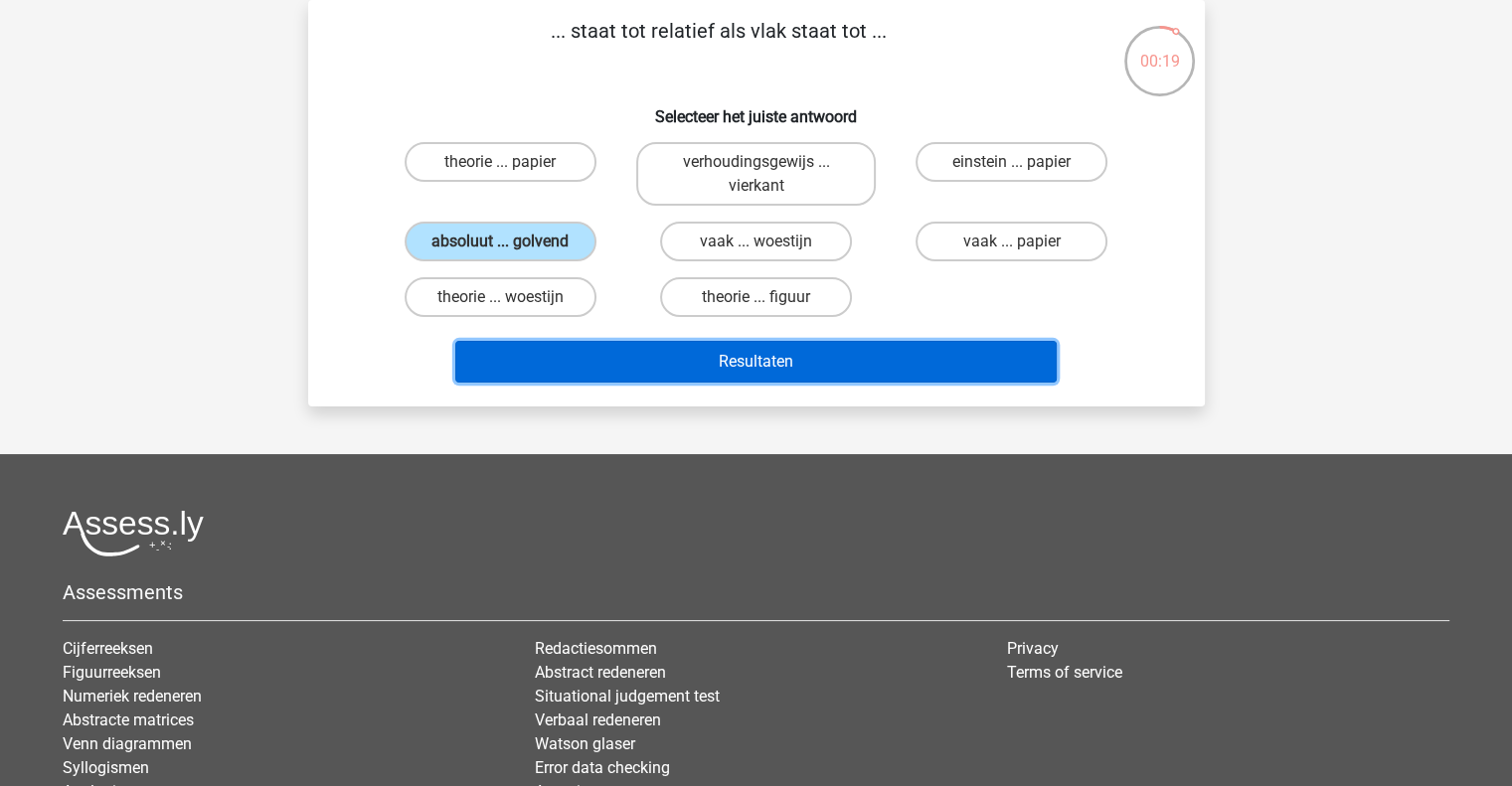 click on "Resultaten" at bounding box center [756, 362] 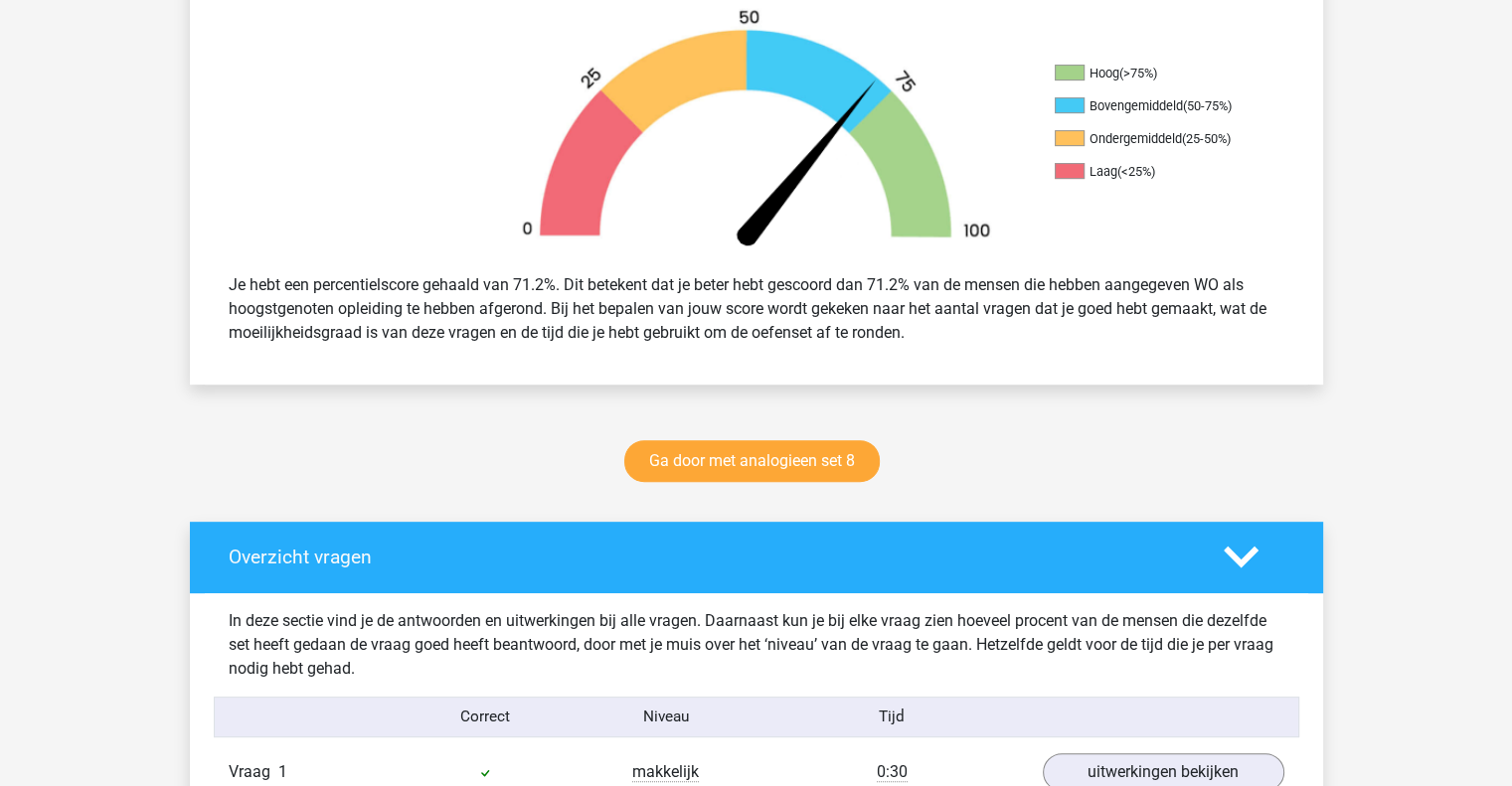 scroll, scrollTop: 1196, scrollLeft: 0, axis: vertical 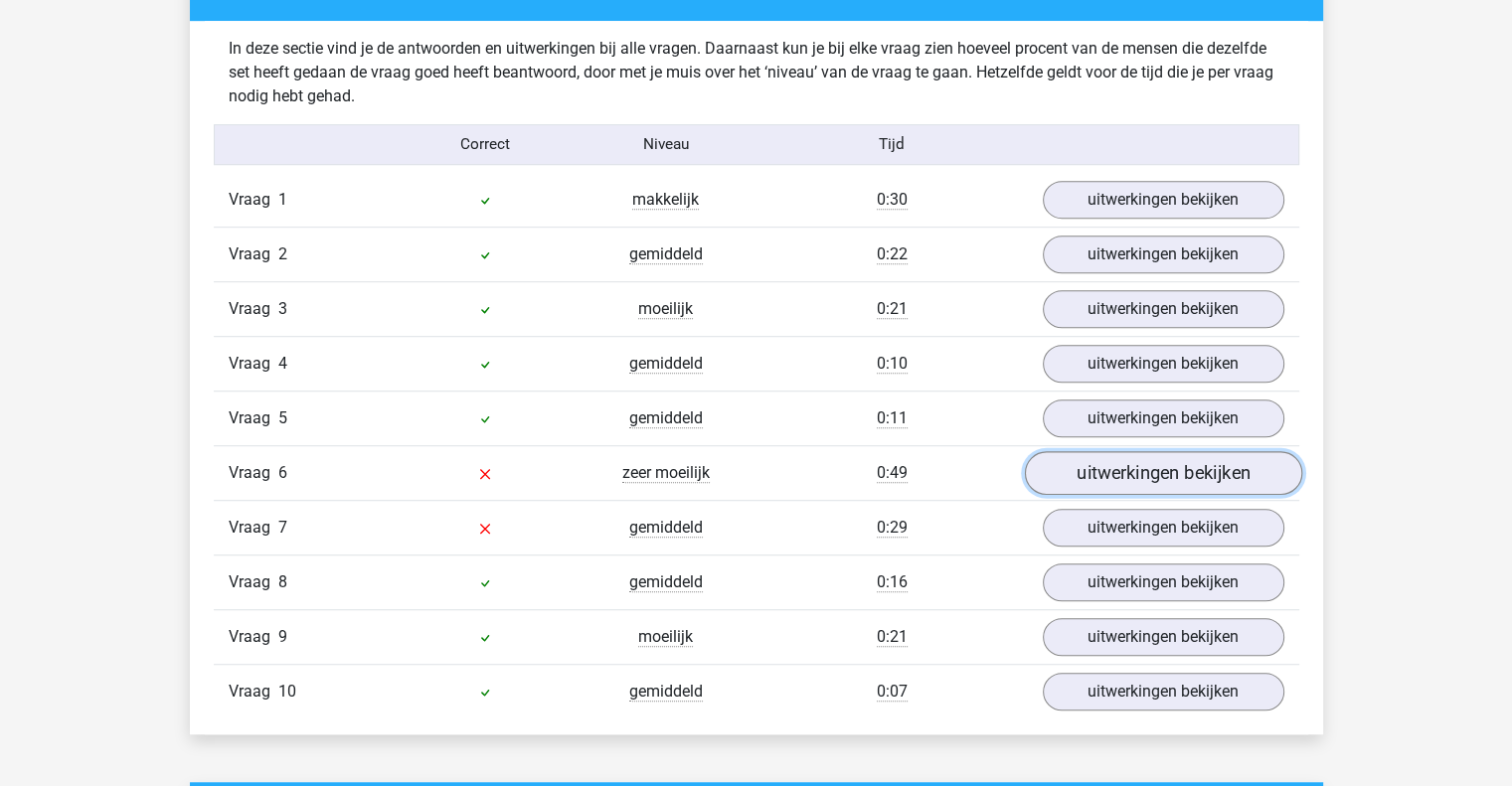 click on "uitwerkingen bekijken" at bounding box center [1162, 473] 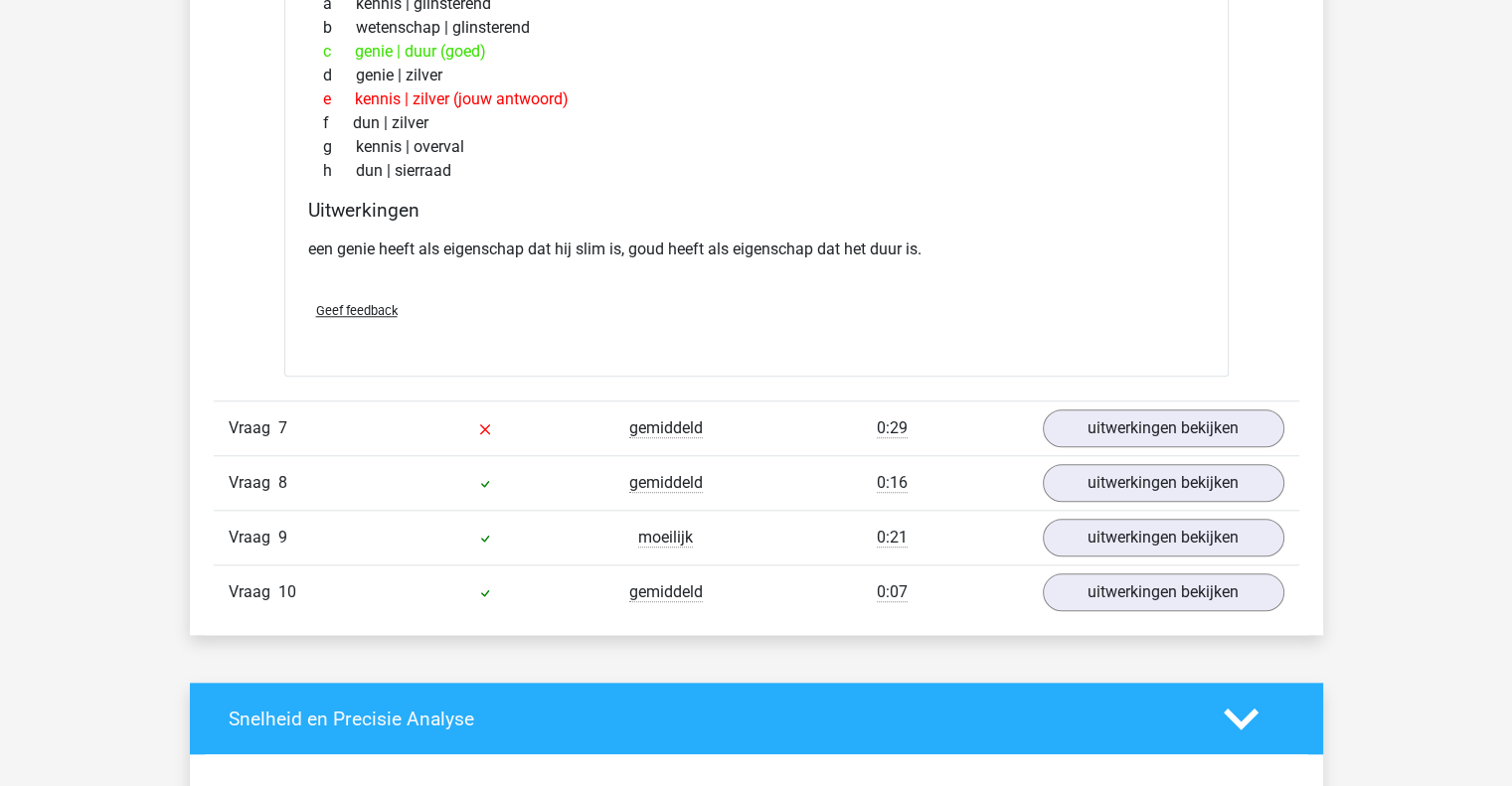 scroll, scrollTop: 1793, scrollLeft: 0, axis: vertical 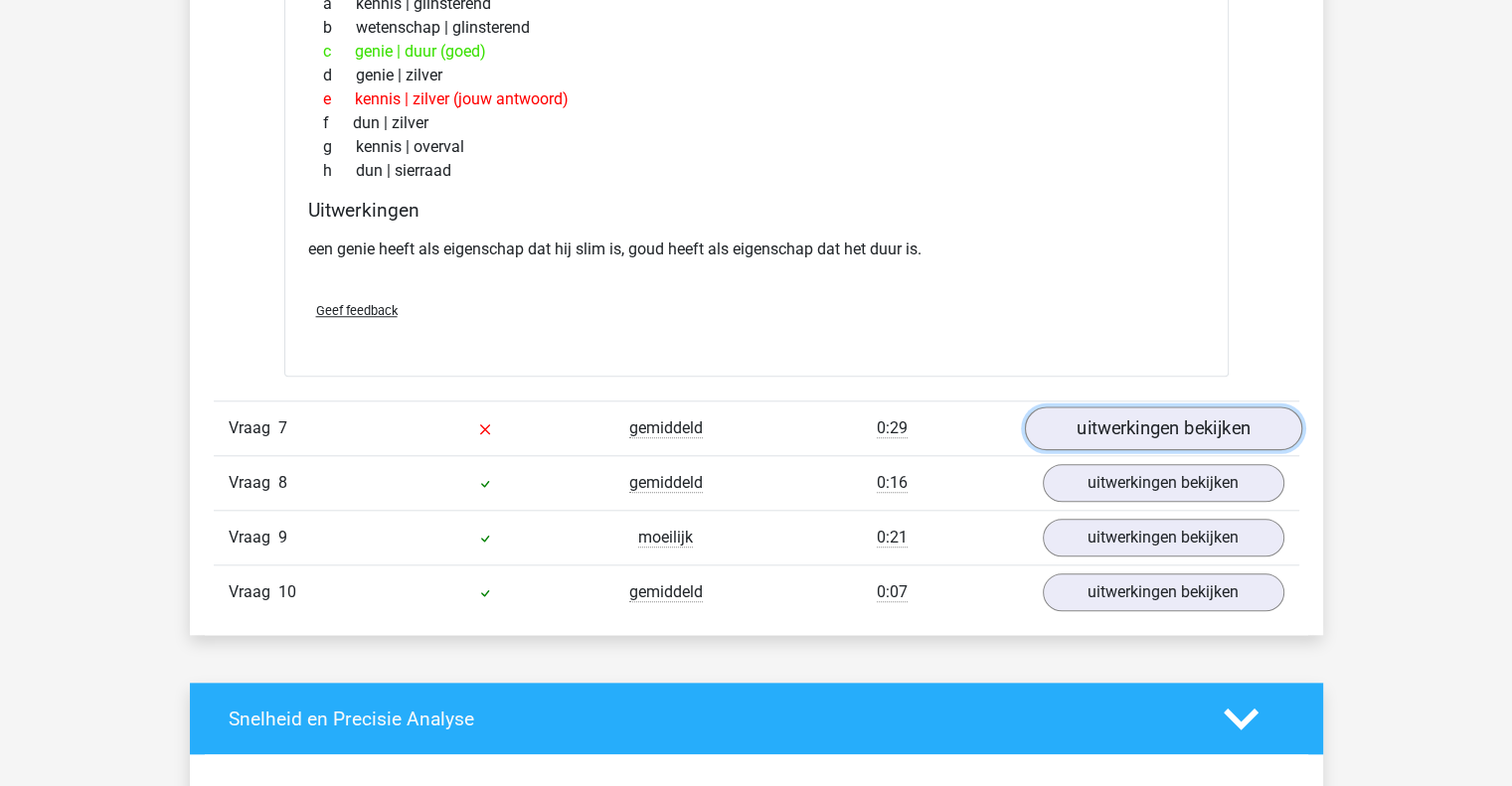 click on "uitwerkingen bekijken" at bounding box center [1162, 428] 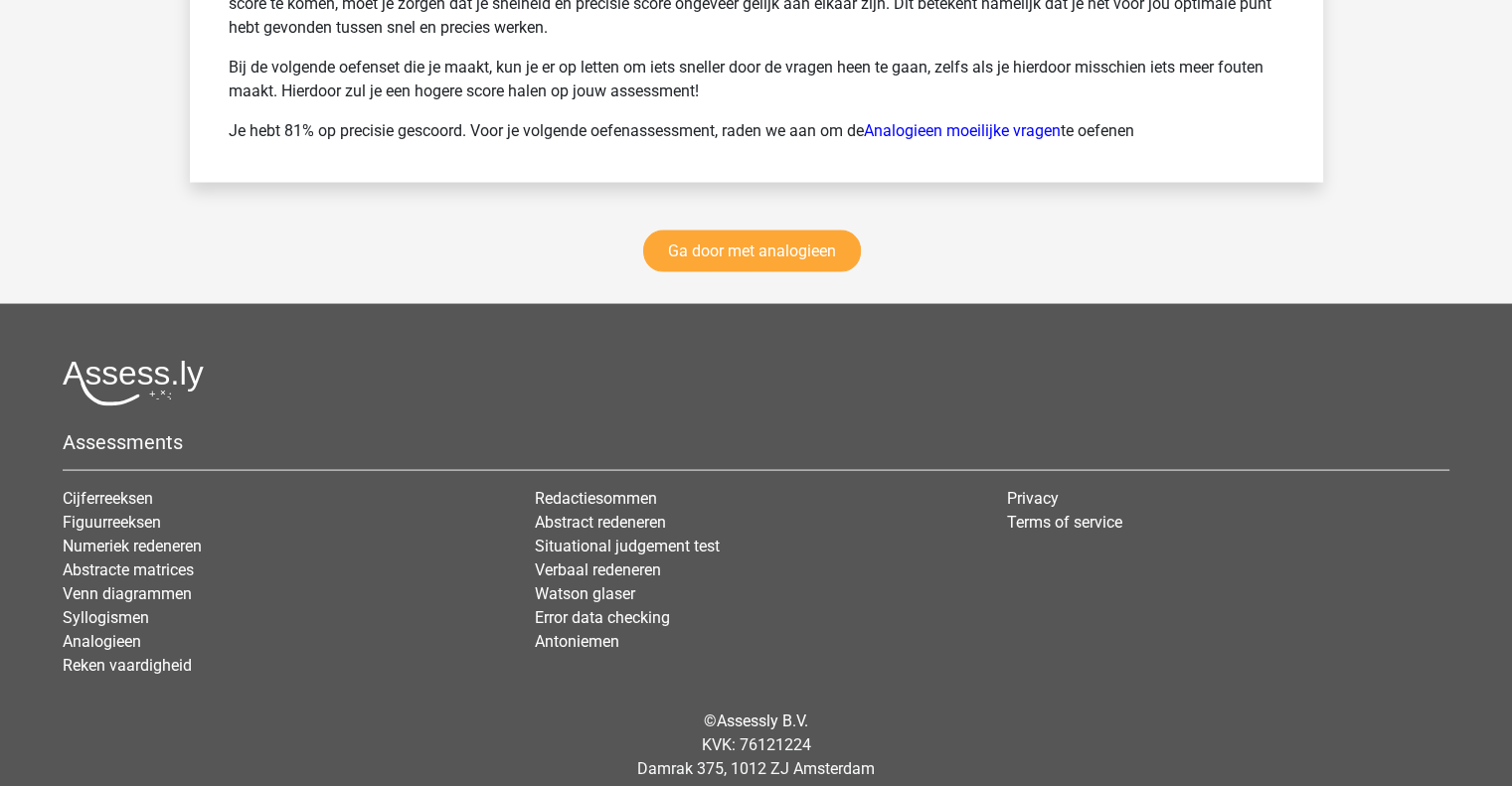 scroll, scrollTop: 3580, scrollLeft: 0, axis: vertical 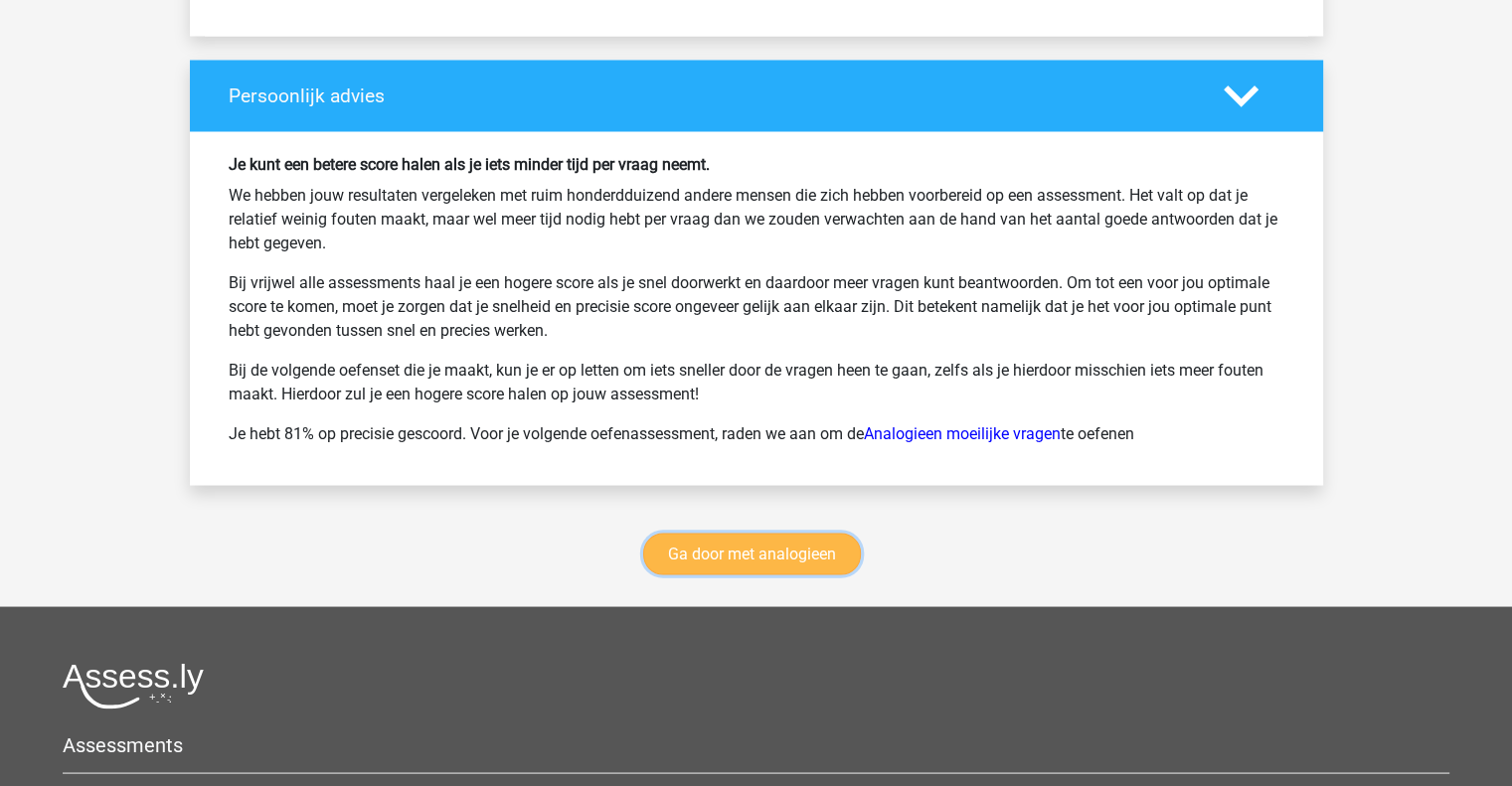 click on "Ga door met analogieen" at bounding box center (752, 553) 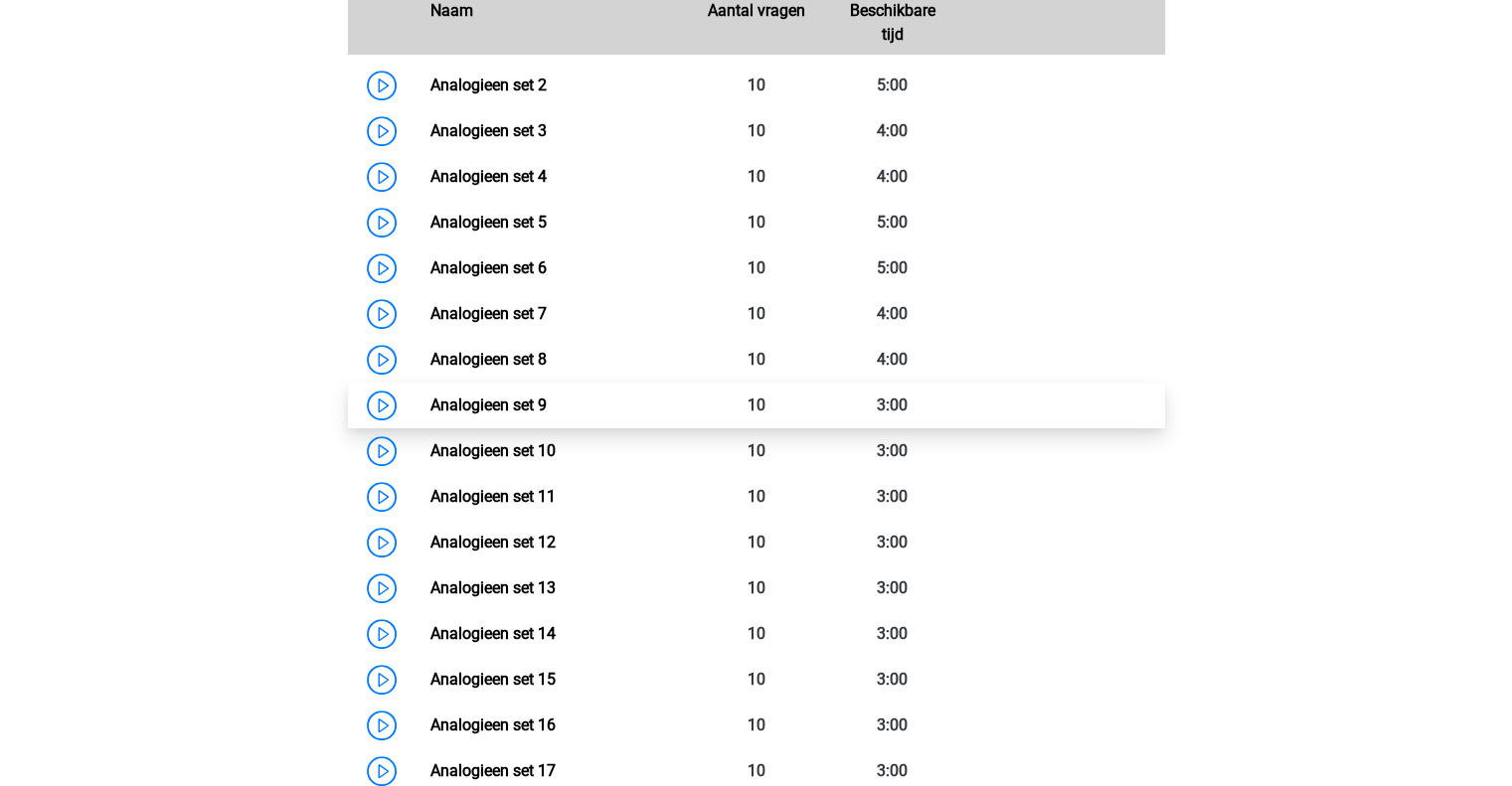 scroll, scrollTop: 982, scrollLeft: 0, axis: vertical 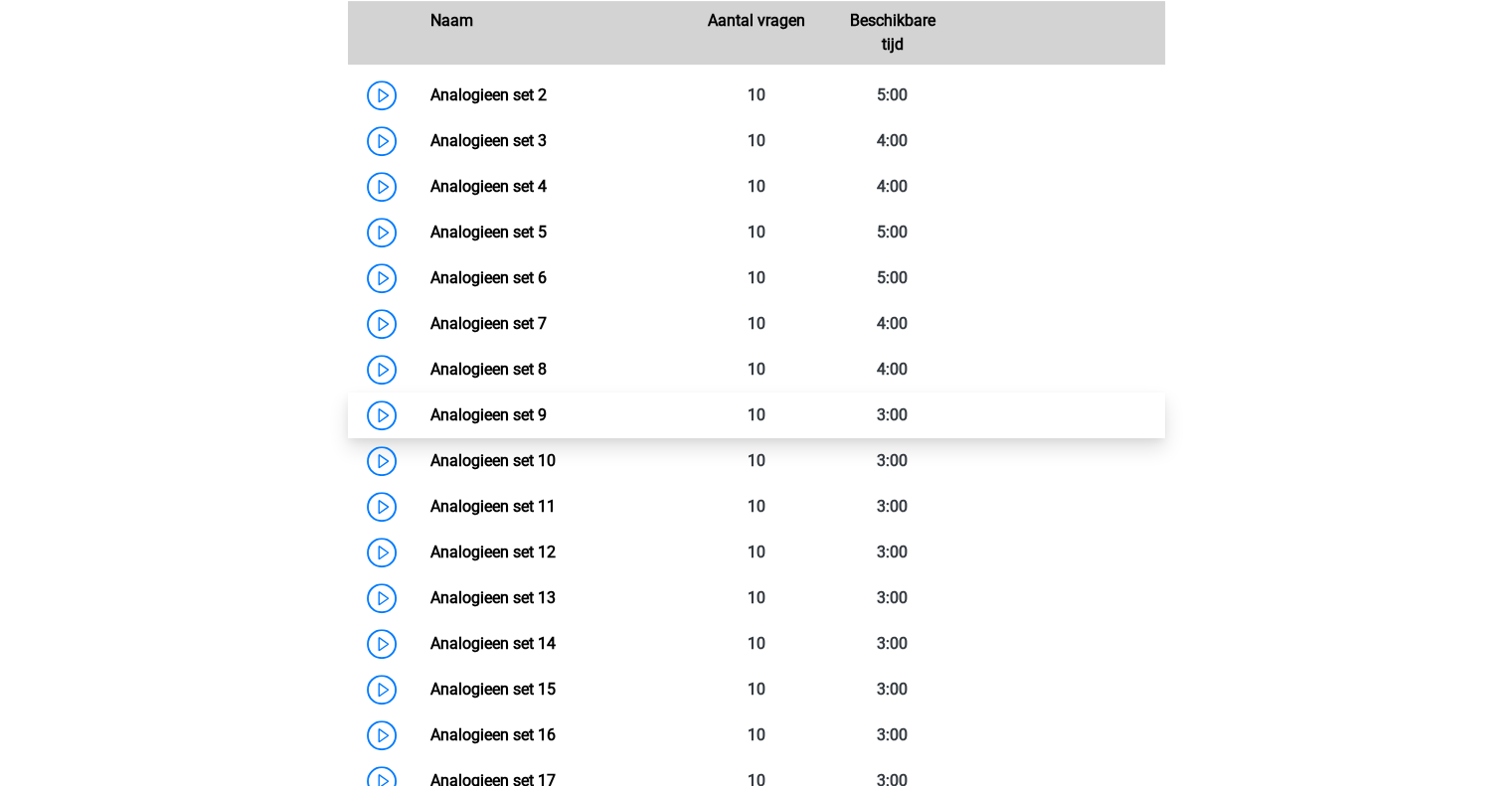 click on "Analogieen
set 9" at bounding box center (488, 414) 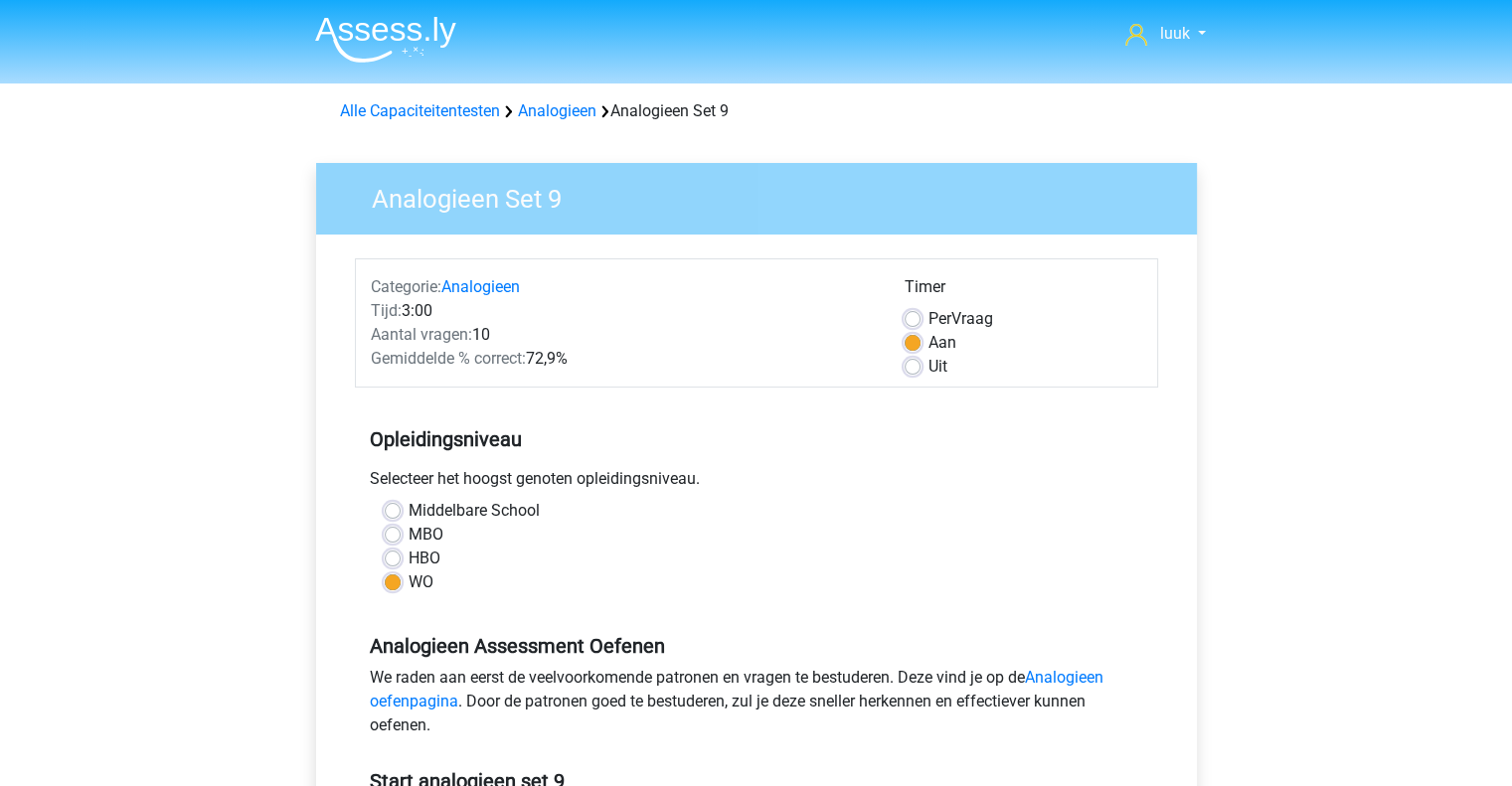 scroll, scrollTop: 582, scrollLeft: 0, axis: vertical 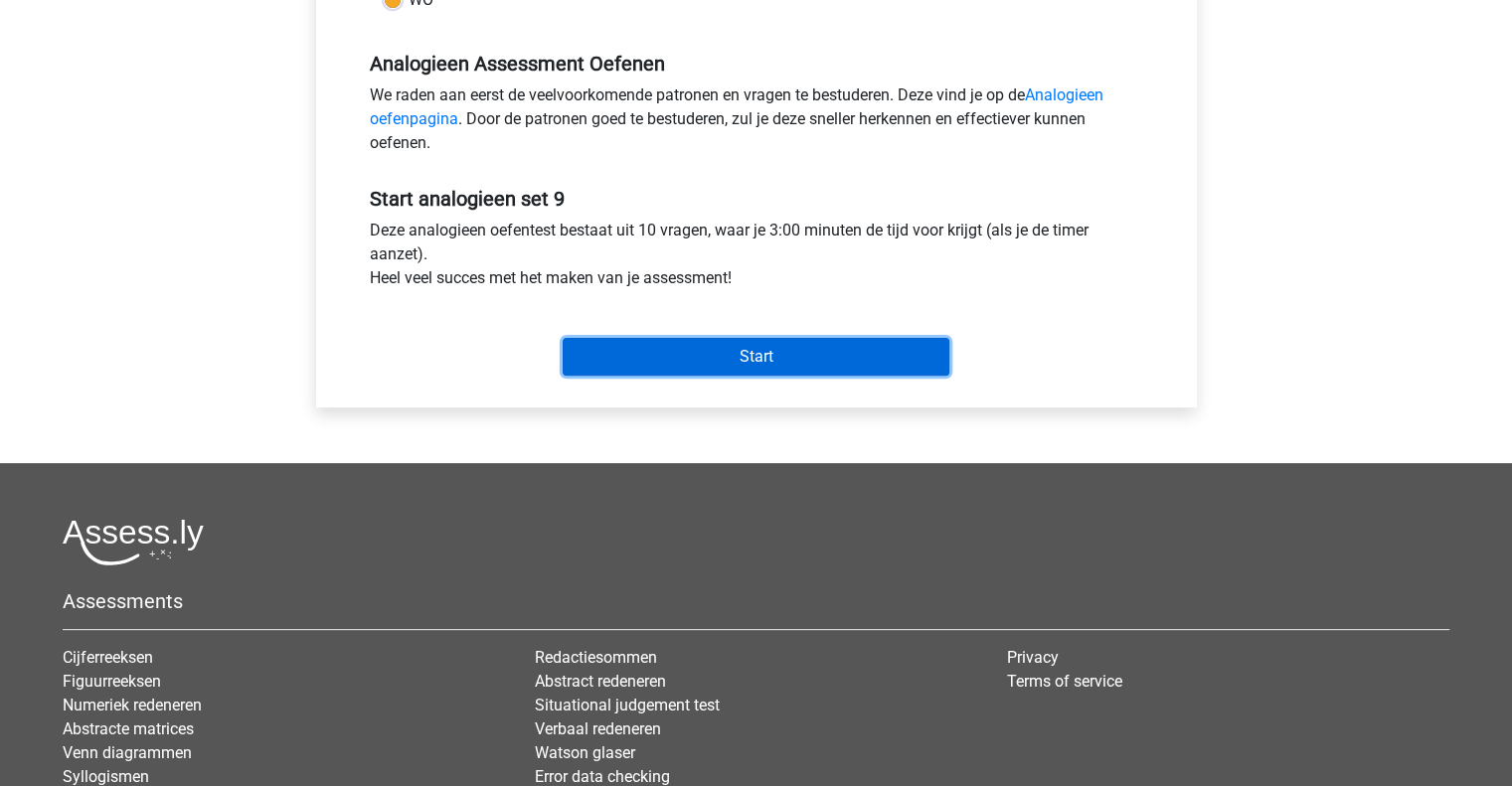 click on "Start" at bounding box center [756, 357] 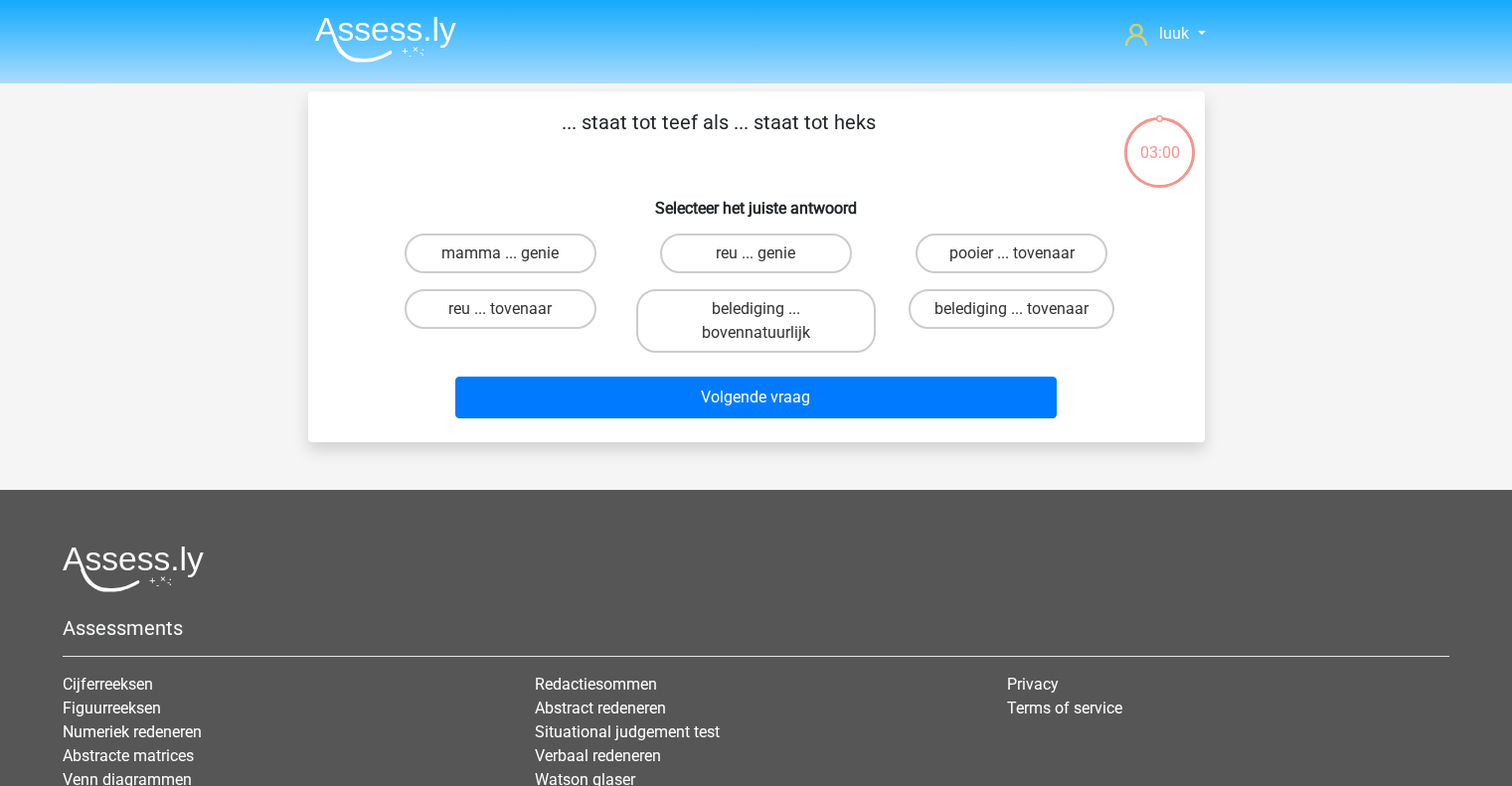 scroll, scrollTop: 0, scrollLeft: 0, axis: both 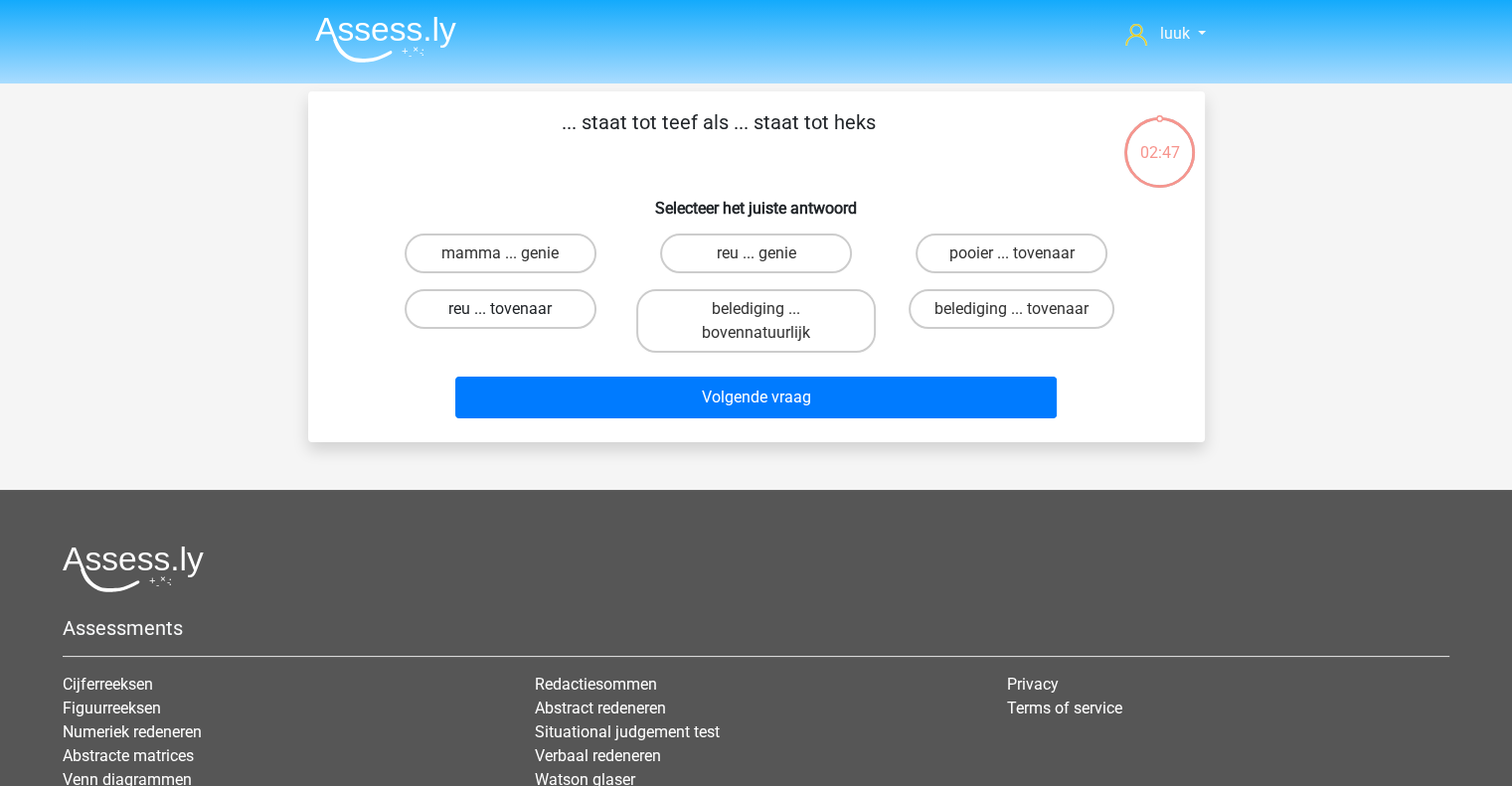 click on "reu ... tovenaar" at bounding box center [500, 309] 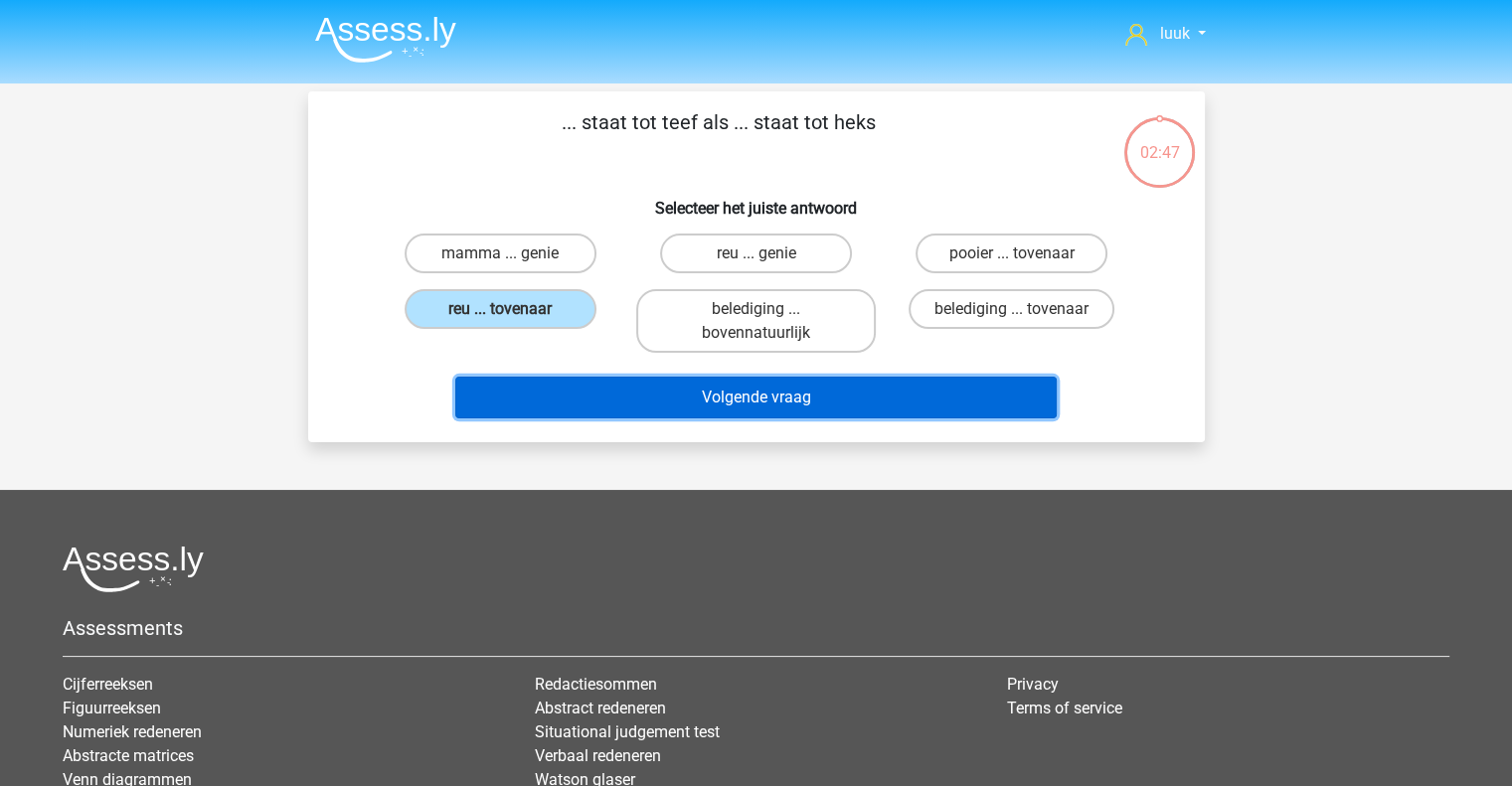click on "Volgende vraag" at bounding box center [756, 397] 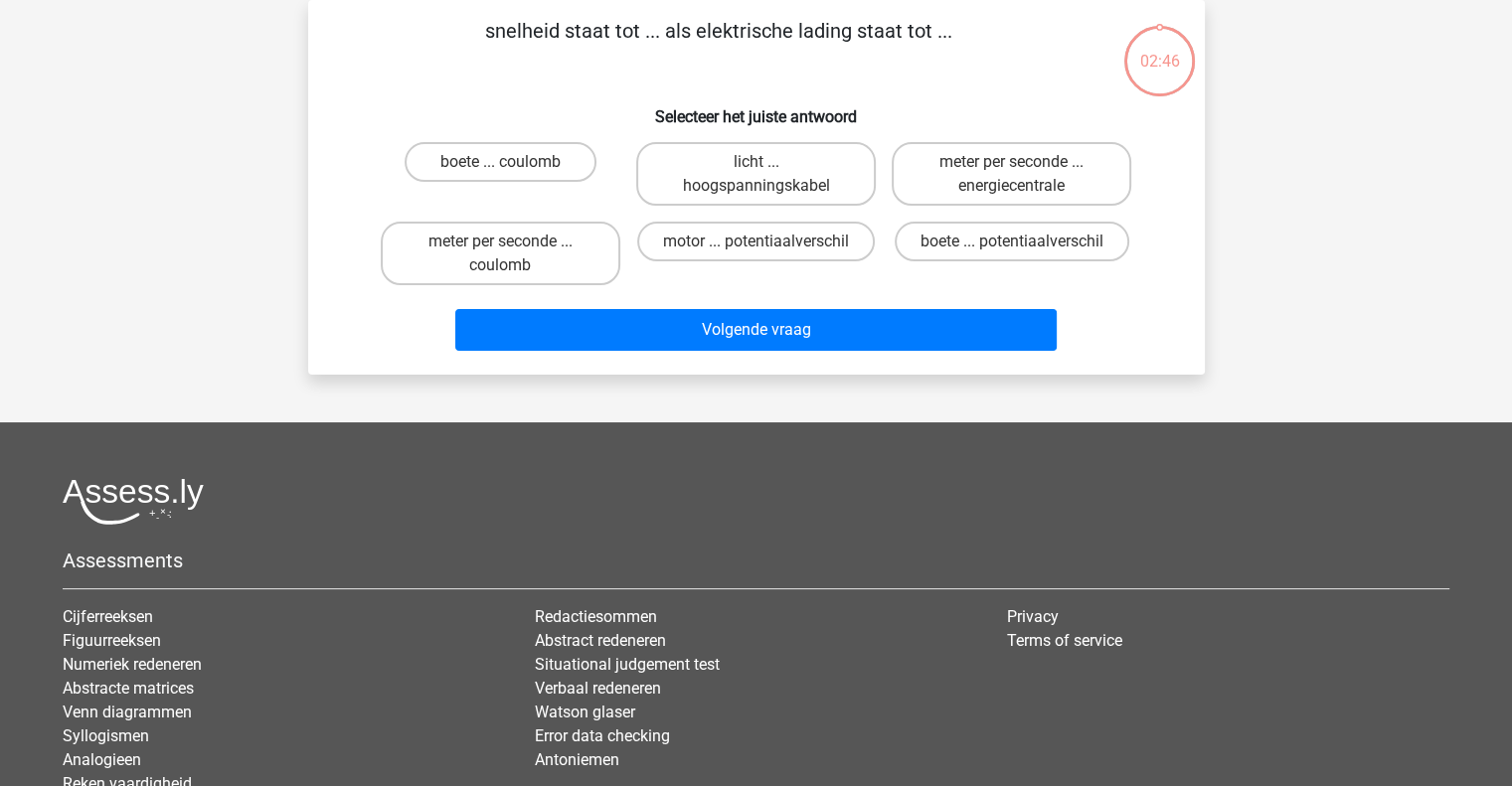 scroll, scrollTop: 0, scrollLeft: 0, axis: both 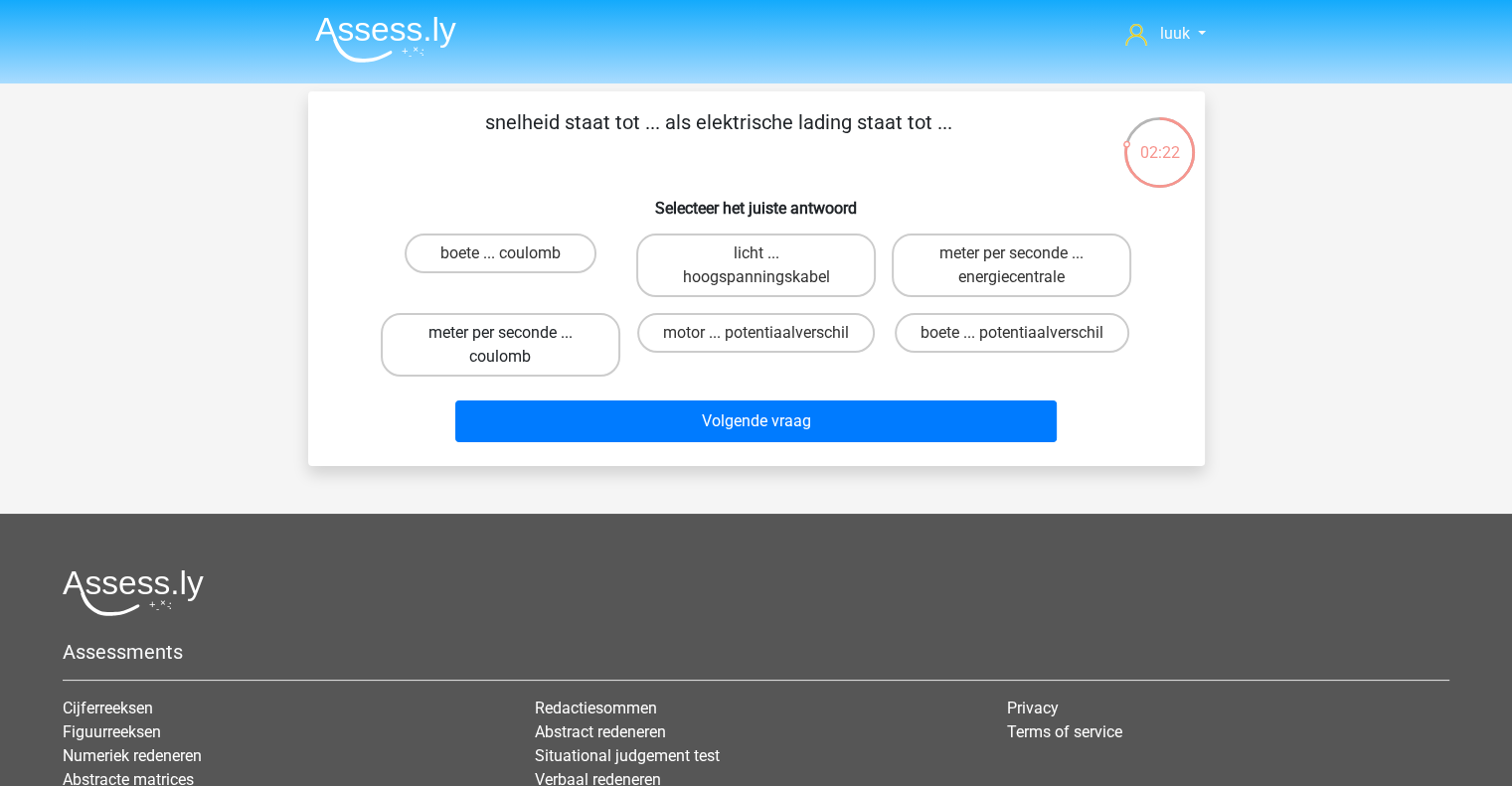 click on "meter per seconde ... coulomb" at bounding box center [500, 345] 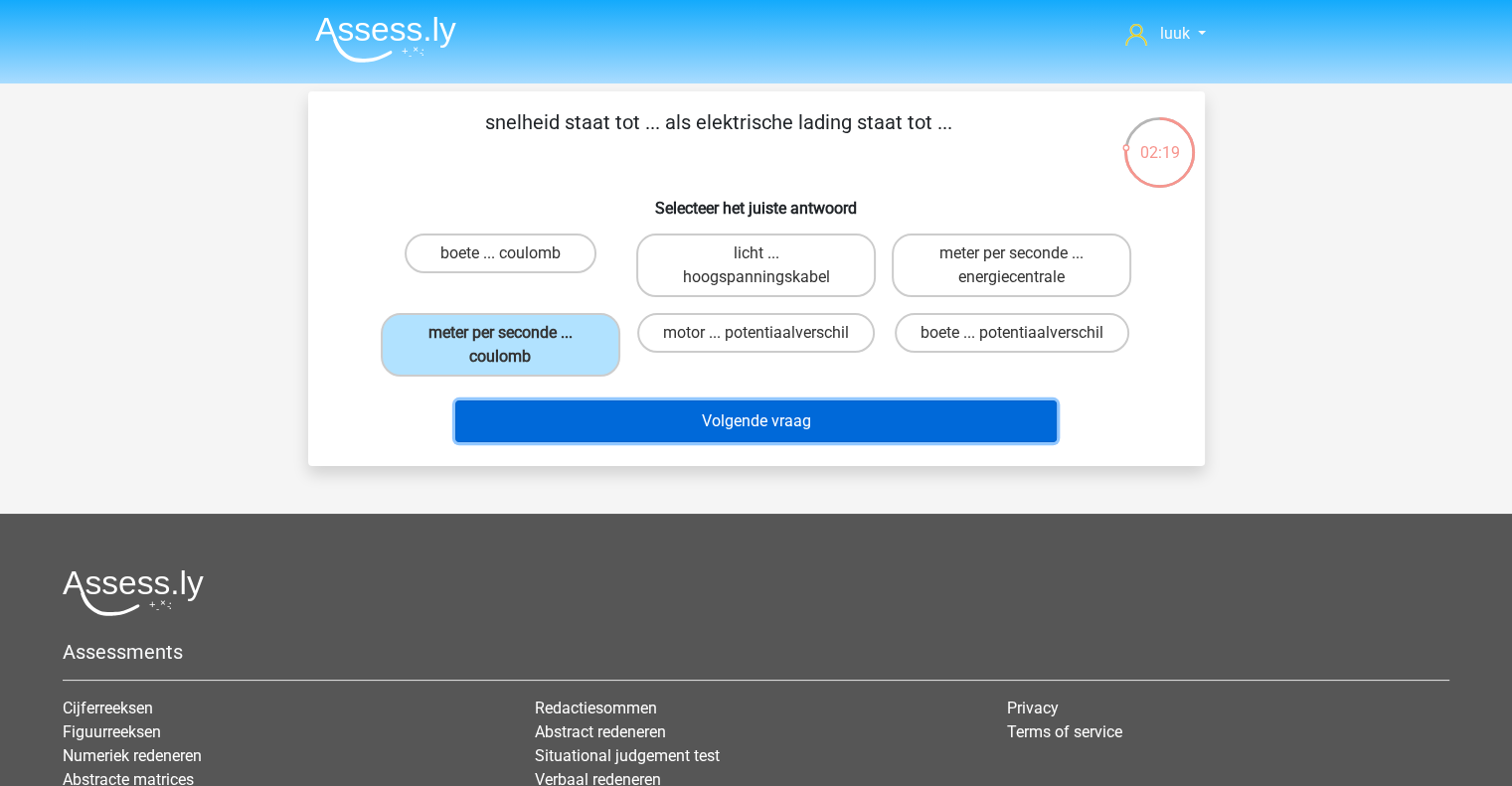 click on "Volgende vraag" at bounding box center (756, 421) 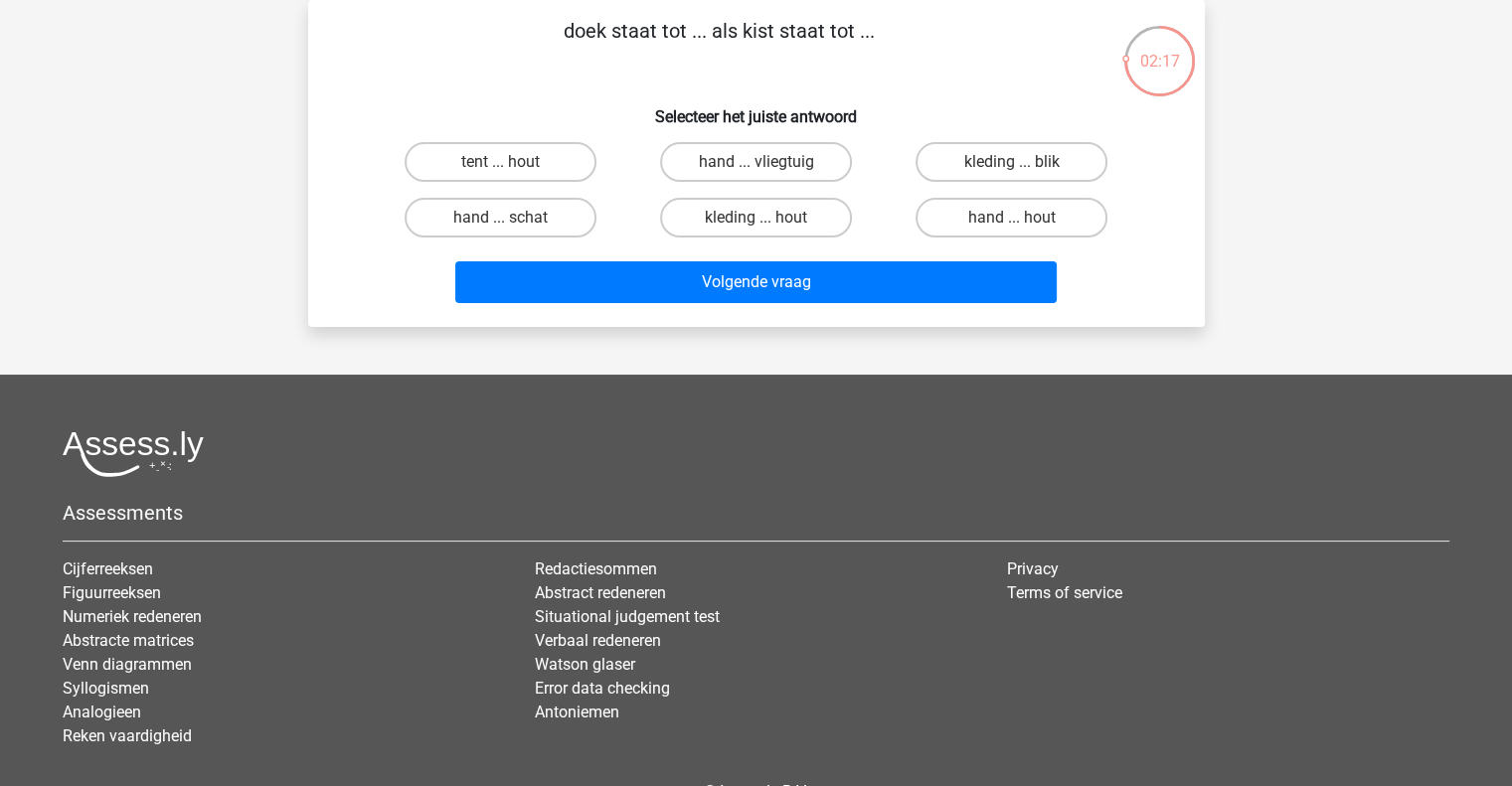scroll, scrollTop: 0, scrollLeft: 0, axis: both 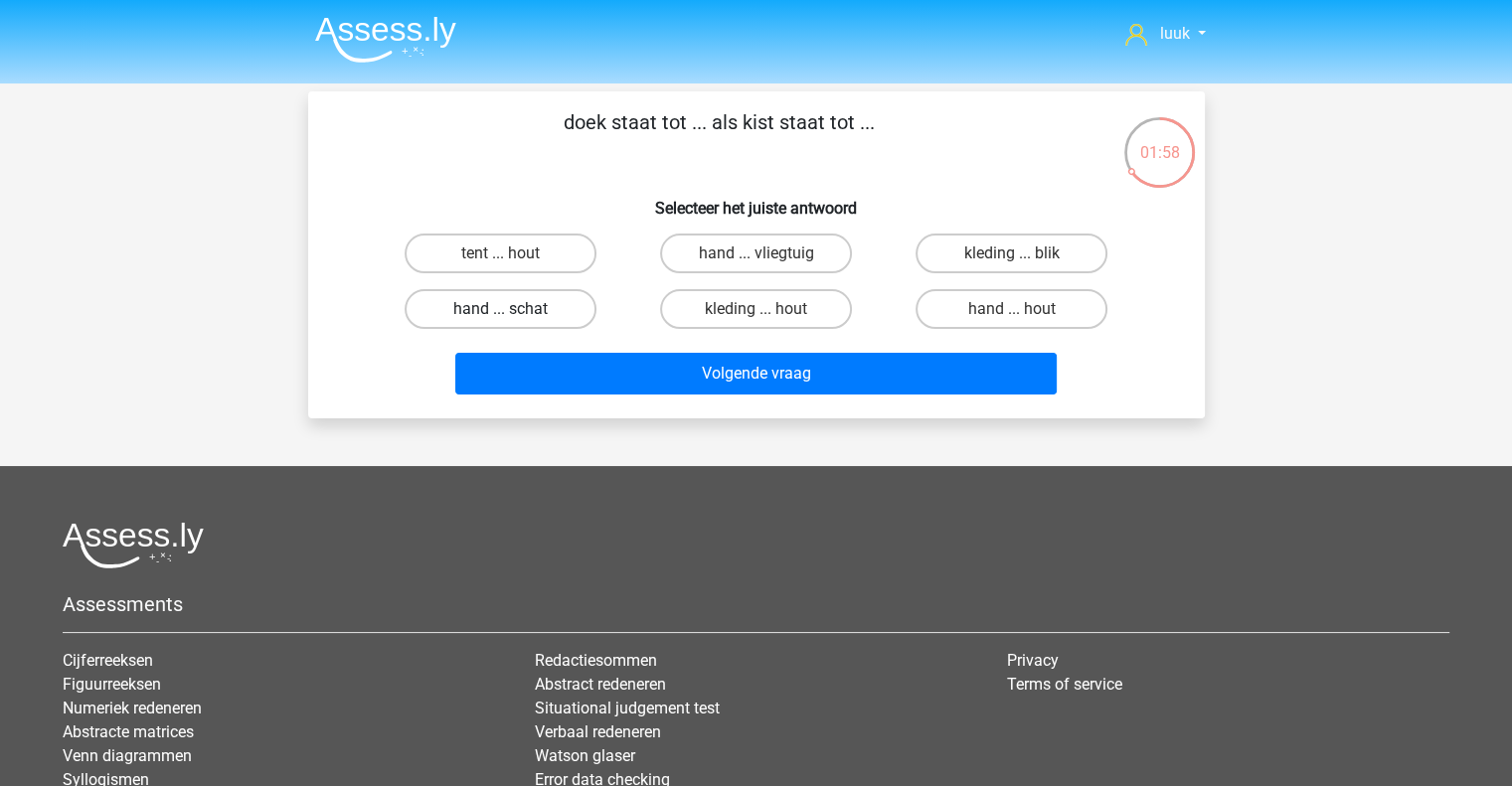 click on "hand ... schat" at bounding box center (500, 309) 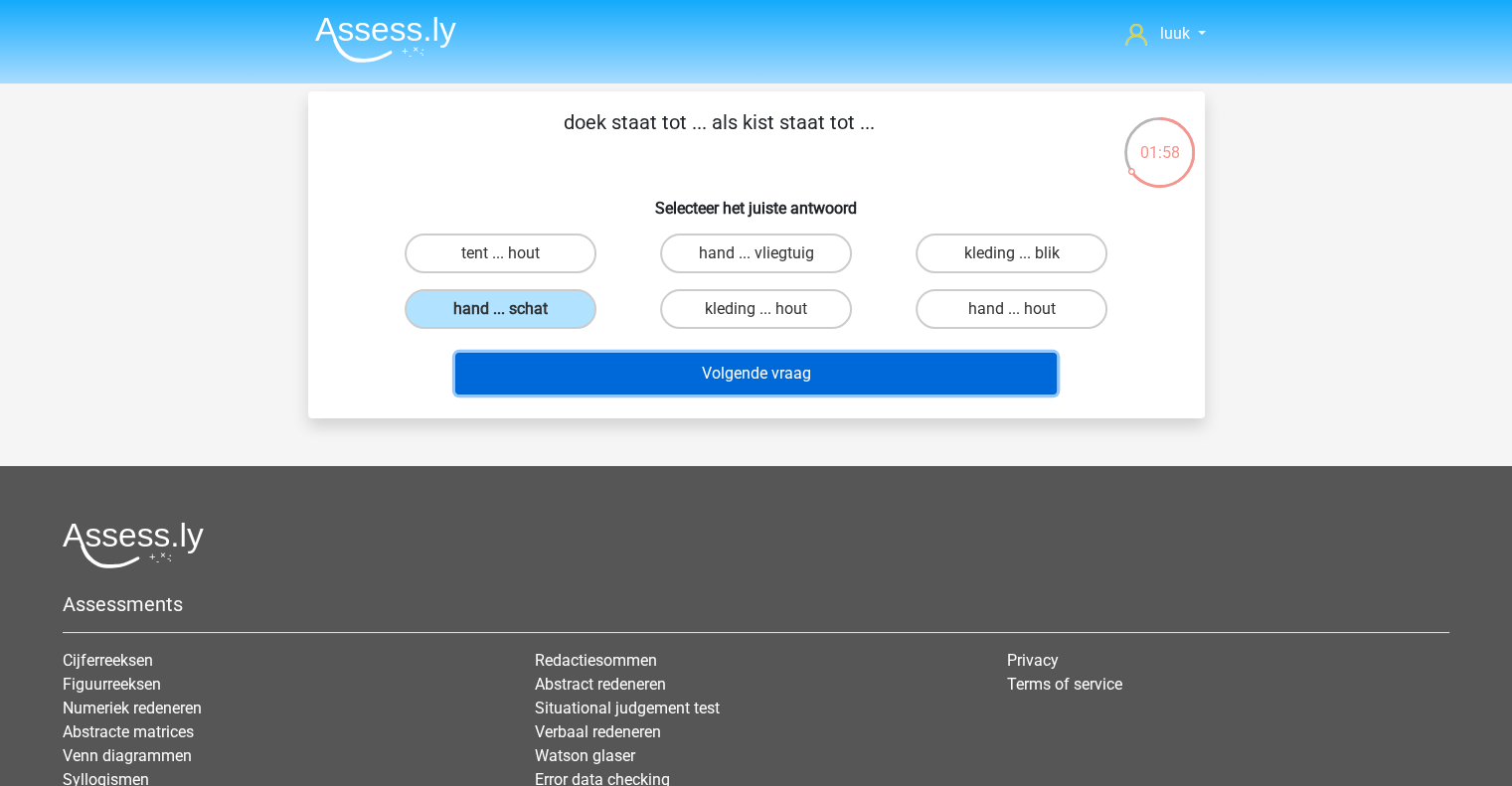 click on "Volgende vraag" at bounding box center [756, 374] 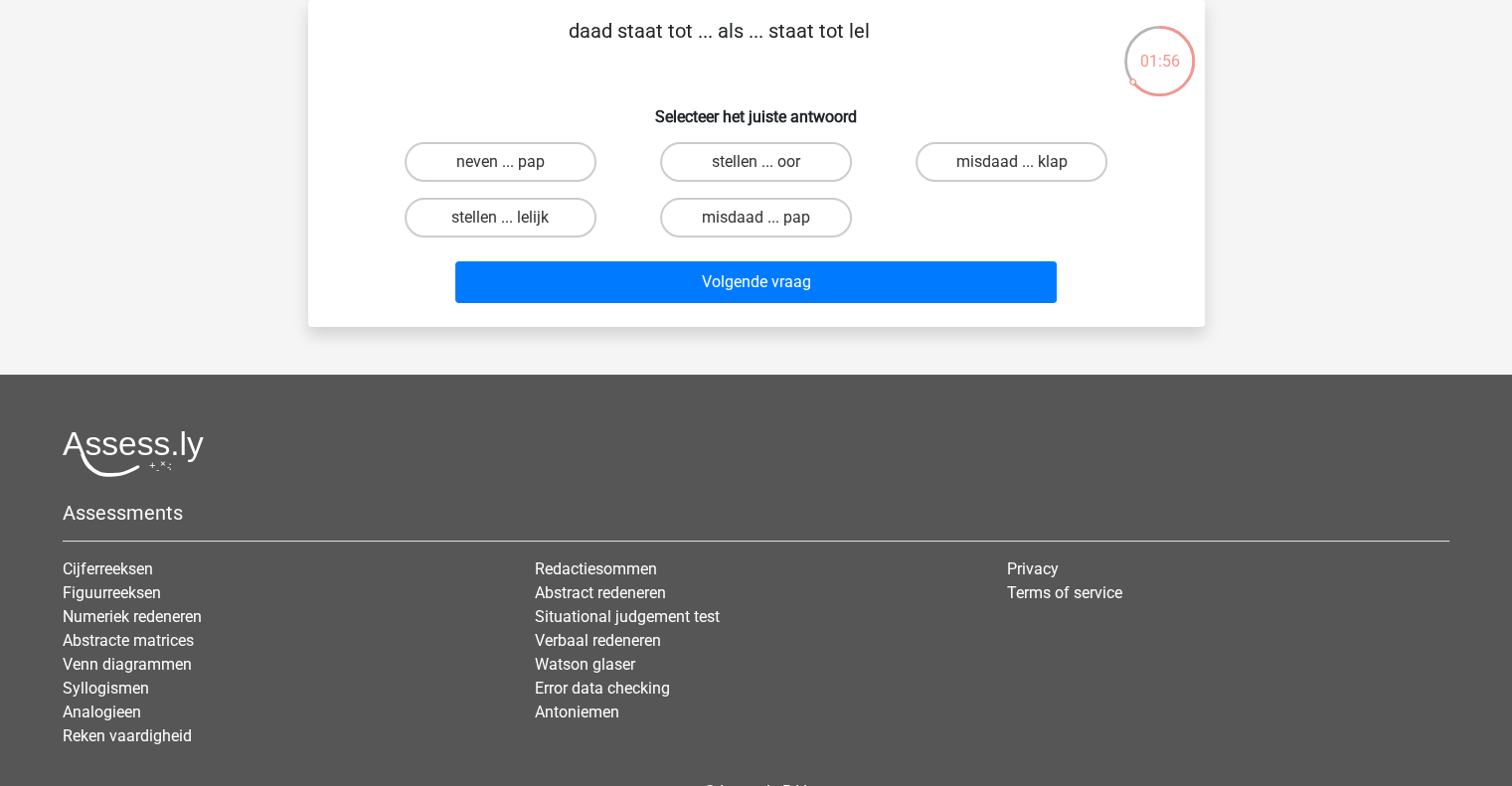 scroll, scrollTop: 0, scrollLeft: 0, axis: both 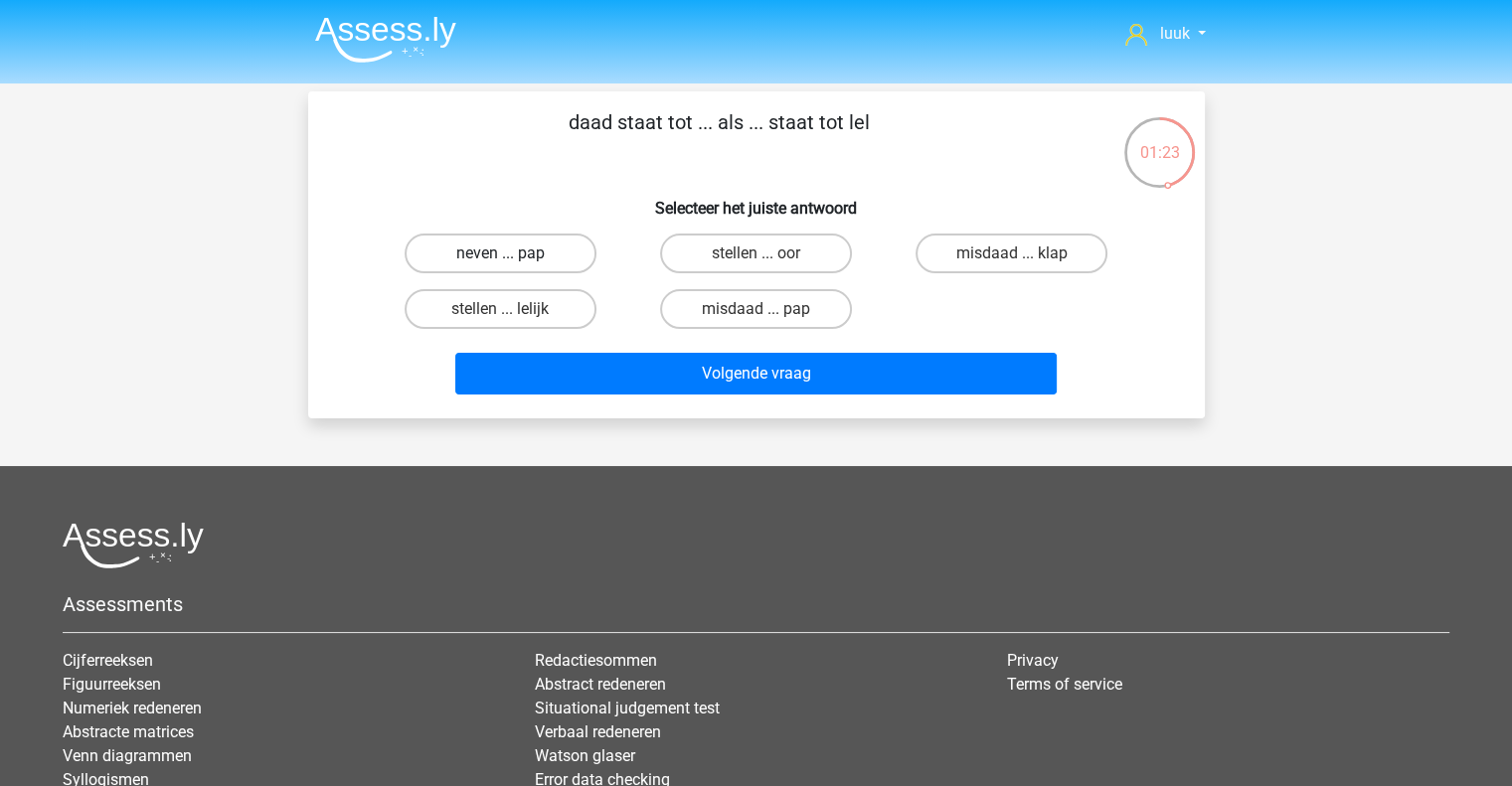 click on "neven ... pap" at bounding box center [500, 253] 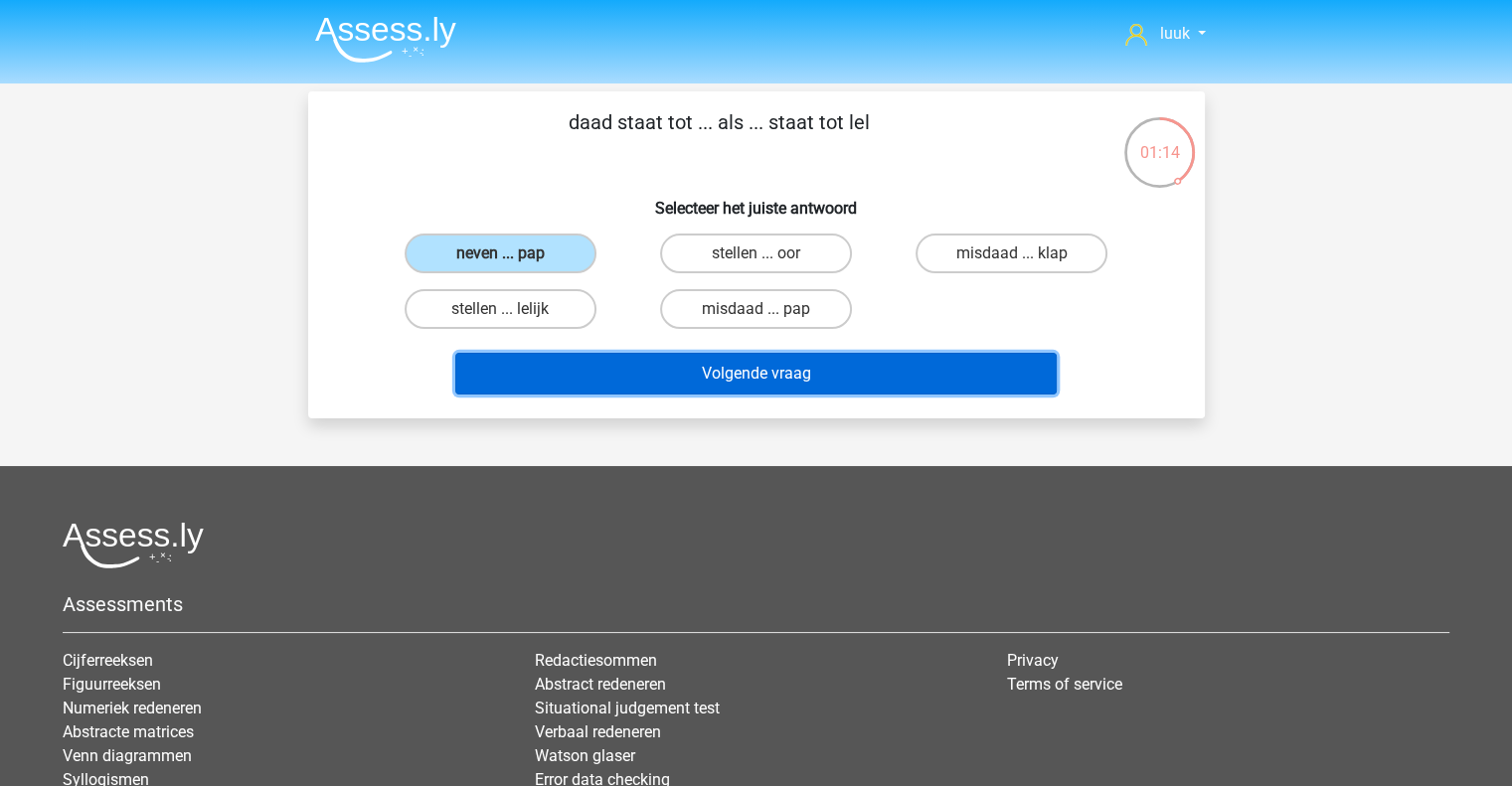 click on "Volgende vraag" at bounding box center (756, 374) 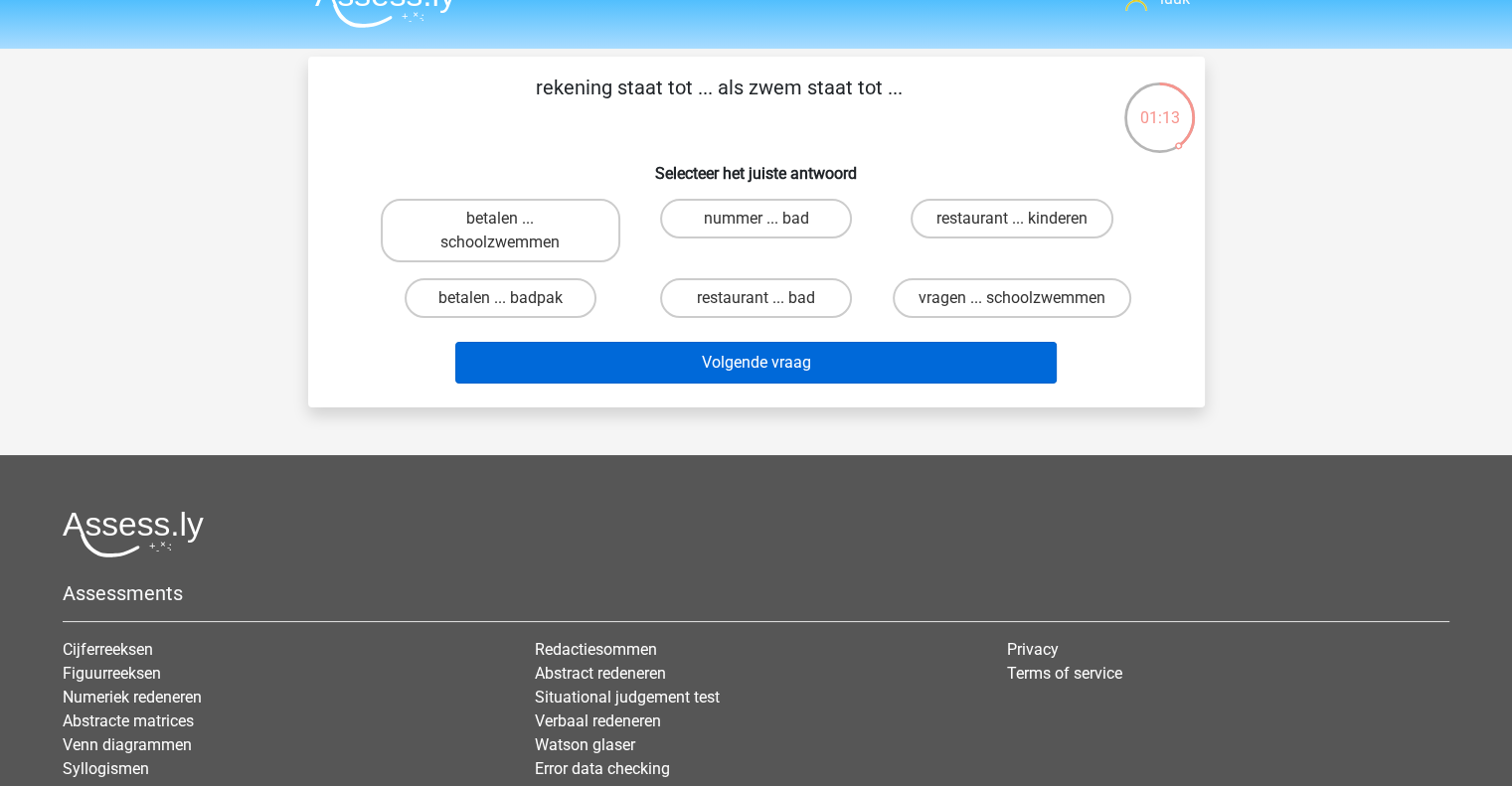 scroll, scrollTop: 36, scrollLeft: 0, axis: vertical 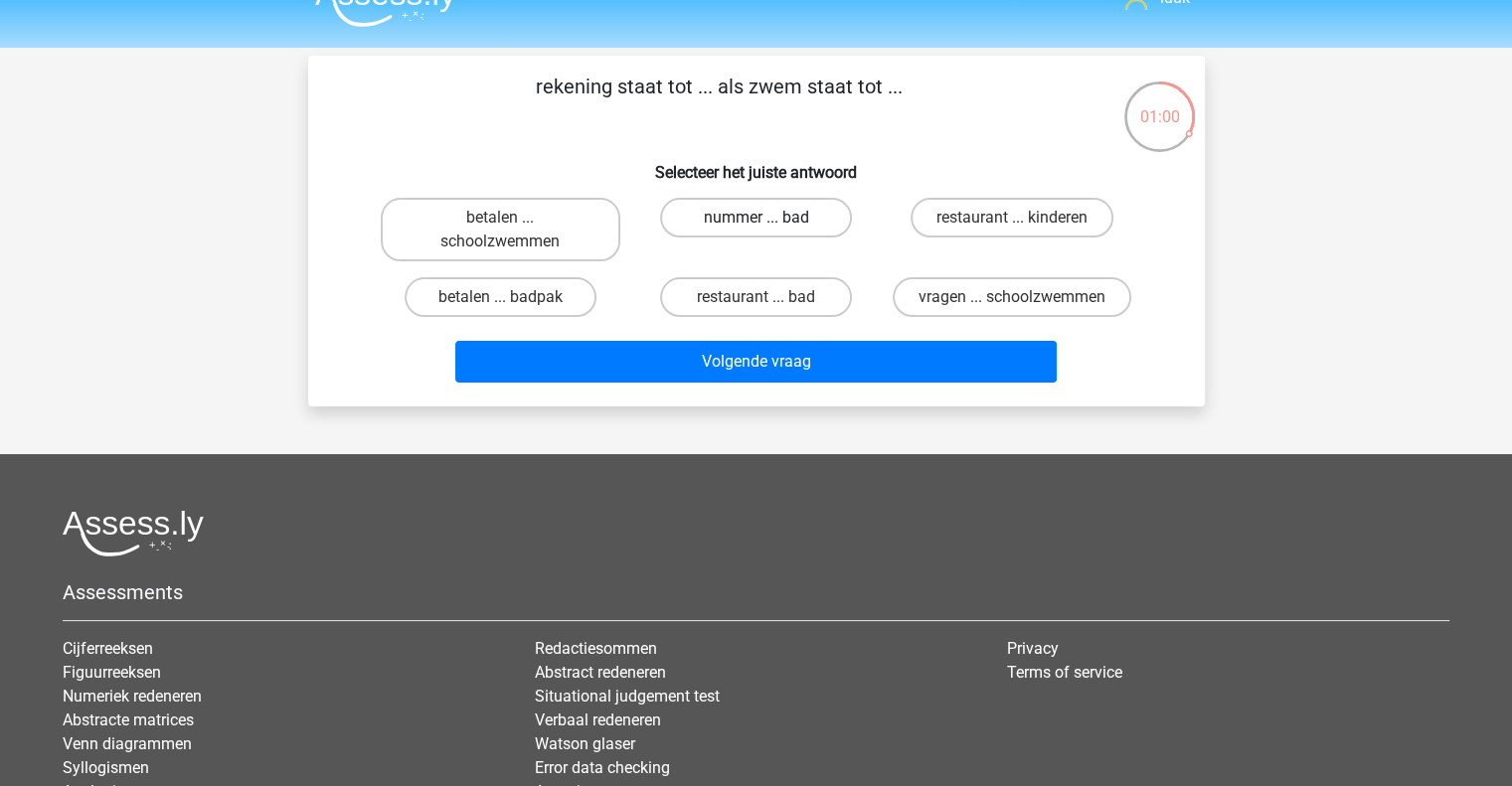 click on "nummer ... bad" at bounding box center [756, 218] 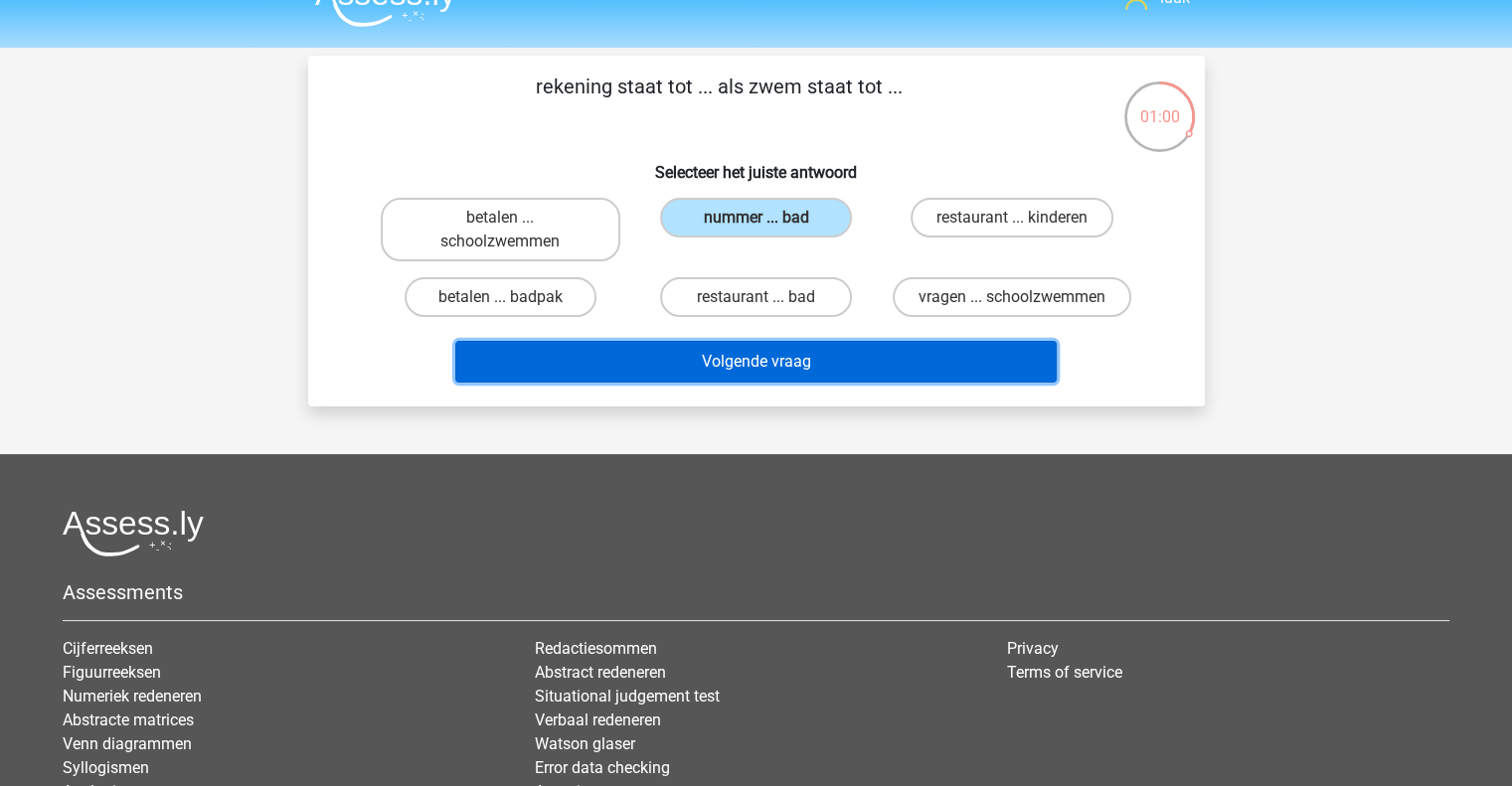 click on "Volgende vraag" at bounding box center [756, 362] 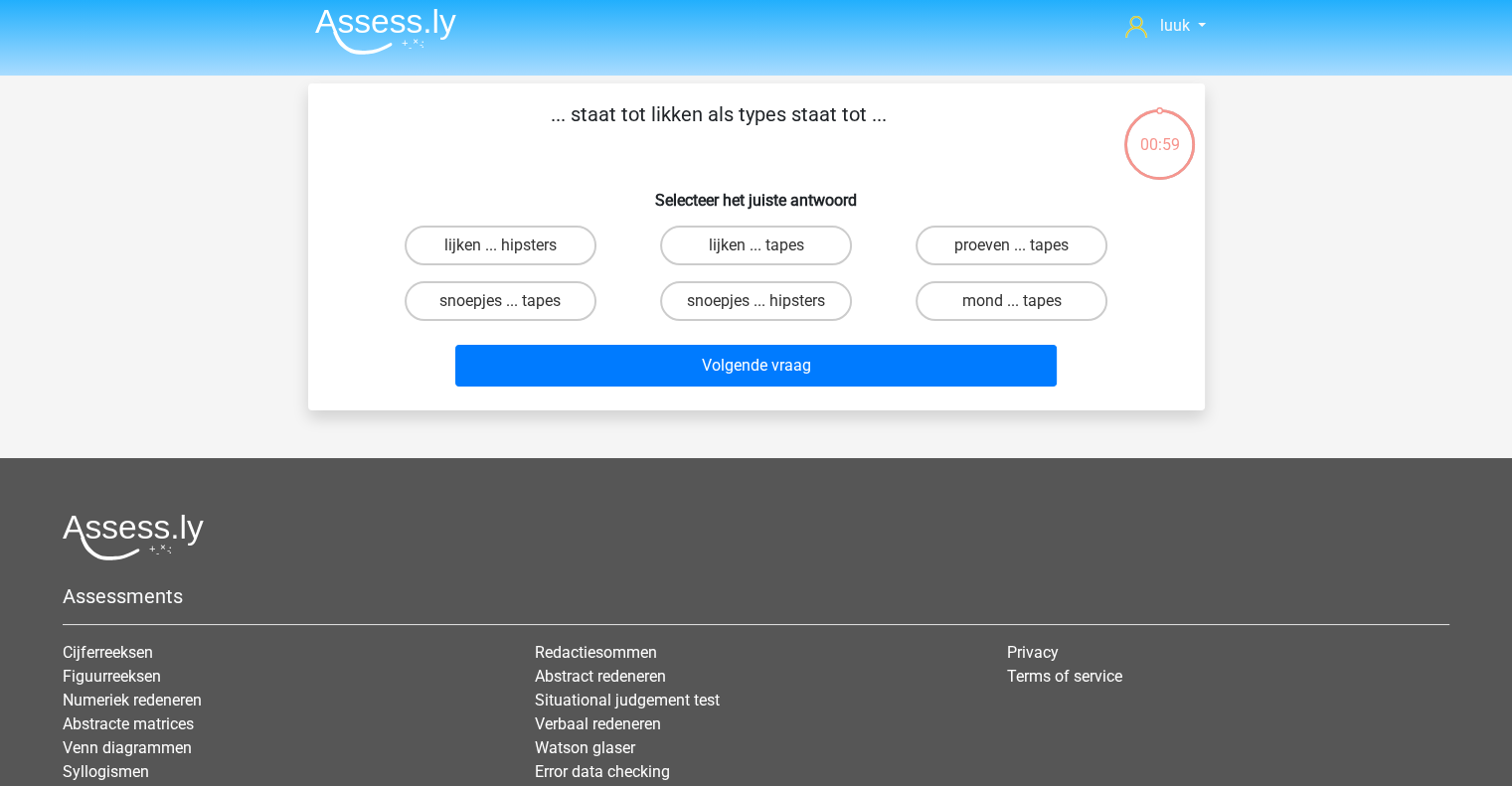 scroll, scrollTop: 7, scrollLeft: 0, axis: vertical 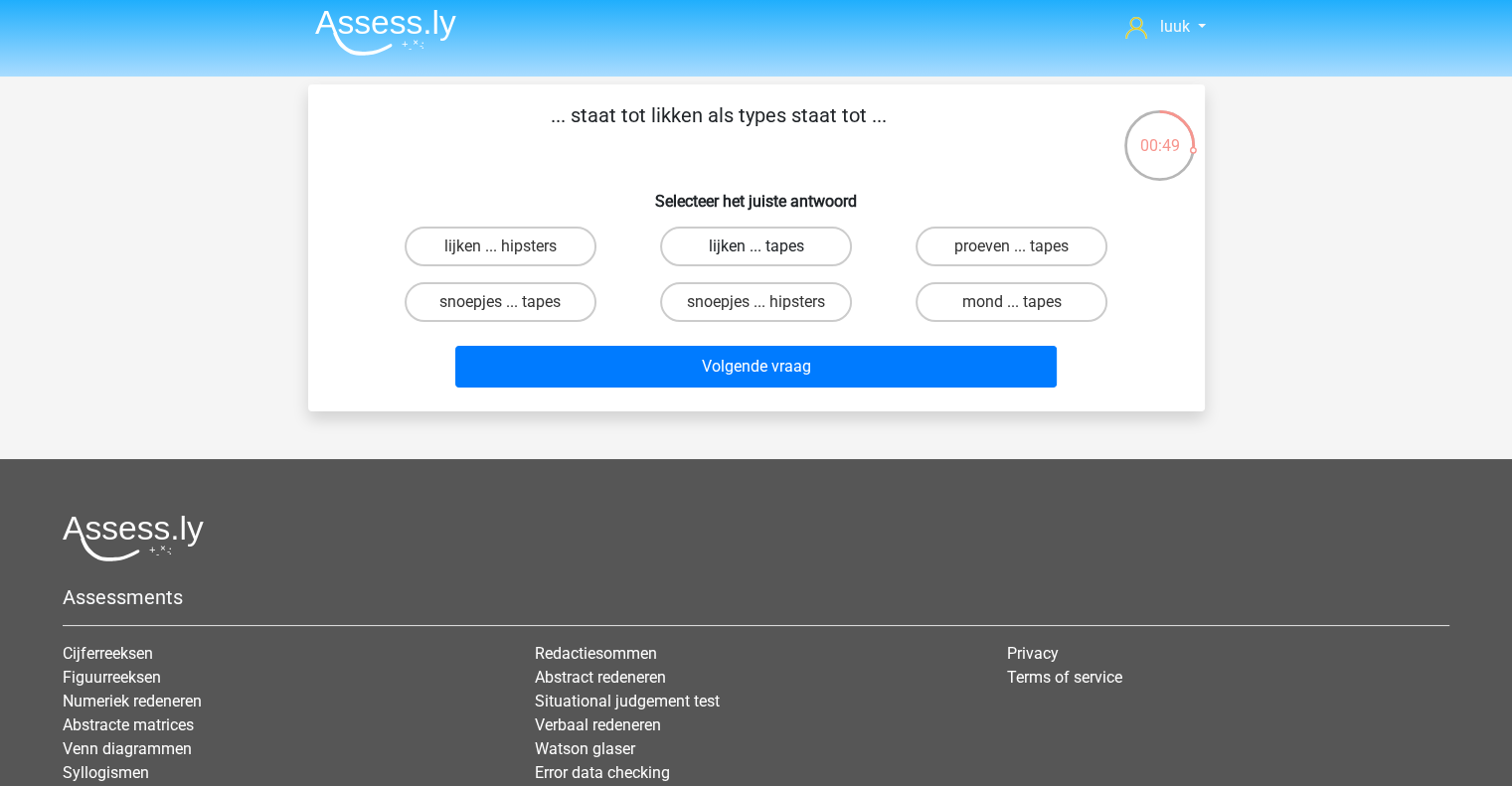 click on "lijken ... tapes" at bounding box center [756, 246] 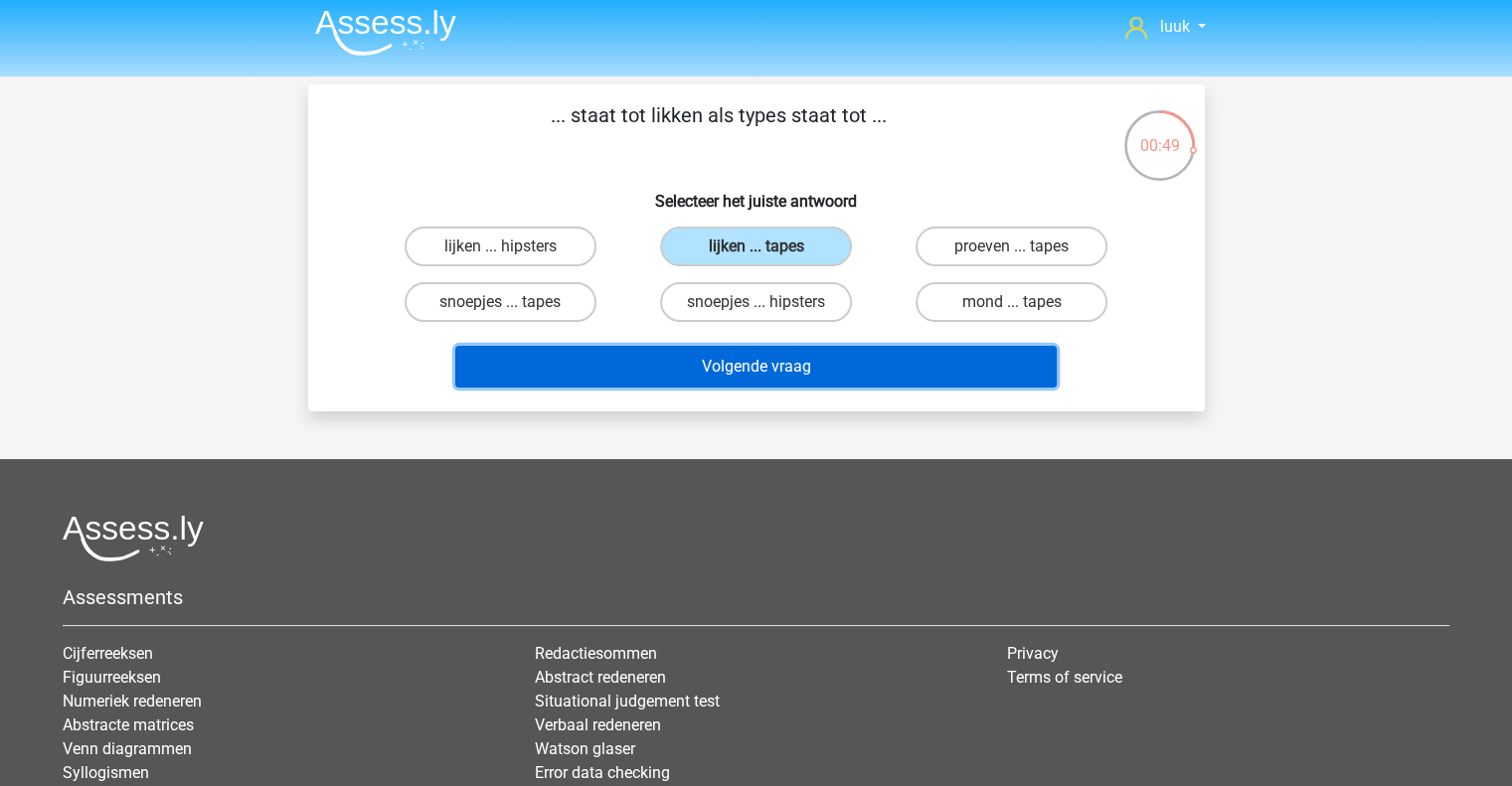 click on "Volgende vraag" at bounding box center (756, 367) 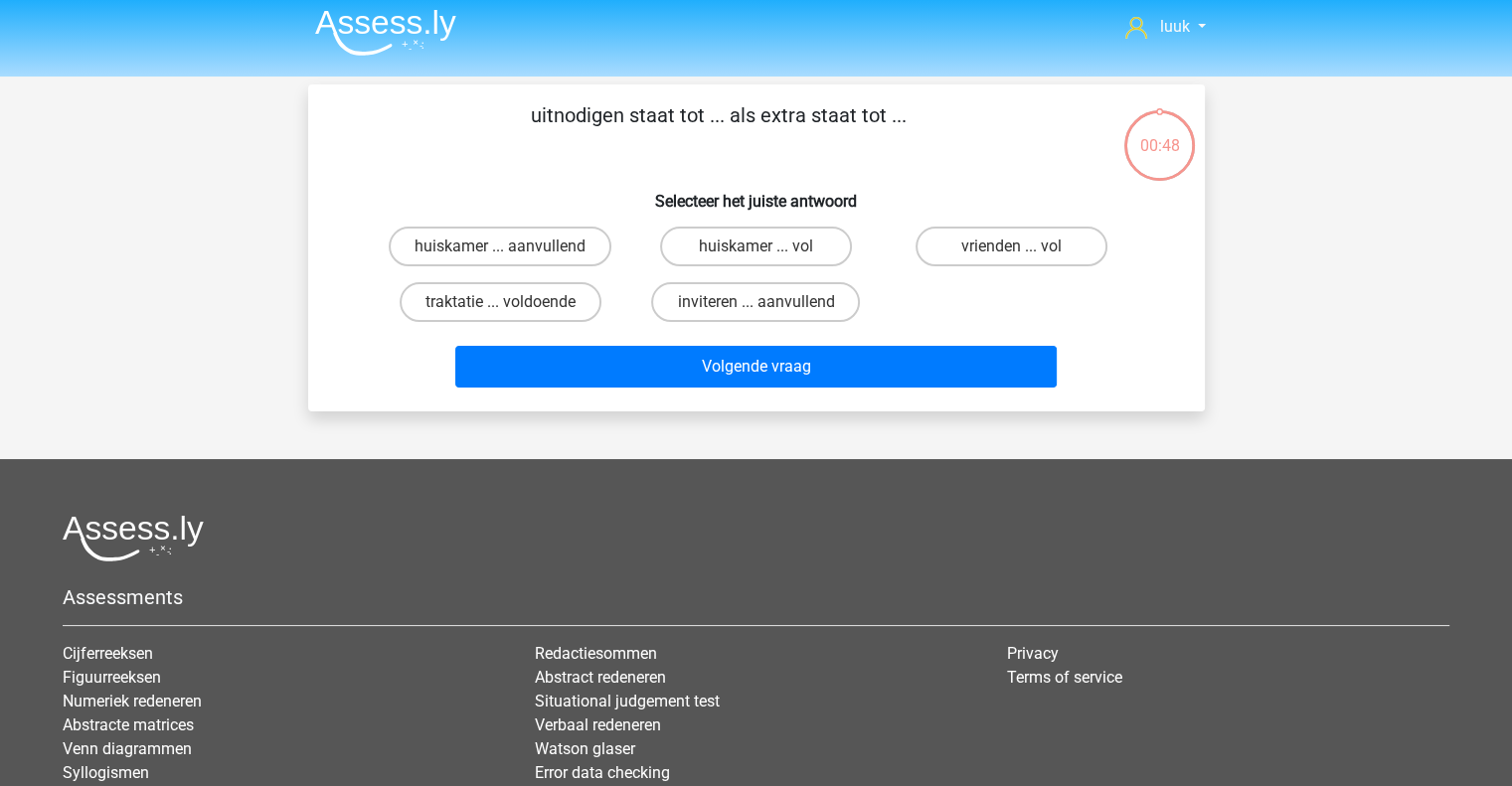 scroll, scrollTop: 91, scrollLeft: 0, axis: vertical 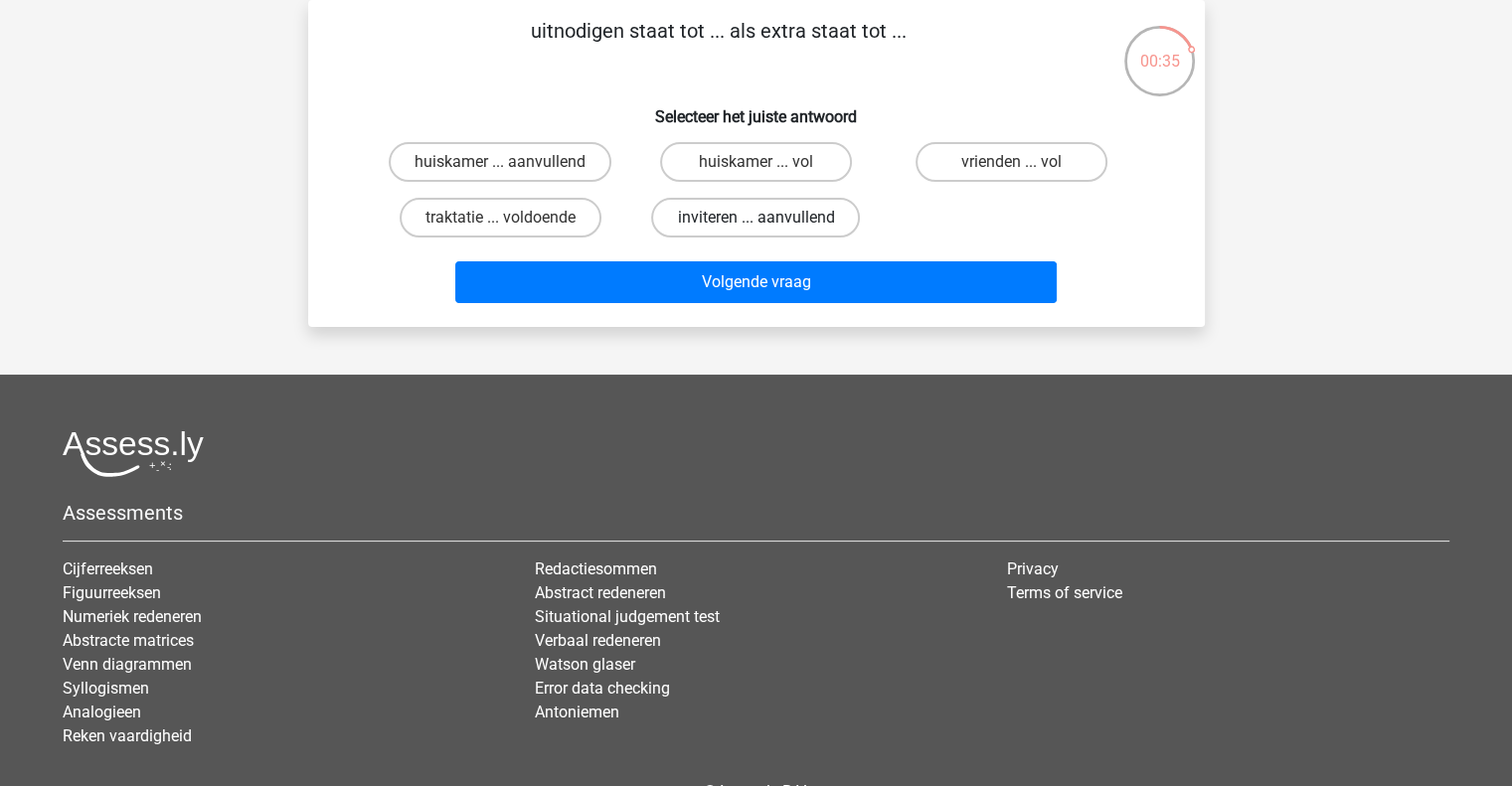 click on "inviteren ... aanvullend" at bounding box center [756, 218] 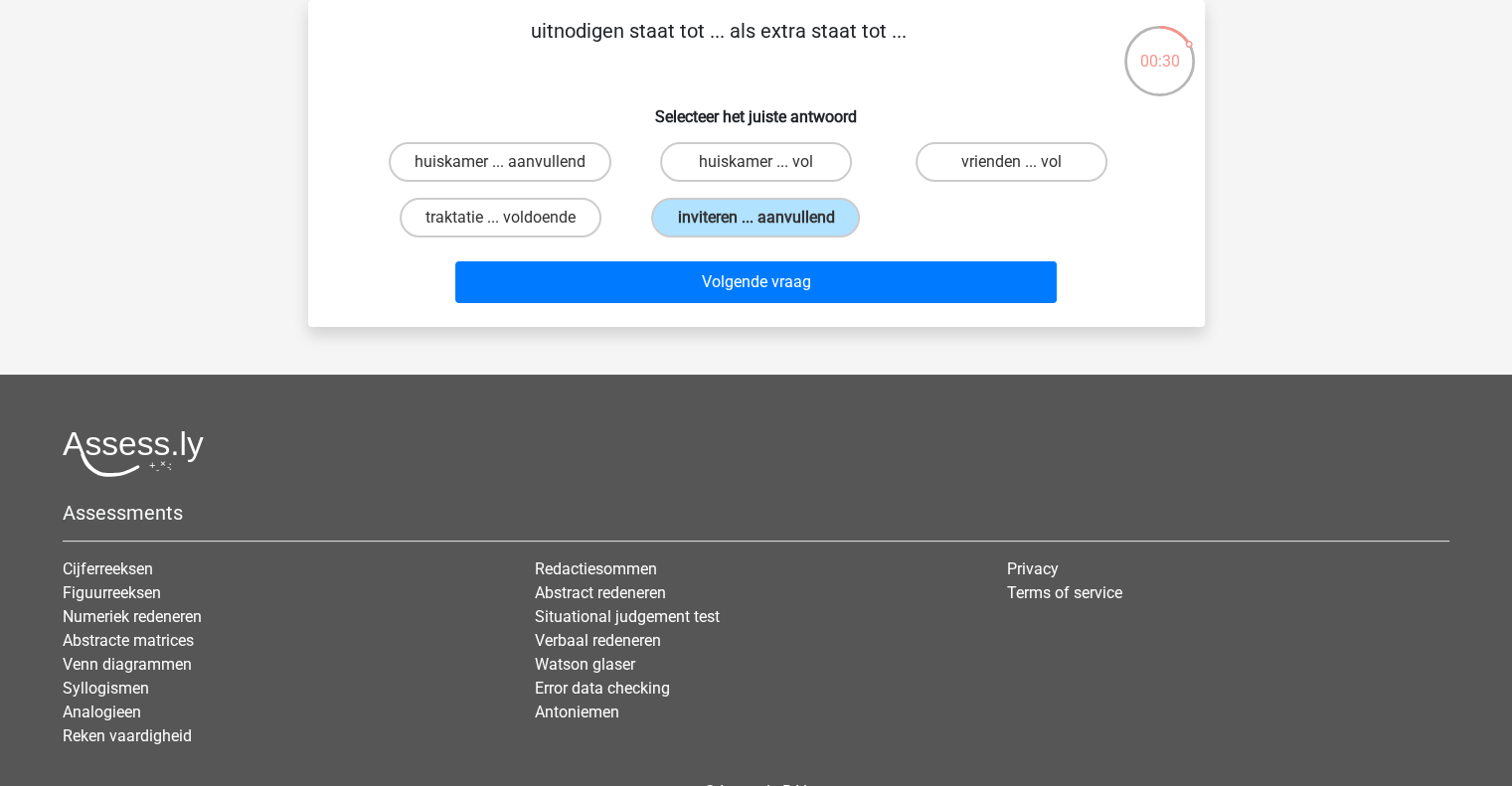 click on "huiskamer ... vol" at bounding box center [761, 168] 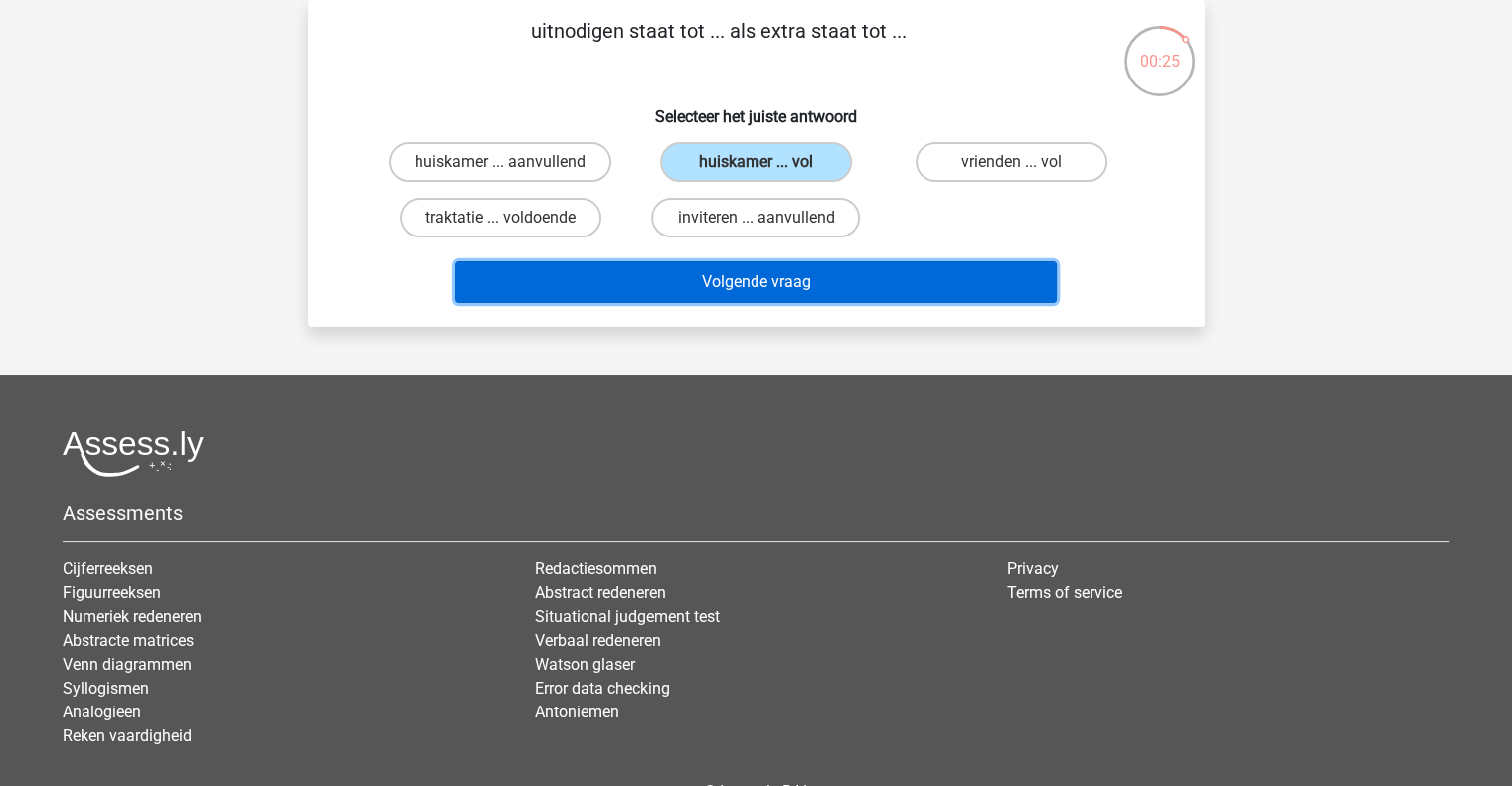 click on "Volgende vraag" at bounding box center (756, 282) 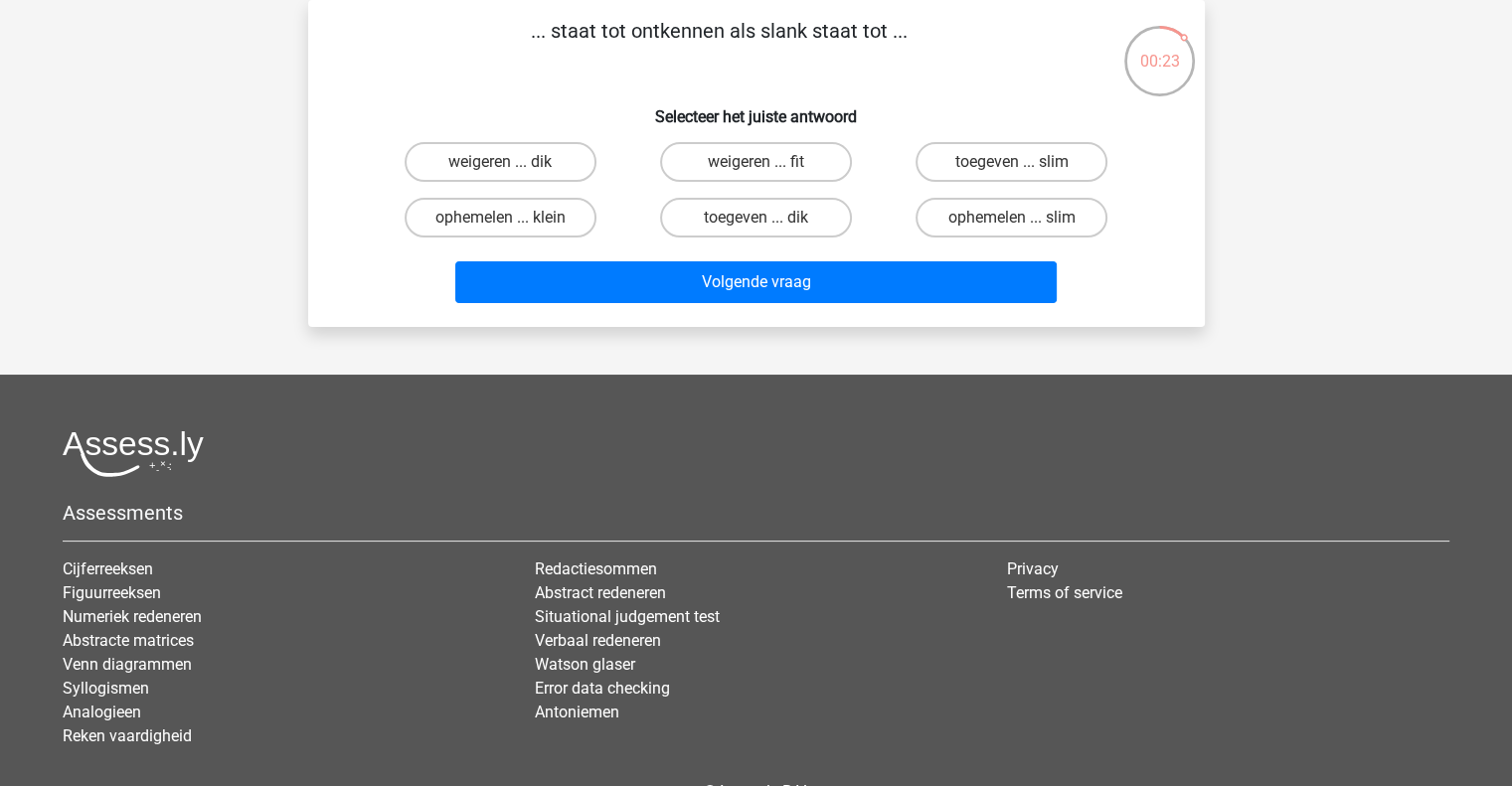 scroll, scrollTop: 0, scrollLeft: 0, axis: both 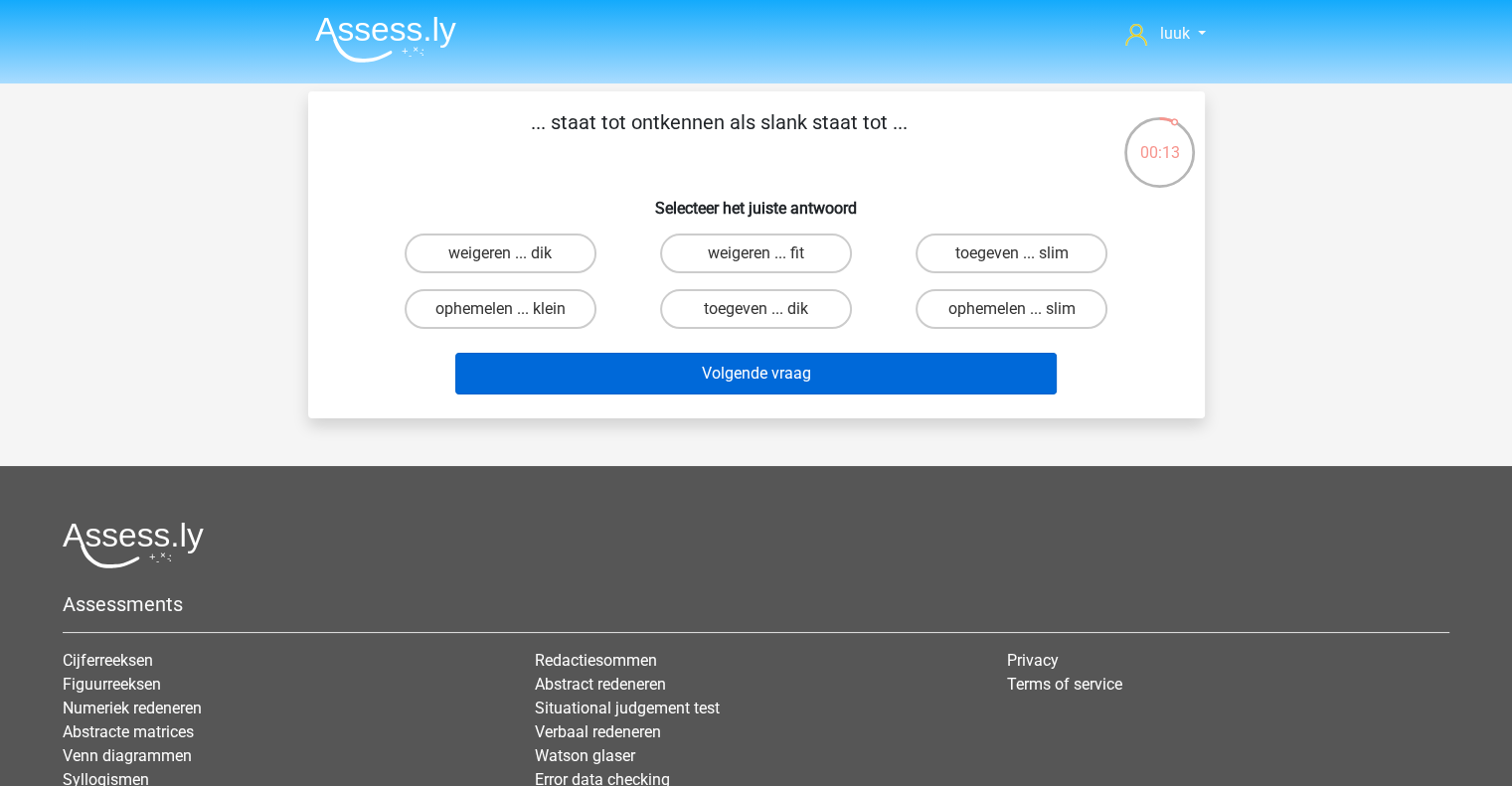 drag, startPoint x: 729, startPoint y: 313, endPoint x: 730, endPoint y: 375, distance: 62.008064 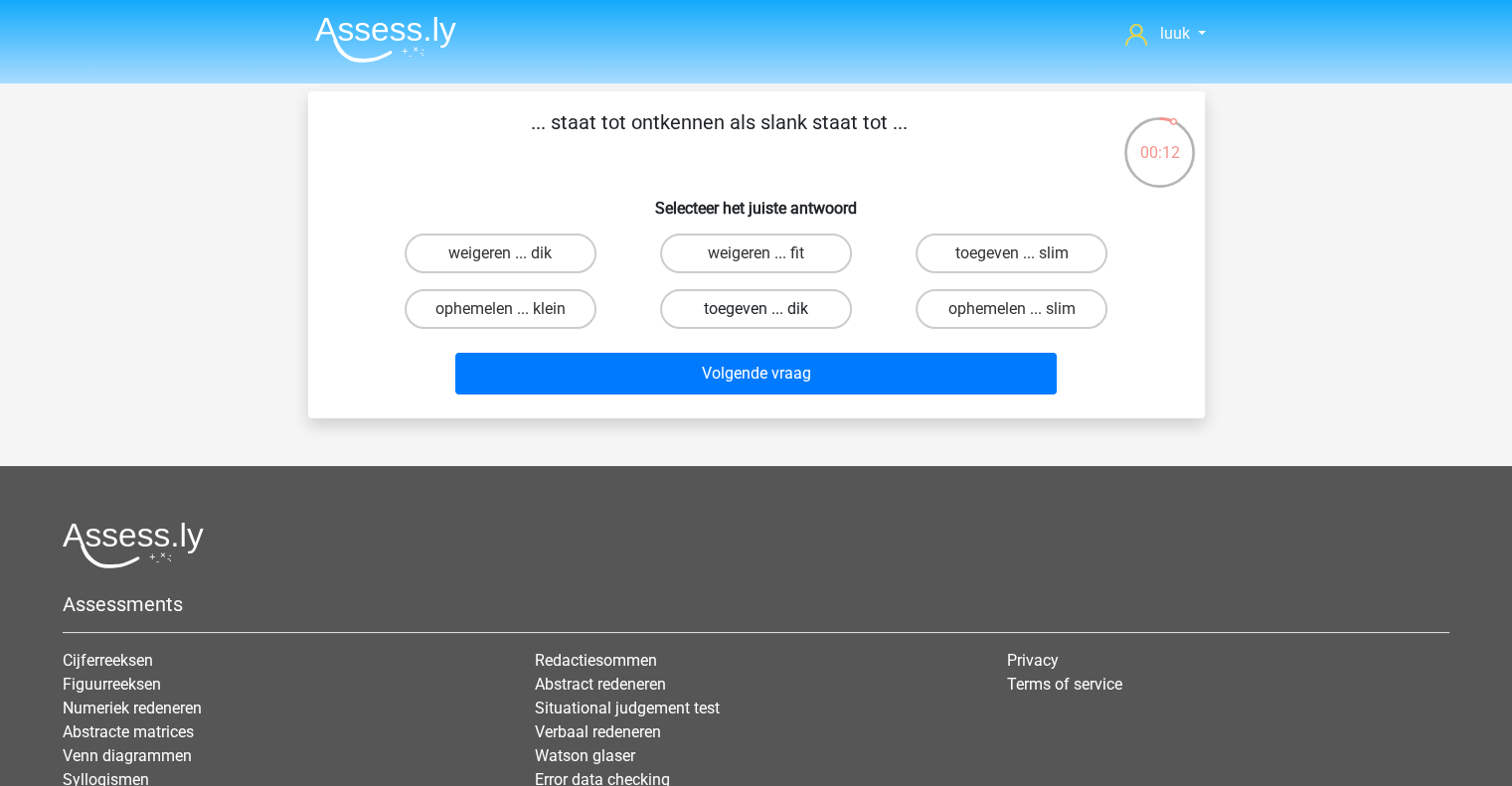 click on "toegeven ... dik" at bounding box center [756, 309] 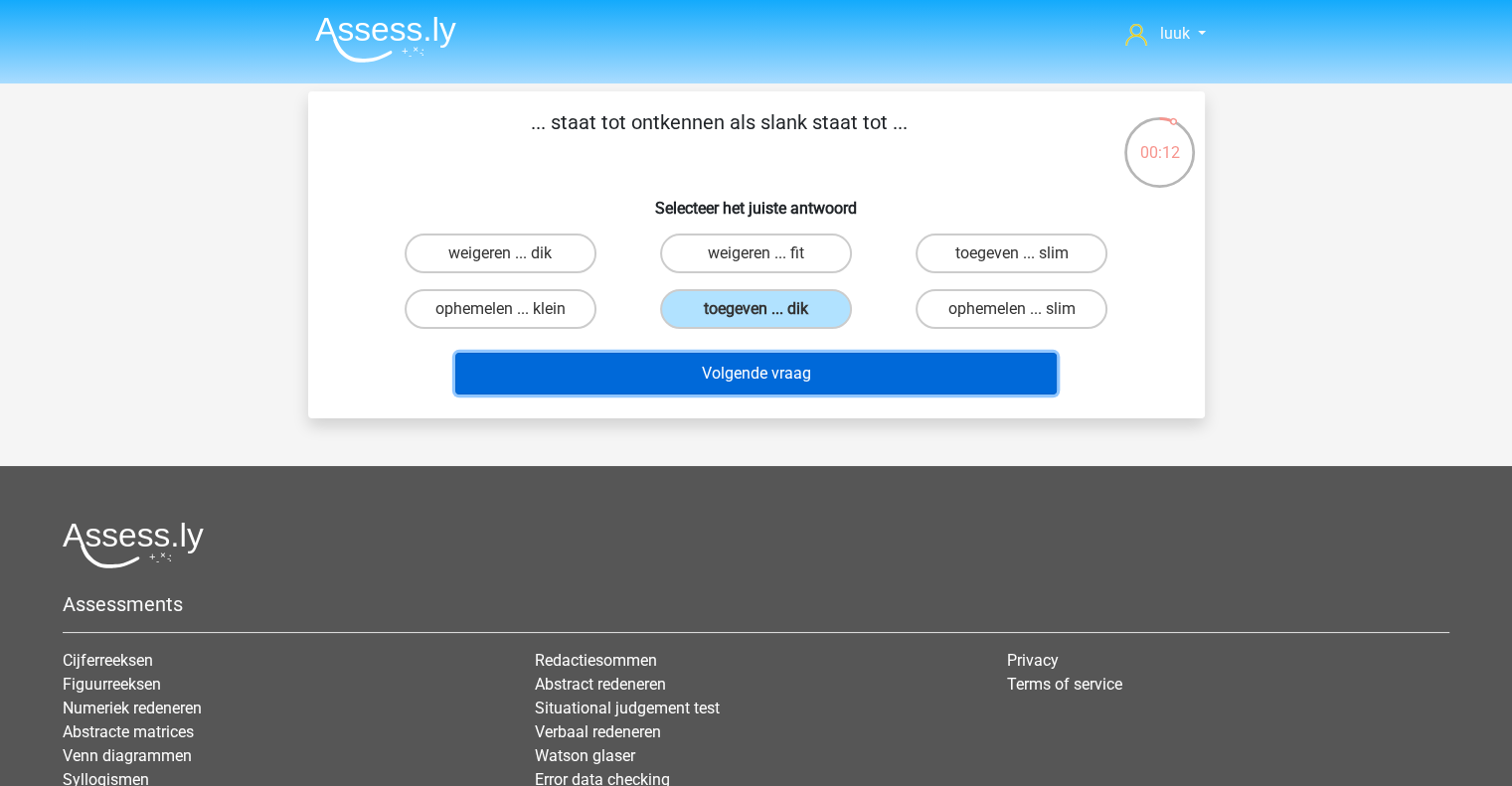 click on "Volgende vraag" at bounding box center [756, 374] 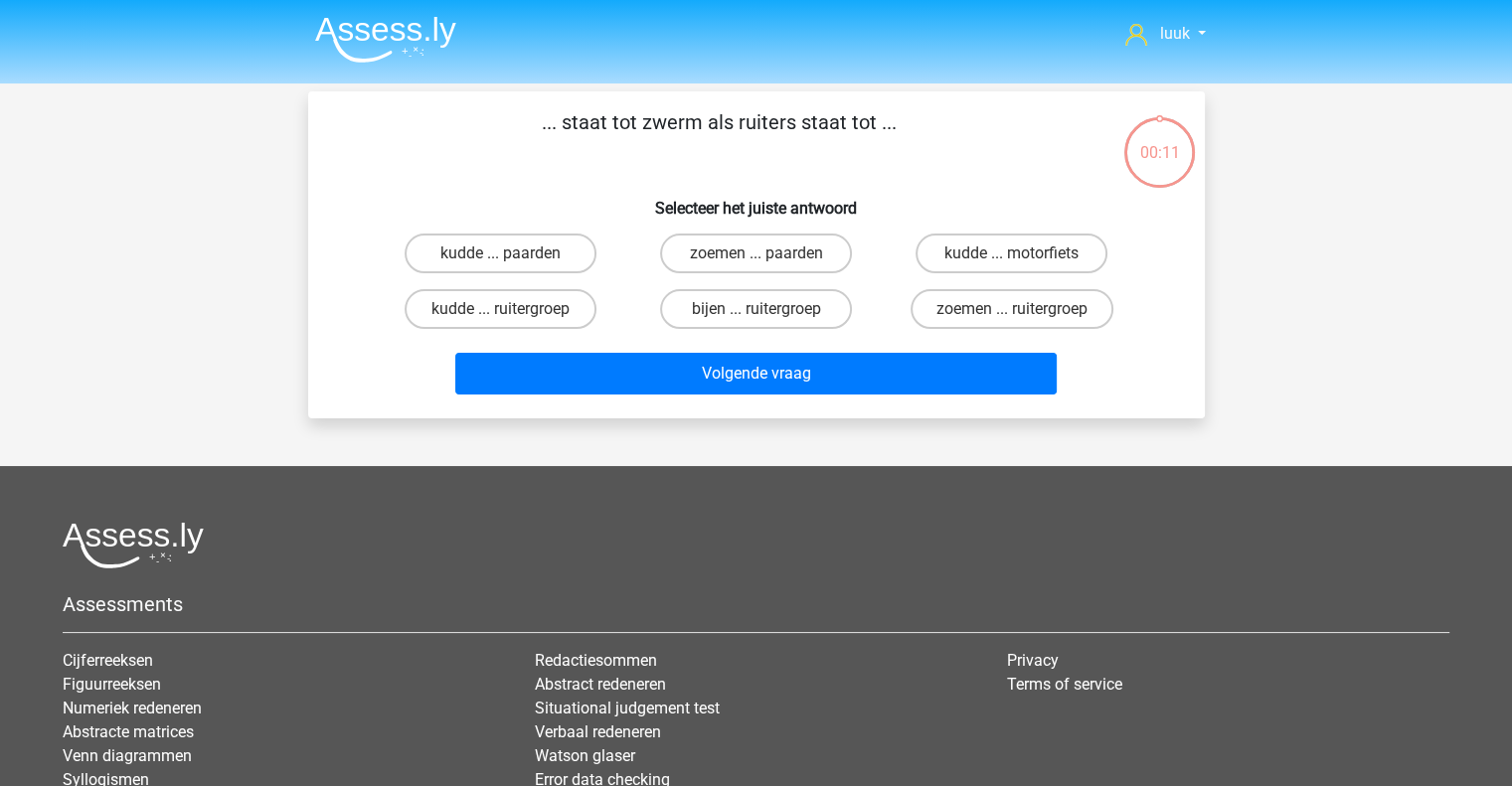 scroll, scrollTop: 91, scrollLeft: 0, axis: vertical 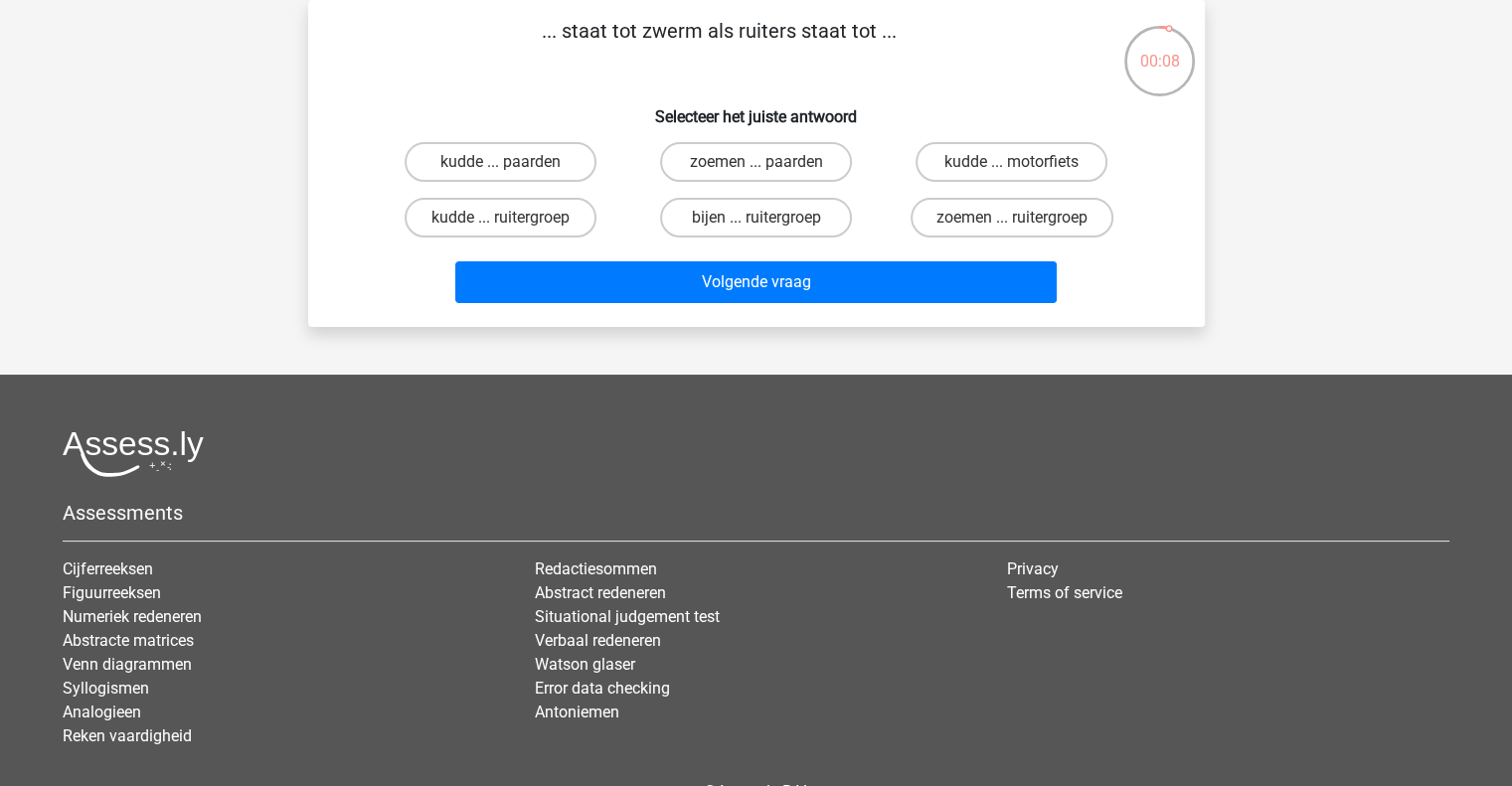 click on "zoemen ... paarden" at bounding box center [756, 162] 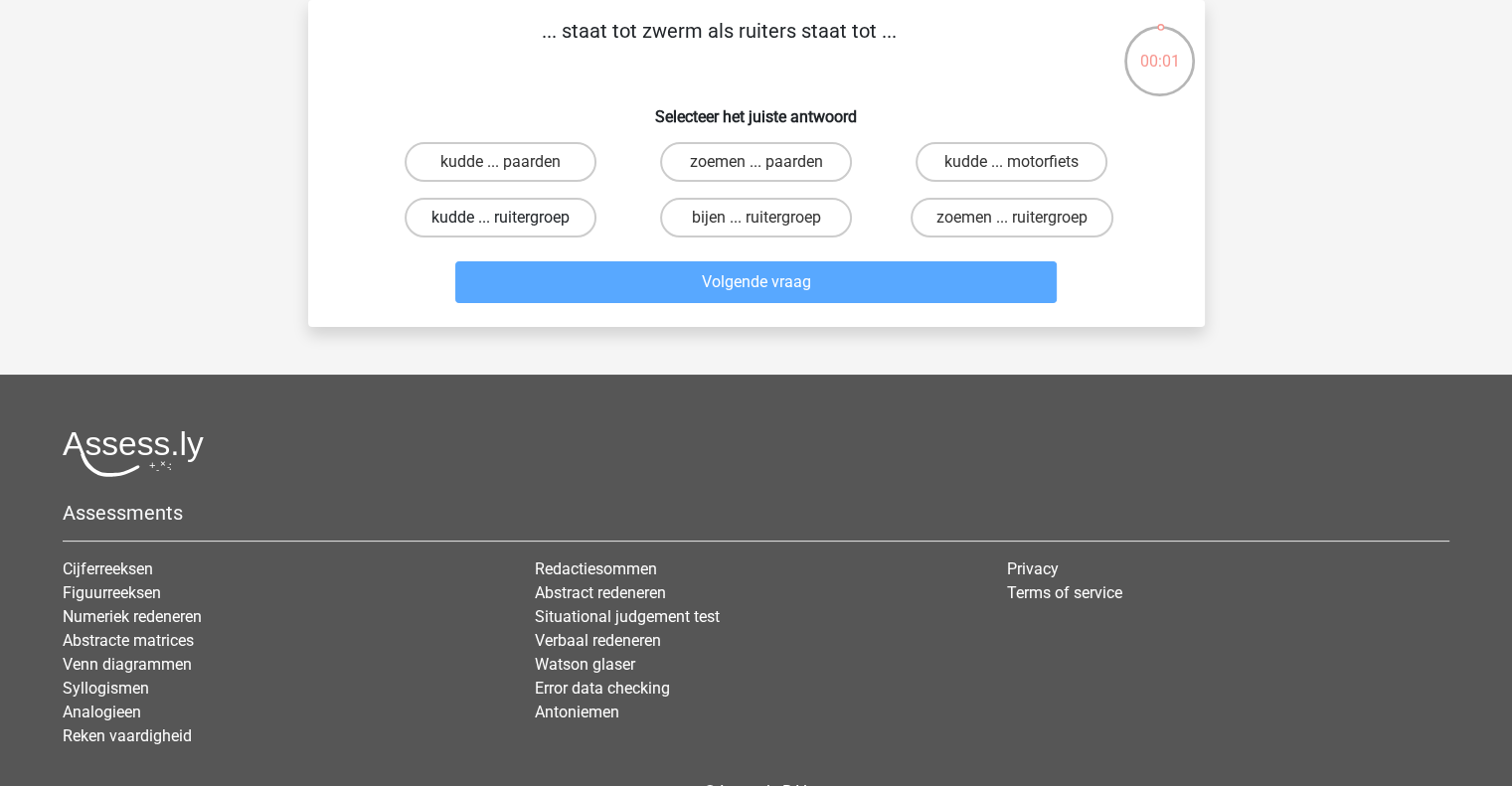 click on "kudde ... ruitergroep" at bounding box center [500, 218] 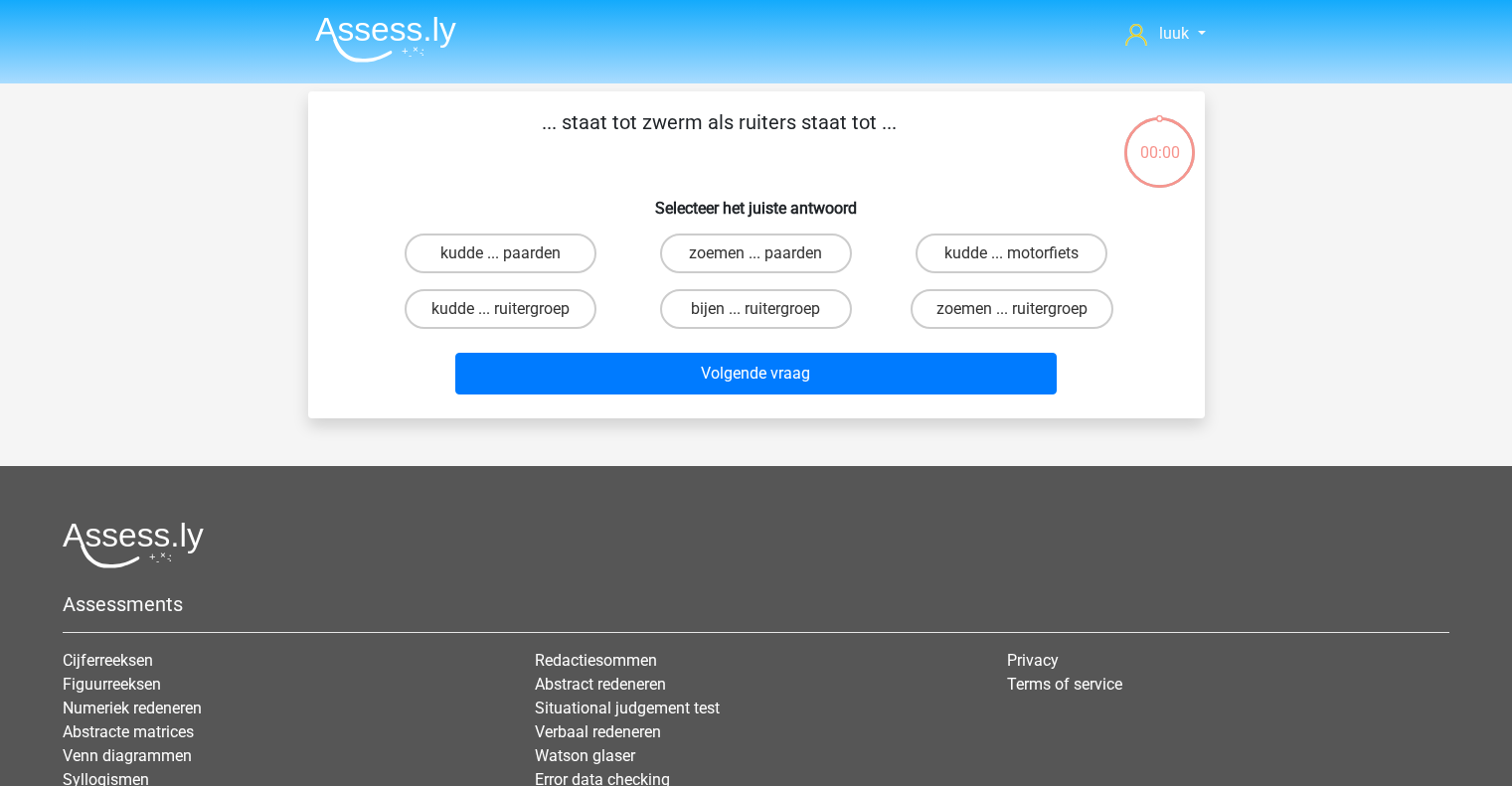 scroll, scrollTop: 91, scrollLeft: 0, axis: vertical 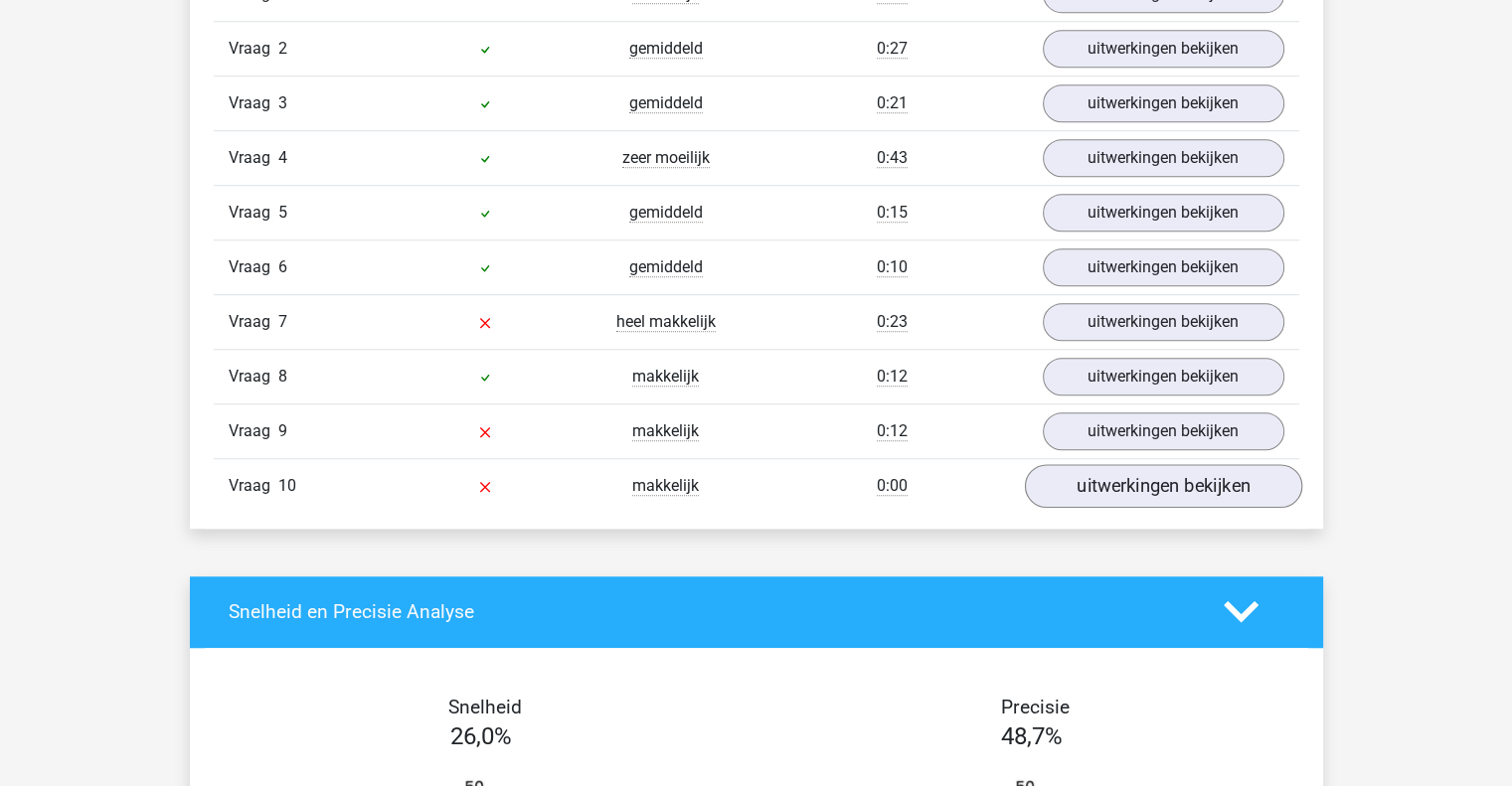 click on "Vraag
10
makkelijk
0:00
uitwerkingen bekijken" at bounding box center (756, 485) 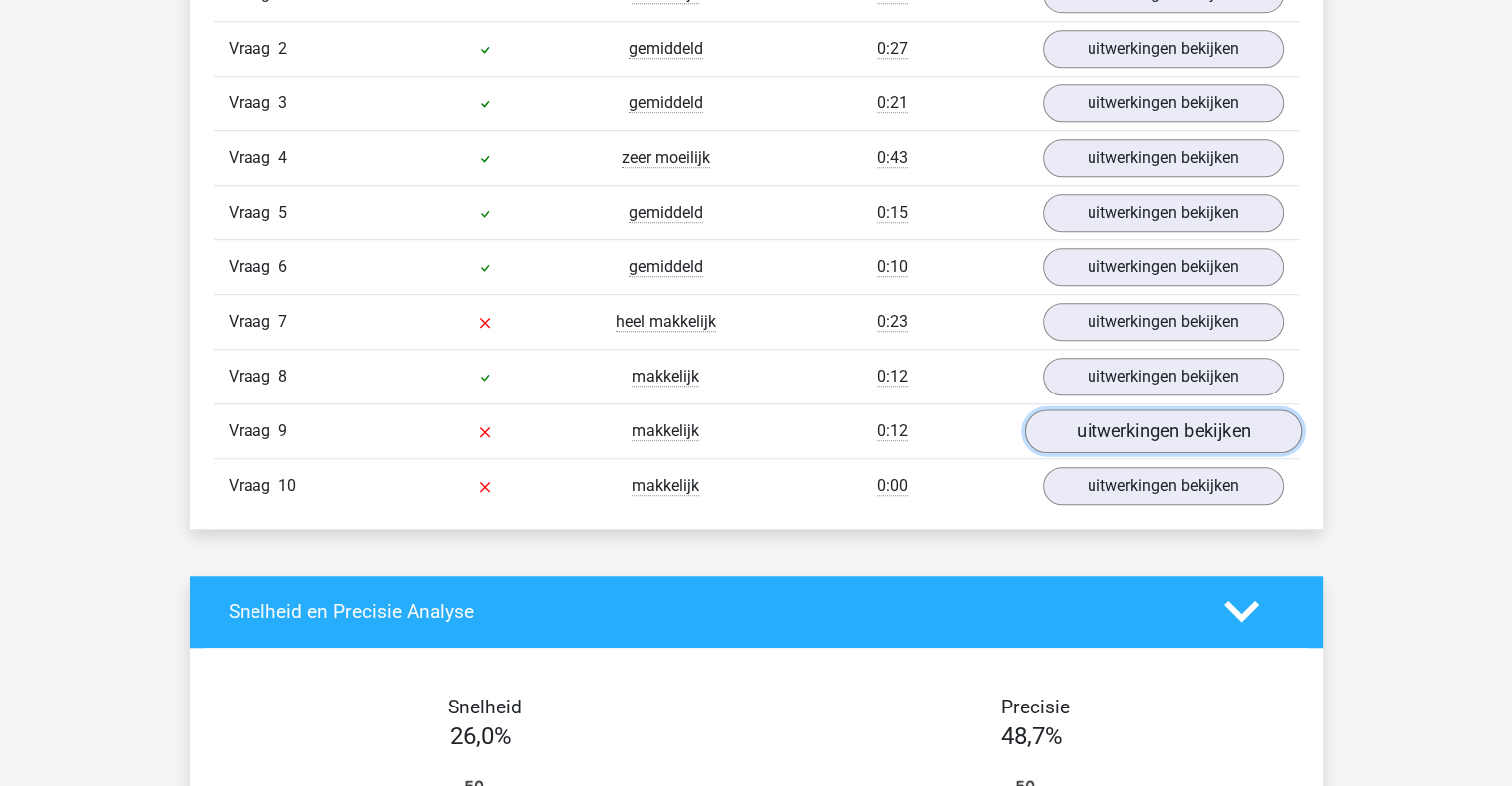 click on "uitwerkingen bekijken" at bounding box center [1162, 431] 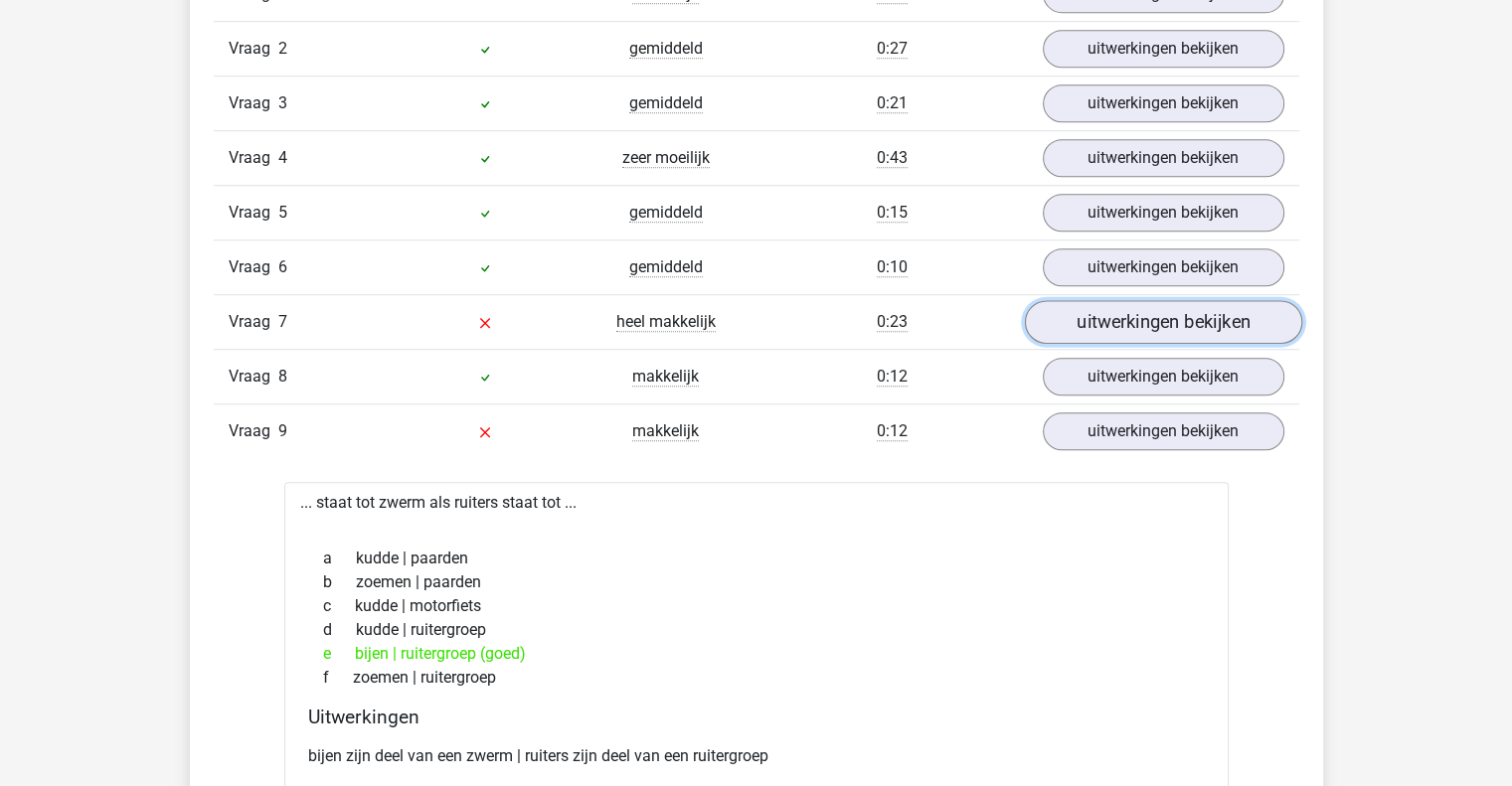 click on "uitwerkingen bekijken" at bounding box center (1162, 322) 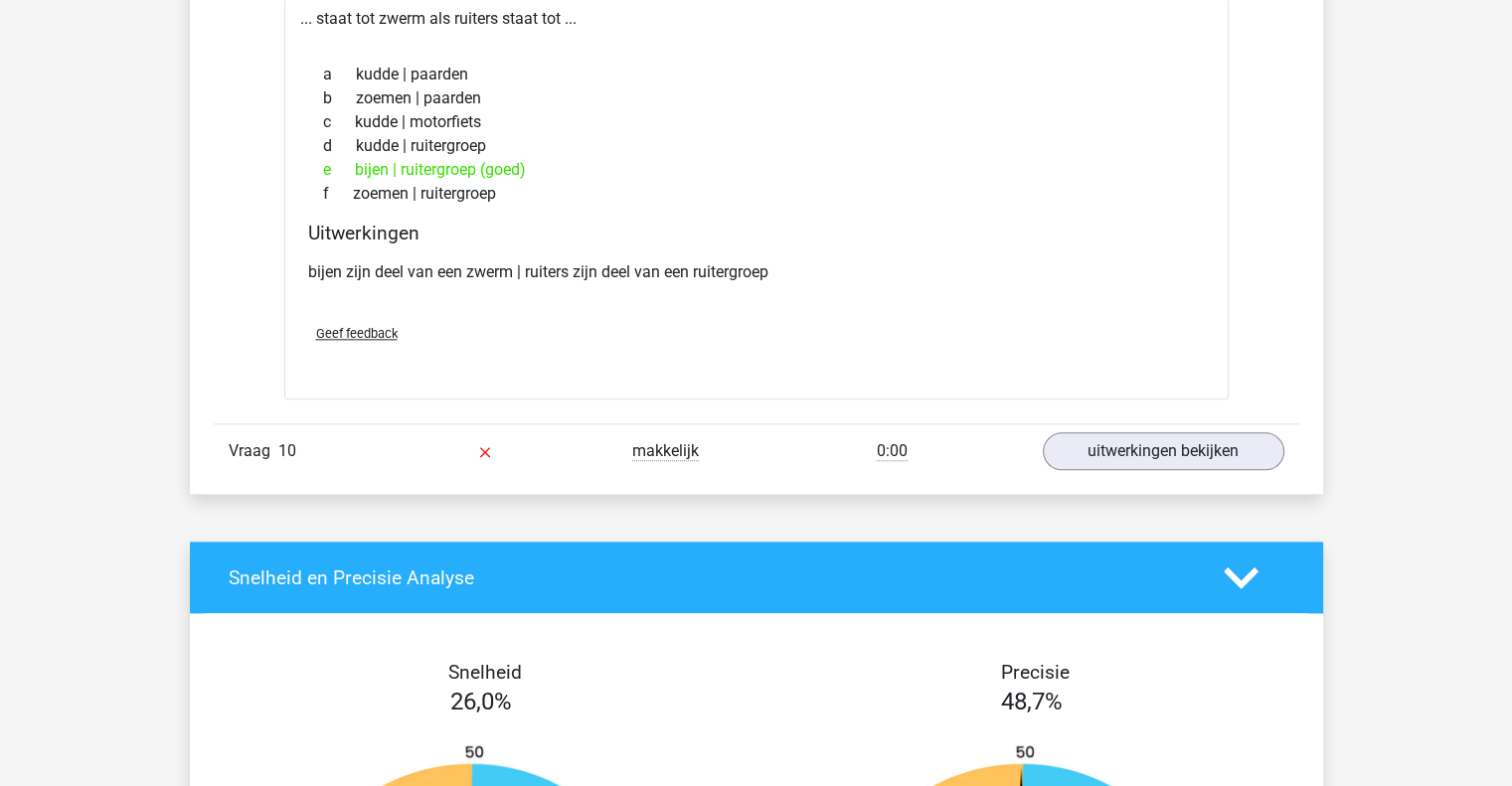 scroll, scrollTop: 2337, scrollLeft: 0, axis: vertical 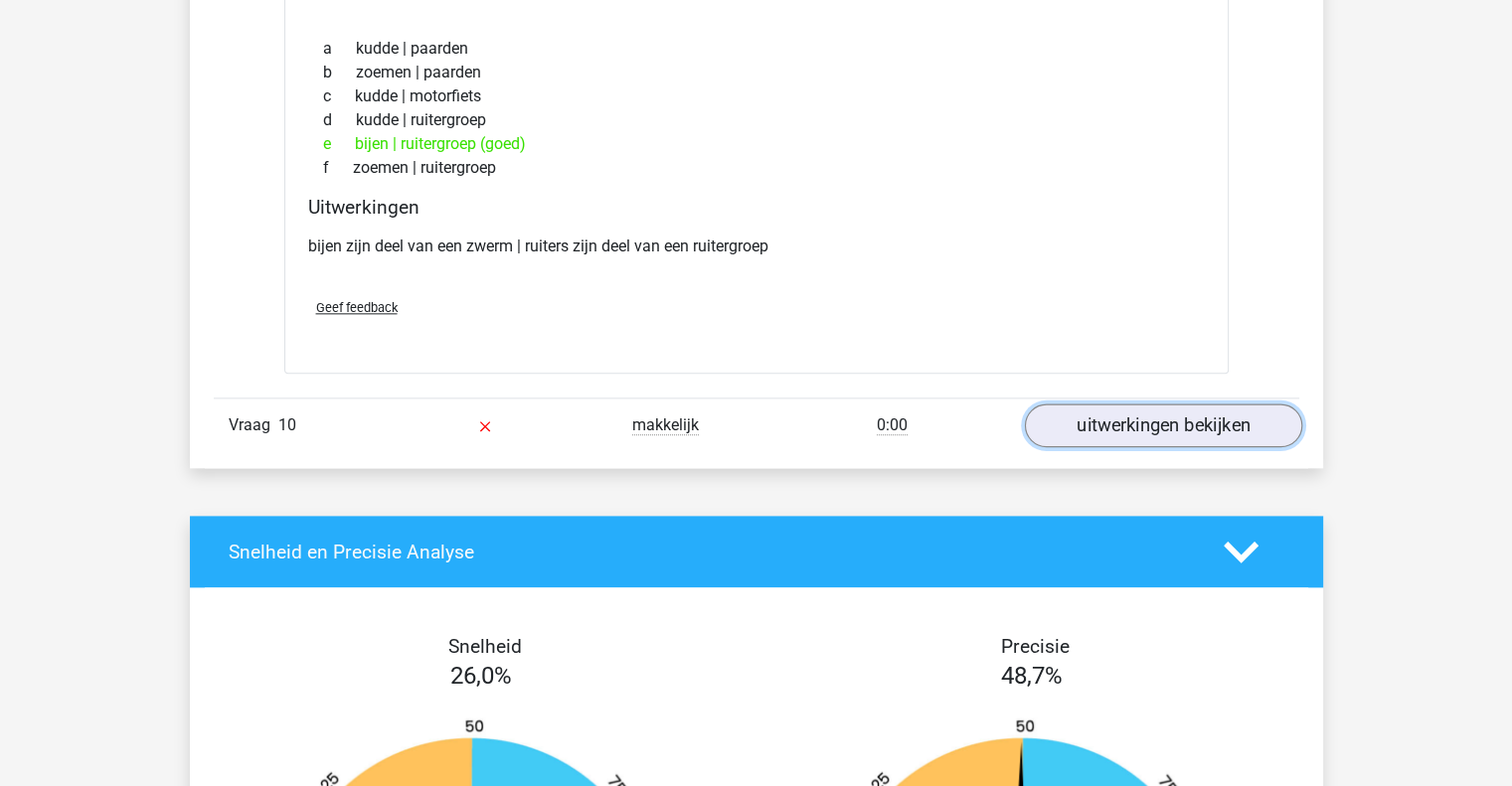 click on "uitwerkingen bekijken" at bounding box center [1162, 425] 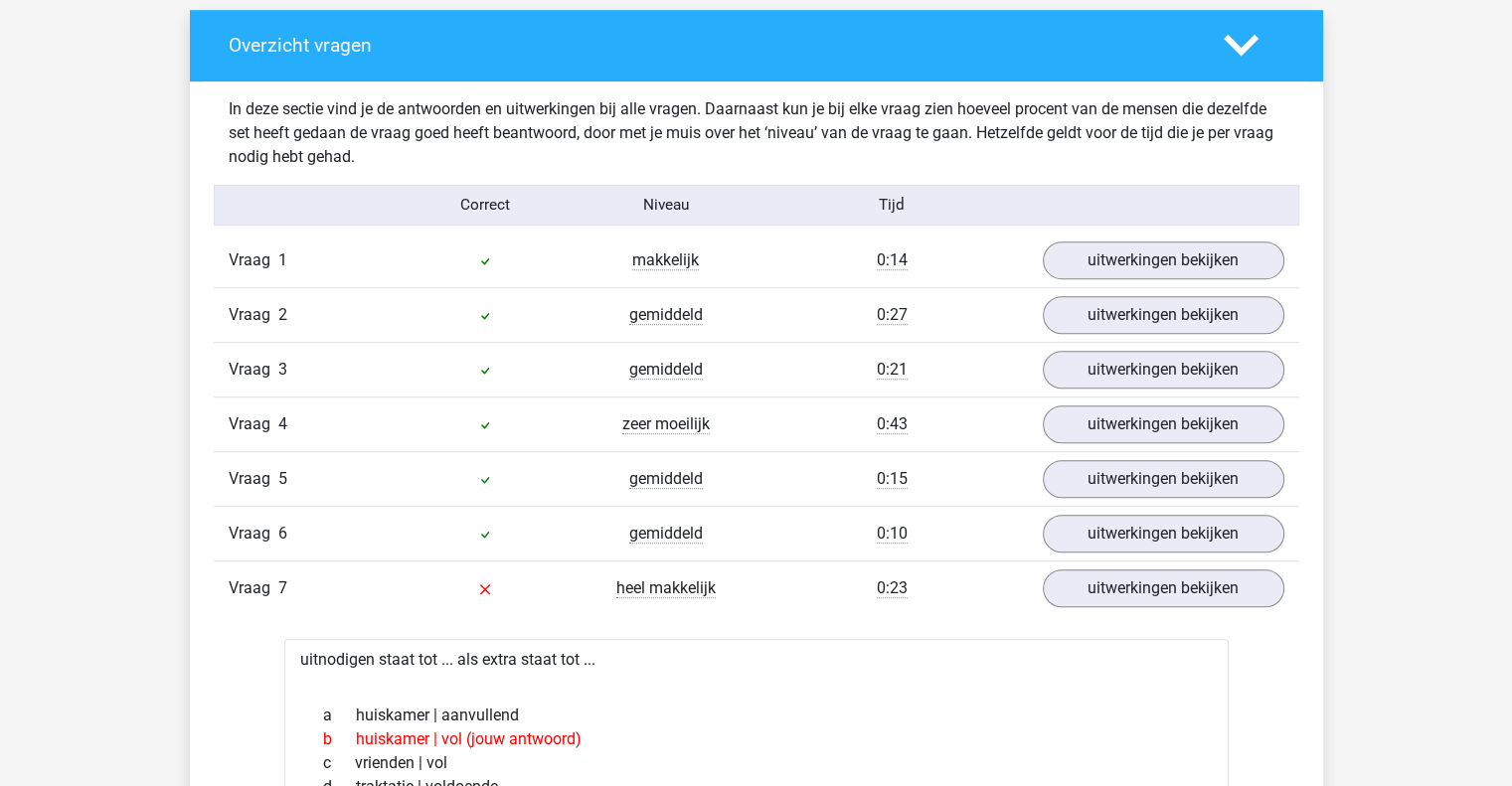 scroll, scrollTop: 618, scrollLeft: 0, axis: vertical 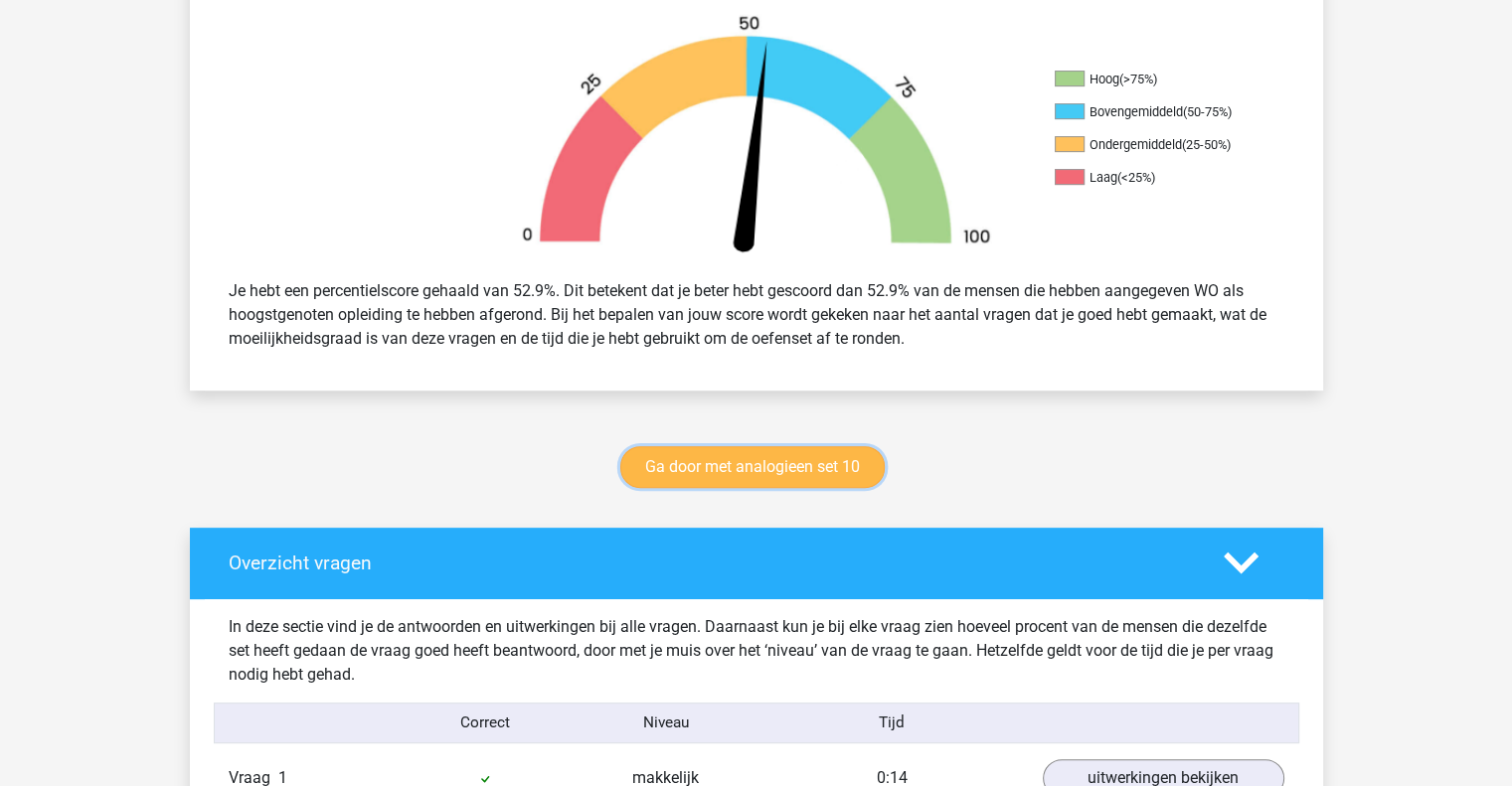 click on "Ga door met analogieen set 10" at bounding box center [753, 467] 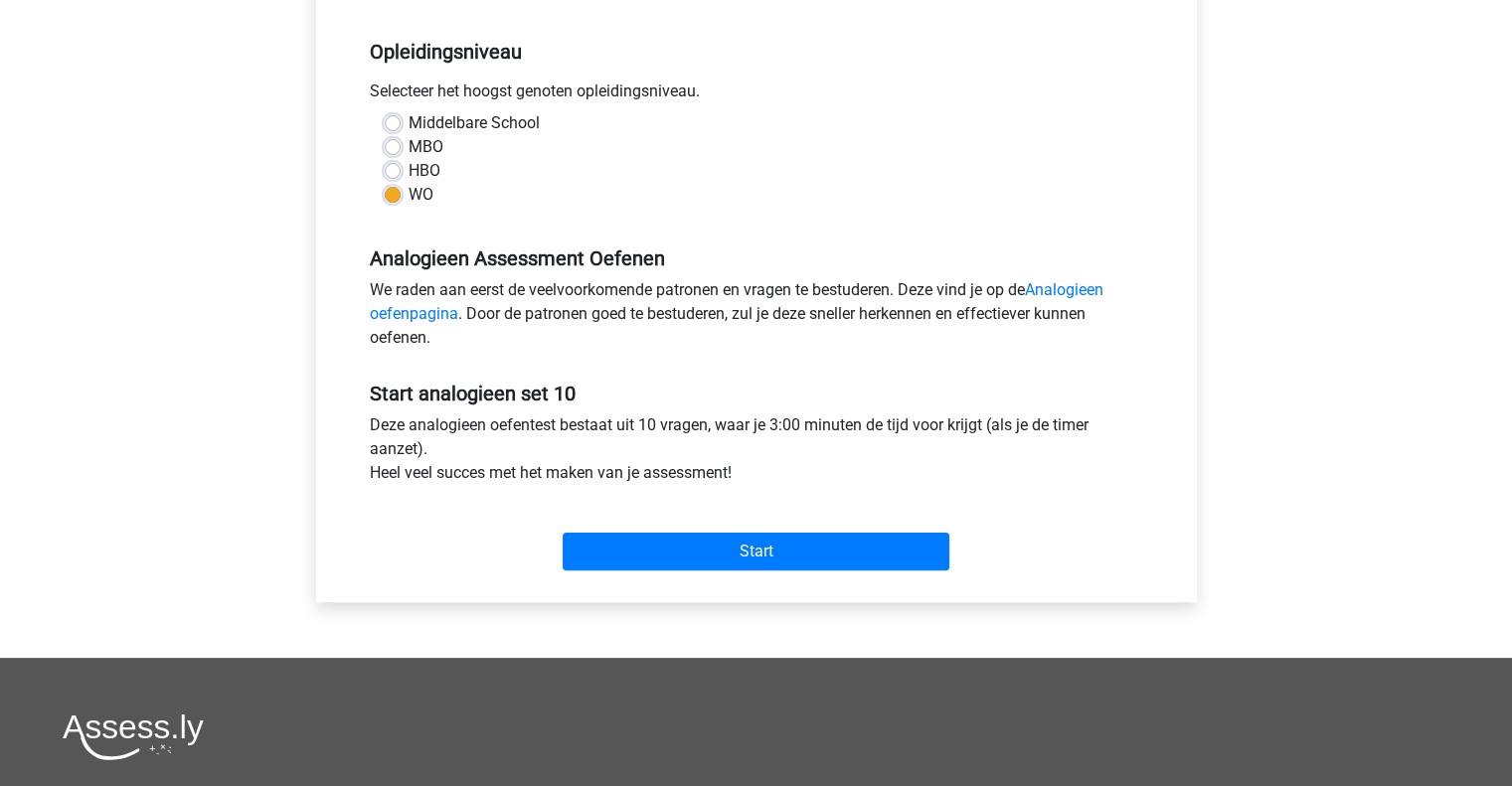 scroll, scrollTop: 381, scrollLeft: 0, axis: vertical 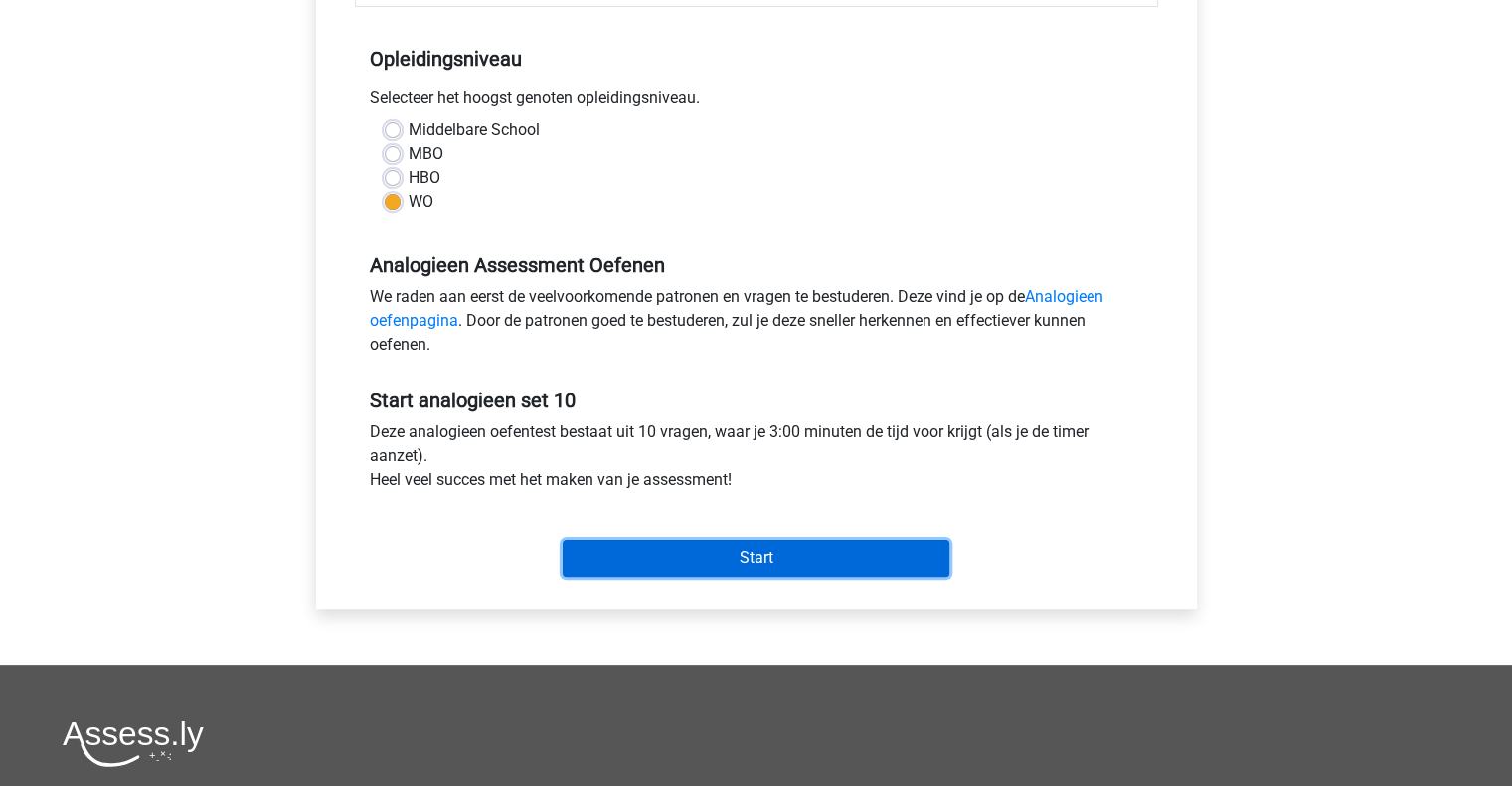 click on "Start" at bounding box center [756, 558] 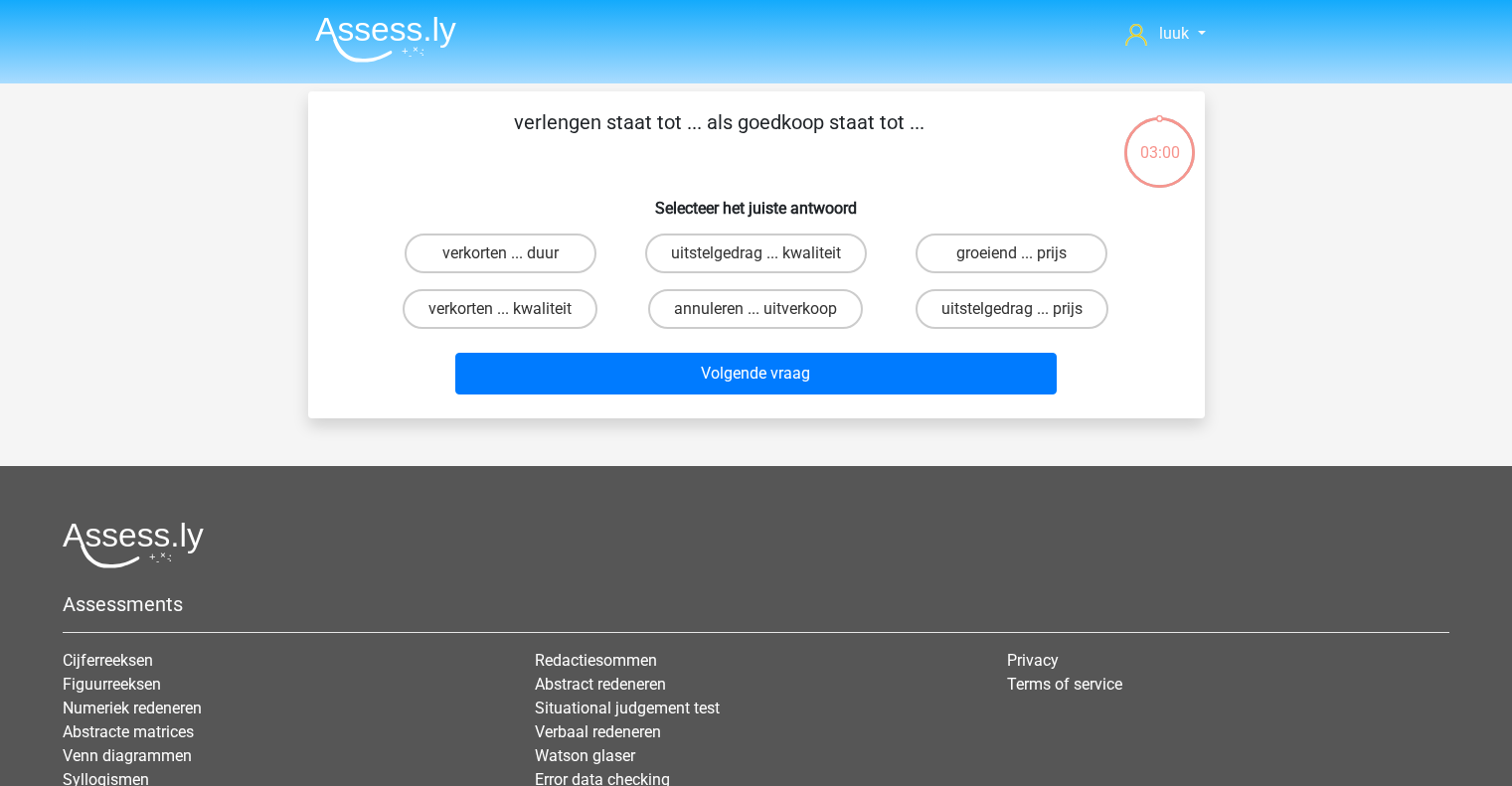 scroll, scrollTop: 0, scrollLeft: 0, axis: both 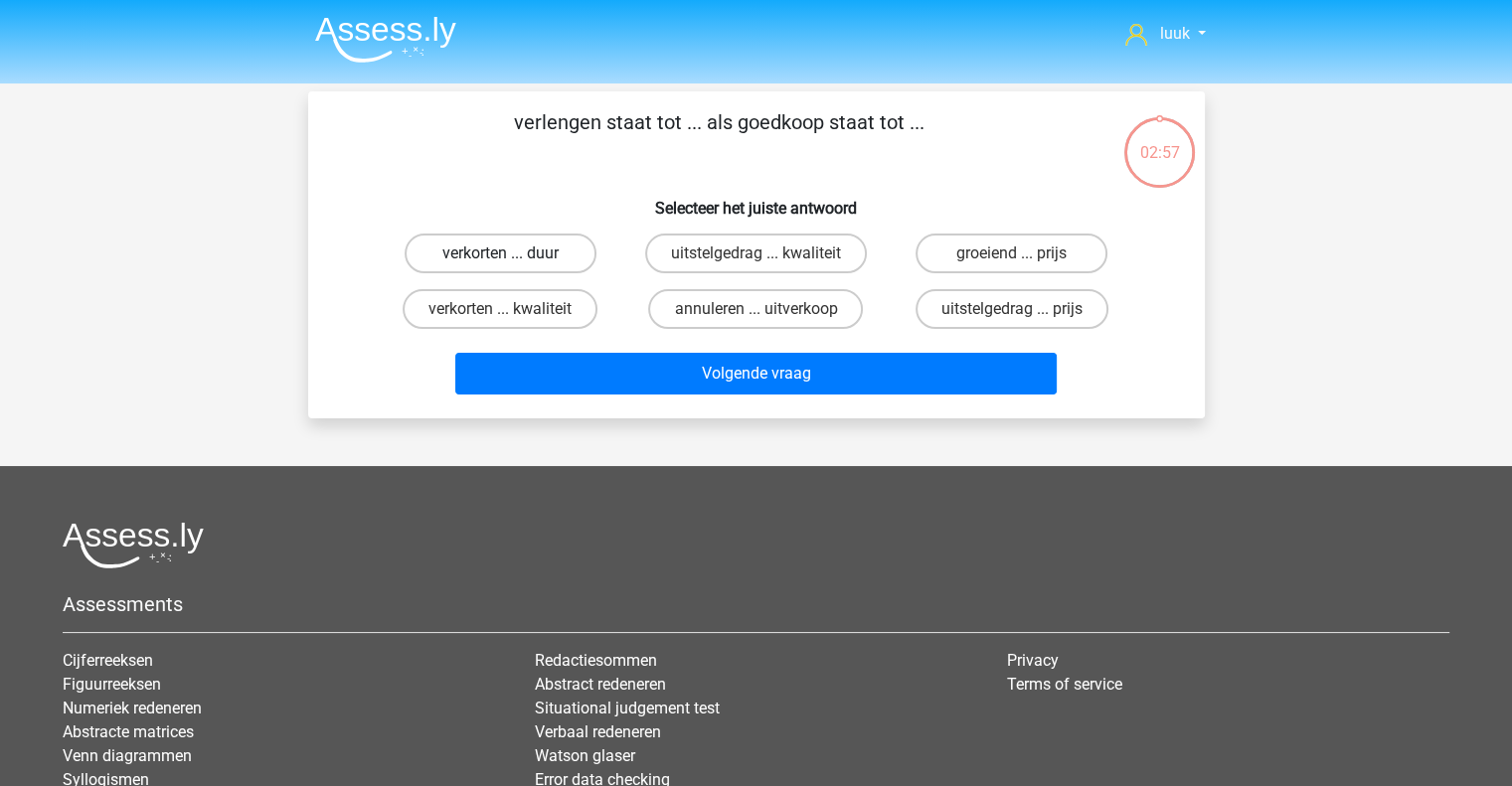 click on "verkorten ... duur" at bounding box center (500, 253) 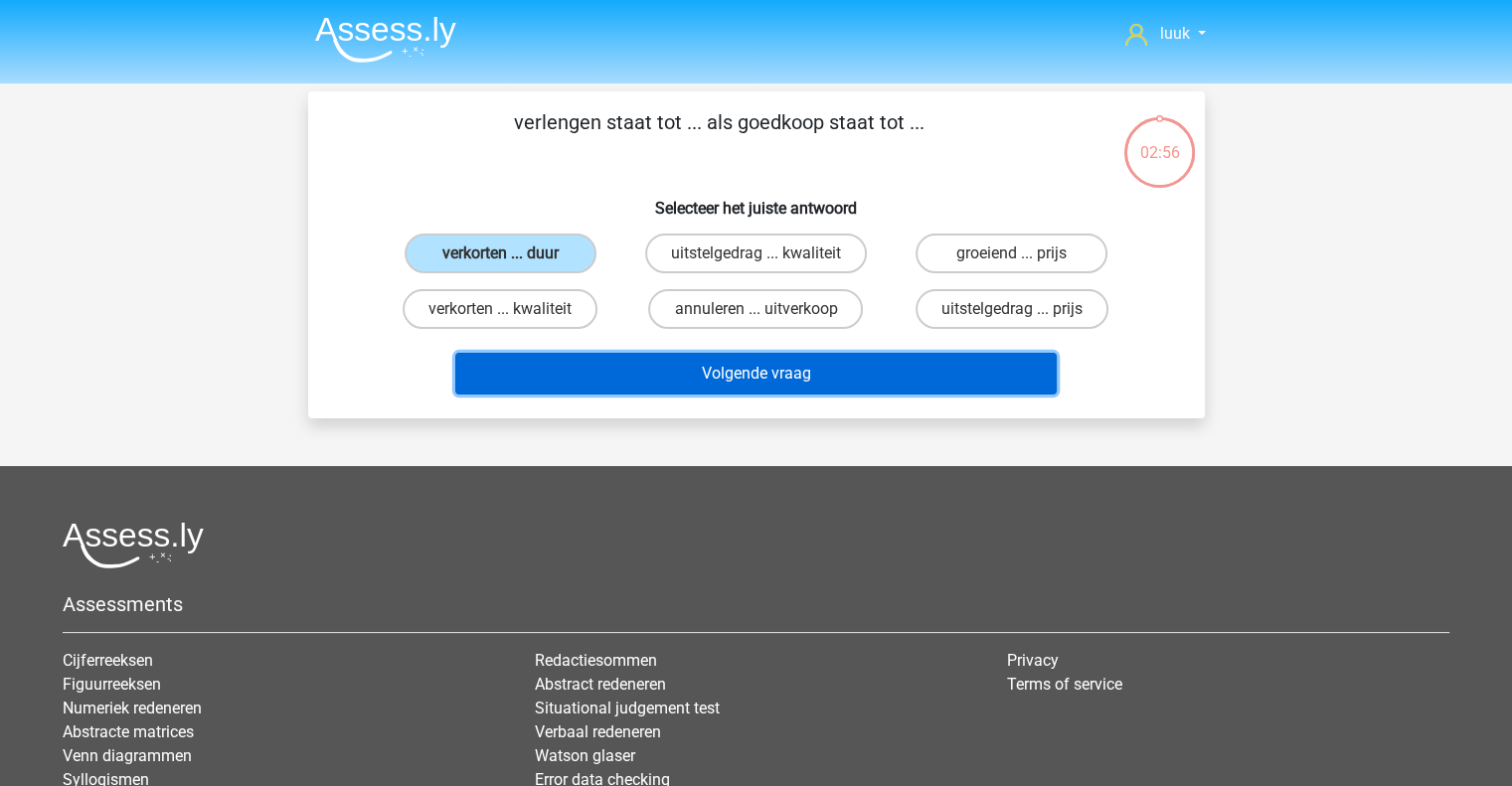 click on "Volgende vraag" at bounding box center (756, 374) 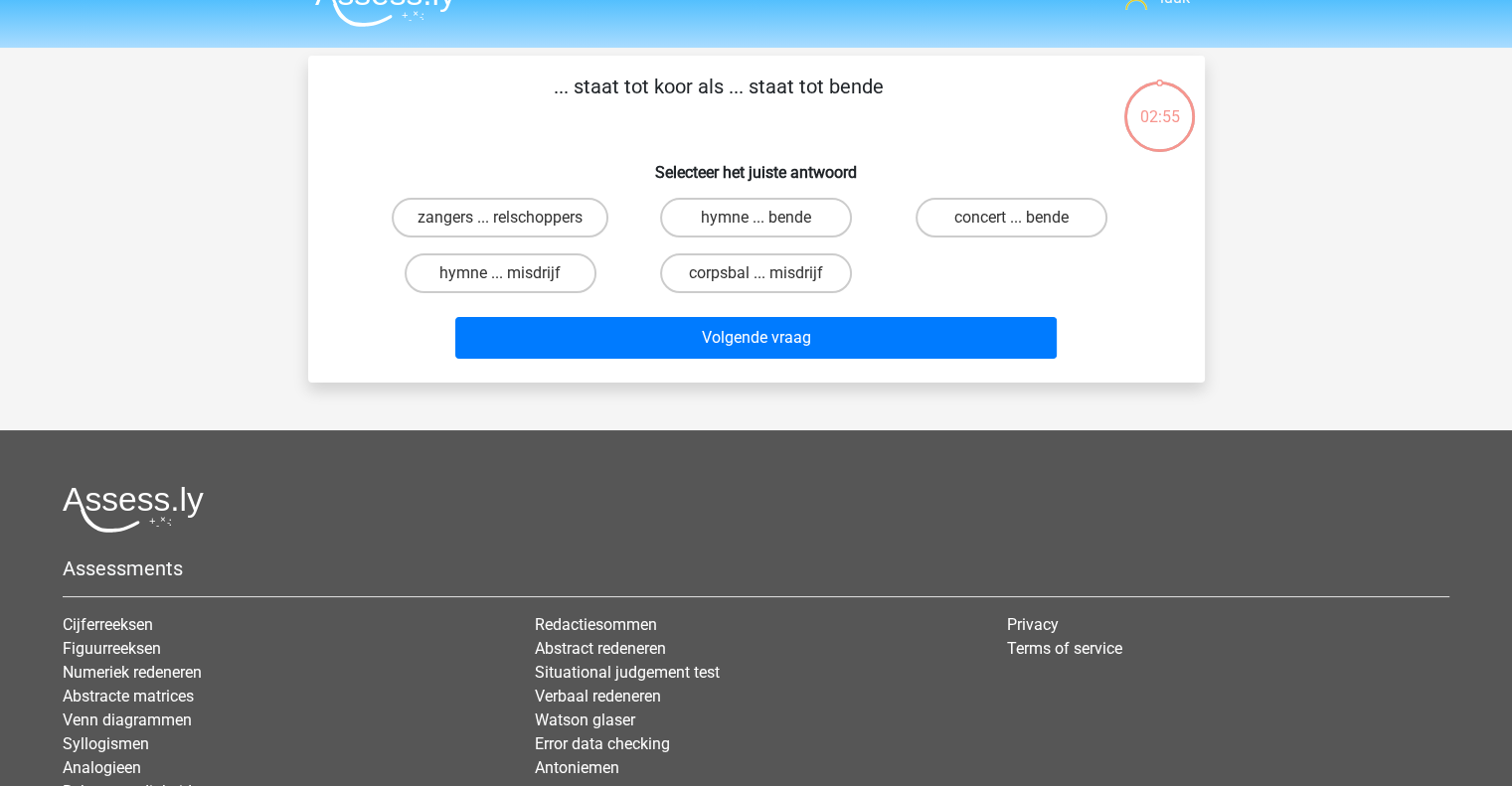 scroll, scrollTop: 30, scrollLeft: 0, axis: vertical 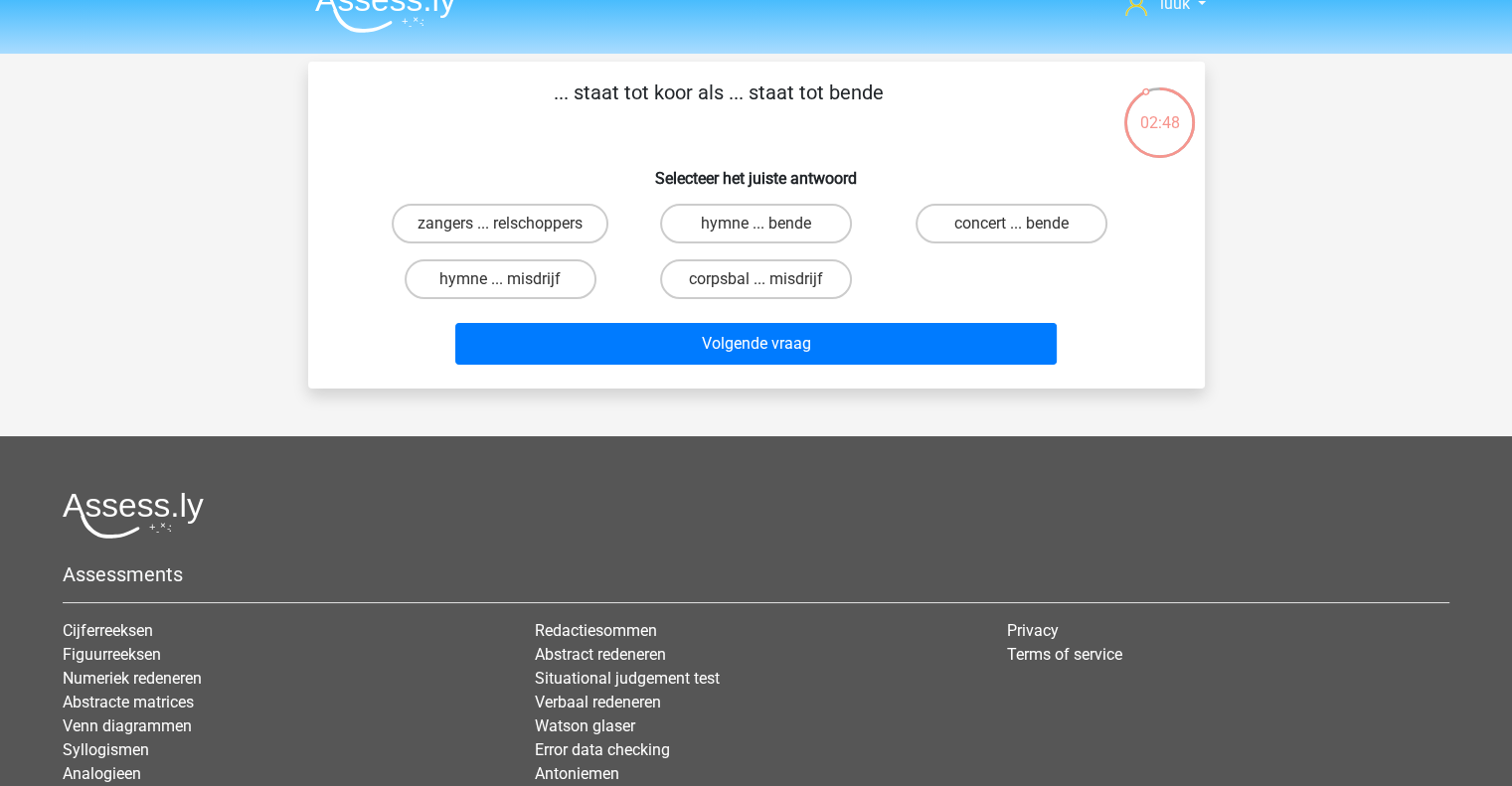 click on "zangers ... relschoppers" at bounding box center [500, 224] 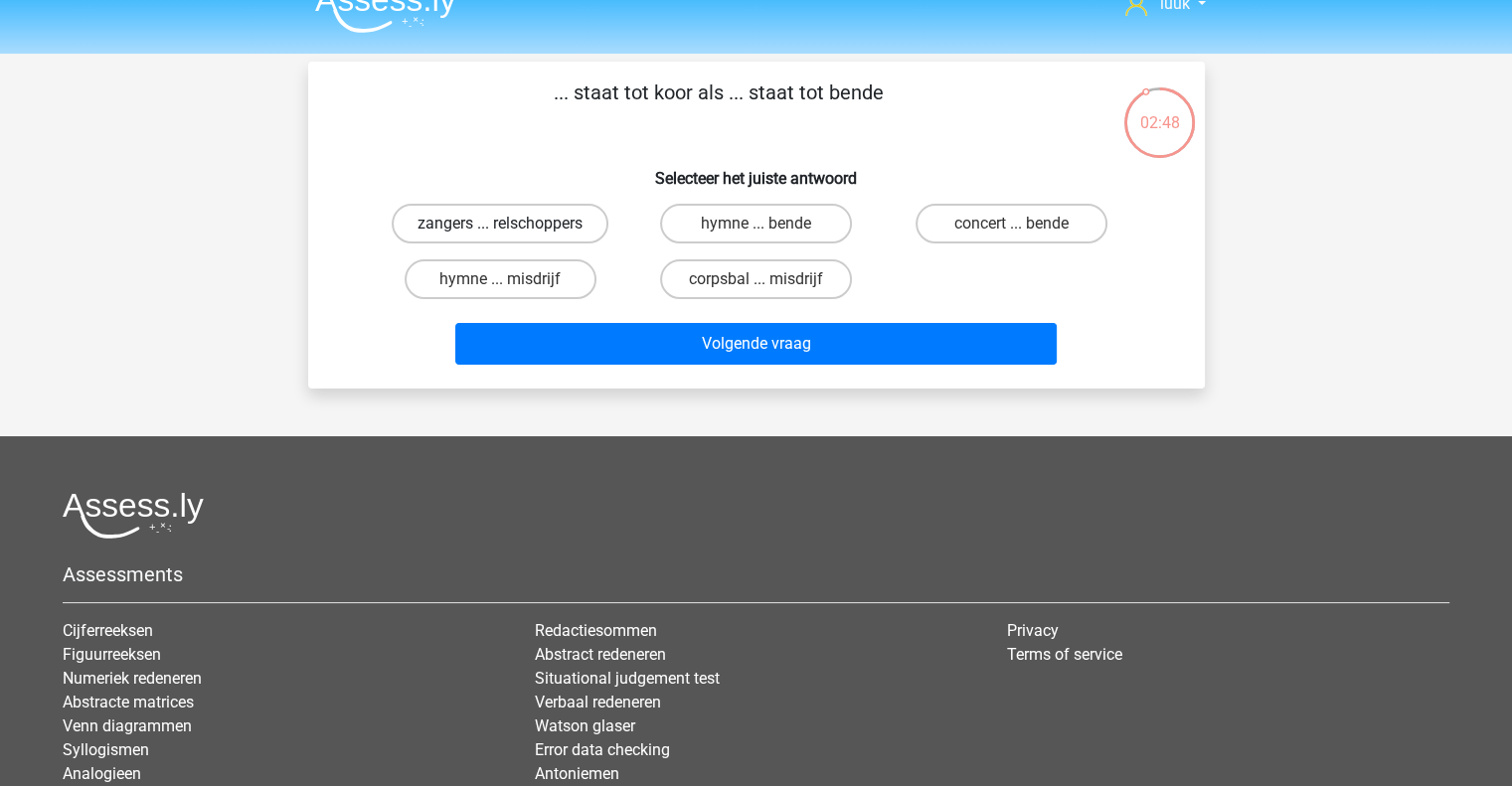 click on "zangers ... relschoppers" at bounding box center (500, 224) 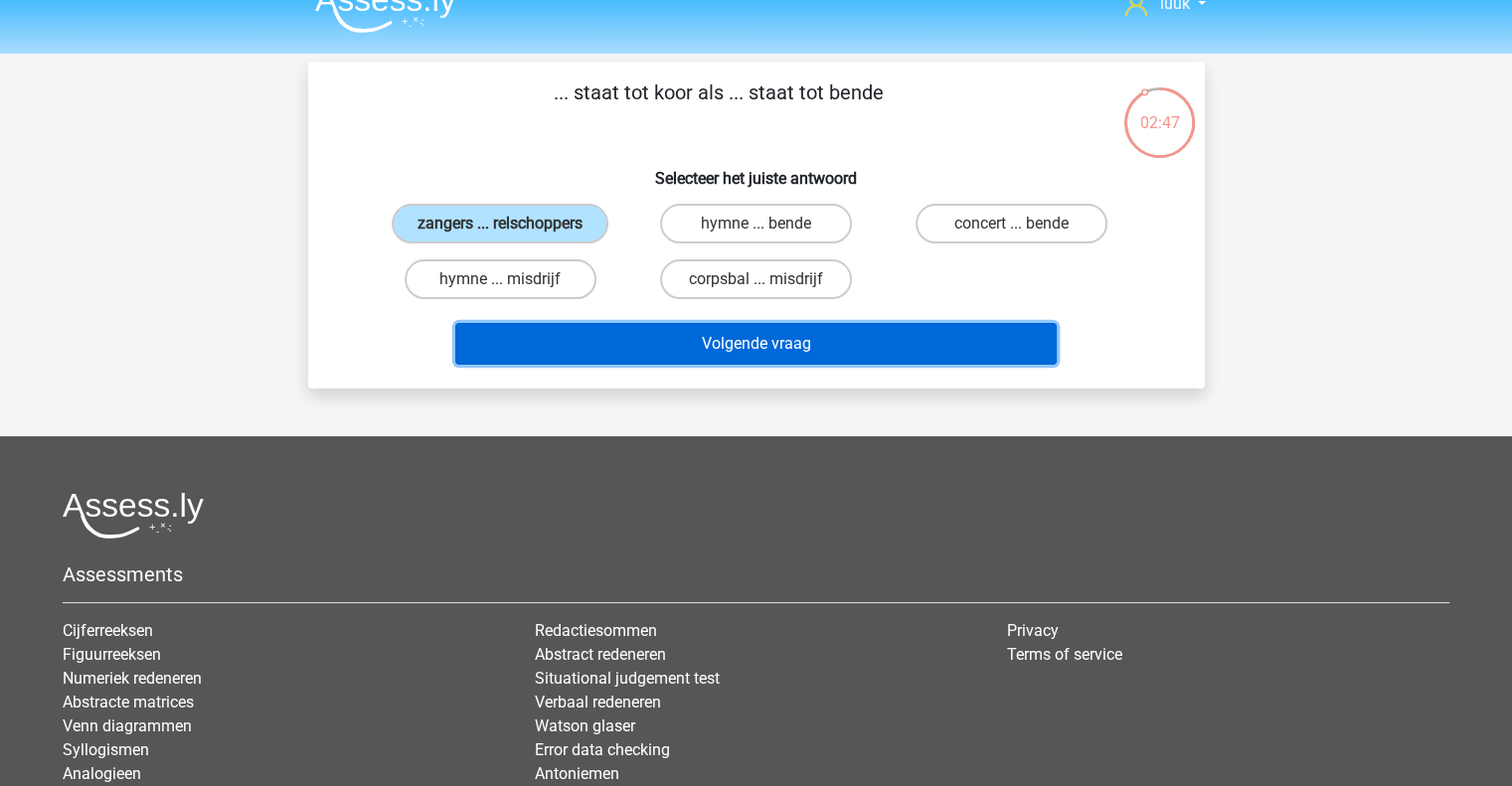 click on "Volgende vraag" at bounding box center (756, 344) 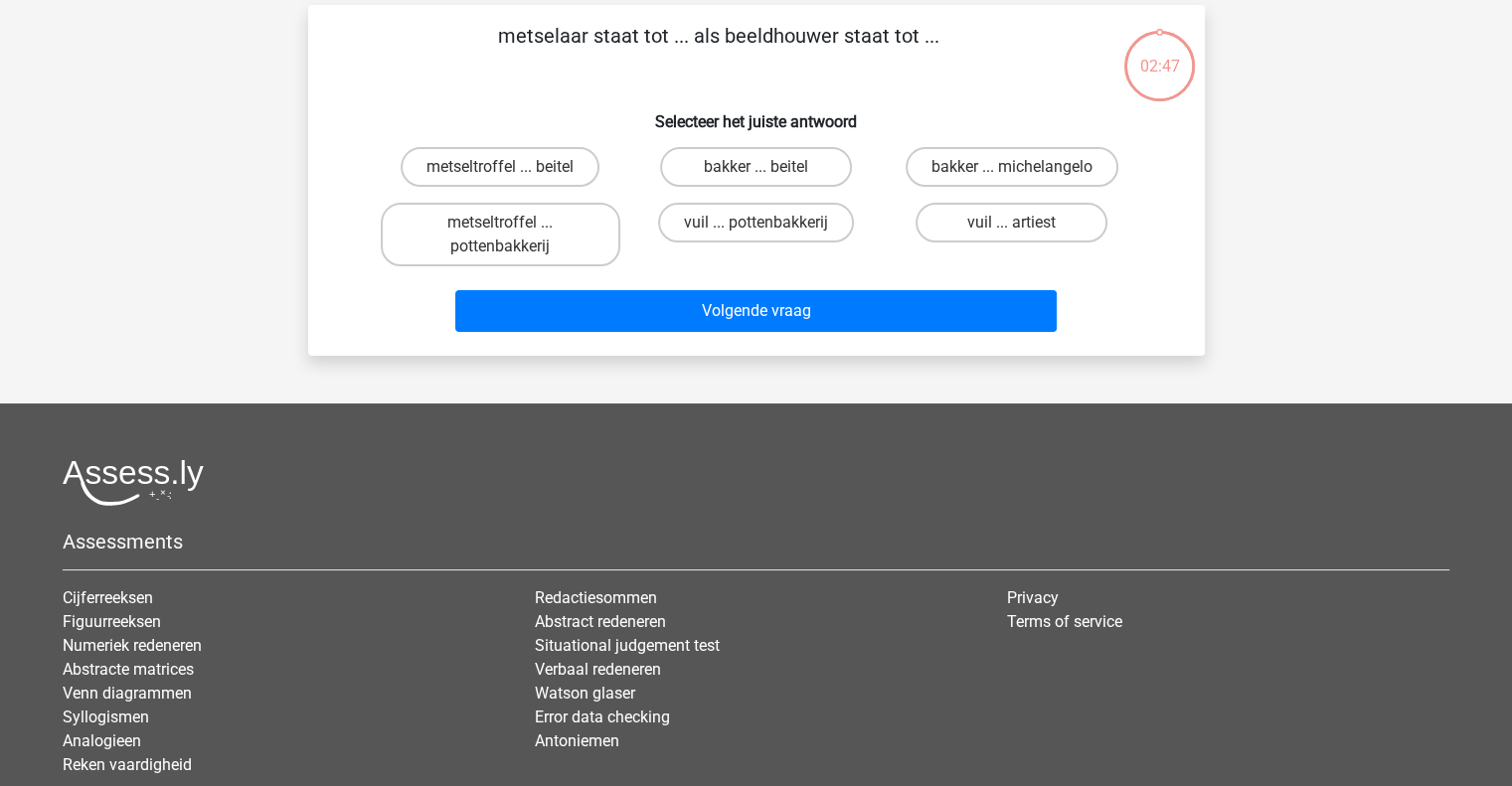scroll, scrollTop: 91, scrollLeft: 0, axis: vertical 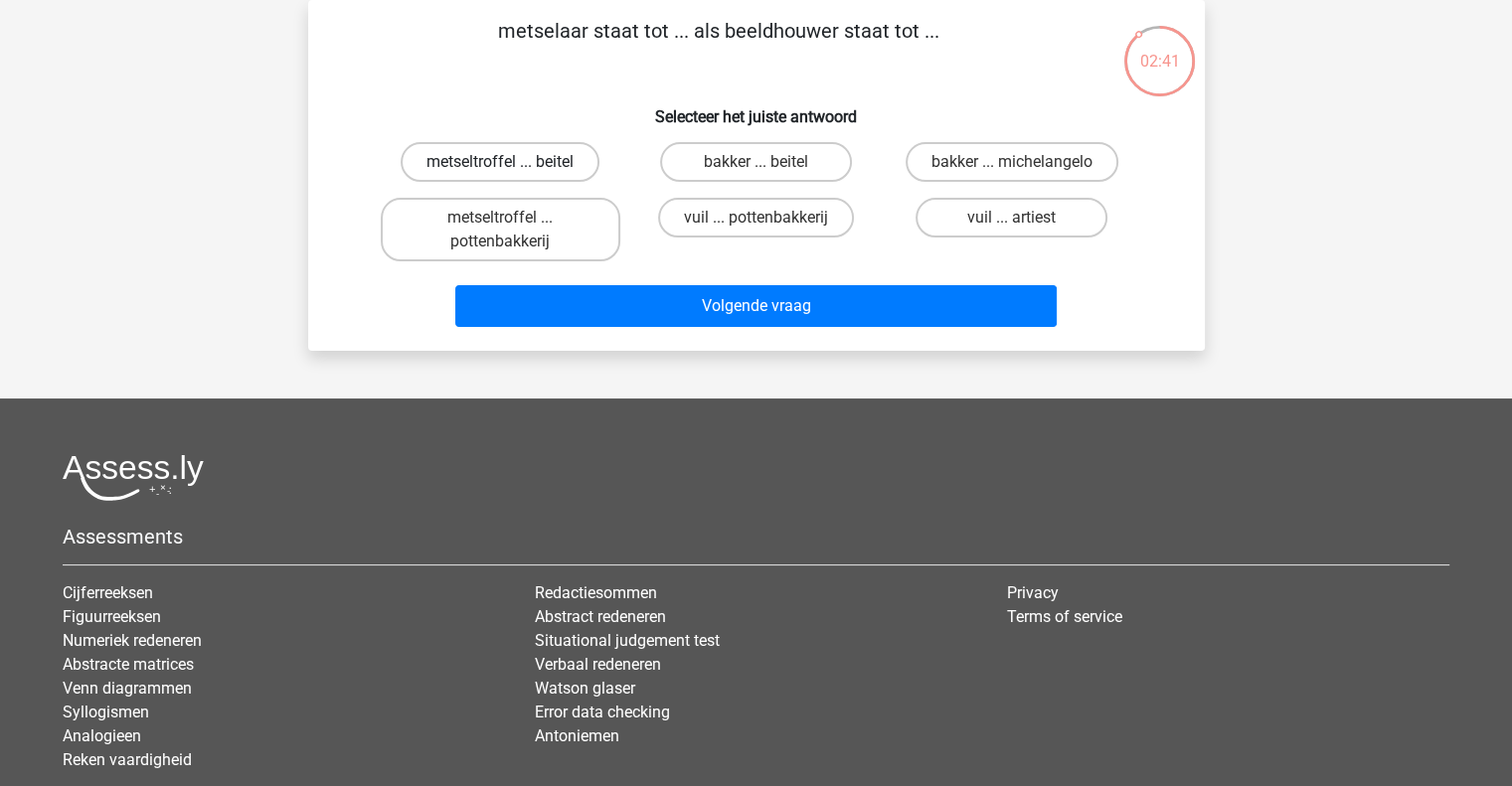 click on "metseltroffel ... beitel" at bounding box center [500, 162] 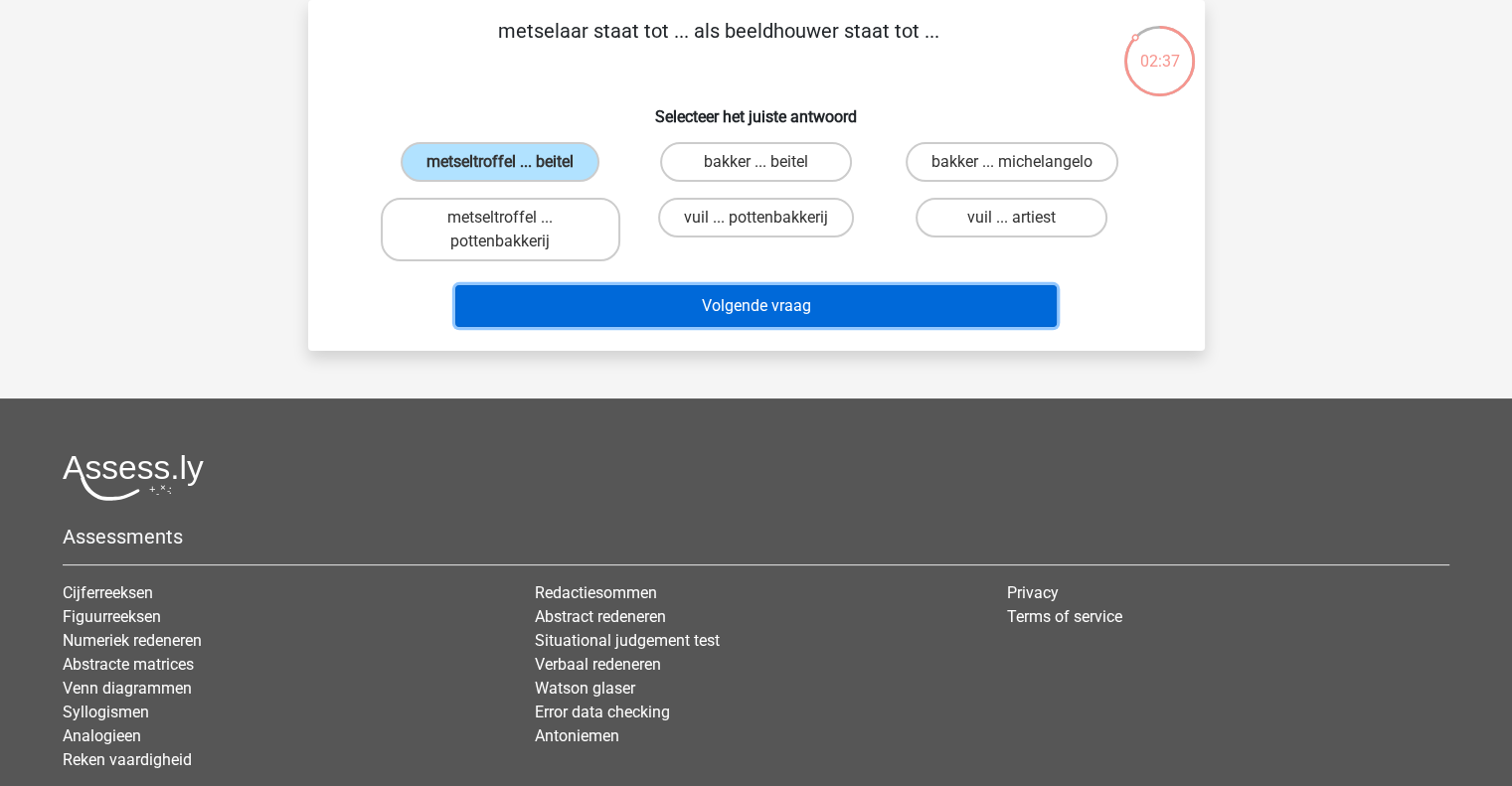 click on "Volgende vraag" at bounding box center [756, 306] 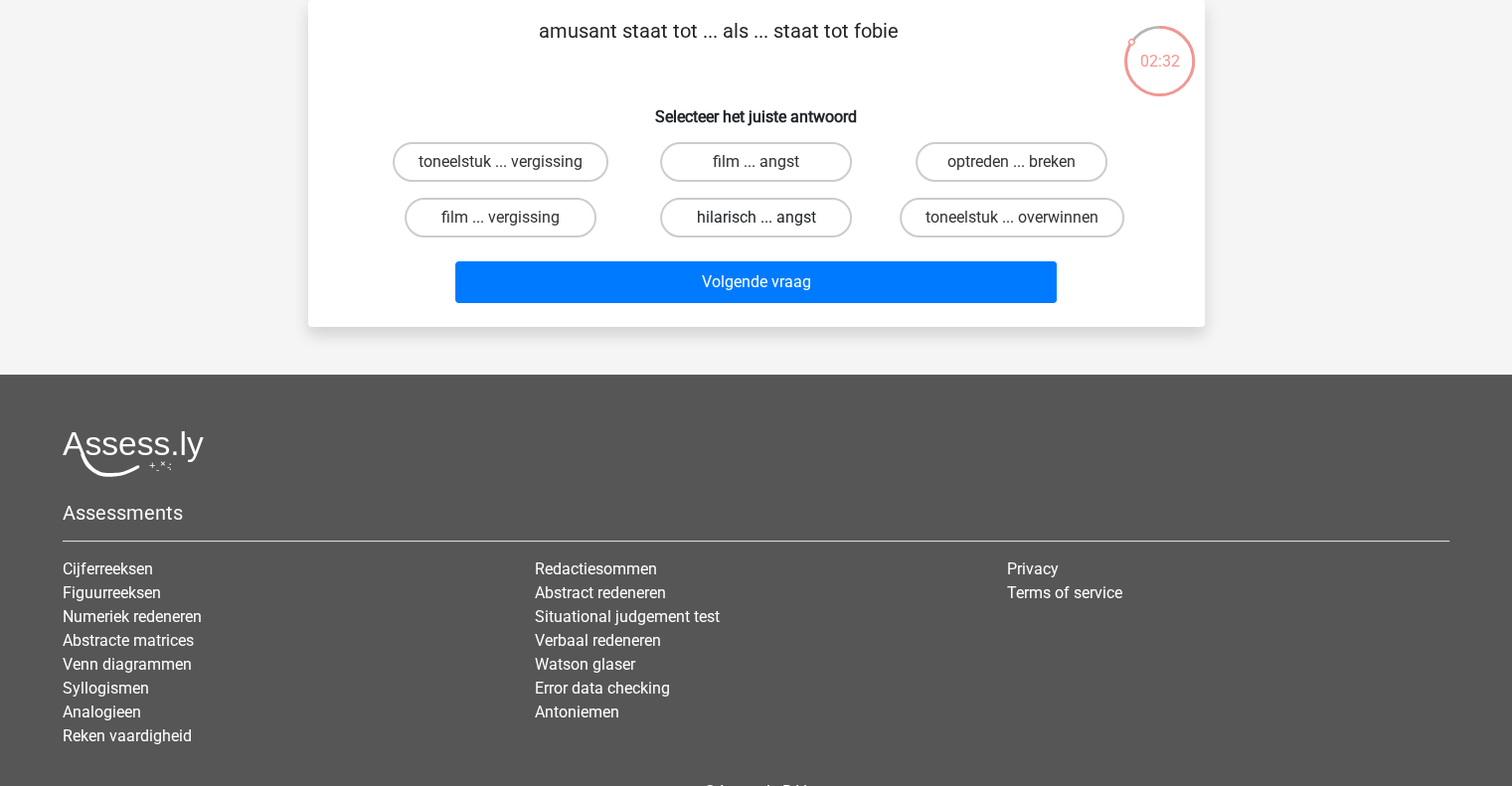 click on "hilarisch ... angst" at bounding box center (756, 218) 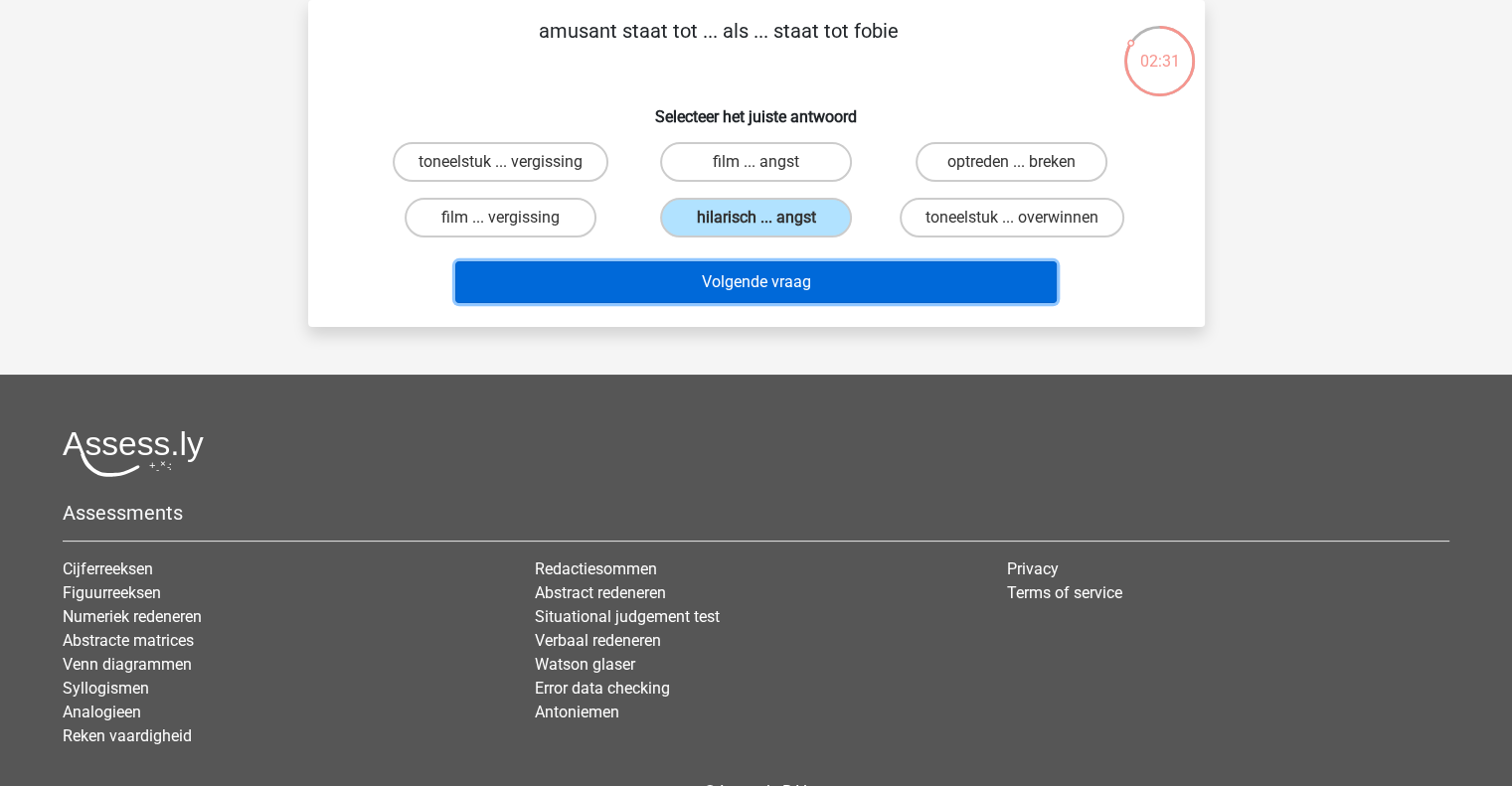 click on "Volgende vraag" at bounding box center (756, 282) 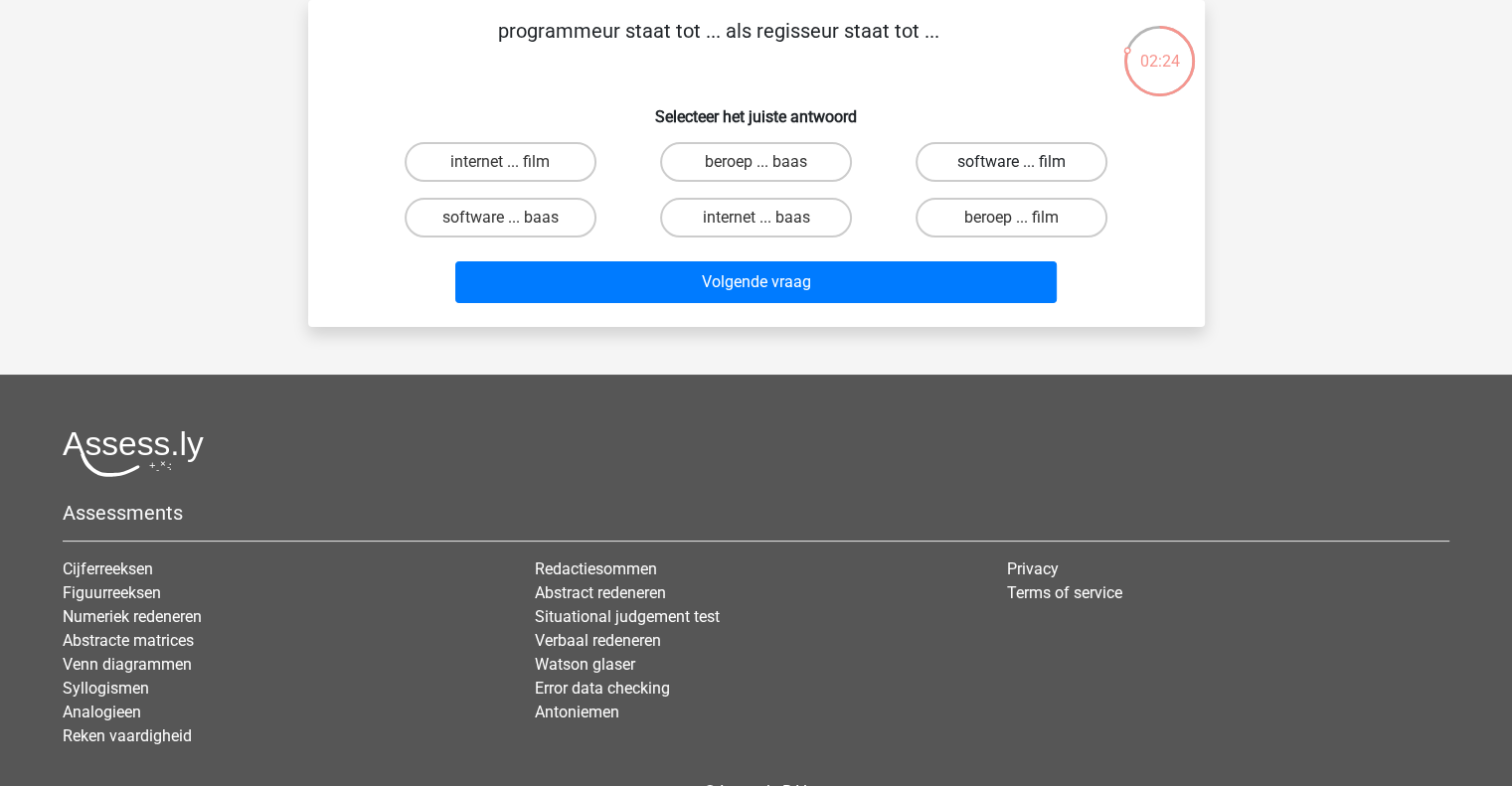 click on "software ... film" at bounding box center (1011, 162) 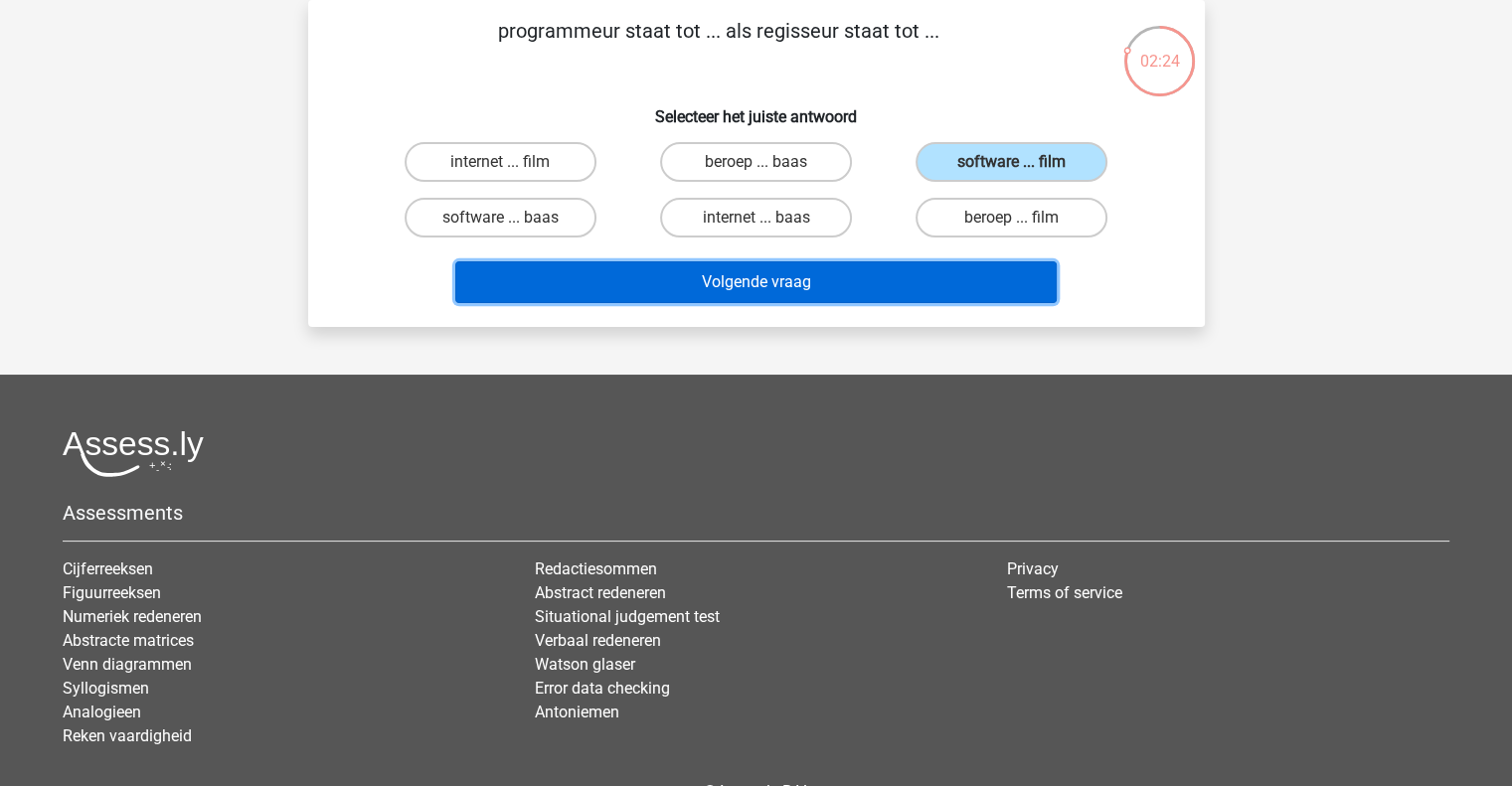 click on "Volgende vraag" at bounding box center (756, 282) 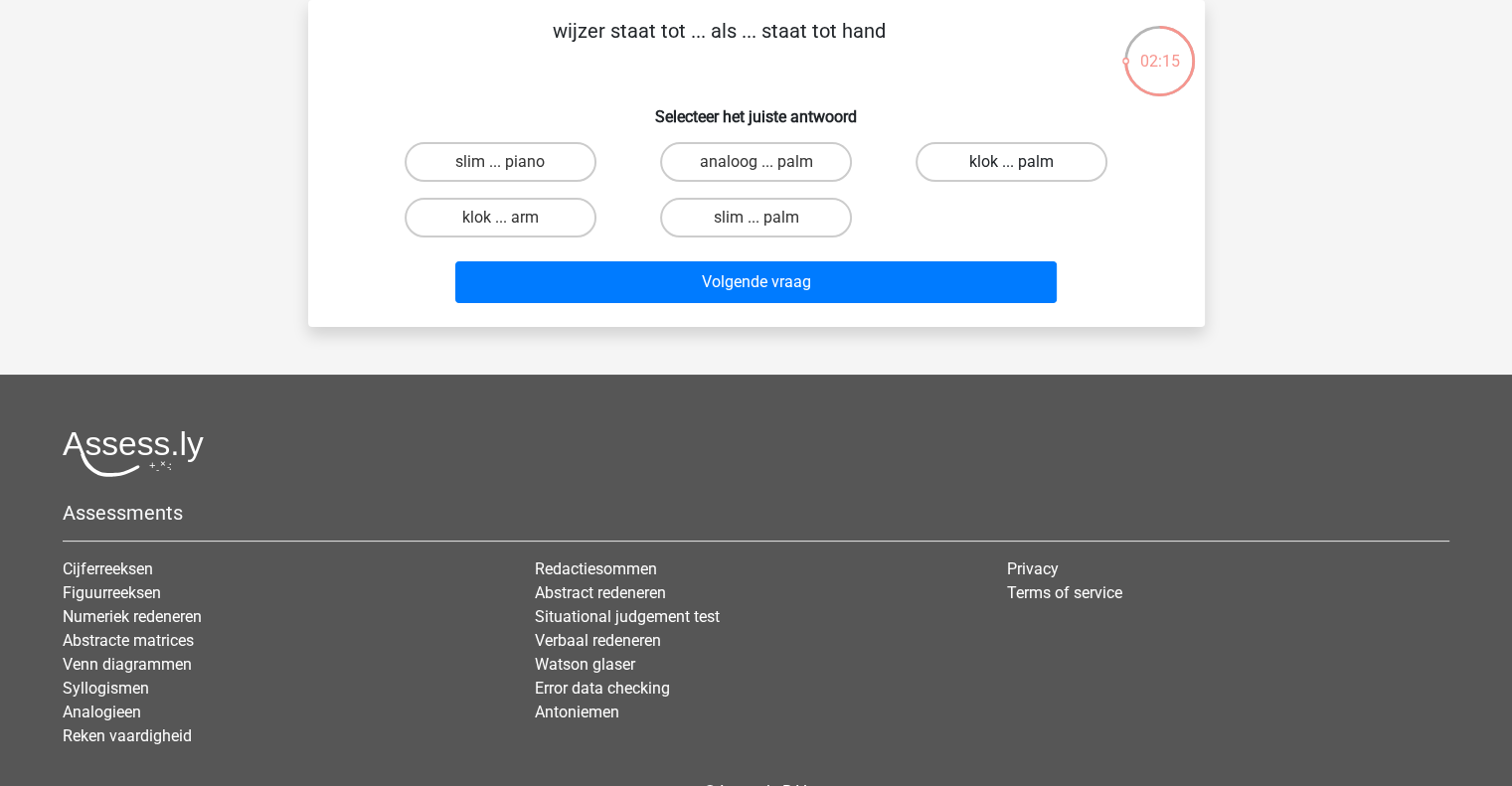 click on "klok ... palm" at bounding box center (1011, 162) 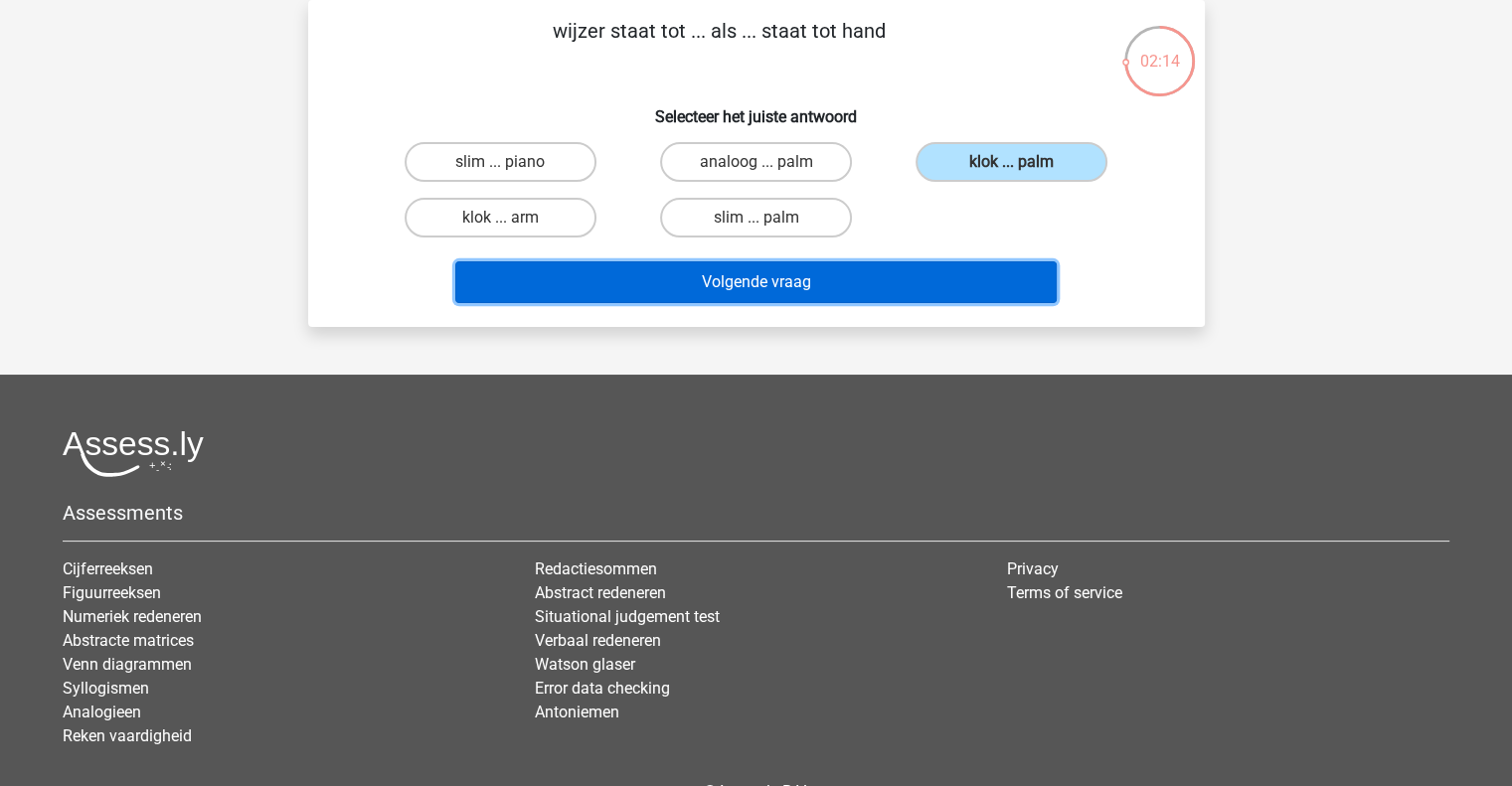 click on "Volgende vraag" at bounding box center [756, 282] 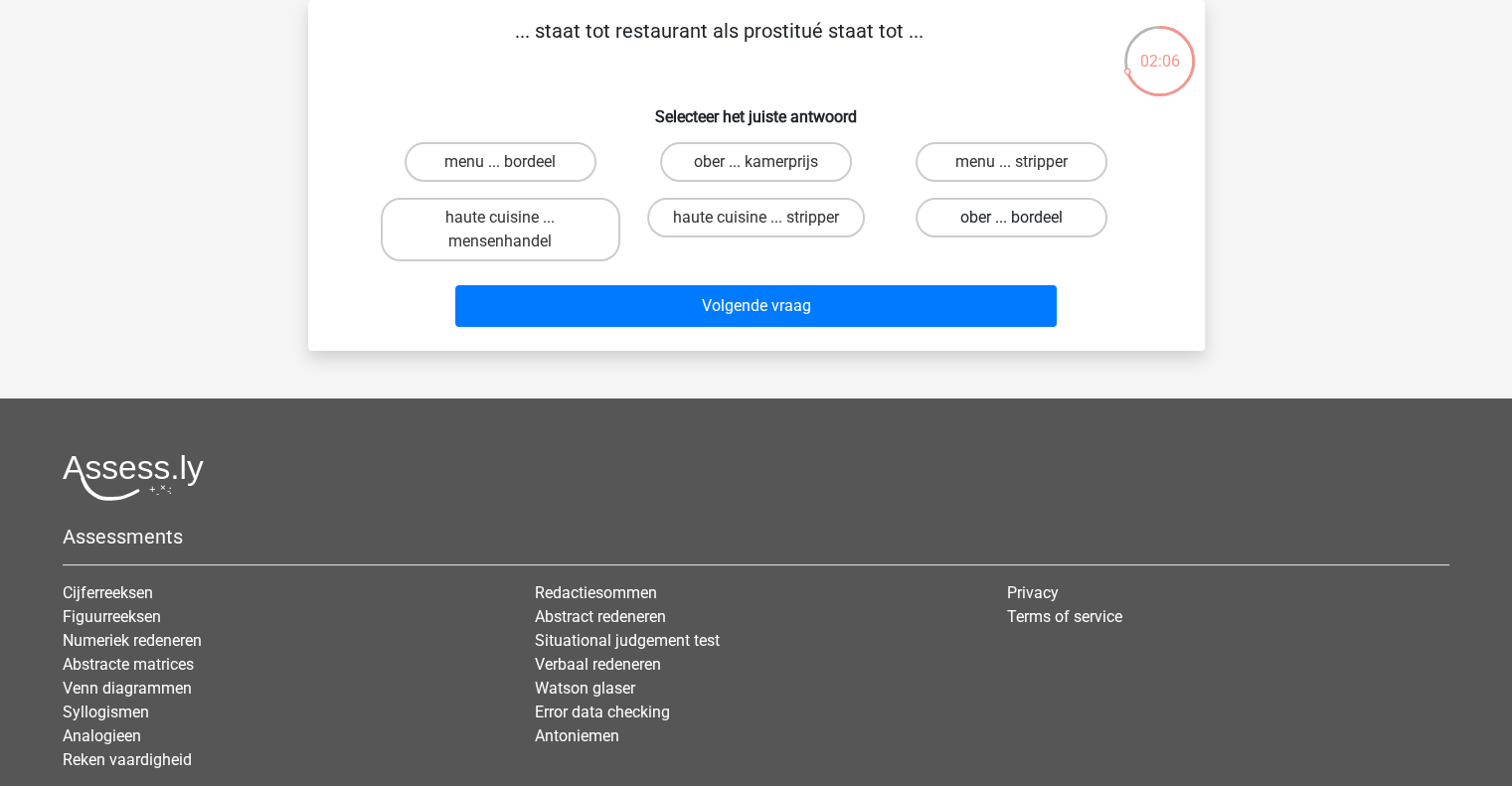 click on "ober ... bordeel" at bounding box center [1011, 218] 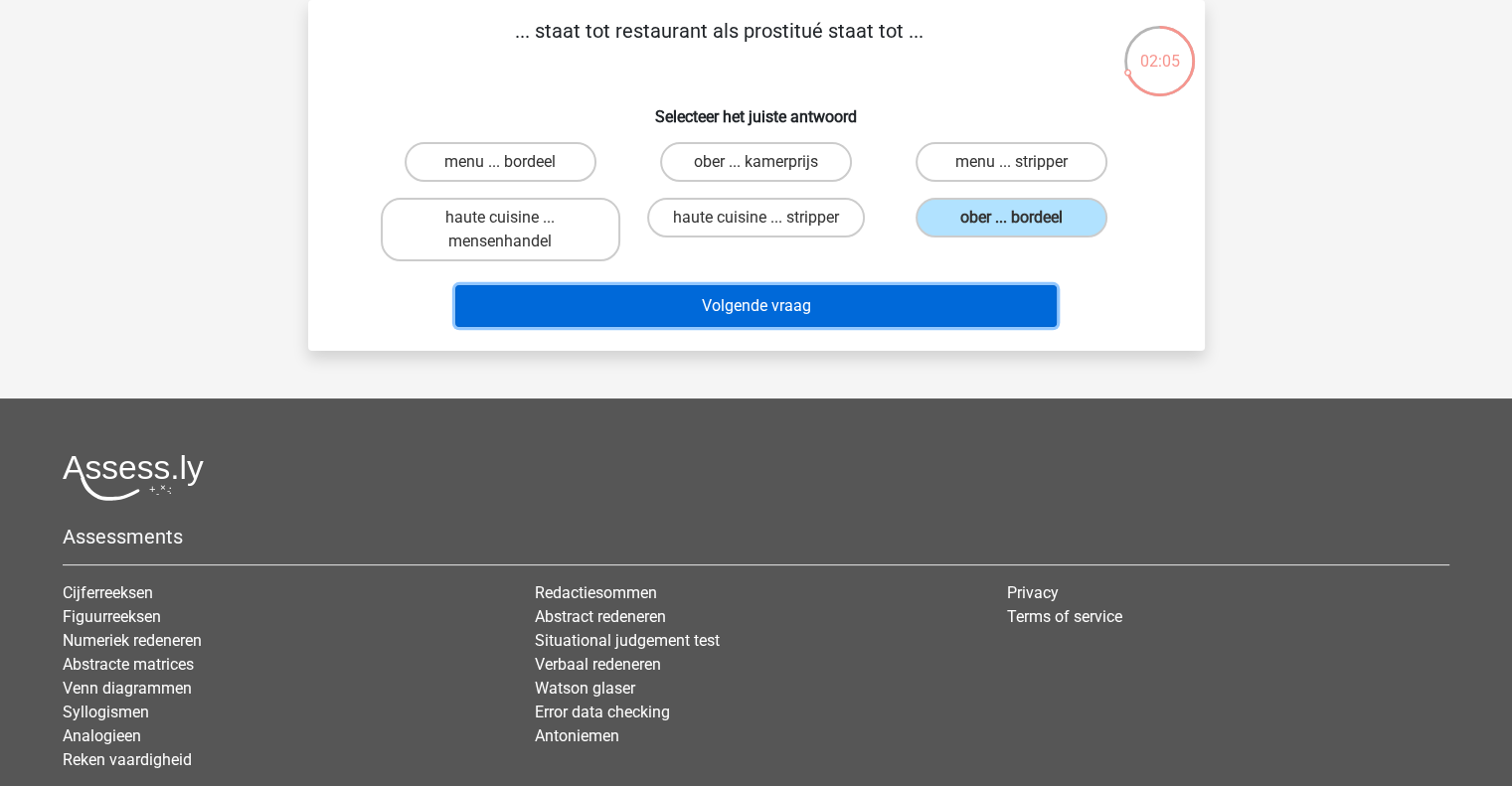 click on "Volgende vraag" at bounding box center [756, 306] 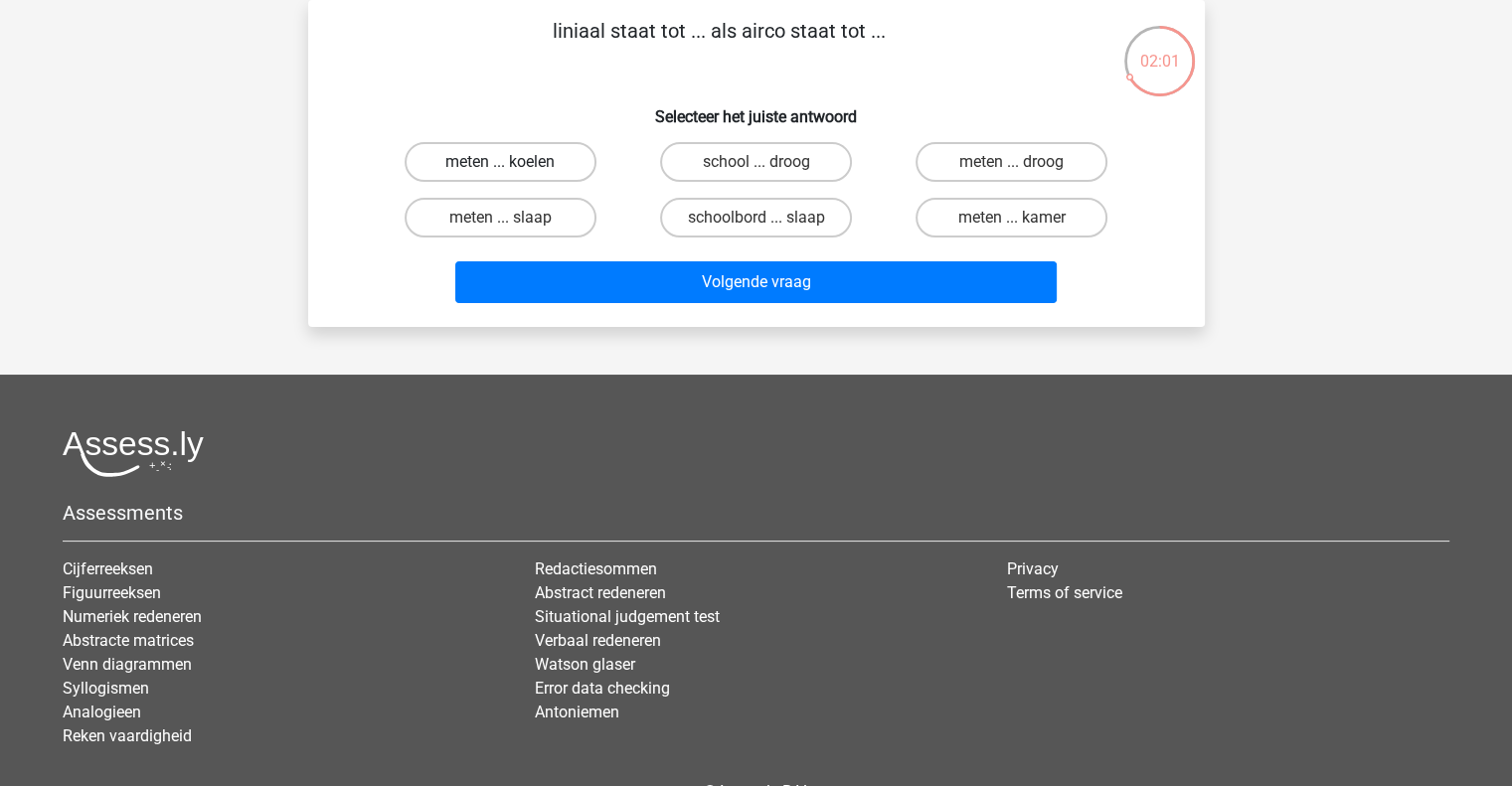 click on "meten ... koelen" at bounding box center [500, 162] 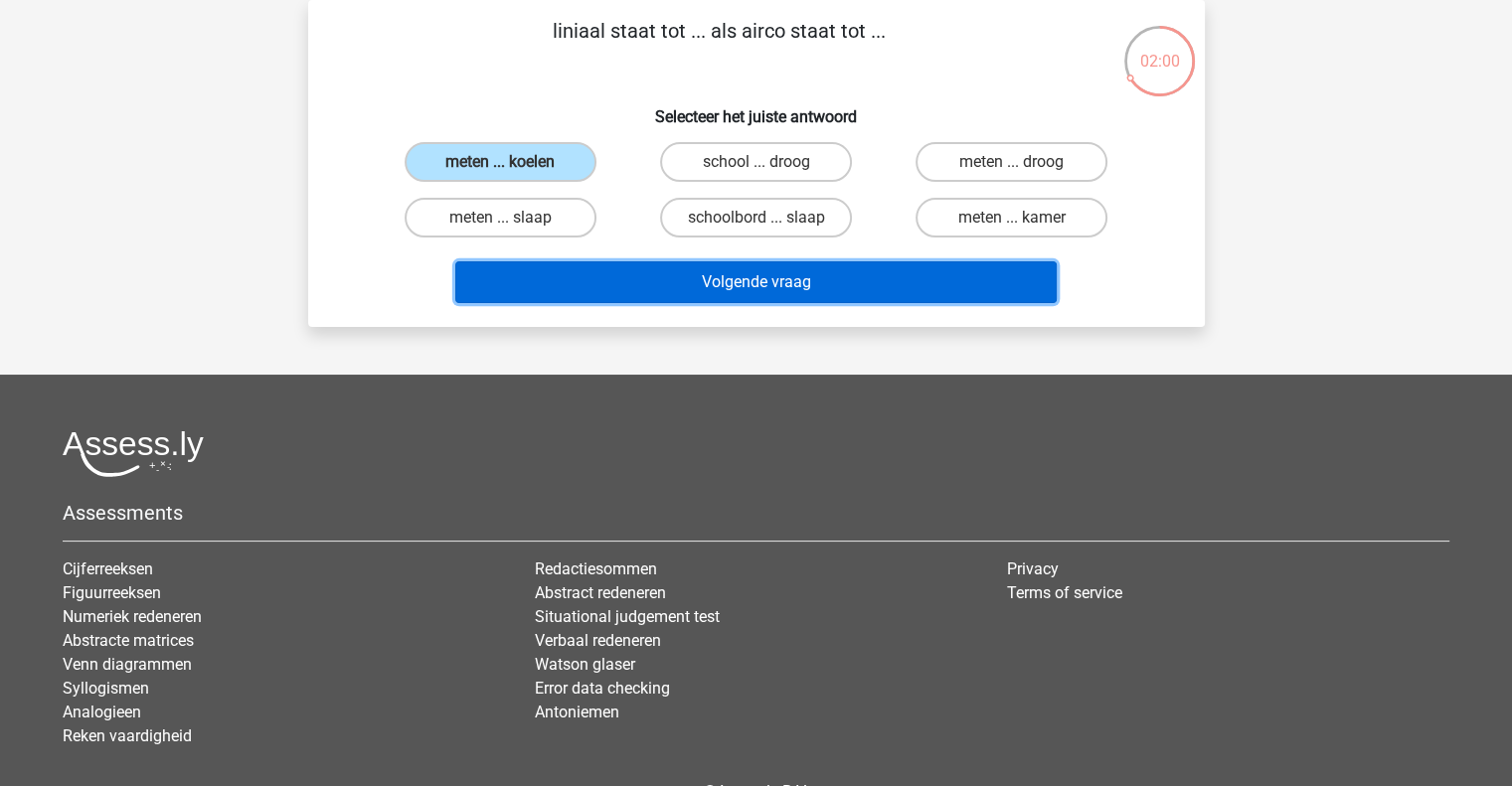 click on "Volgende vraag" at bounding box center [756, 282] 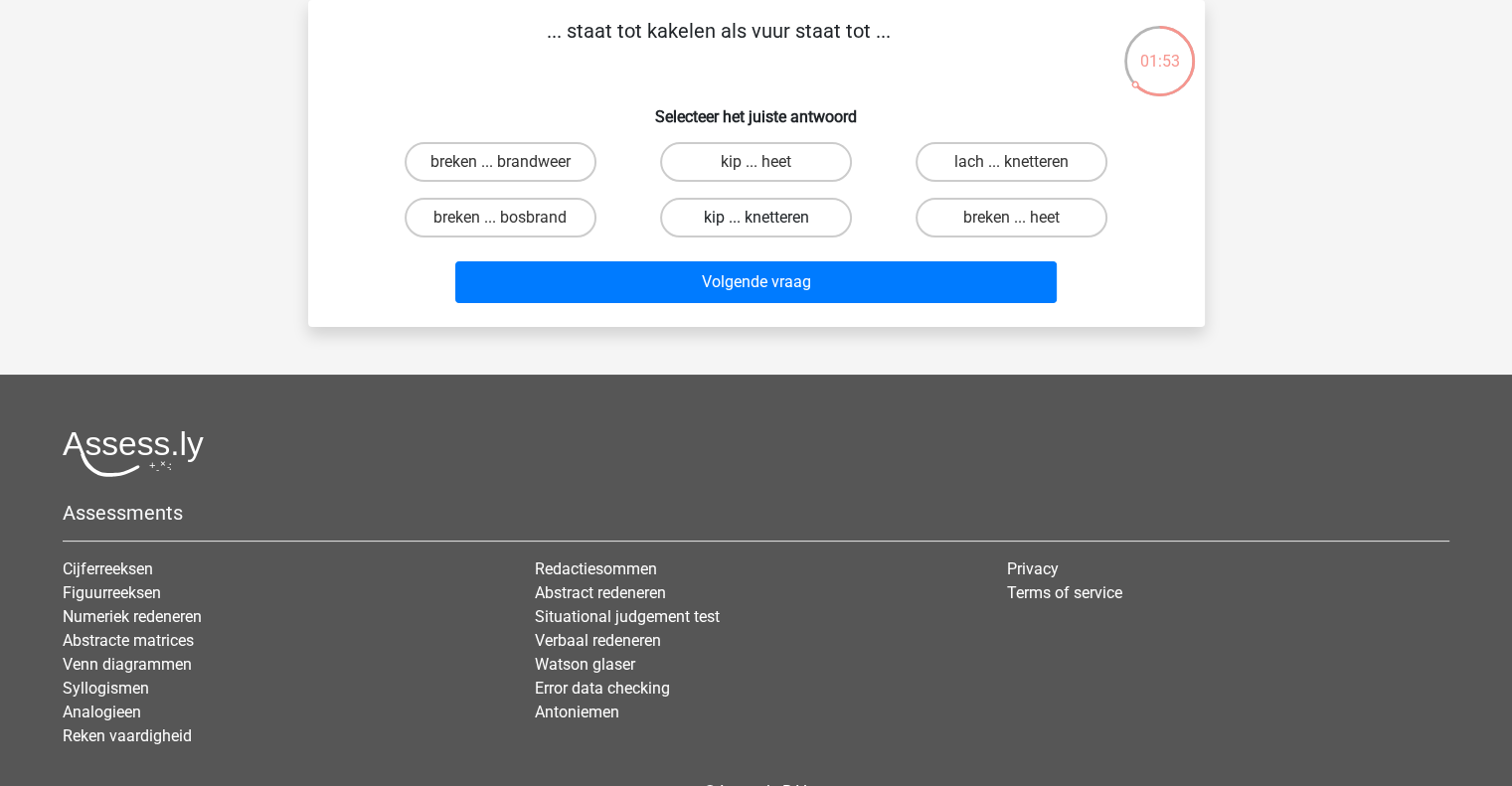 click on "kip ... knetteren" at bounding box center (756, 218) 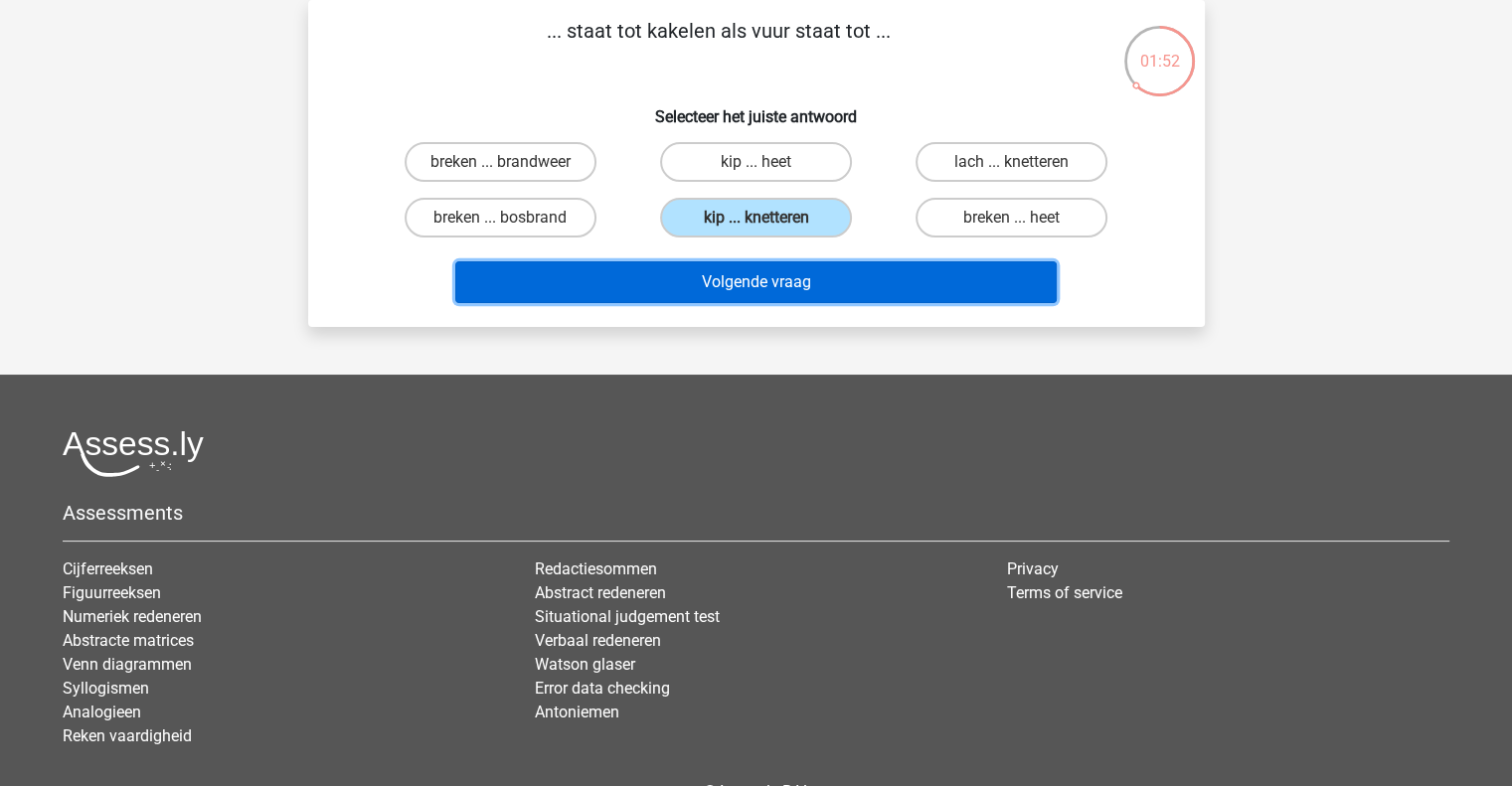 click on "Volgende vraag" at bounding box center (756, 282) 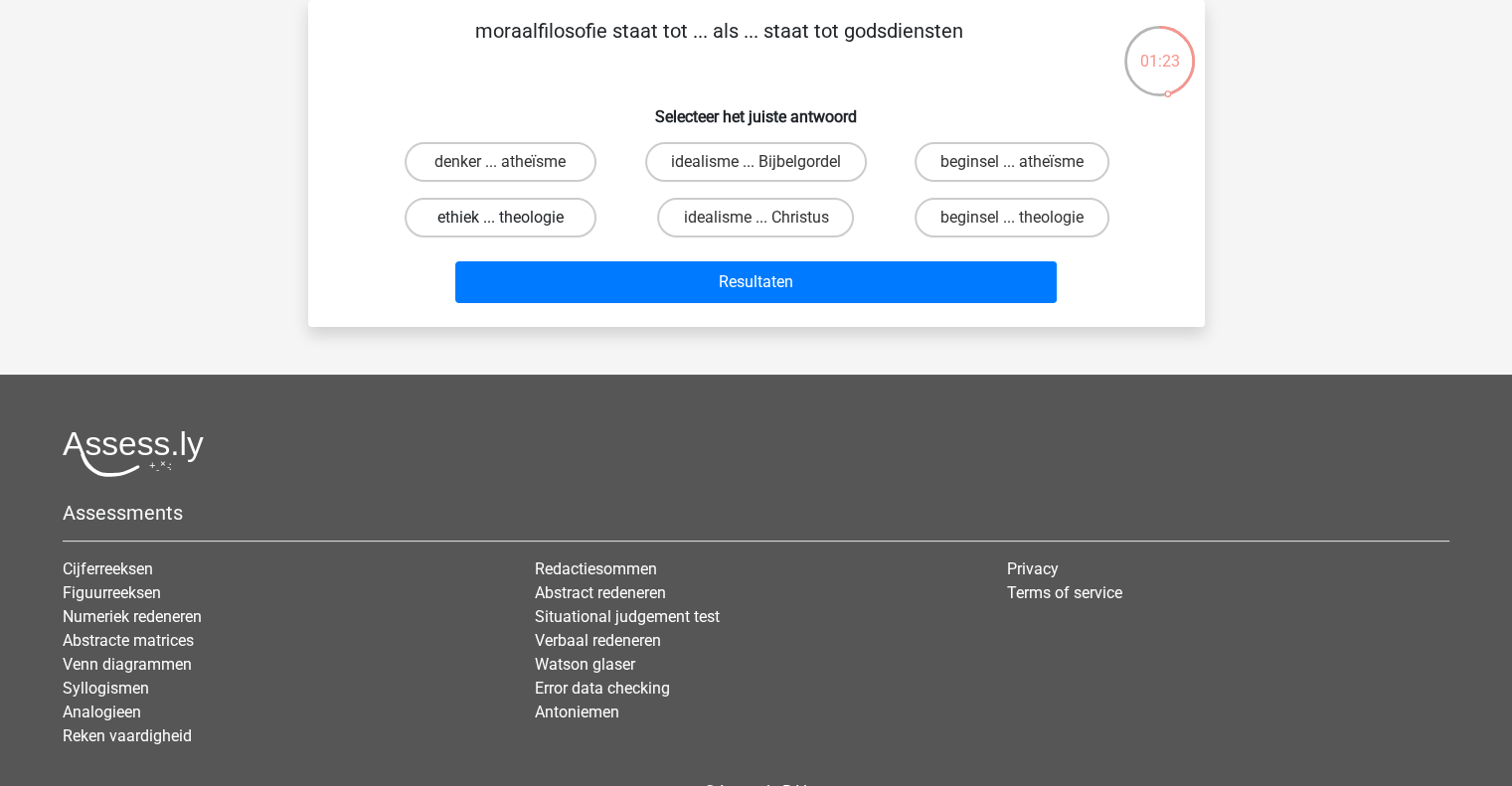 click on "ethiek ... theologie" at bounding box center (500, 218) 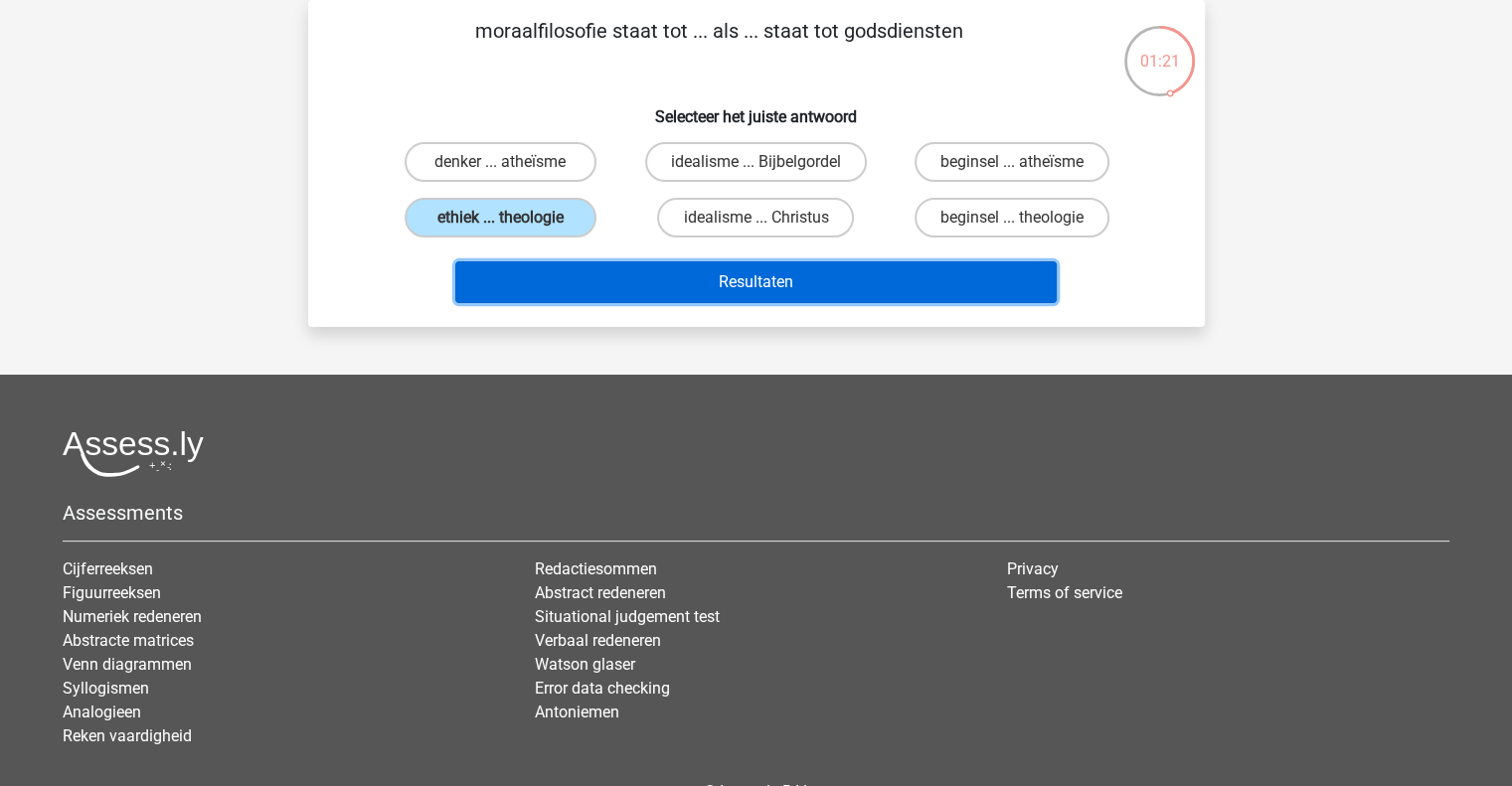 click on "Resultaten" at bounding box center (756, 282) 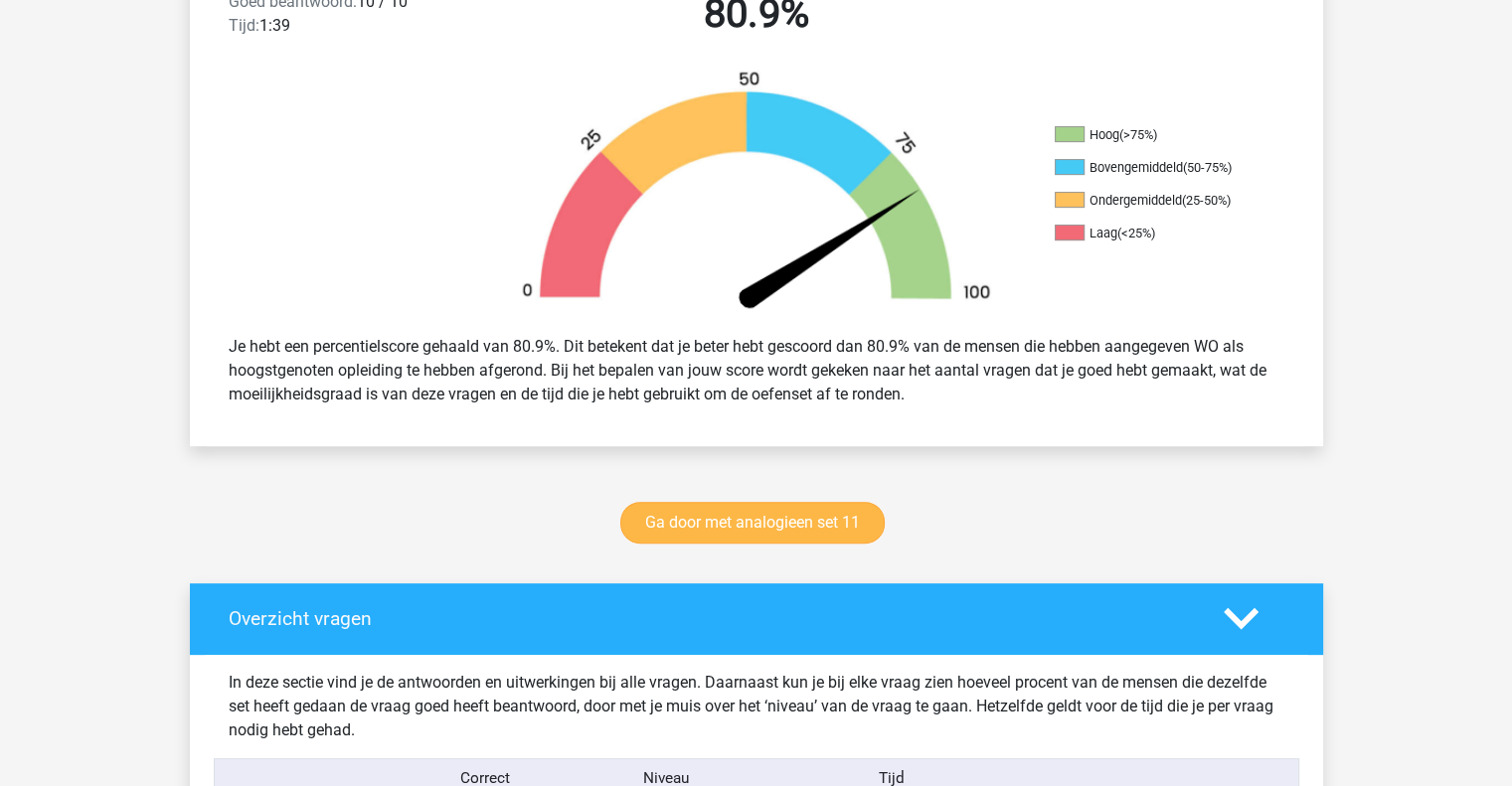 scroll, scrollTop: 501, scrollLeft: 0, axis: vertical 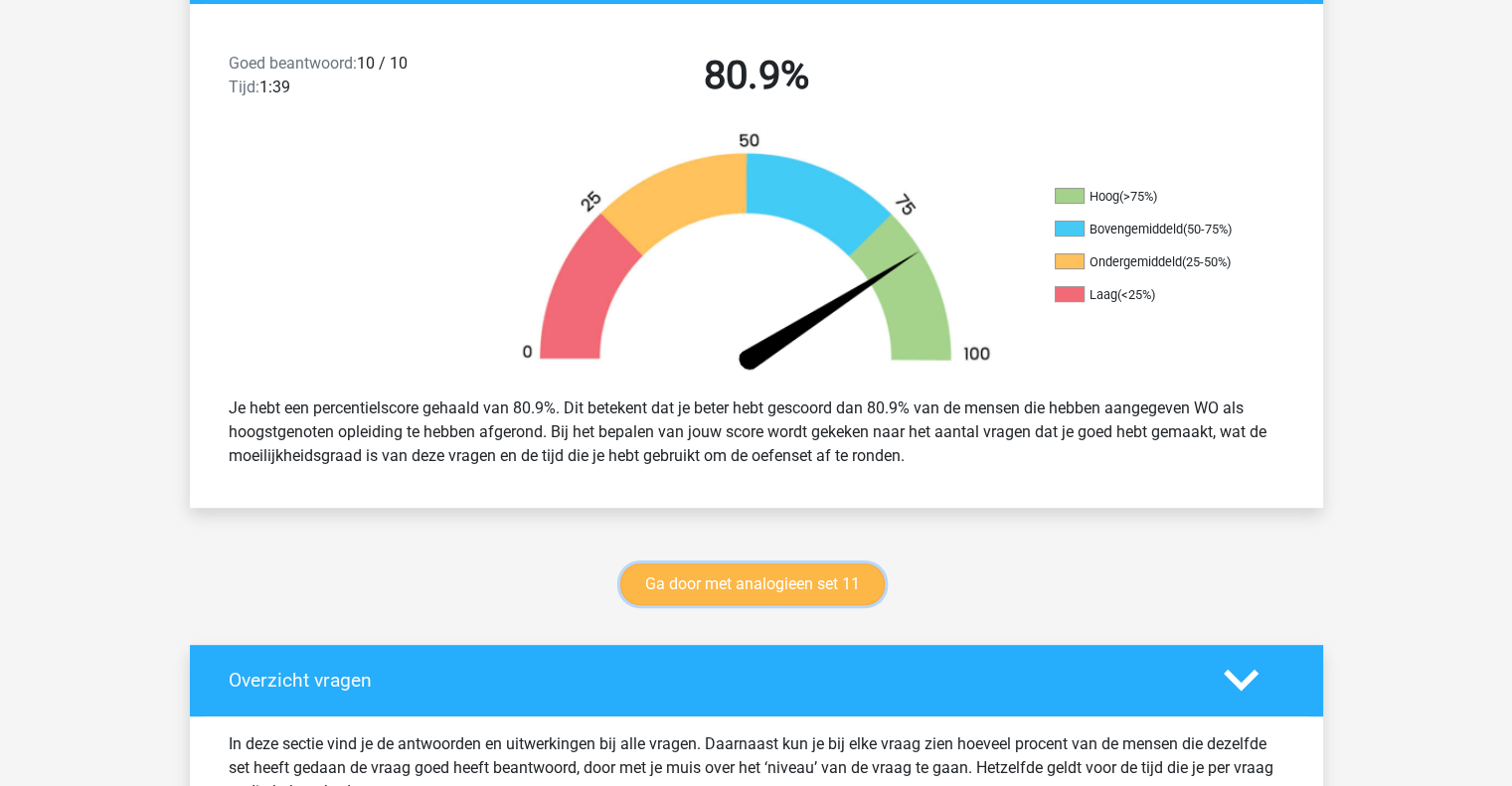 click on "Ga door met analogieen set 11" at bounding box center (753, 584) 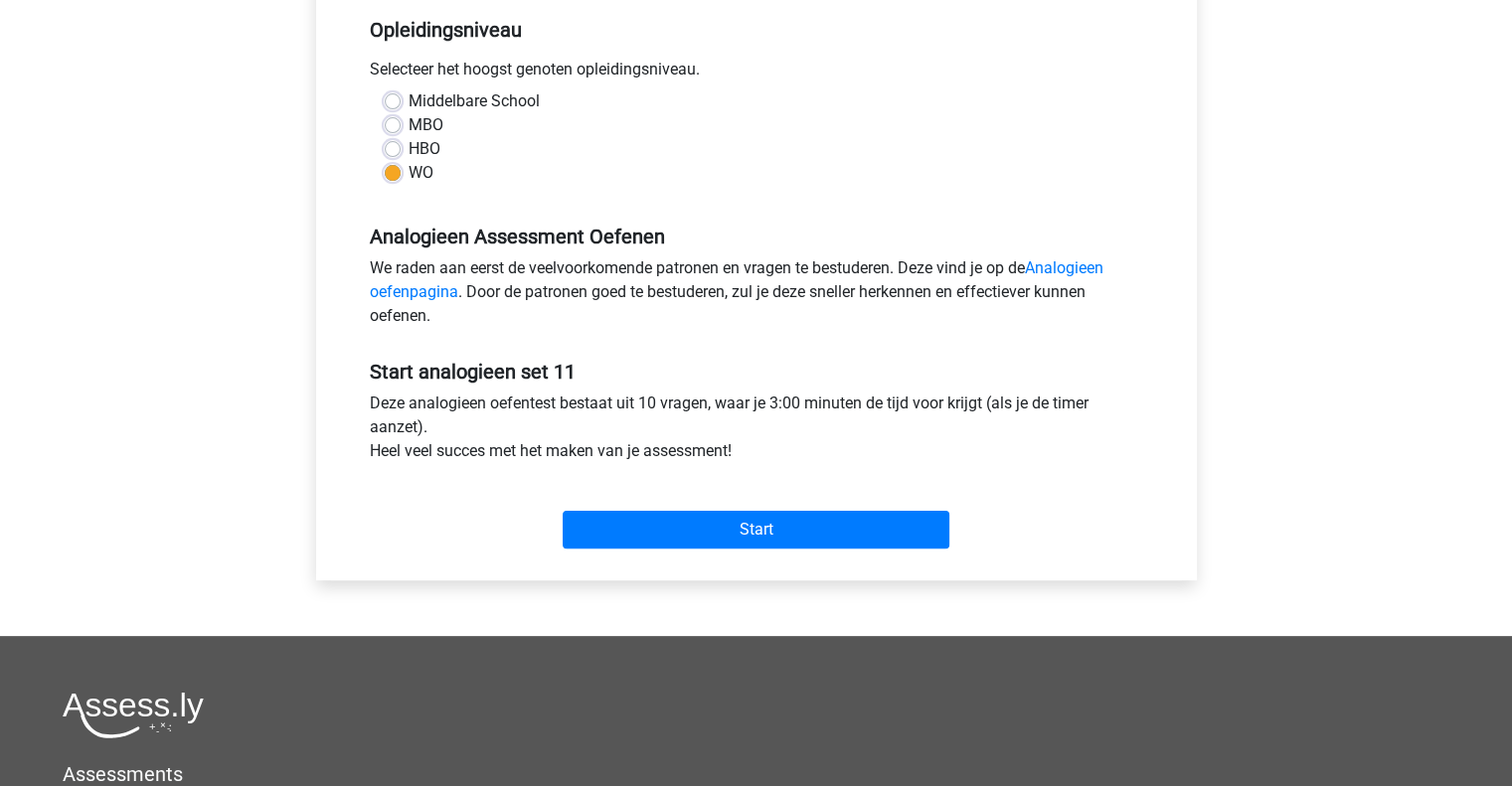 scroll, scrollTop: 485, scrollLeft: 0, axis: vertical 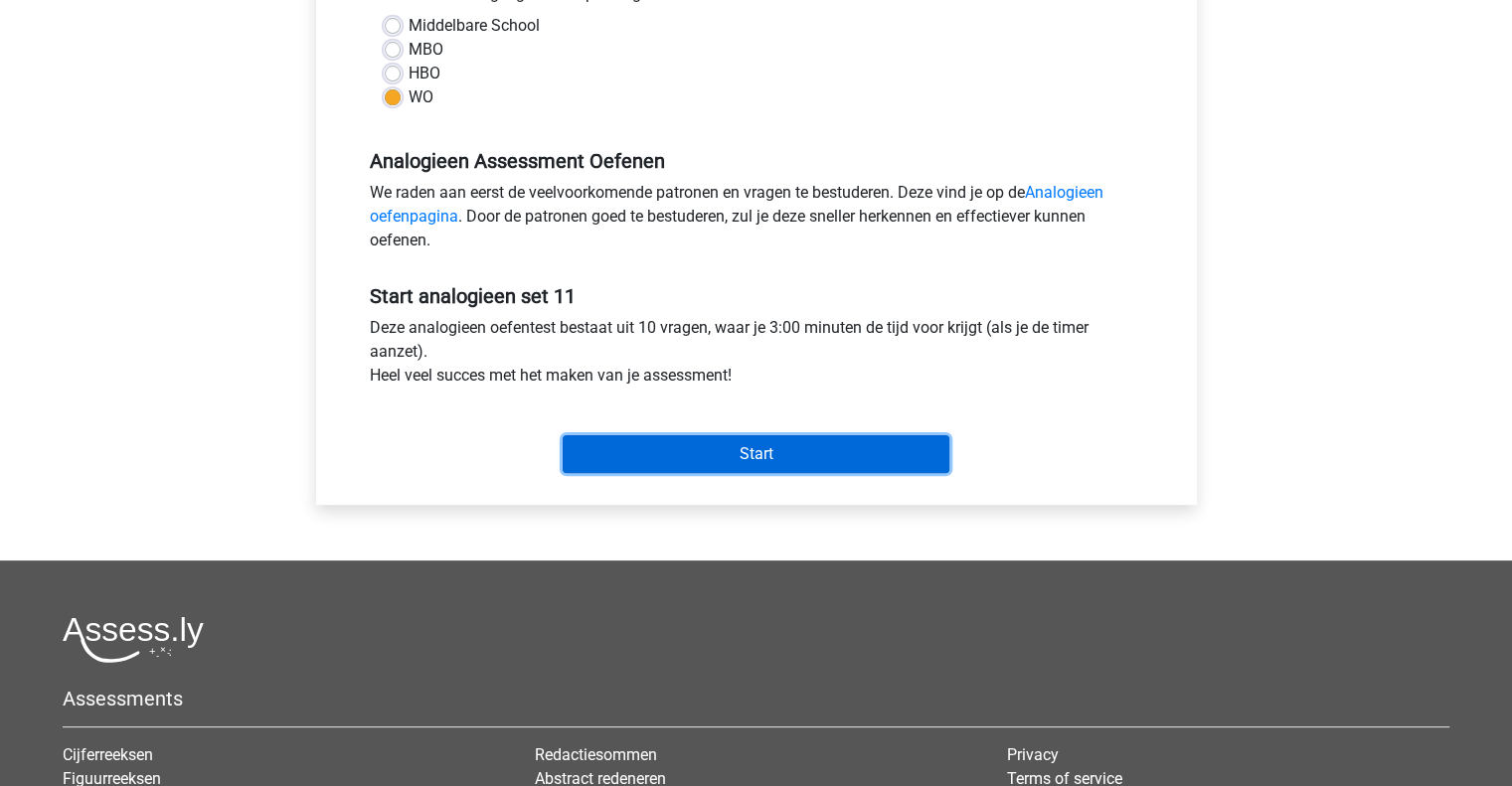click on "Start" at bounding box center [756, 454] 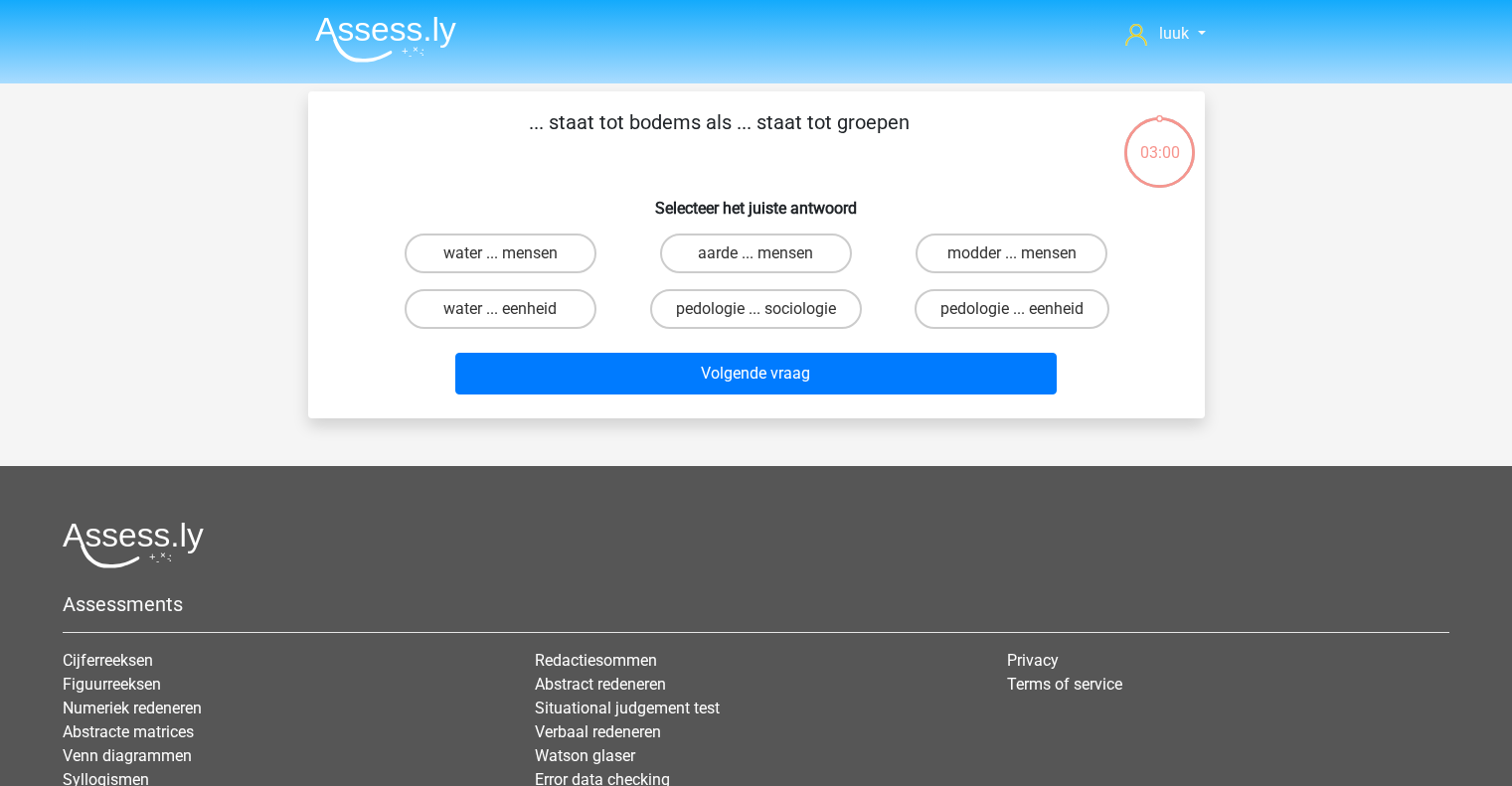 scroll, scrollTop: 0, scrollLeft: 0, axis: both 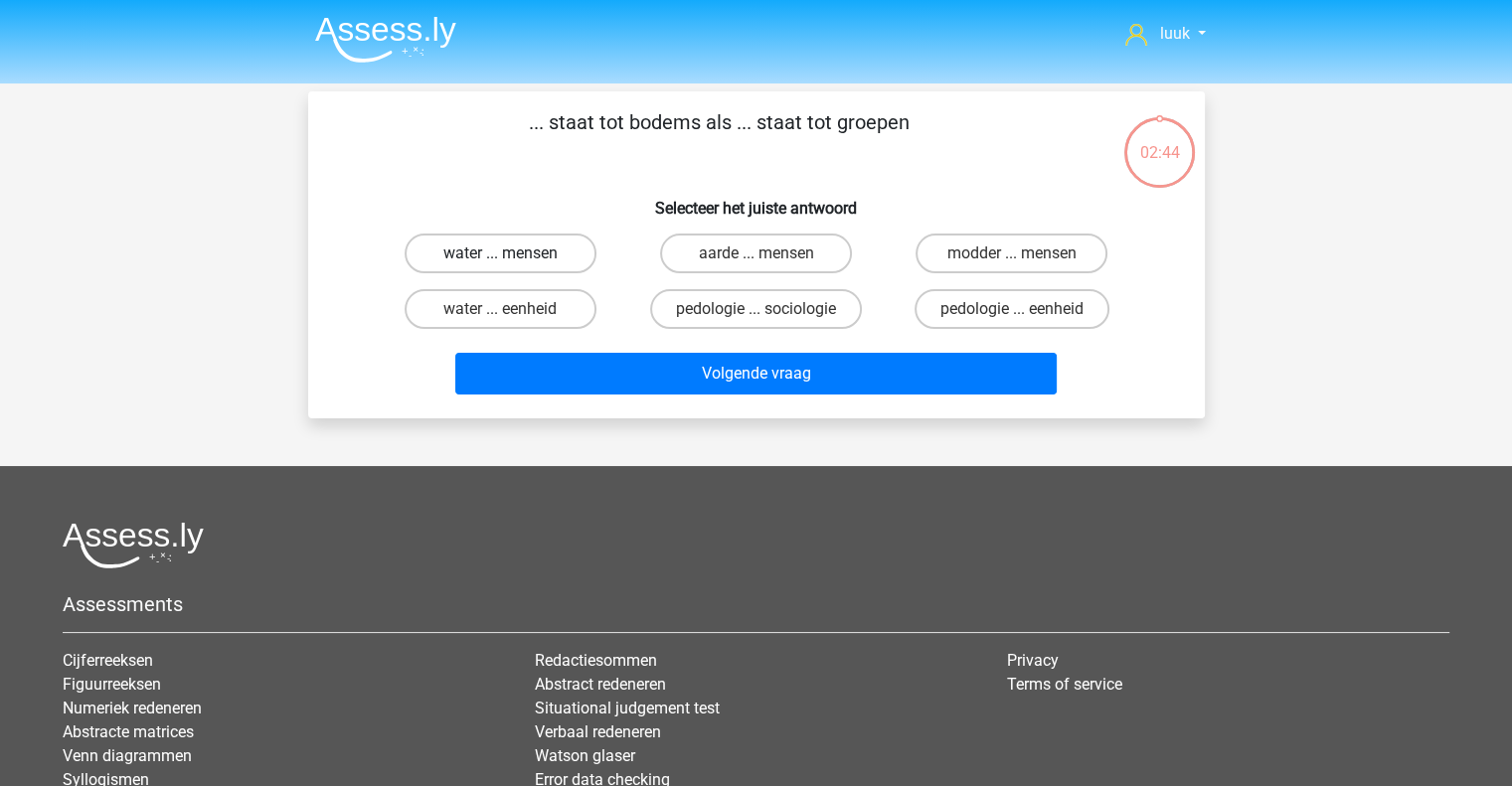 click on "water ... mensen" at bounding box center (500, 253) 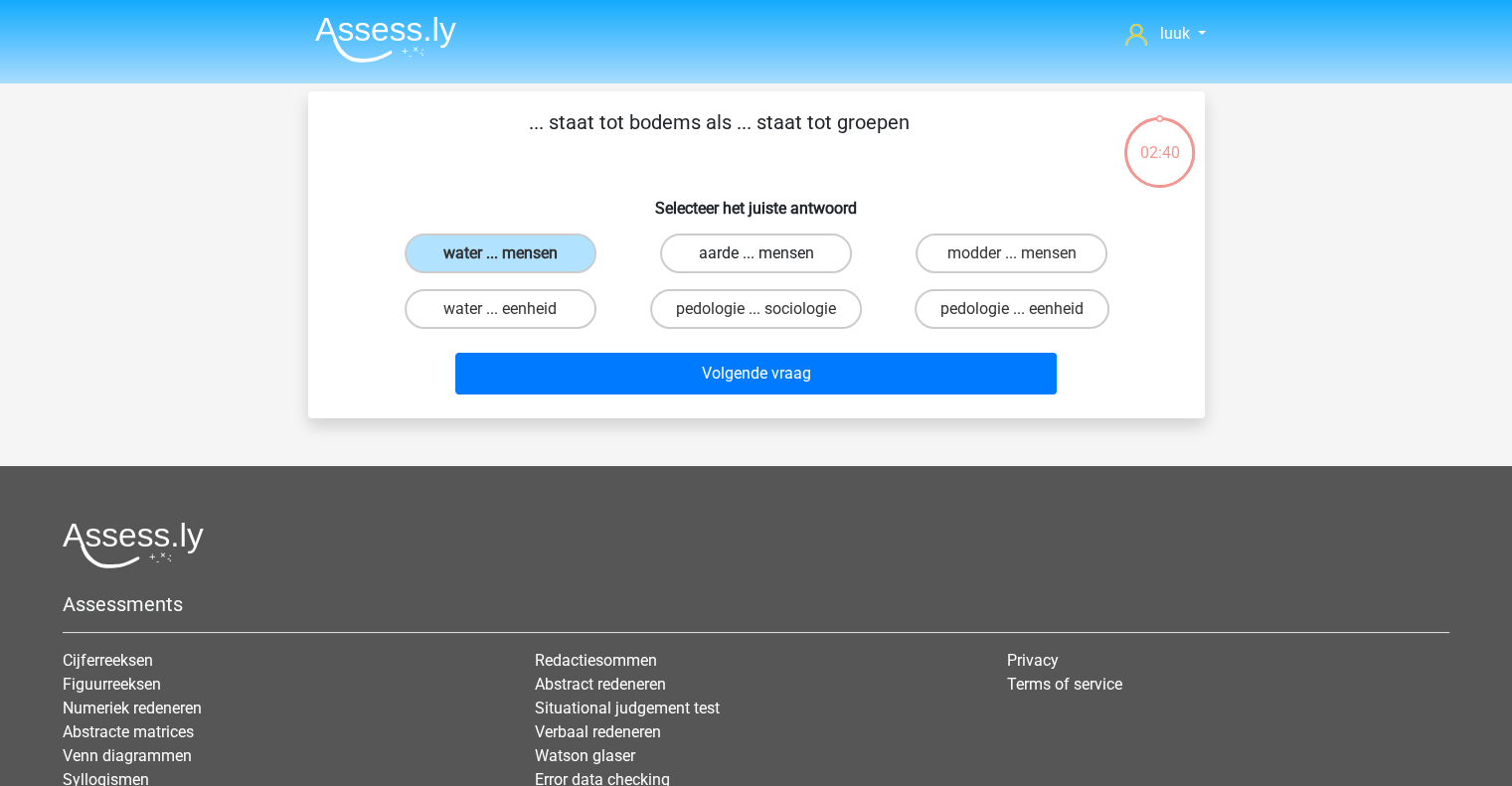 click on "aarde ... mensen" at bounding box center (756, 253) 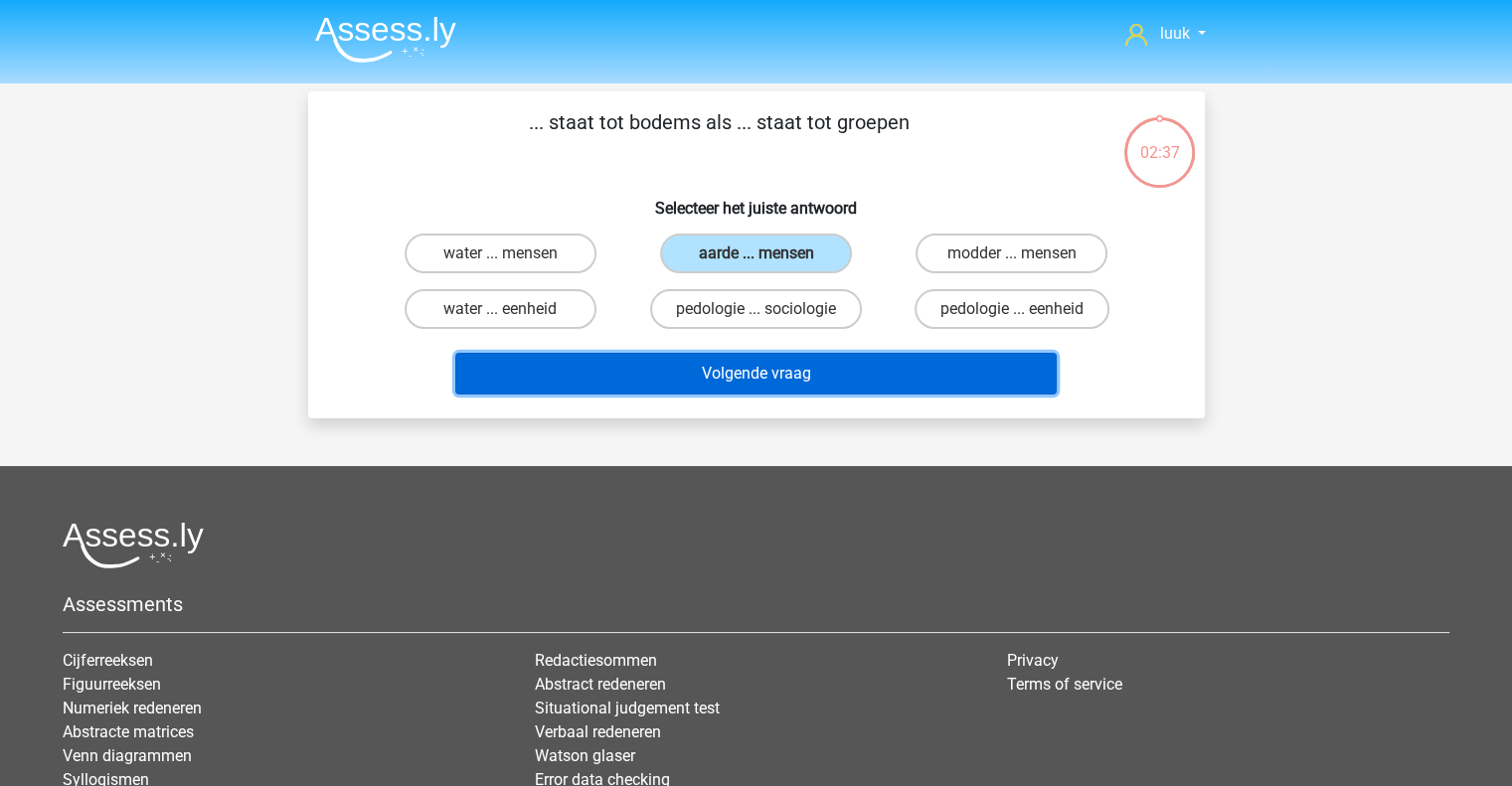 click on "Volgende vraag" at bounding box center (756, 374) 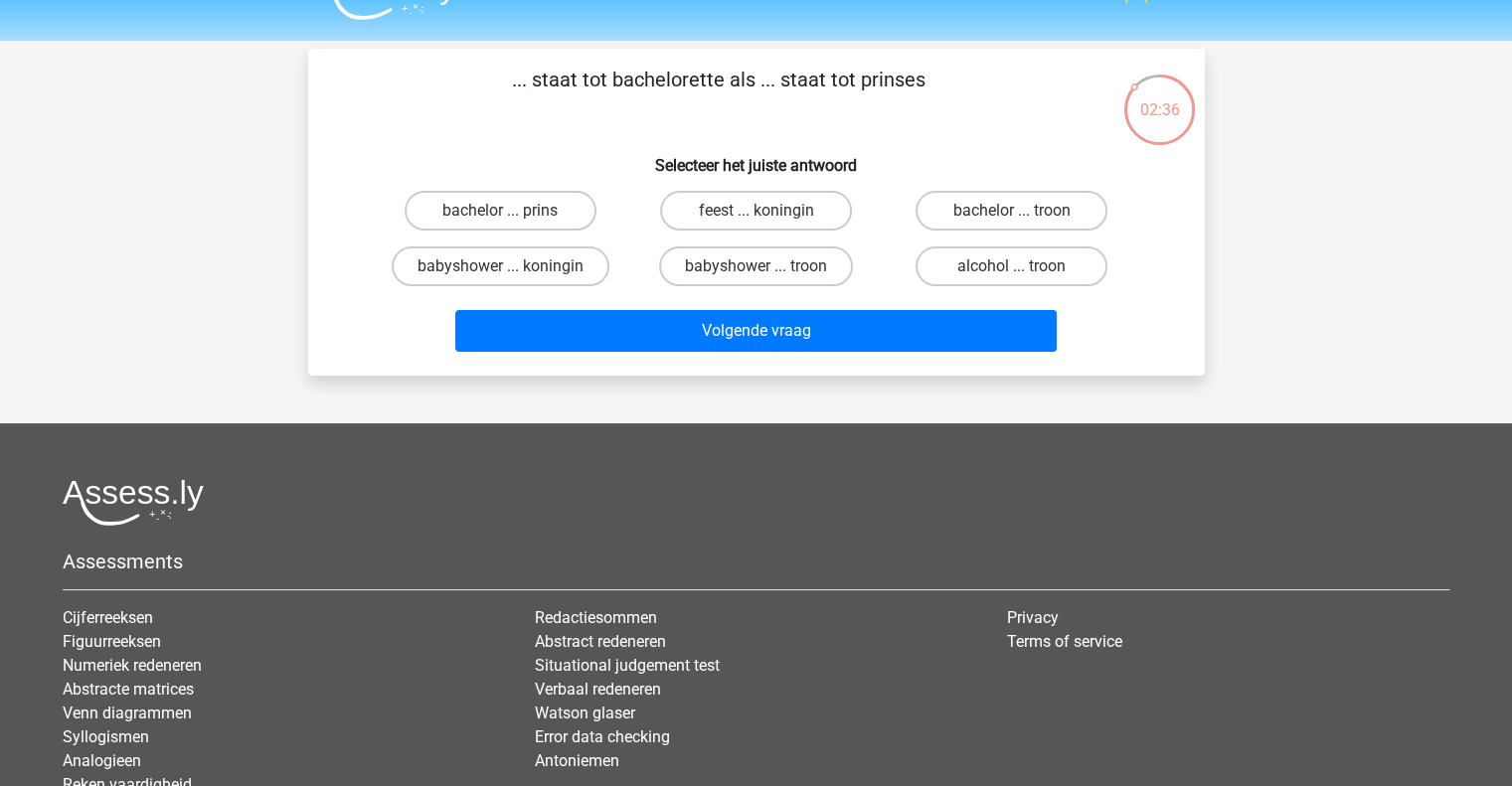 scroll, scrollTop: 19, scrollLeft: 0, axis: vertical 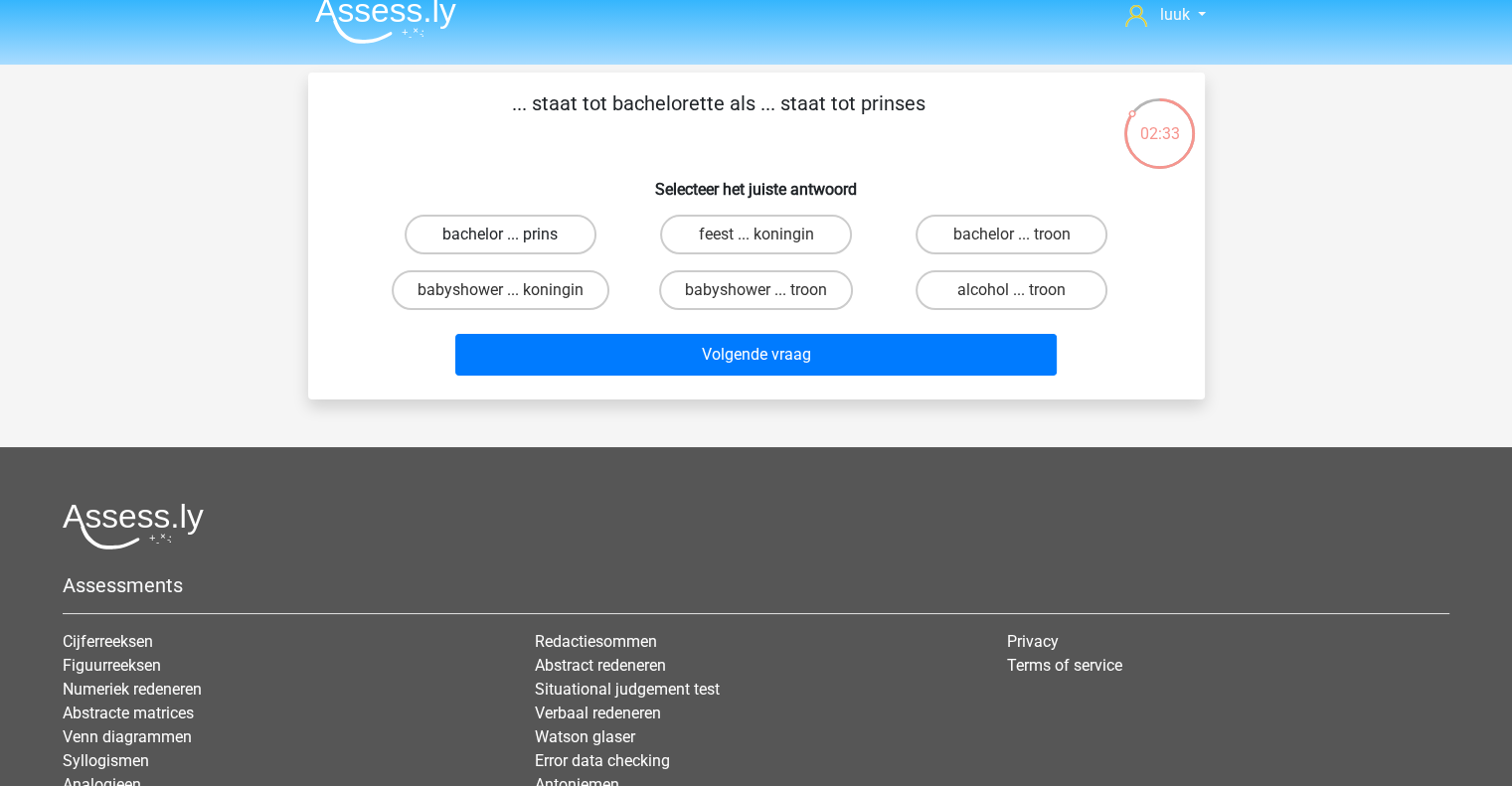 click on "bachelor ... prins" at bounding box center [500, 235] 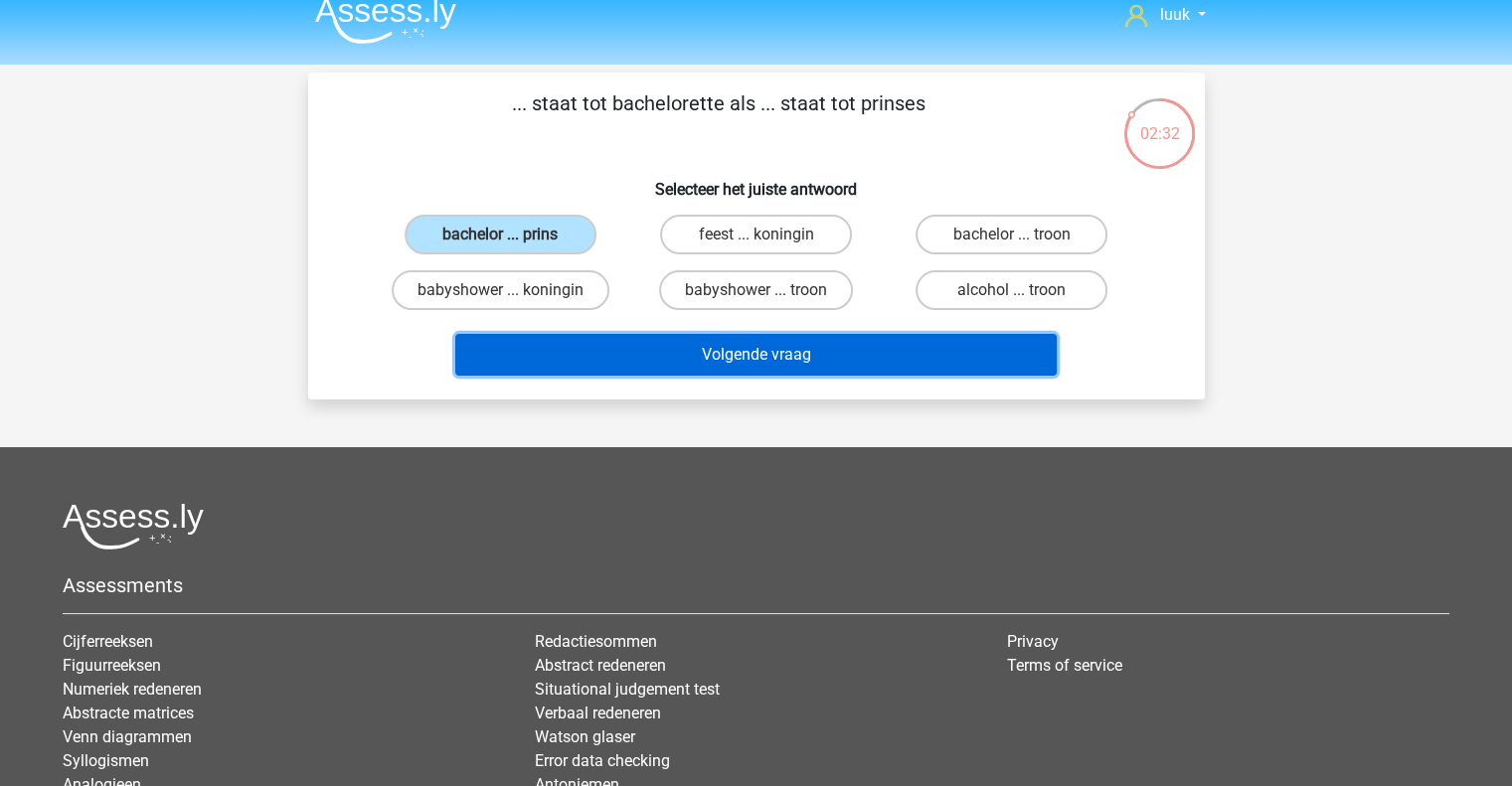click on "Volgende vraag" at bounding box center [756, 355] 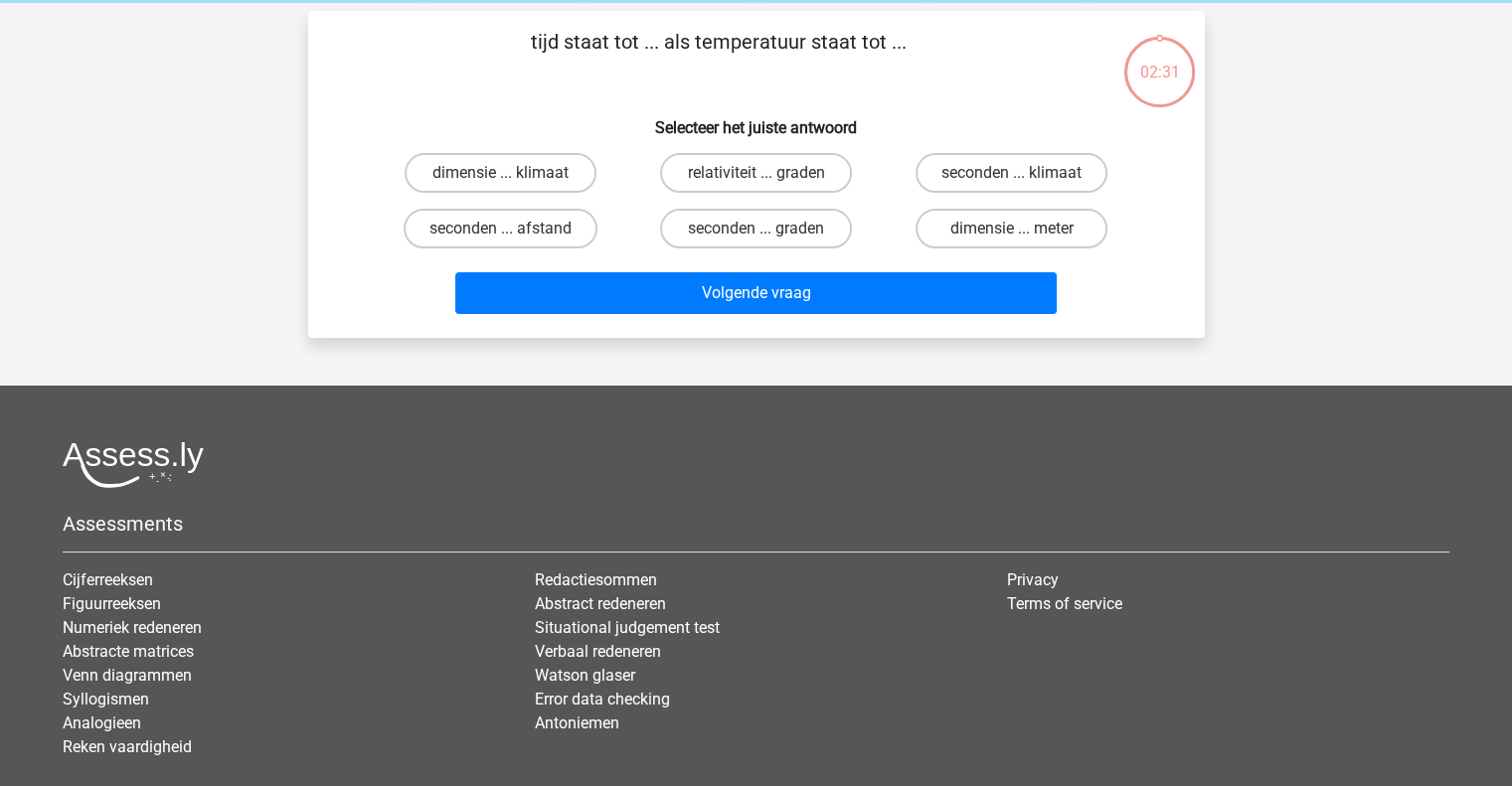 scroll, scrollTop: 91, scrollLeft: 0, axis: vertical 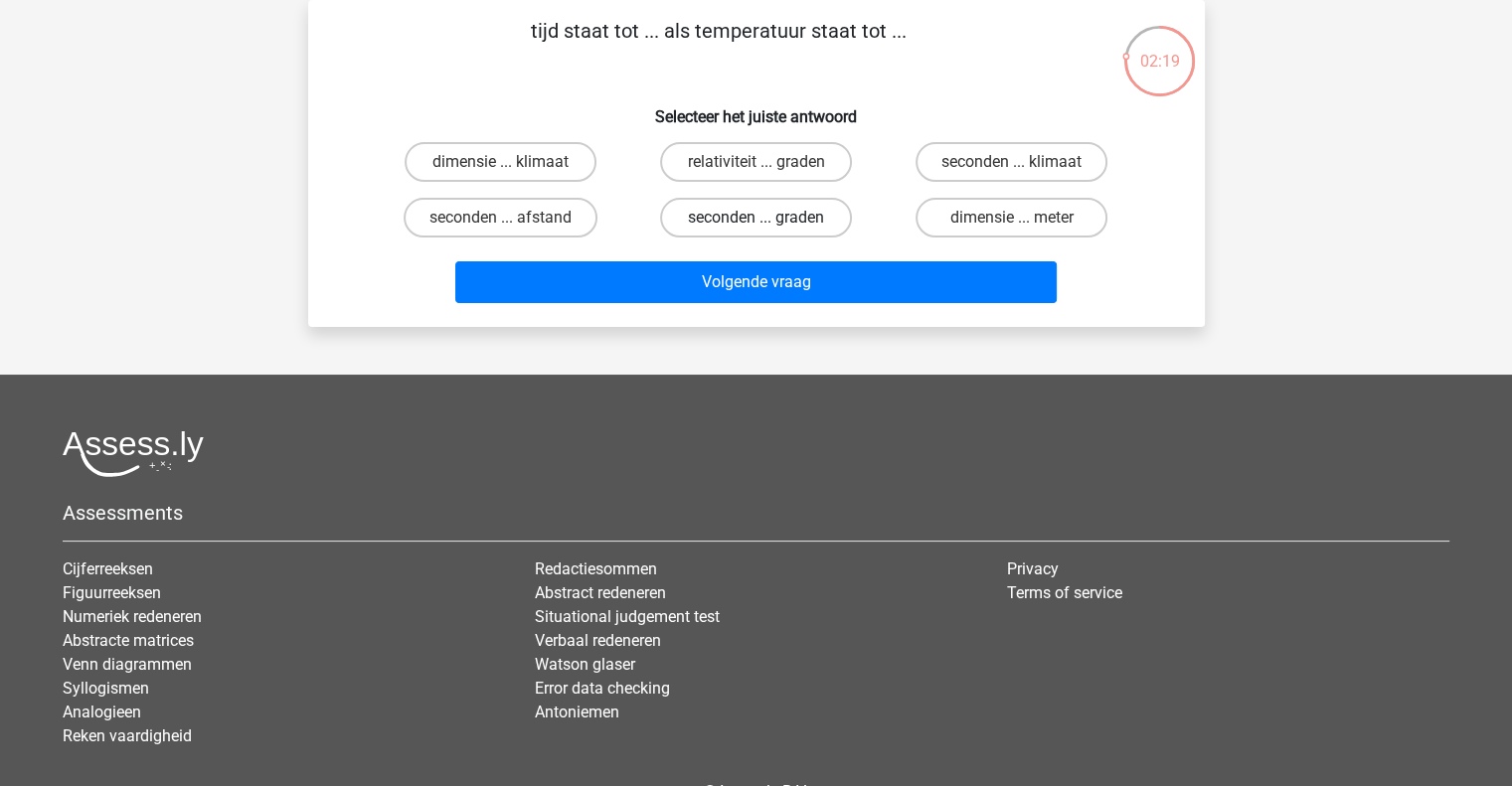 click on "seconden ... graden" at bounding box center (756, 218) 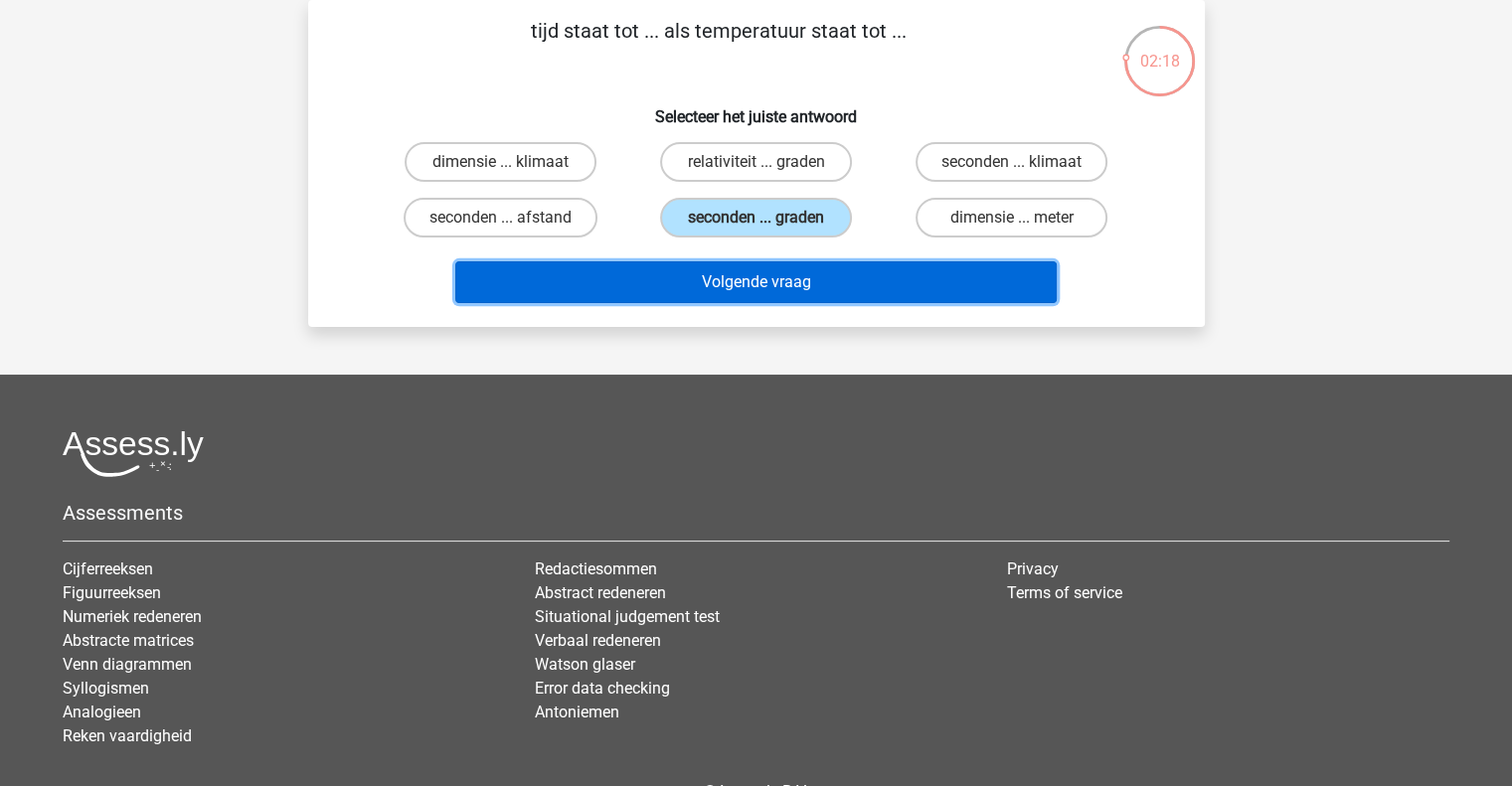 click on "Volgende vraag" at bounding box center (756, 282) 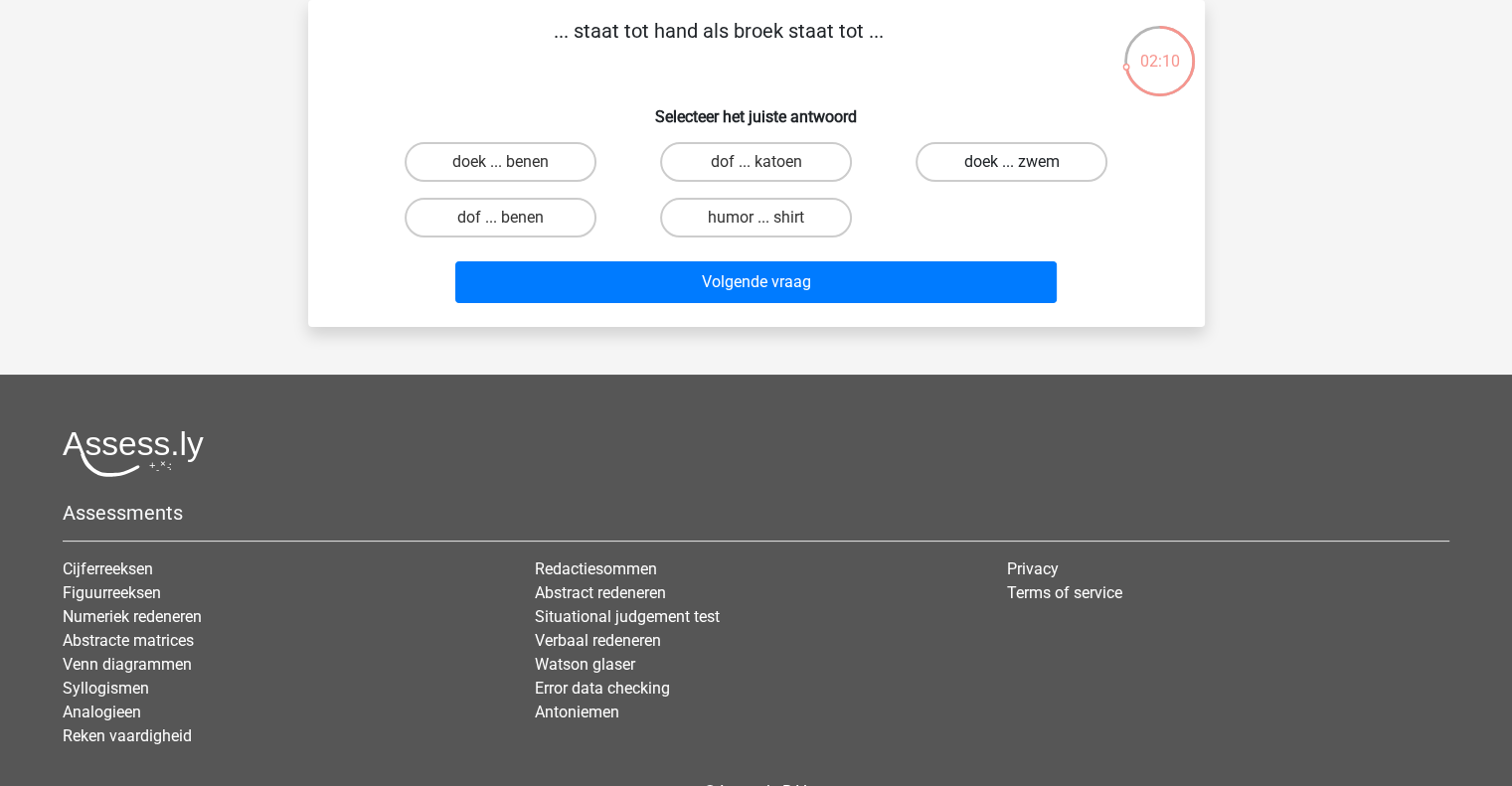 click on "doek ... zwem" at bounding box center (1011, 162) 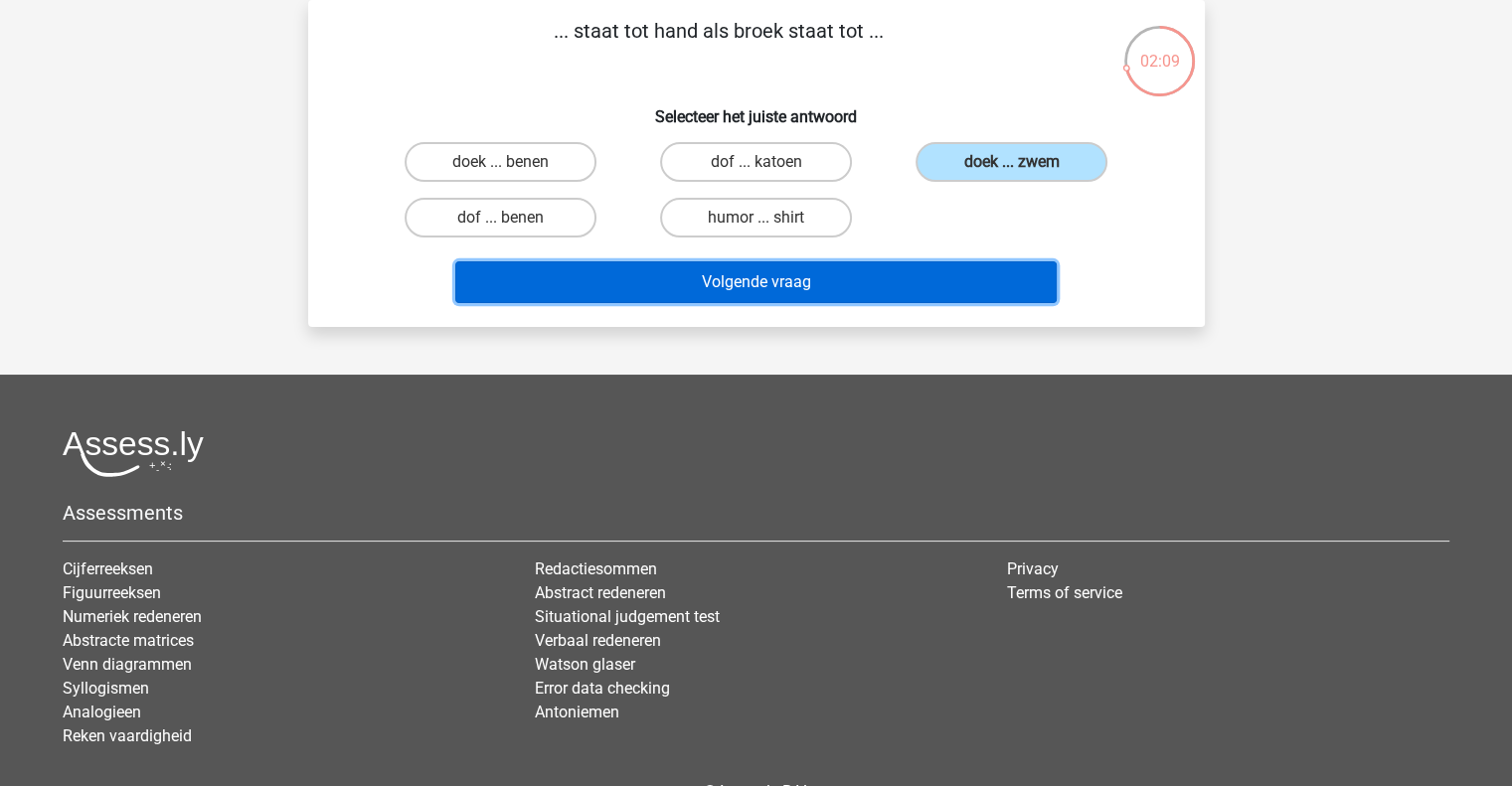 click on "Volgende vraag" at bounding box center (756, 282) 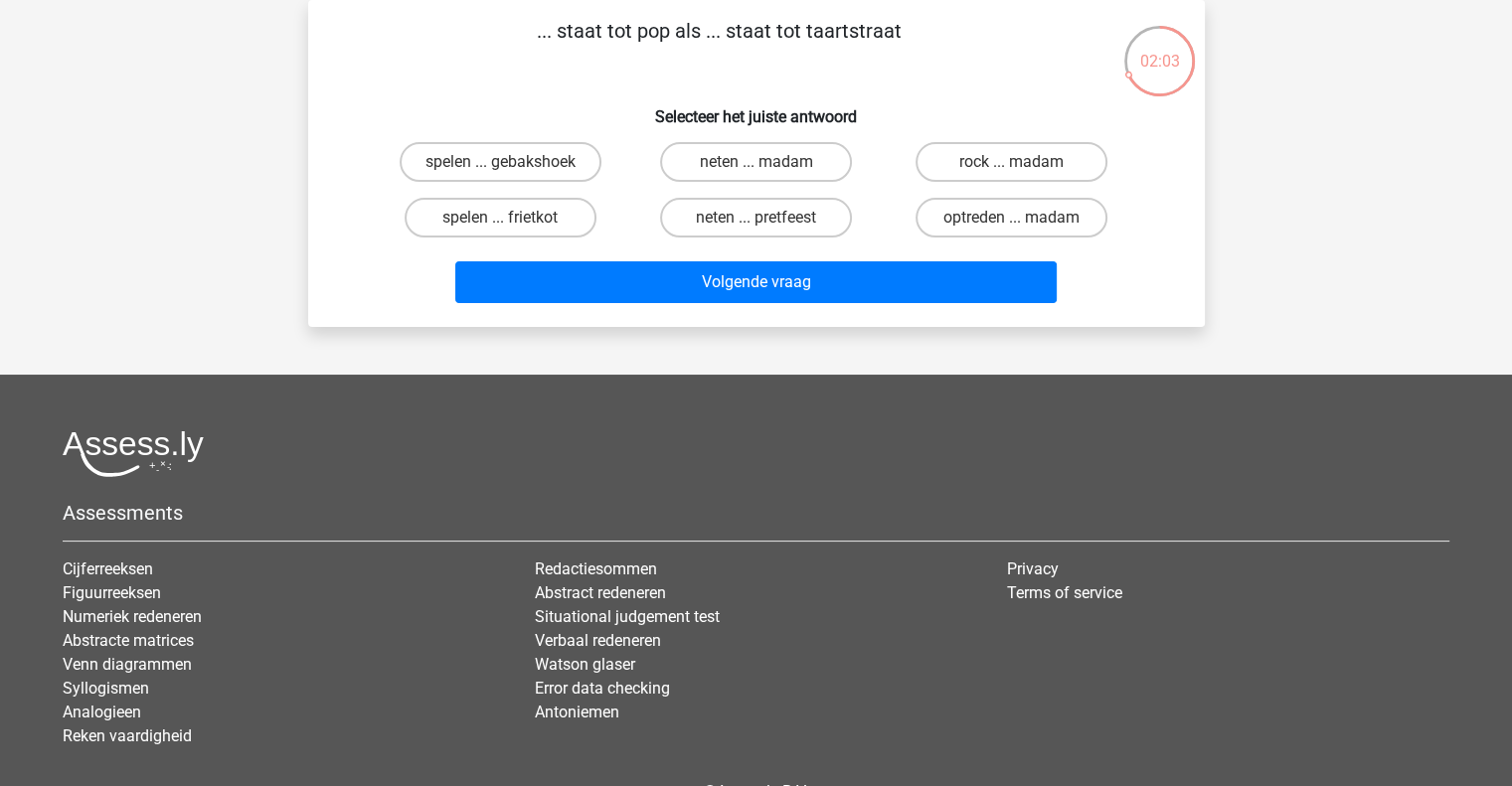 click on "Selecteer het juiste antwoord" at bounding box center (756, 108) 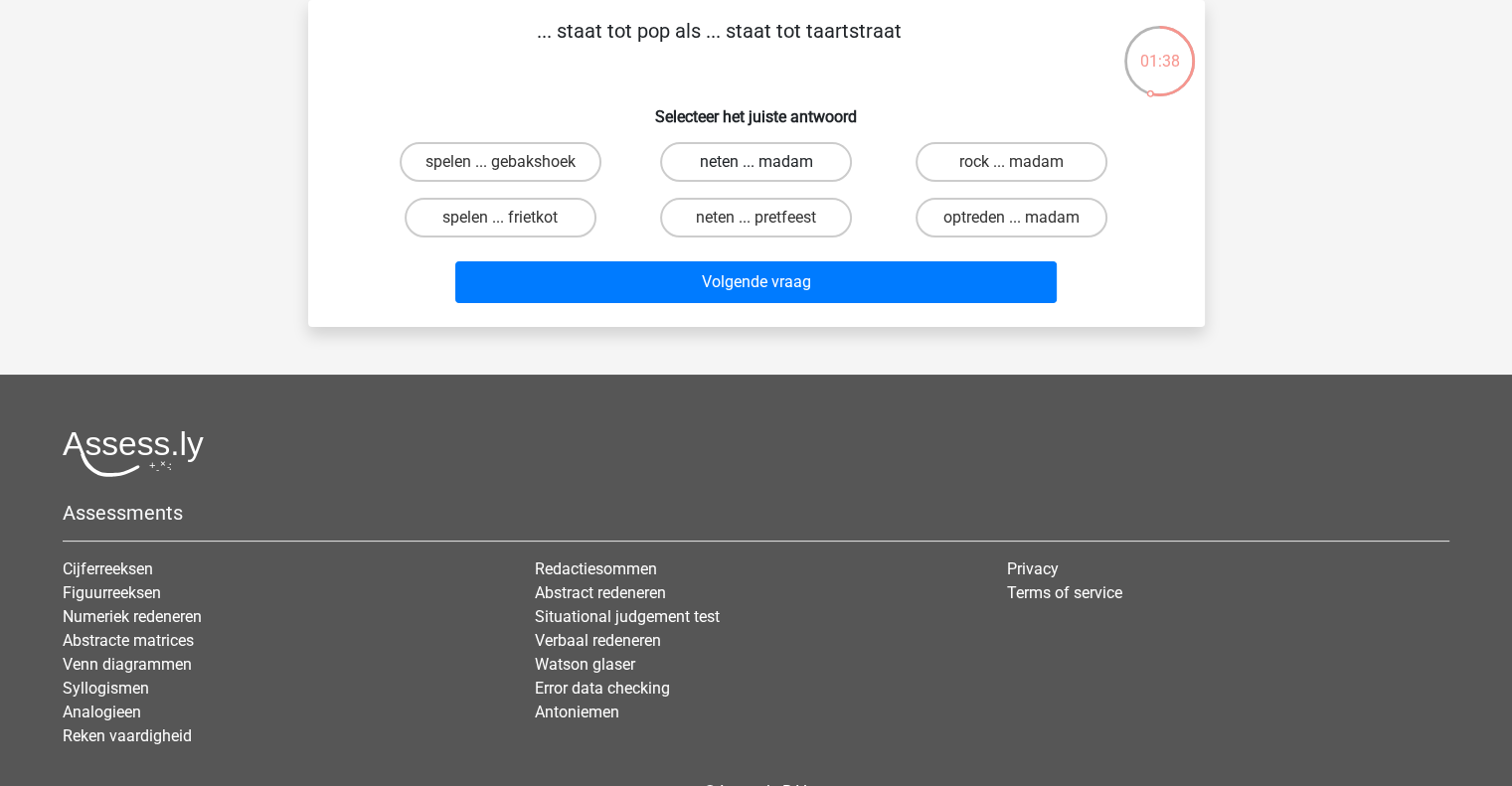 click on "neten ... madam" at bounding box center [756, 162] 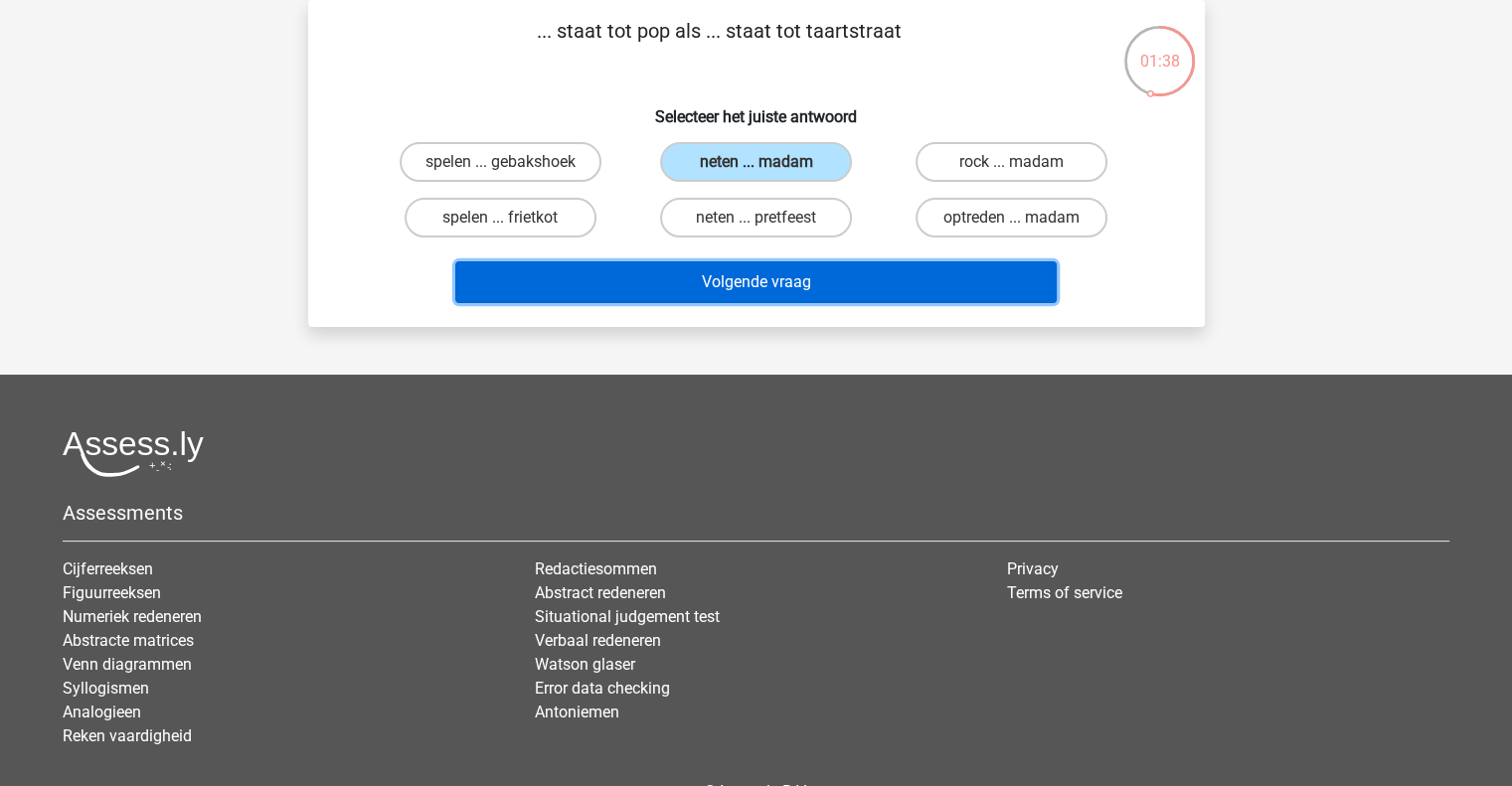 click on "Volgende vraag" at bounding box center [756, 282] 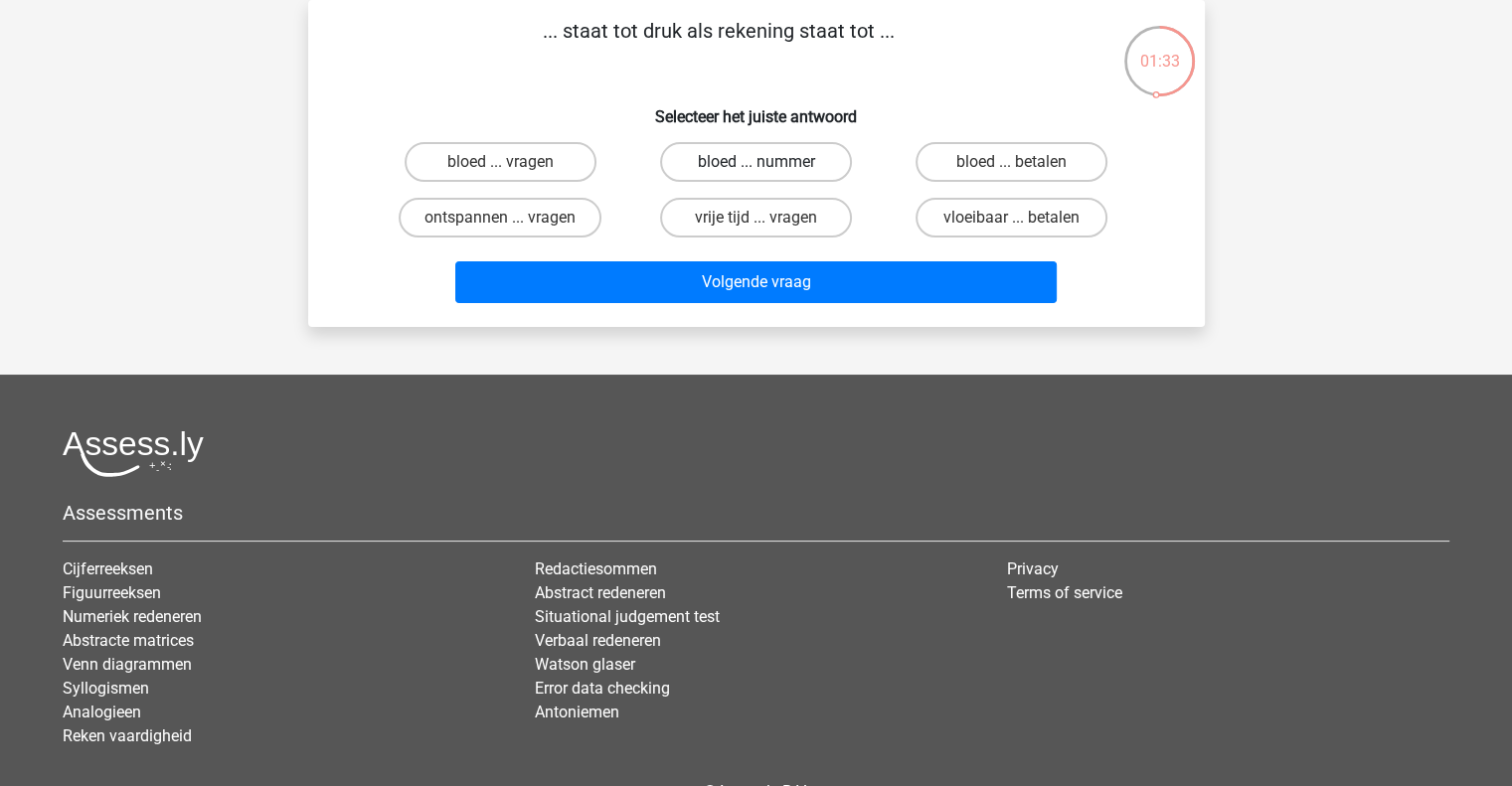 click on "bloed ... nummer" at bounding box center [756, 162] 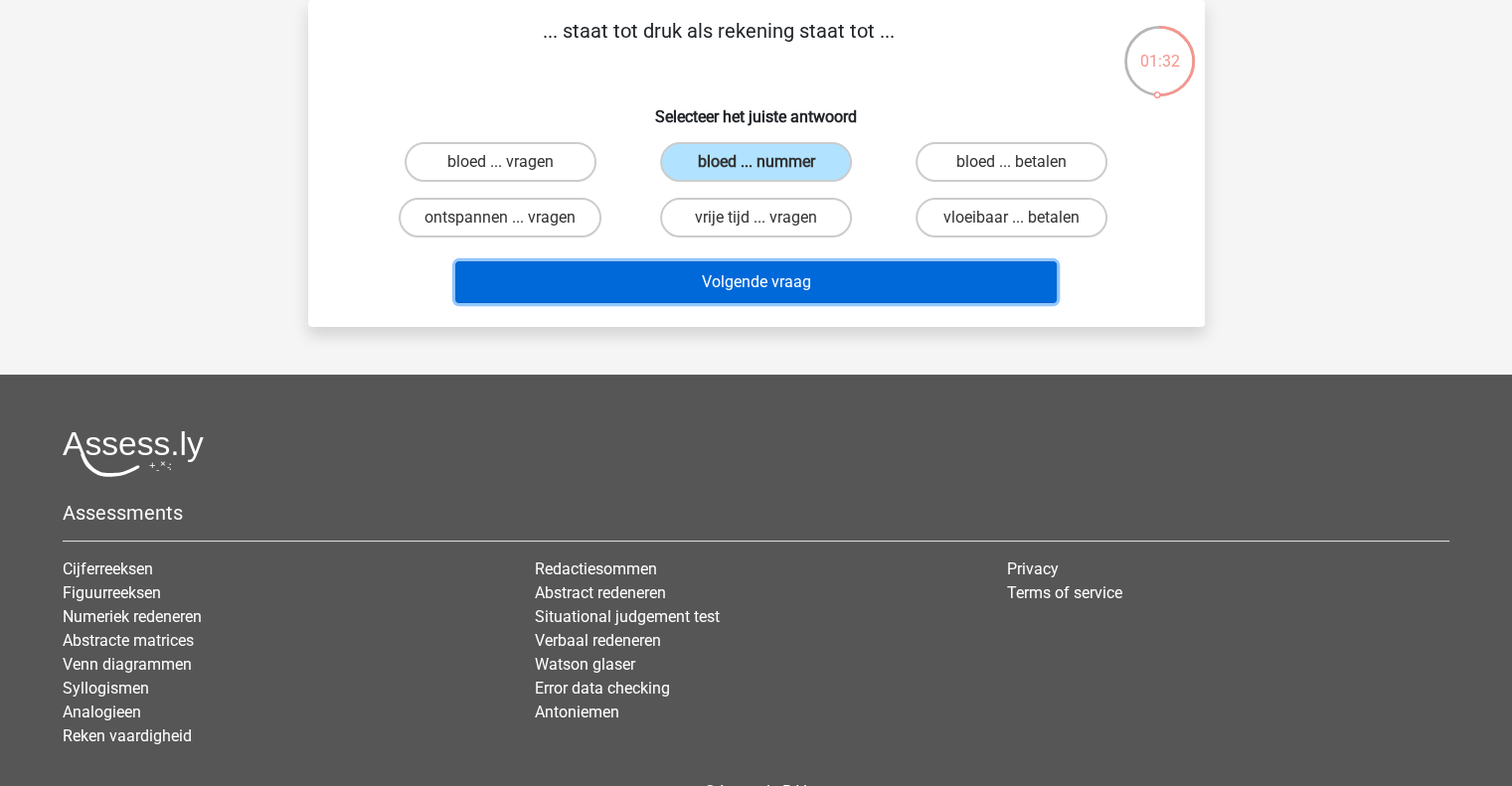 click on "Volgende vraag" at bounding box center [756, 282] 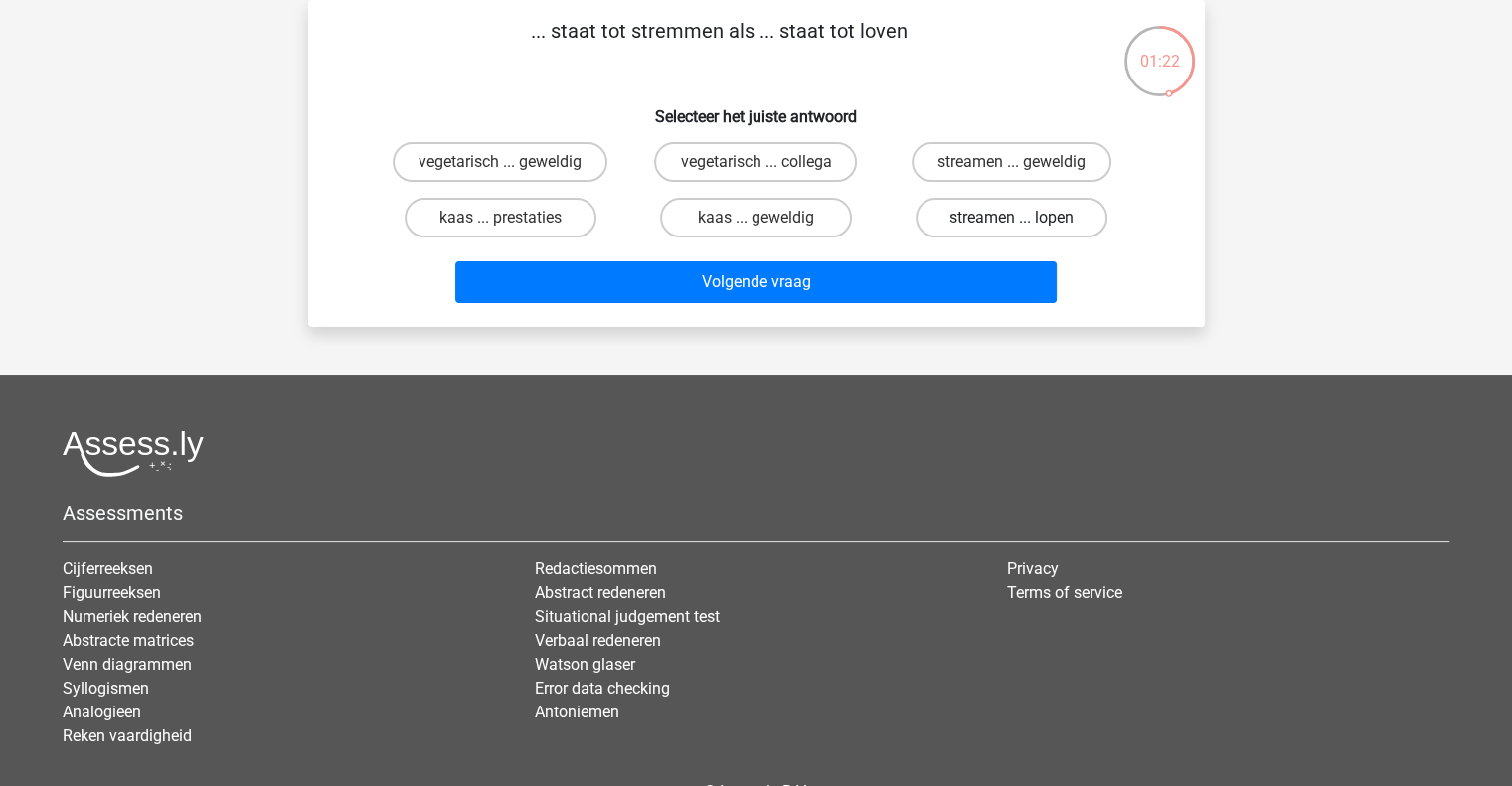 click on "streamen ... lopen" at bounding box center [1011, 218] 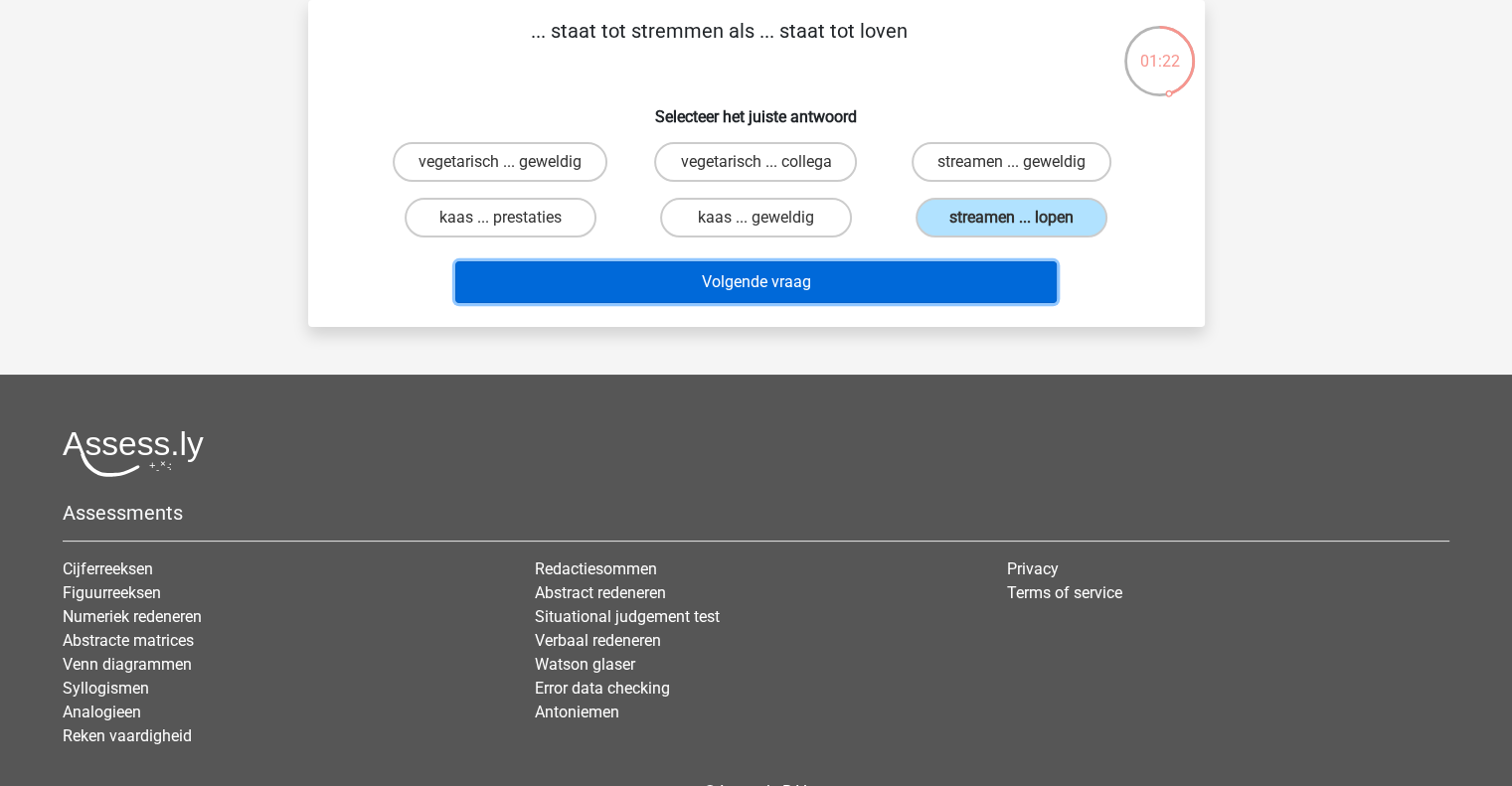 click on "Volgende vraag" at bounding box center [756, 282] 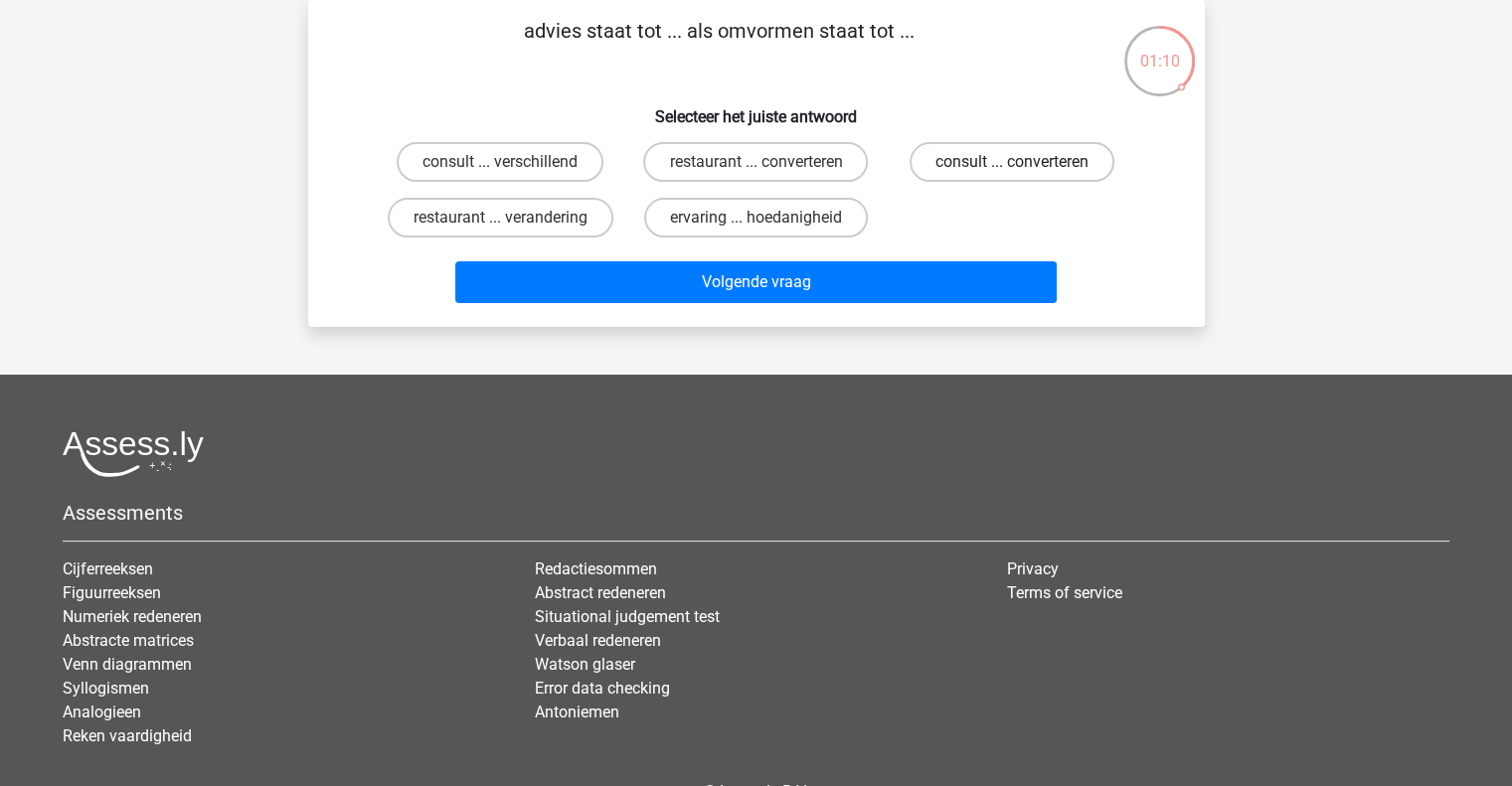 click on "consult ... converteren" at bounding box center (1012, 162) 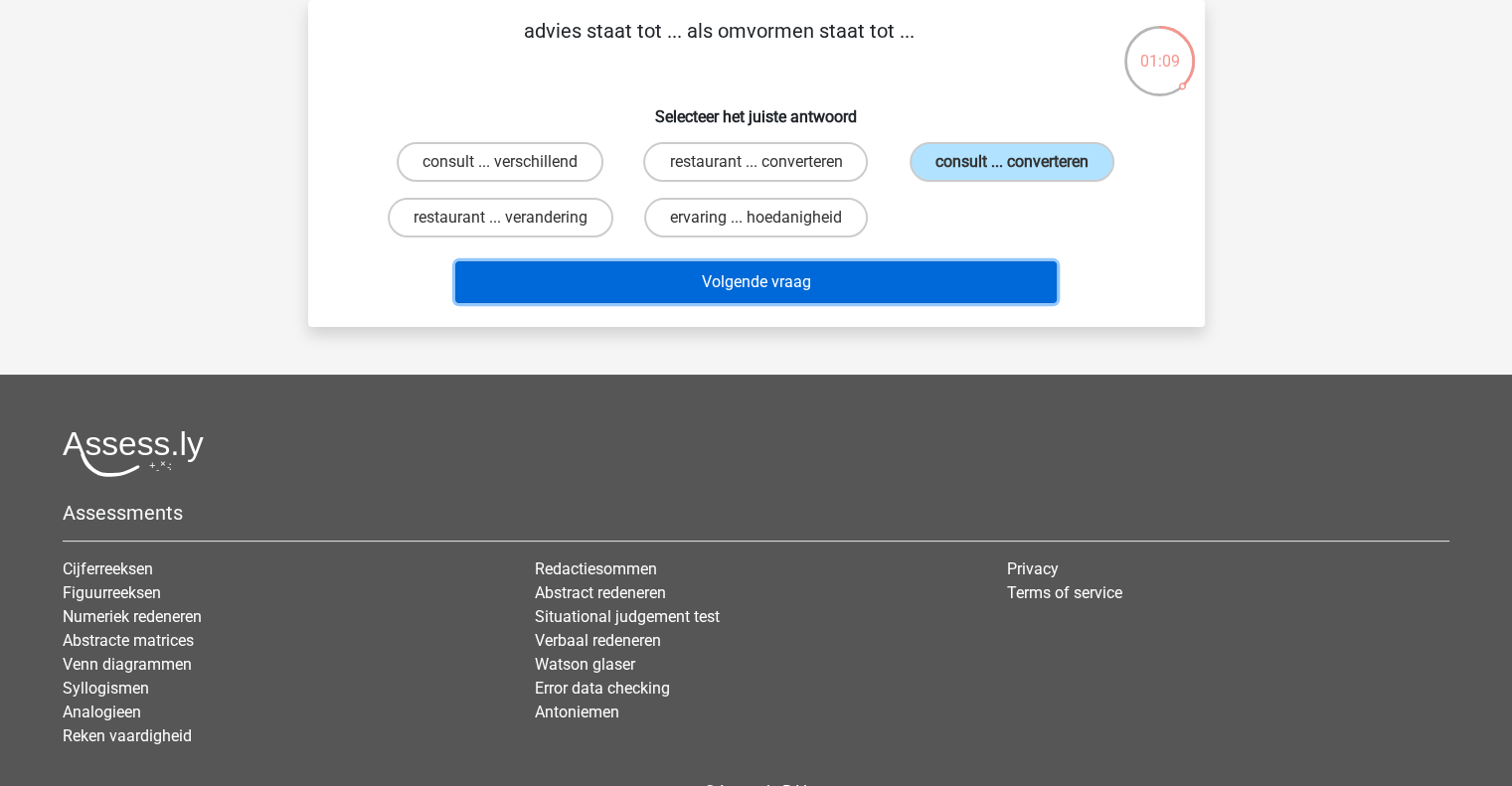 click on "Volgende vraag" at bounding box center (756, 282) 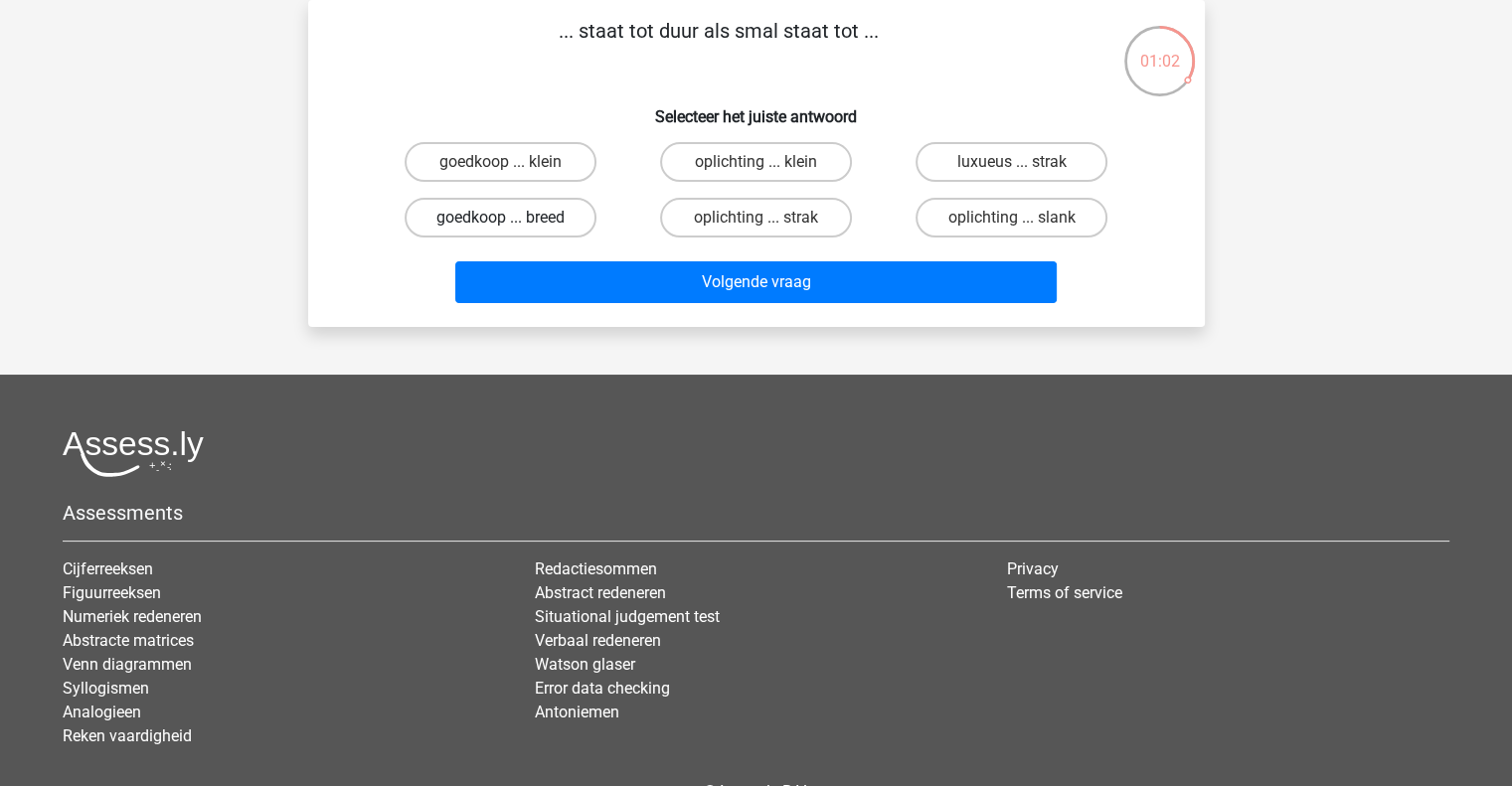 click on "goedkoop ... breed" at bounding box center [500, 218] 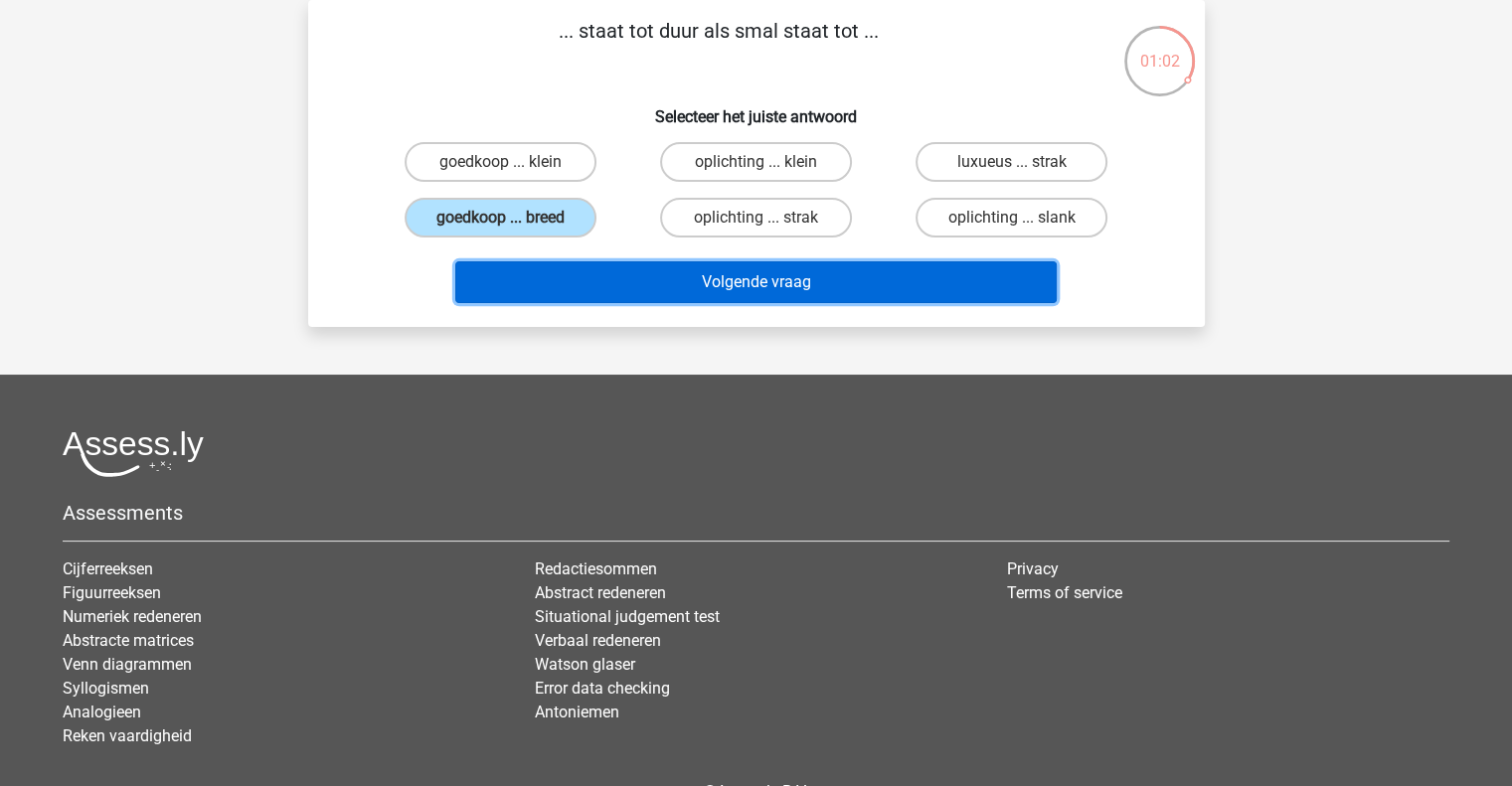 click on "Volgende vraag" at bounding box center (756, 282) 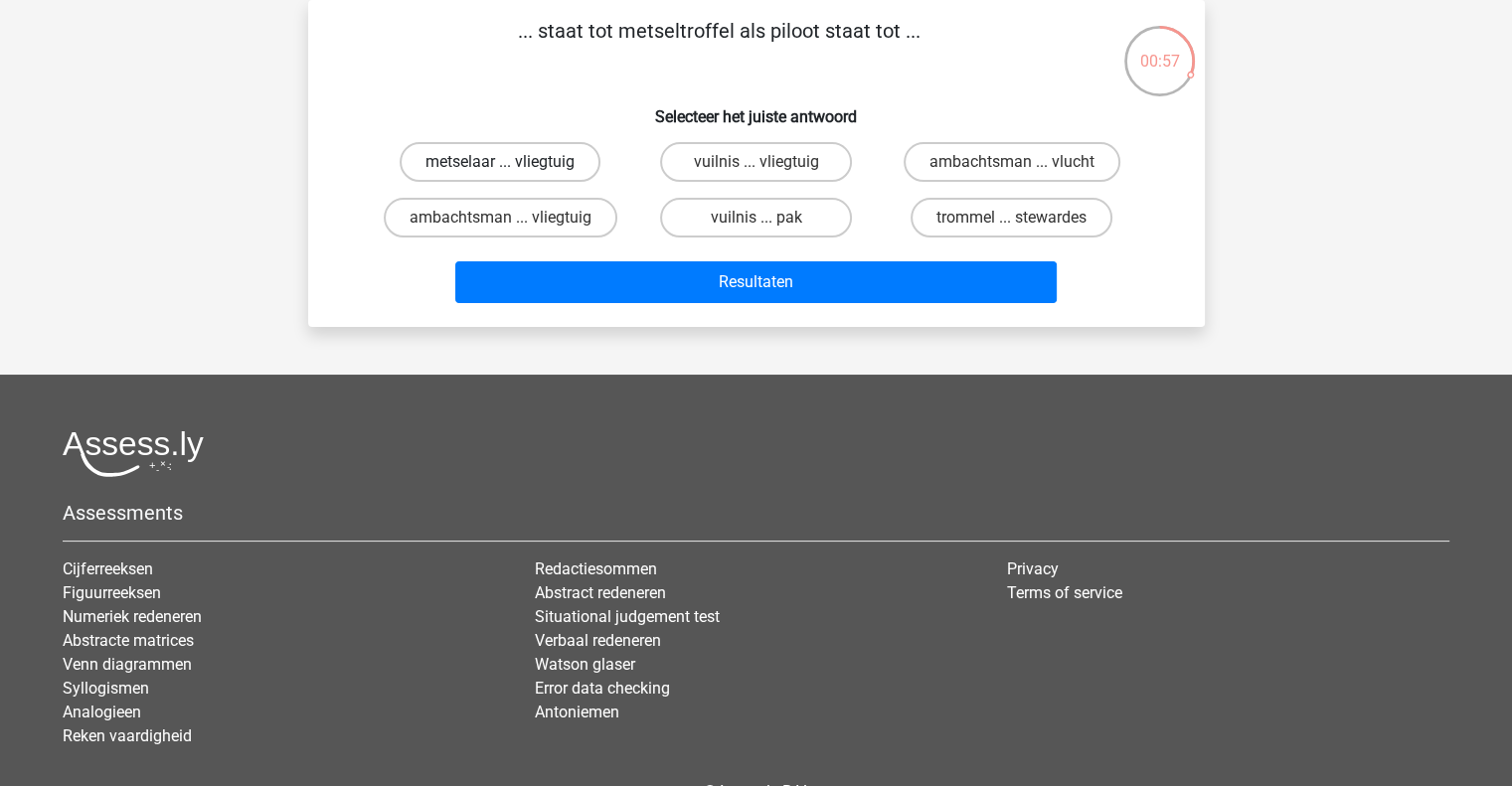 click on "metselaar ... vliegtuig" at bounding box center [500, 162] 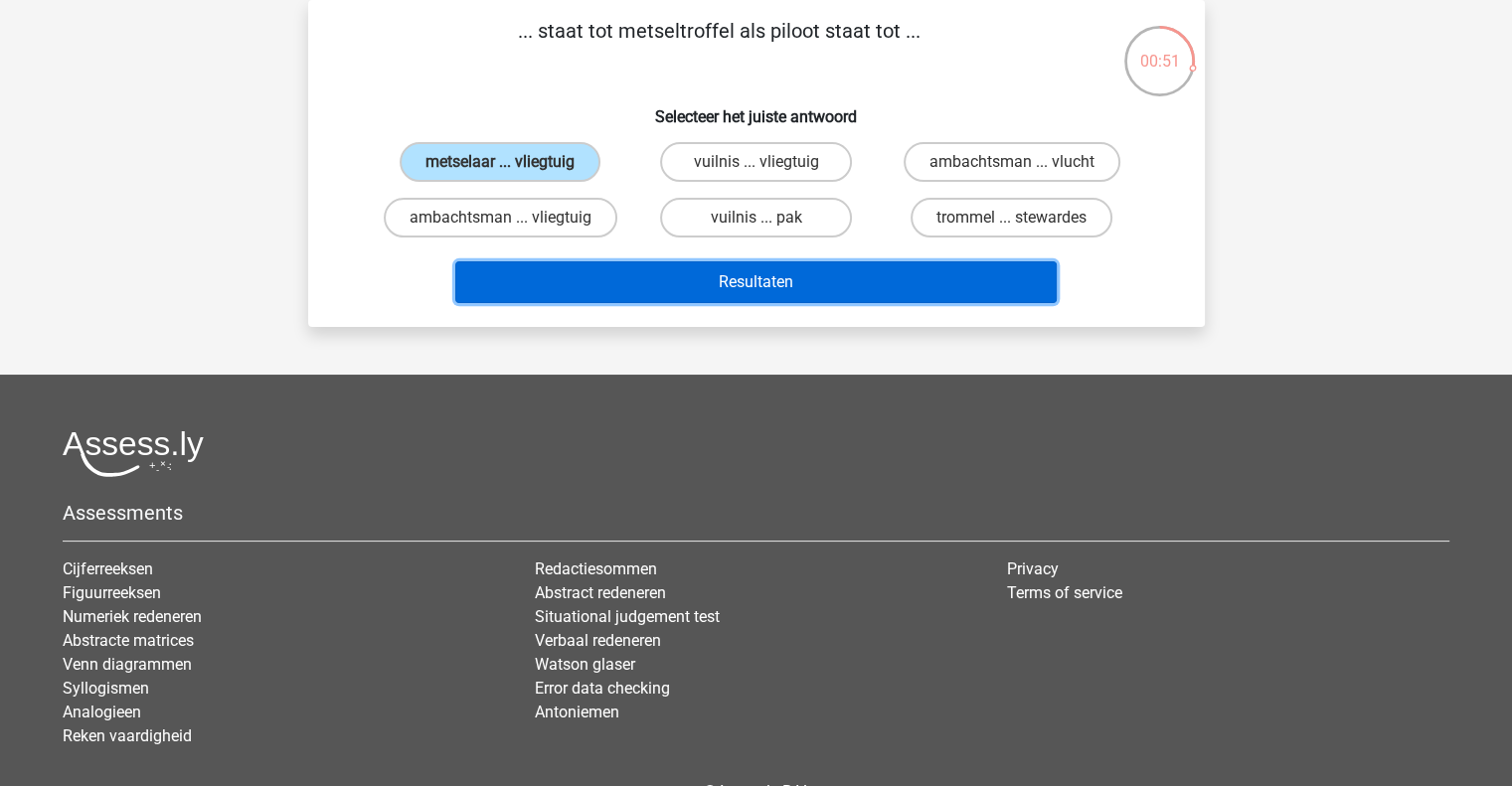 click on "Resultaten" at bounding box center [756, 282] 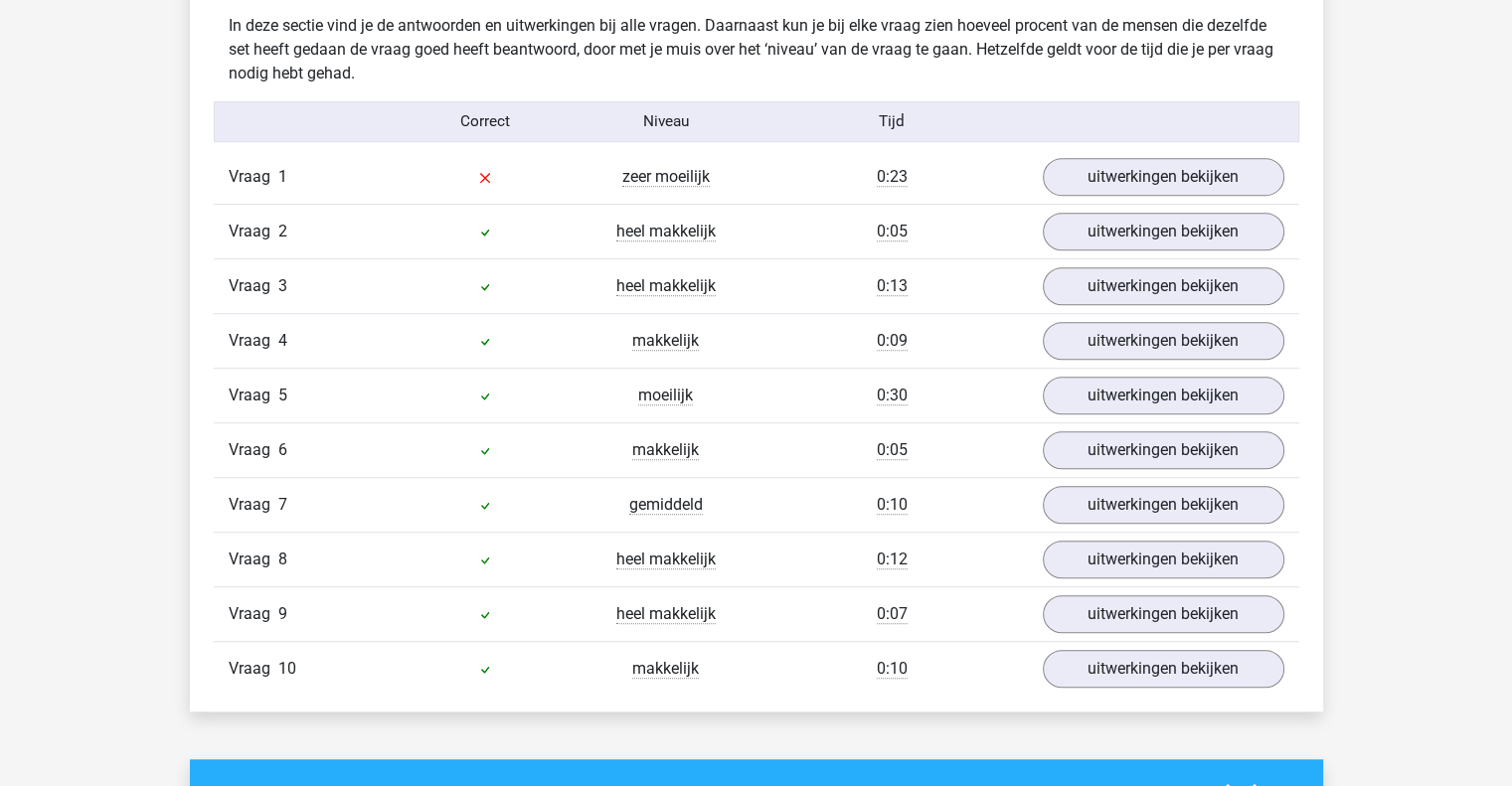 scroll, scrollTop: 1220, scrollLeft: 0, axis: vertical 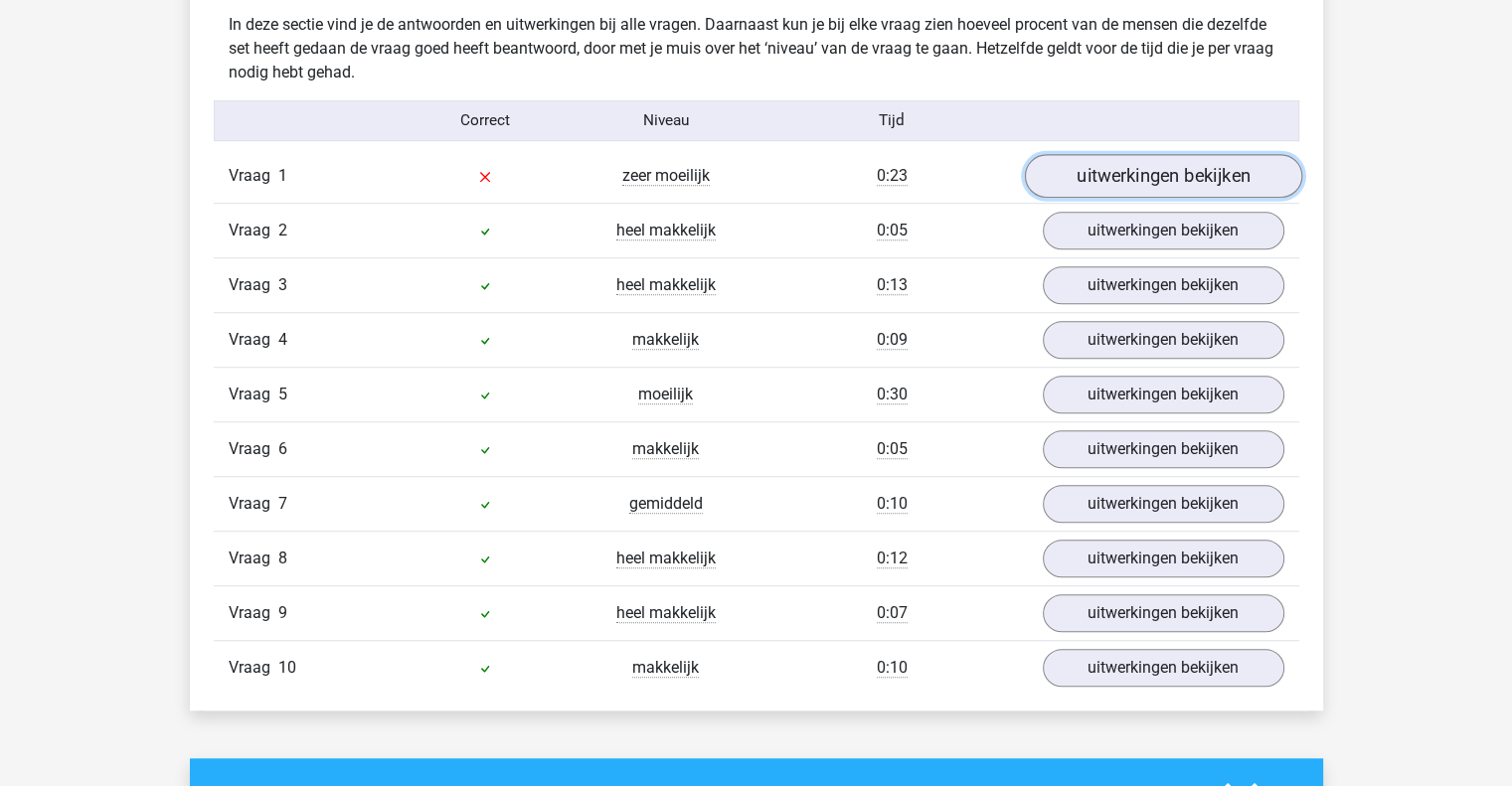 click on "uitwerkingen bekijken" at bounding box center [1162, 176] 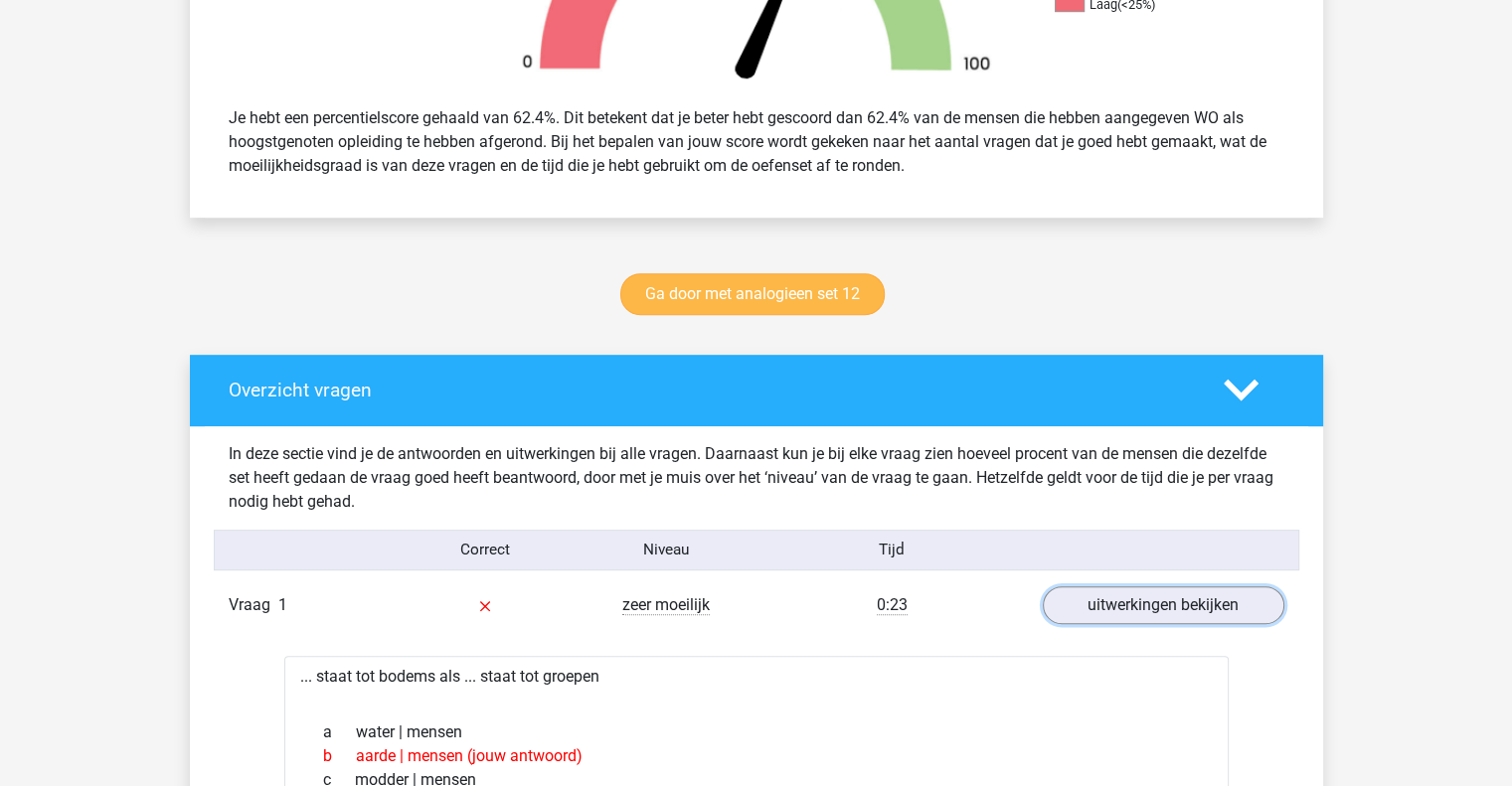 scroll, scrollTop: 785, scrollLeft: 0, axis: vertical 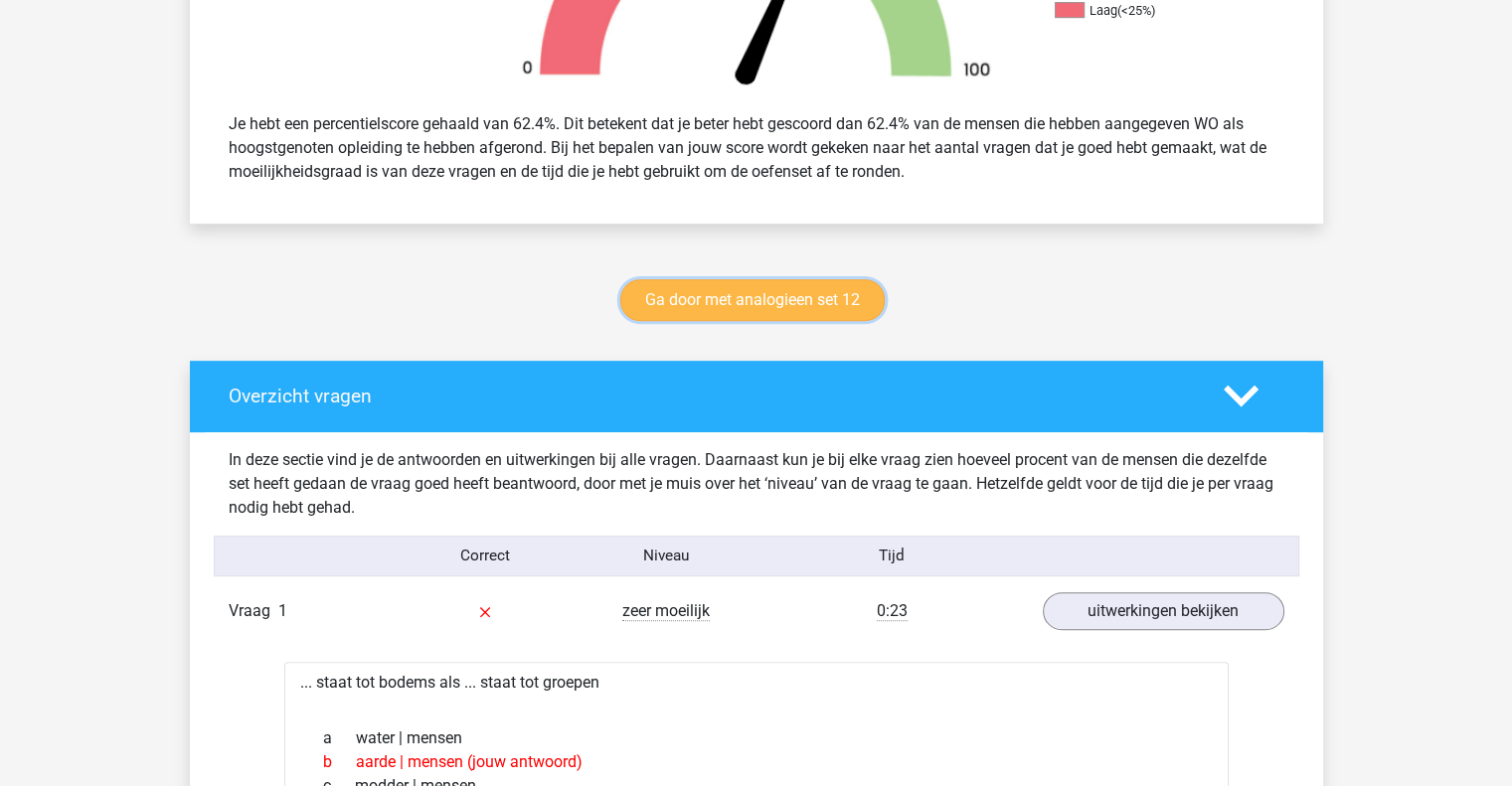 click on "Ga door met analogieen set 12" at bounding box center [753, 300] 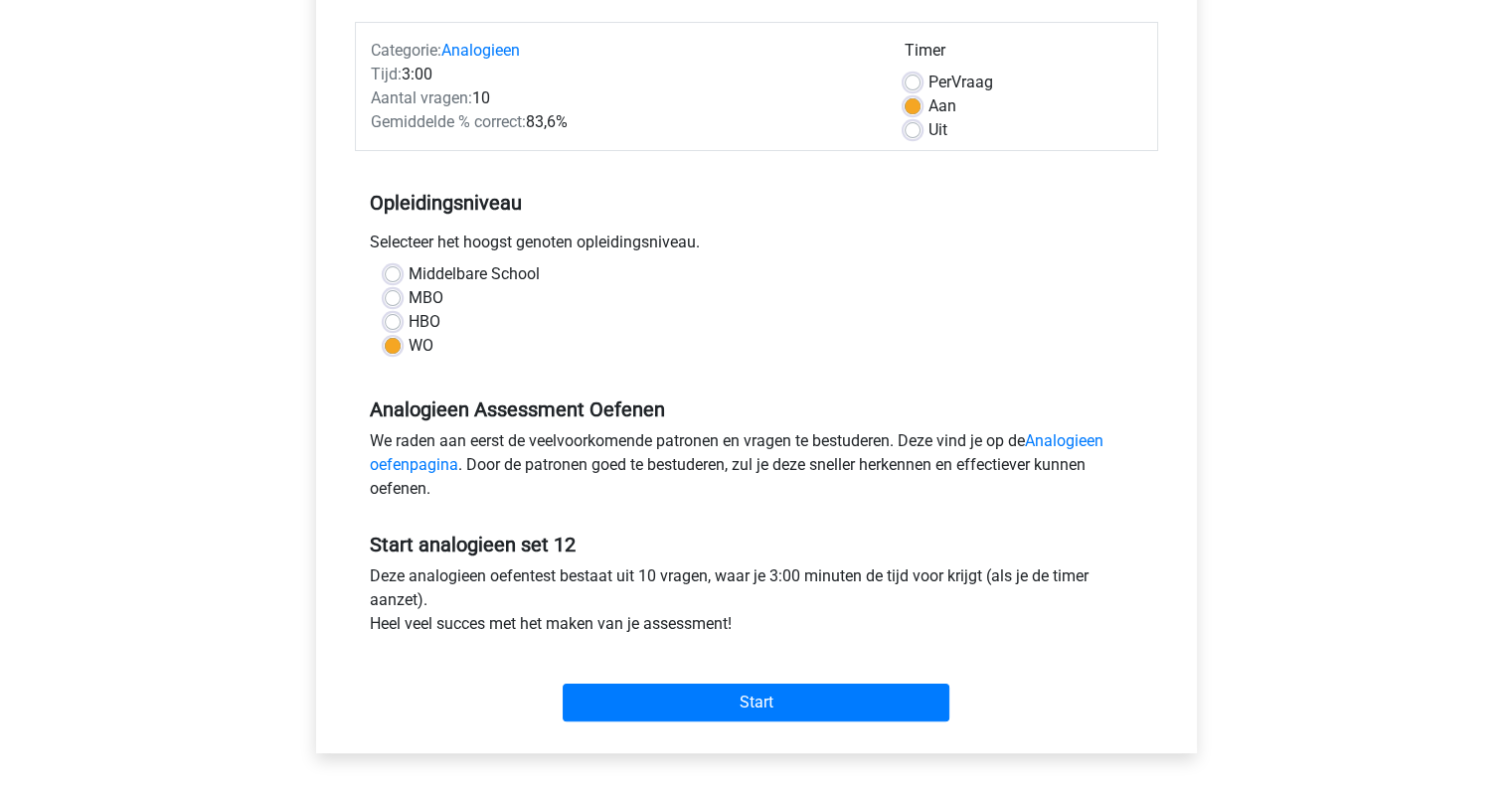 scroll, scrollTop: 234, scrollLeft: 0, axis: vertical 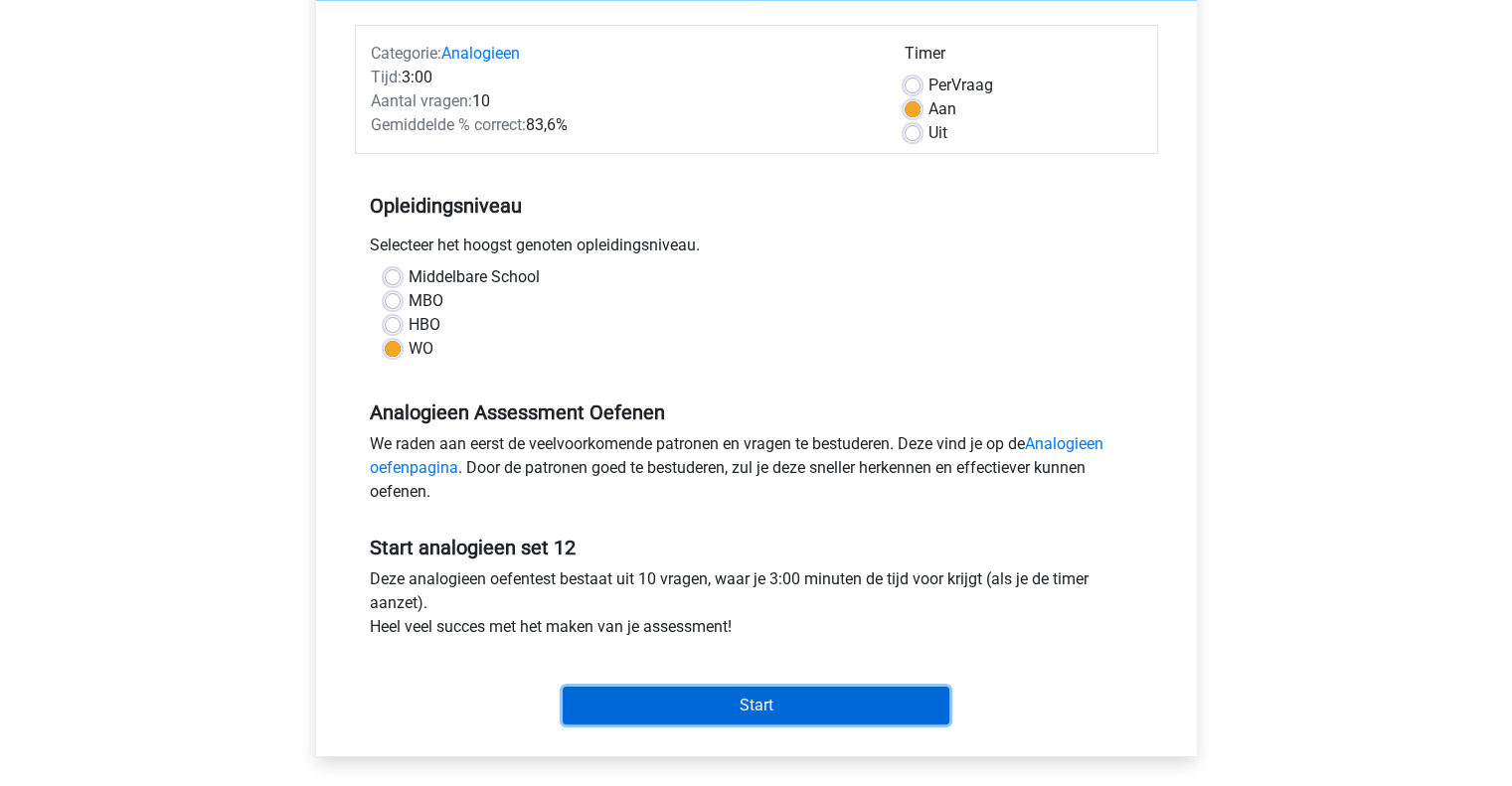 click on "Start" at bounding box center (756, 706) 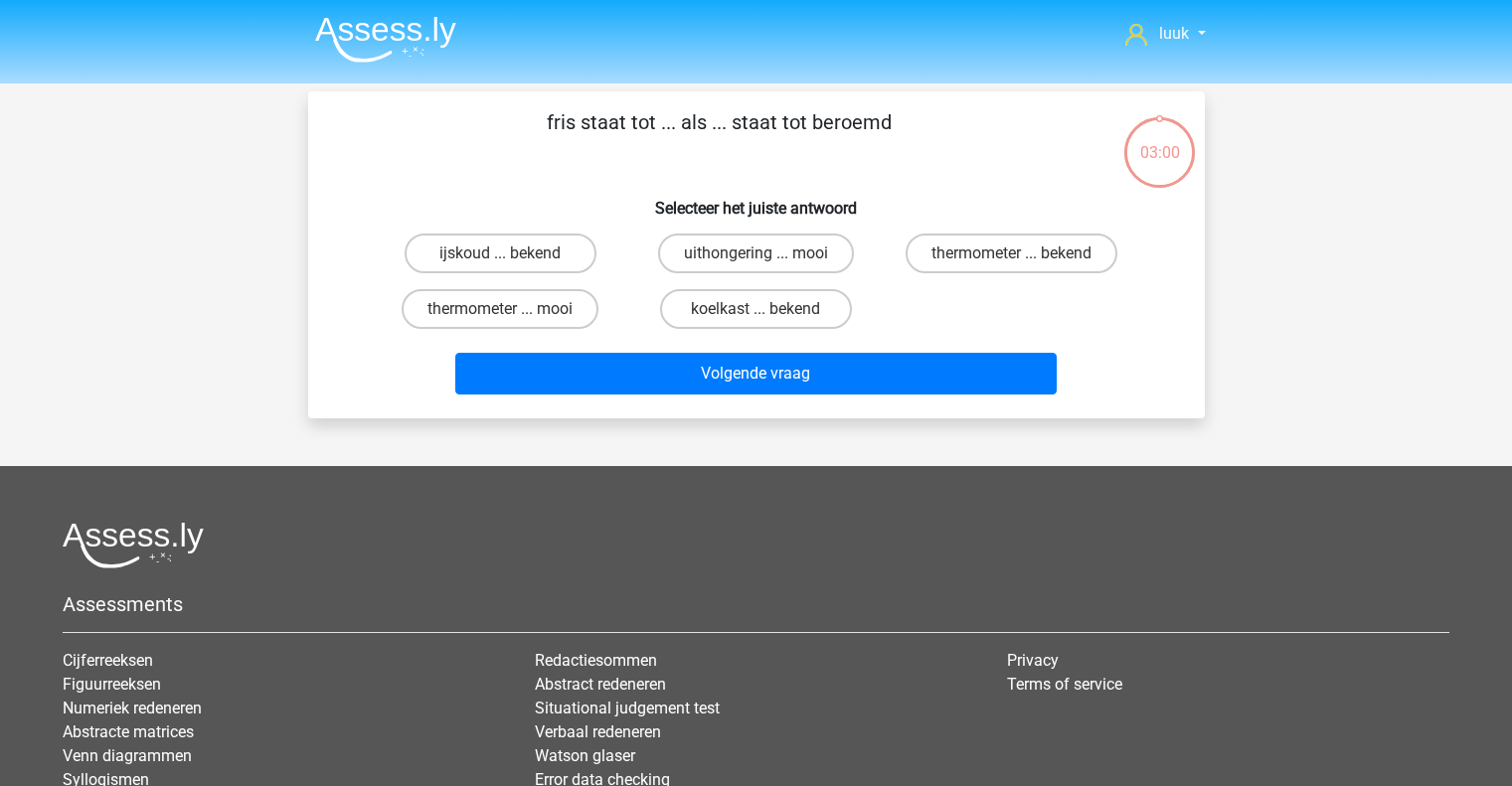 scroll, scrollTop: 0, scrollLeft: 0, axis: both 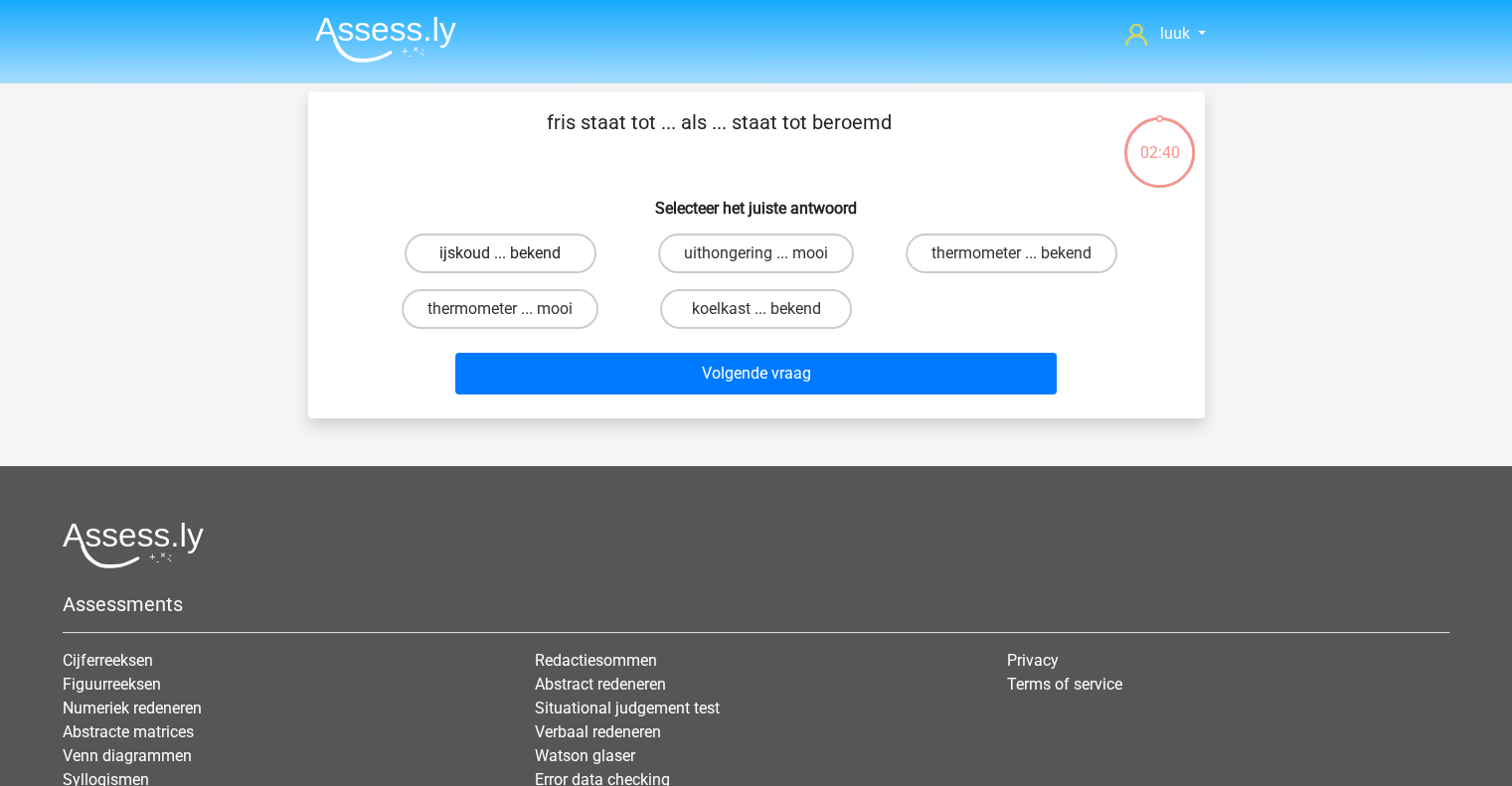 click on "ijskoud ... bekend" at bounding box center [500, 253] 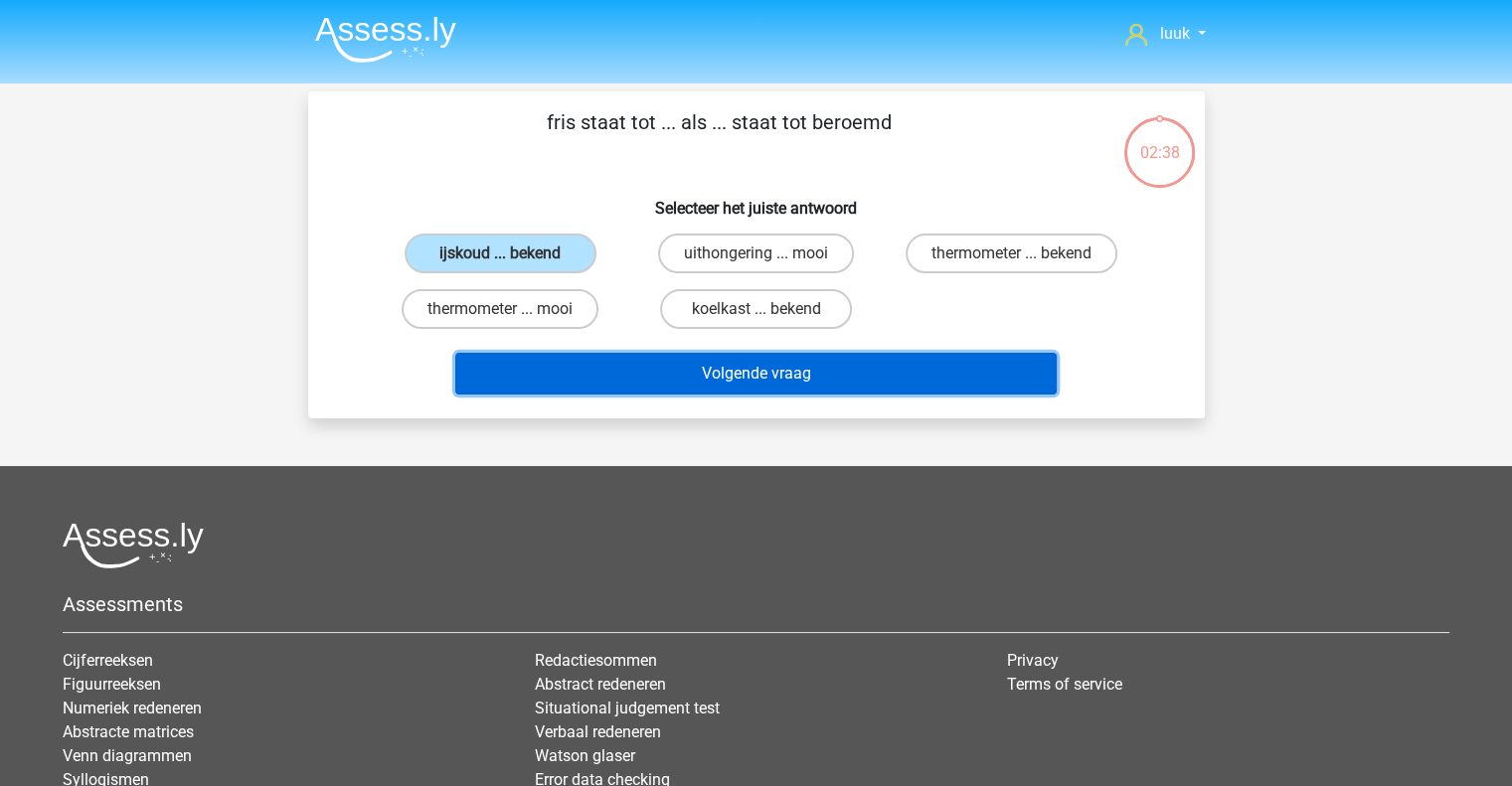 click on "Volgende vraag" at bounding box center (756, 374) 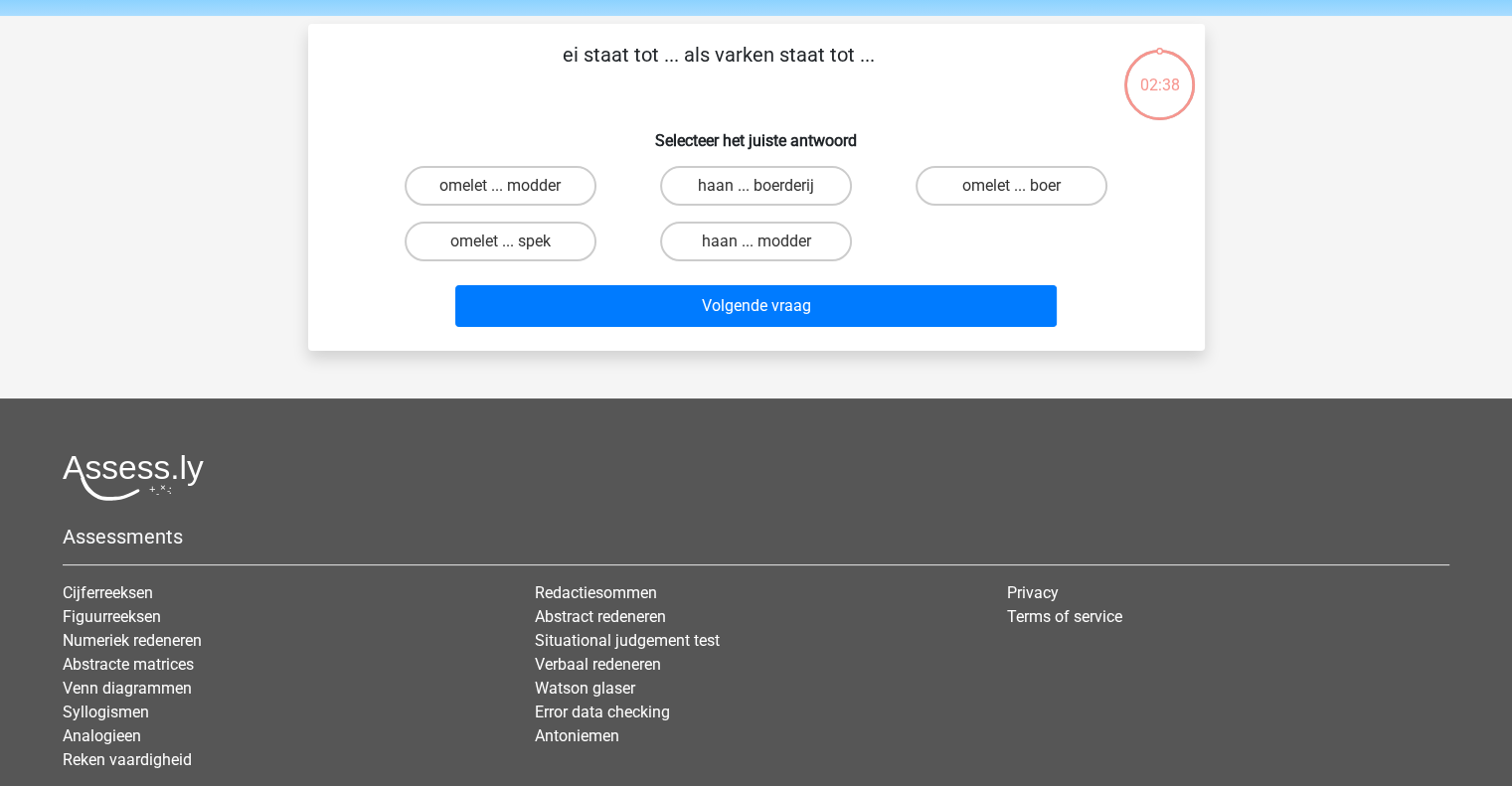 scroll, scrollTop: 91, scrollLeft: 0, axis: vertical 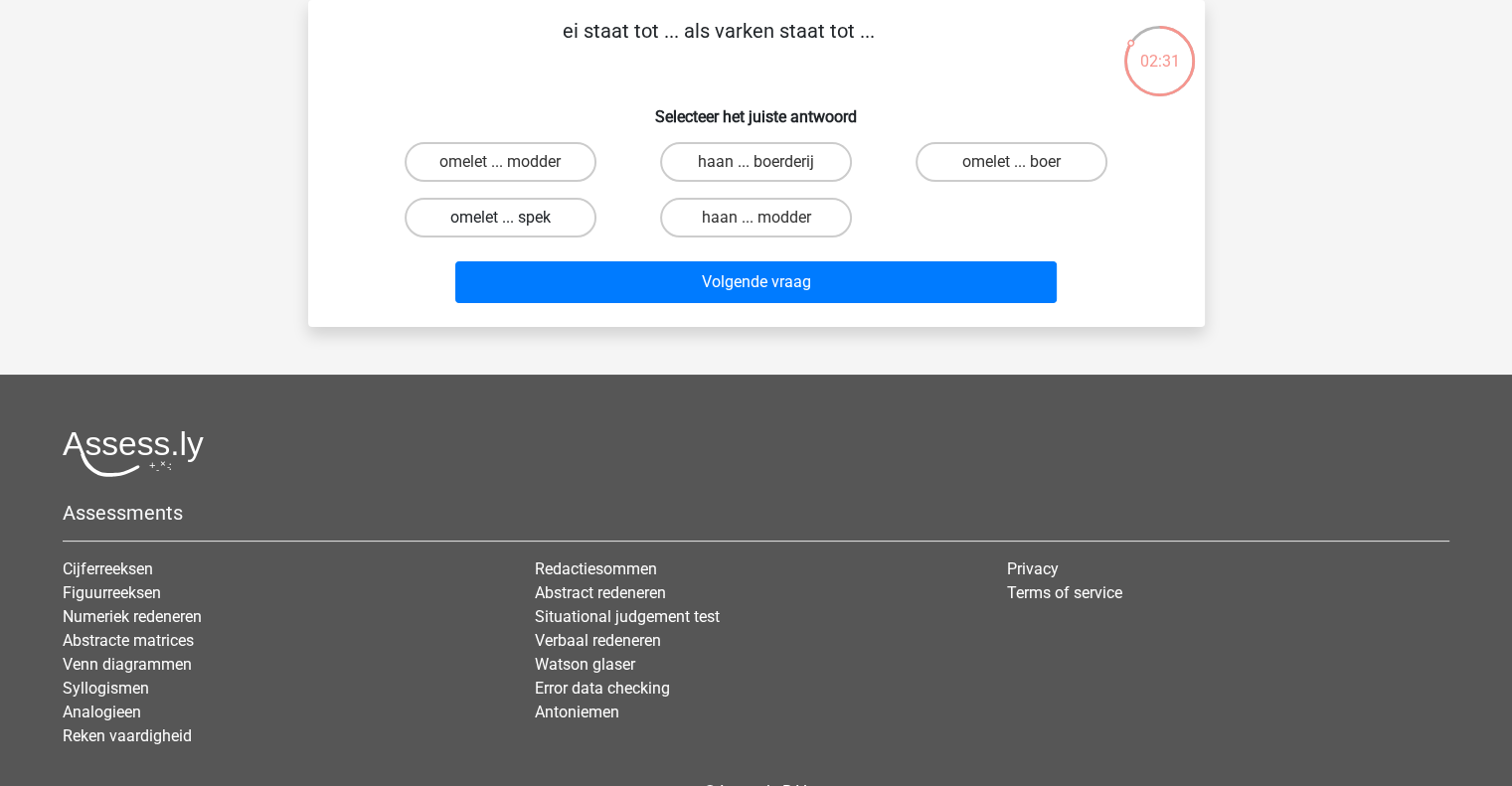 click on "omelet ... spek" at bounding box center [500, 218] 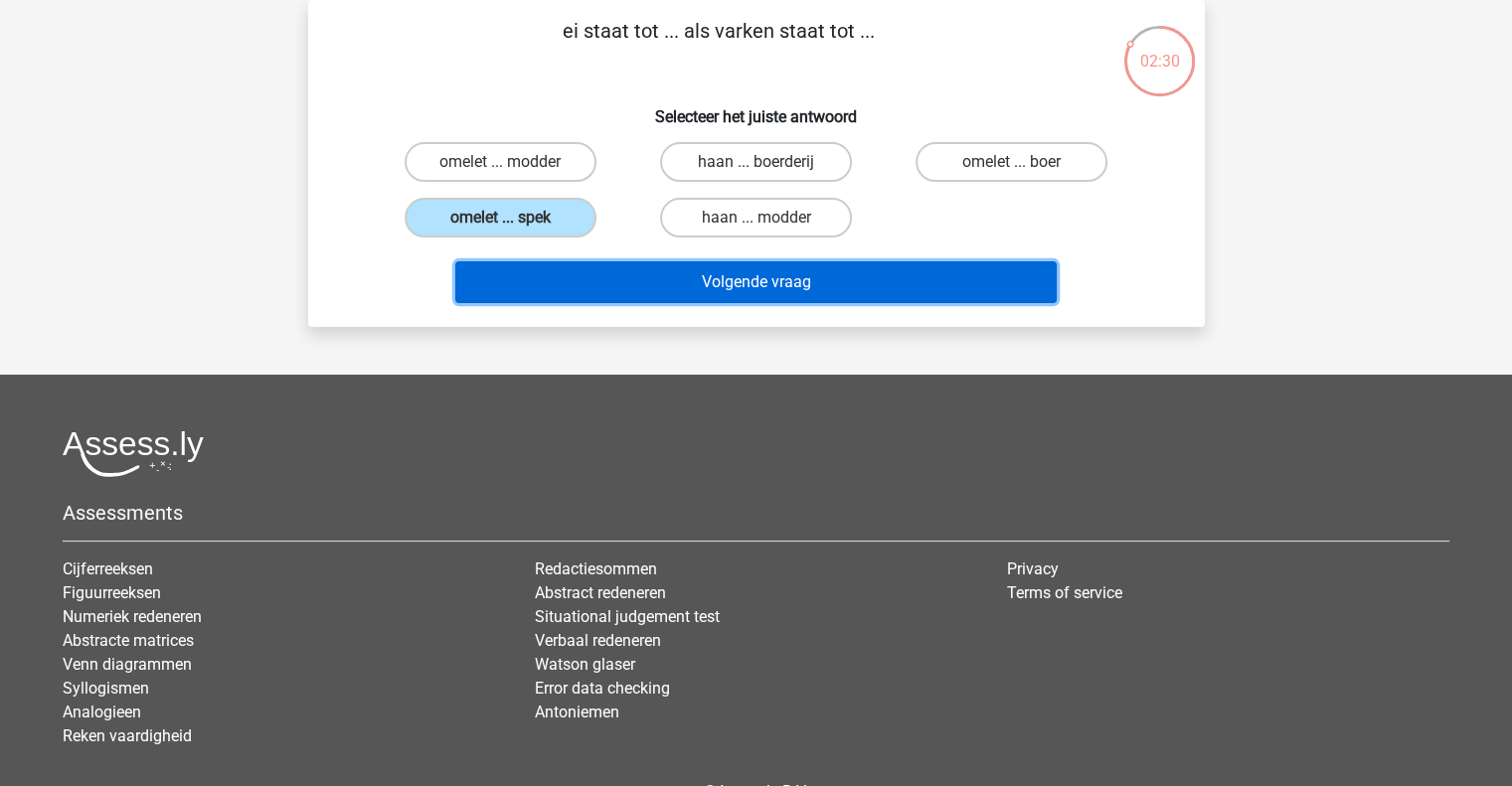 click on "Volgende vraag" at bounding box center [756, 282] 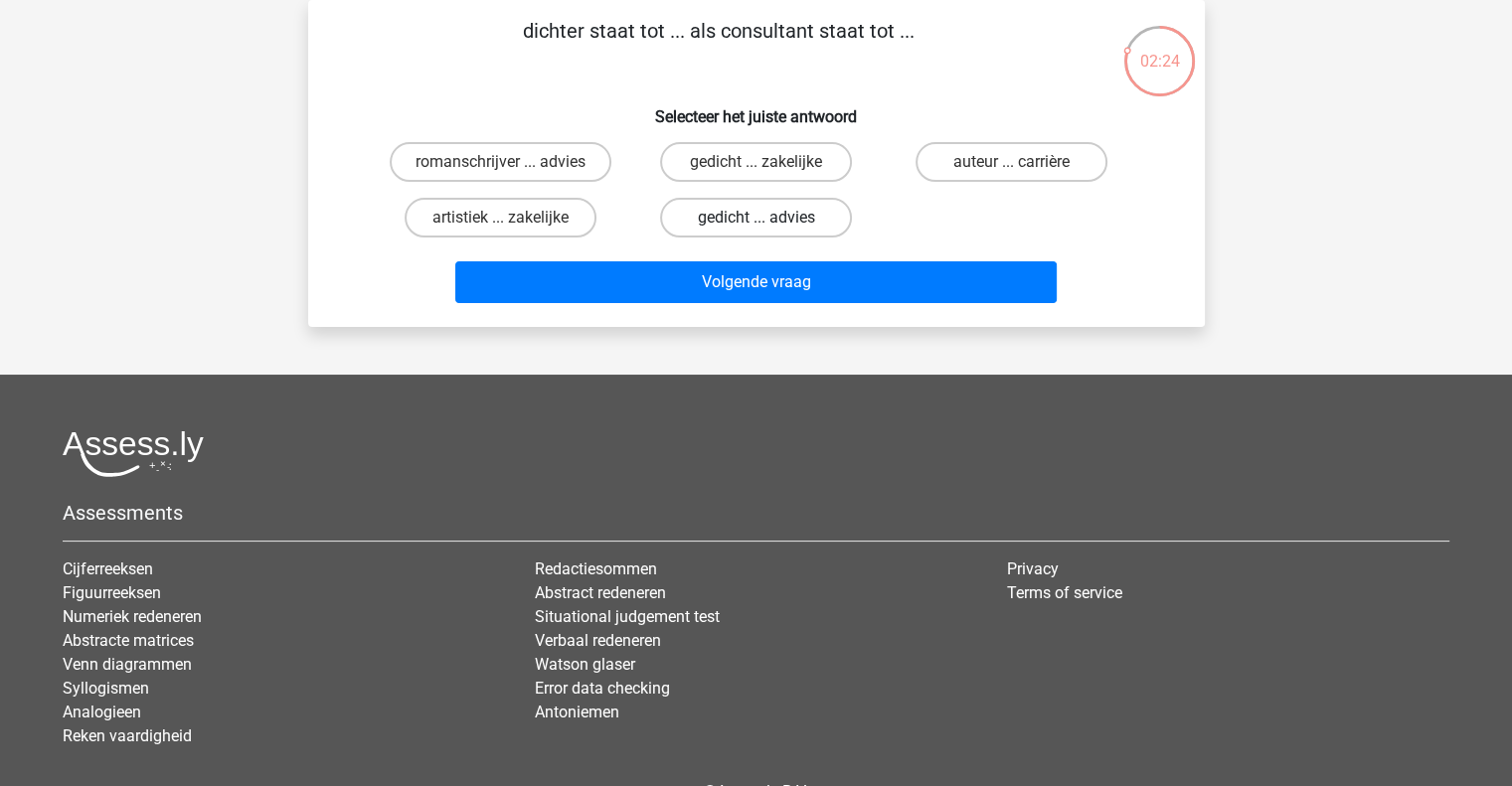 click on "gedicht ... advies" at bounding box center (756, 218) 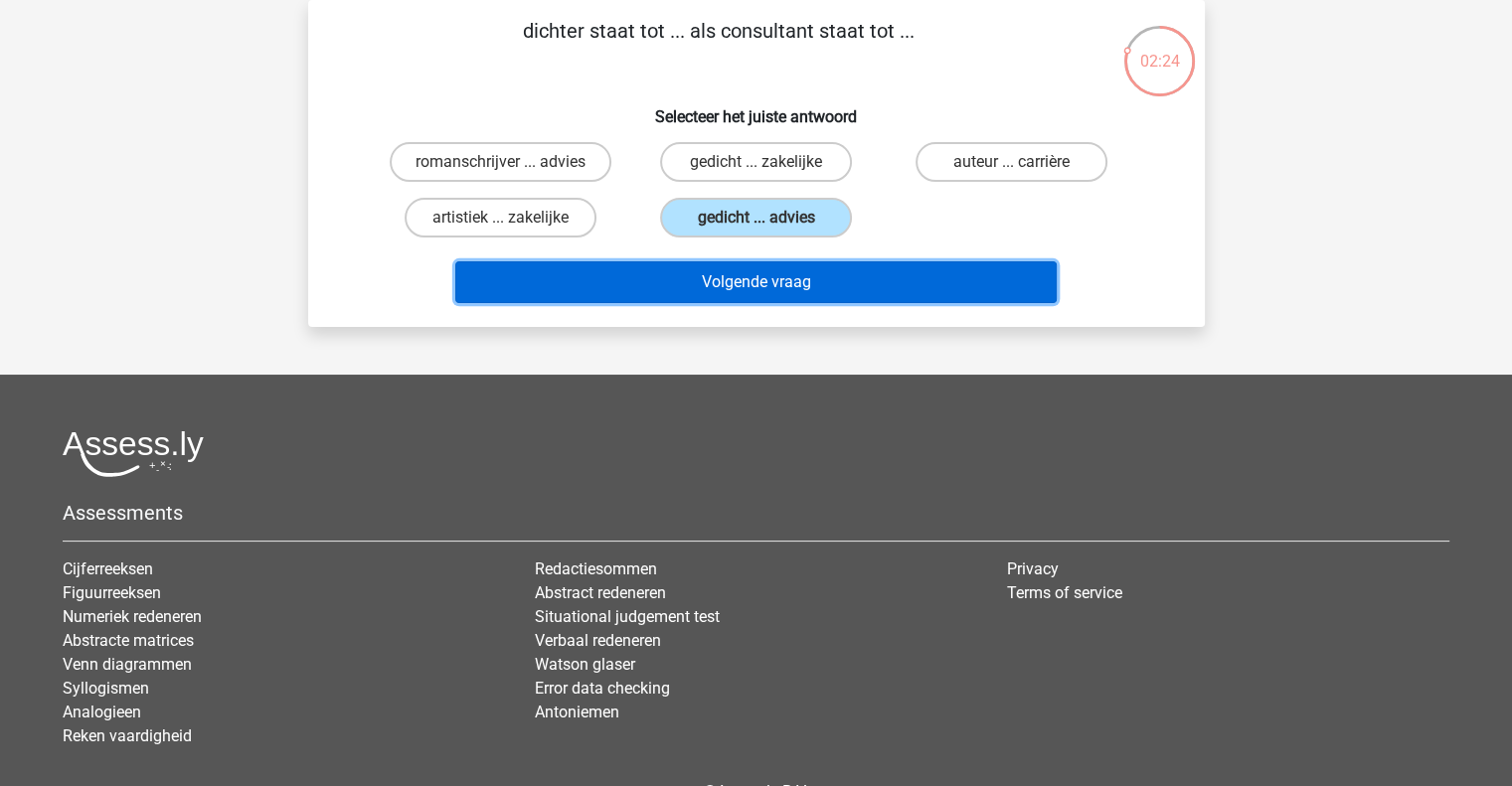 click on "Volgende vraag" at bounding box center [756, 282] 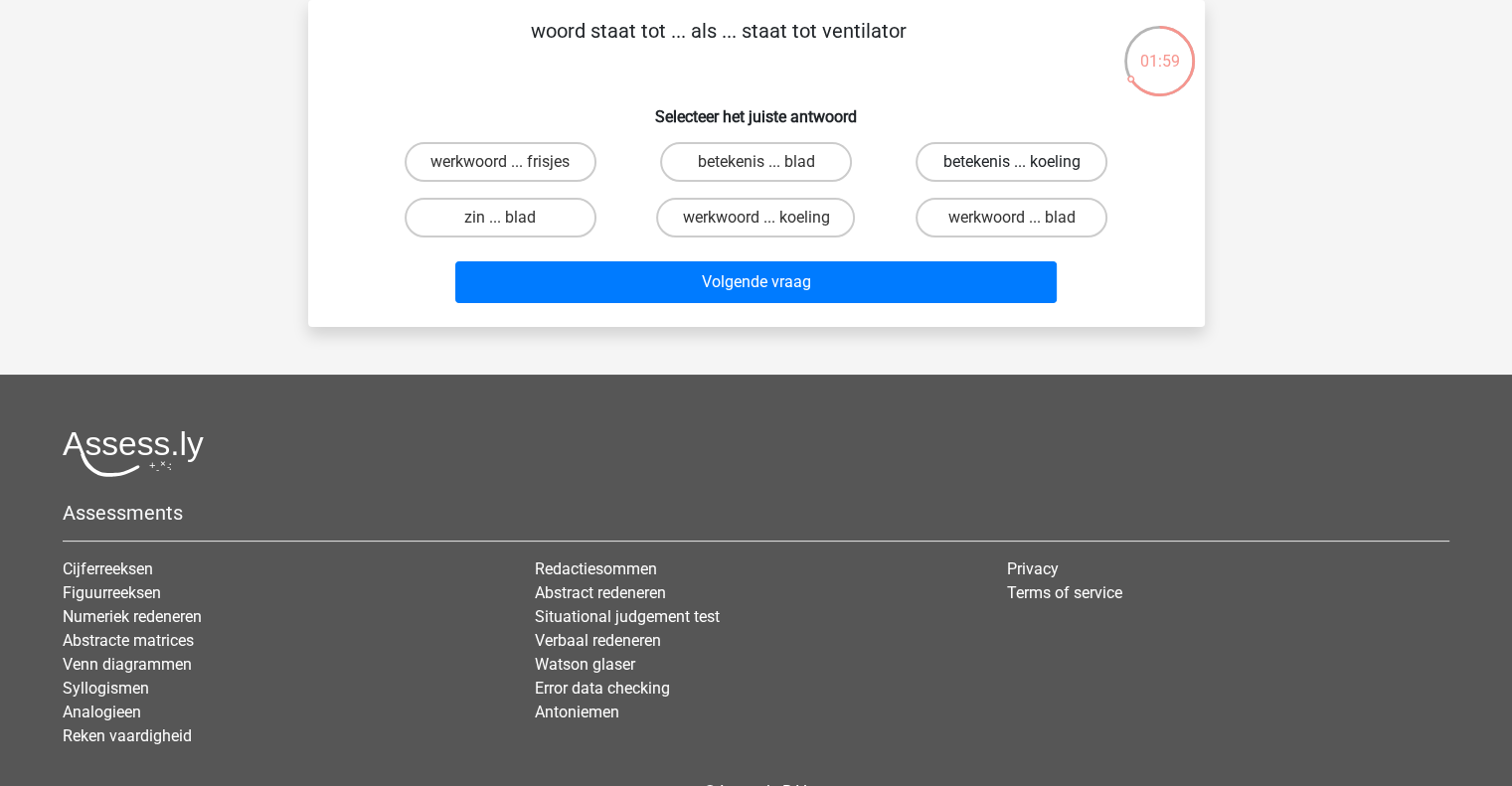 click on "betekenis ... koeling" at bounding box center (1011, 162) 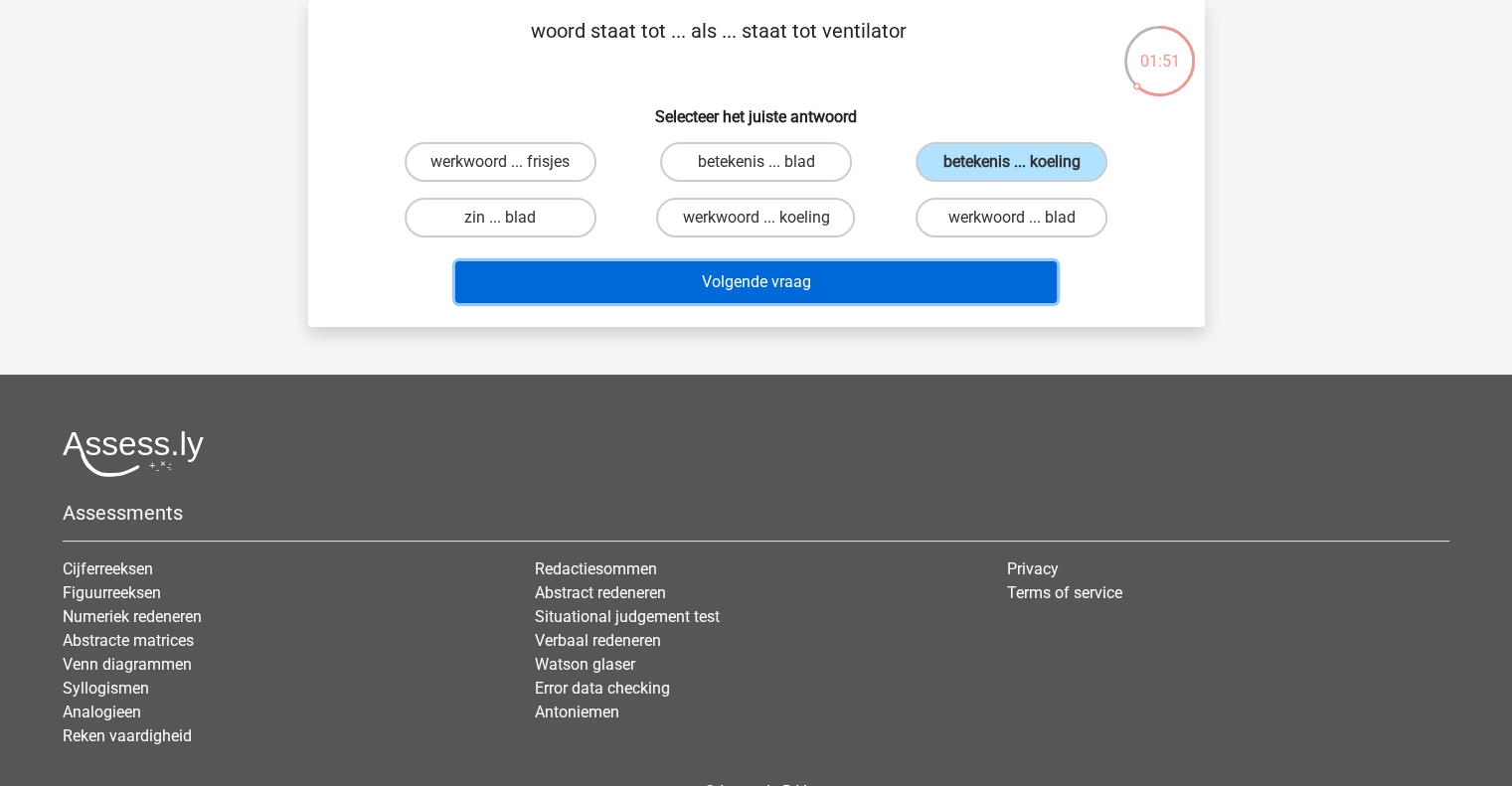 click on "Volgende vraag" at bounding box center [756, 282] 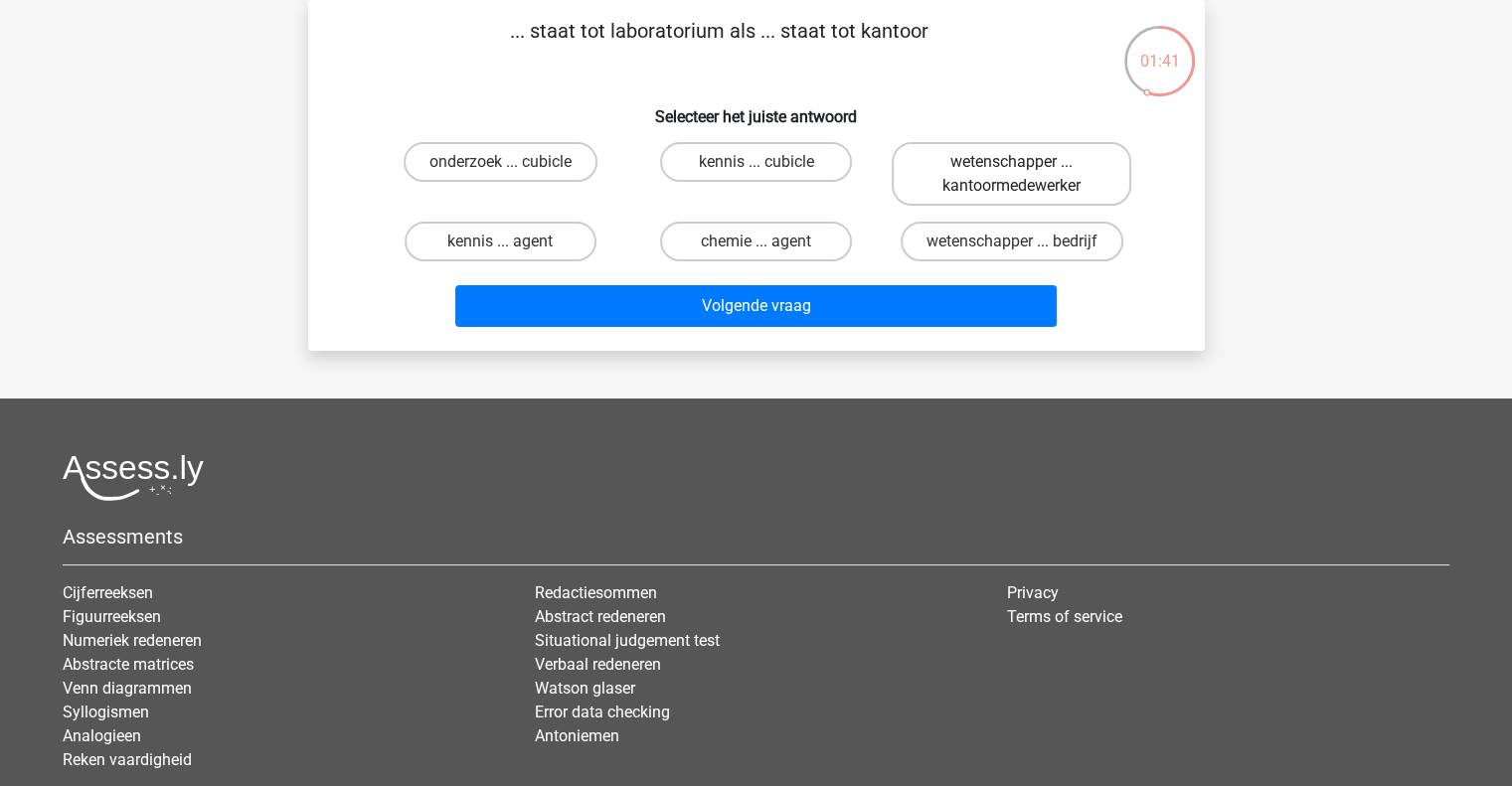 click on "wetenschapper ... kantoormedewerker" at bounding box center [1011, 174] 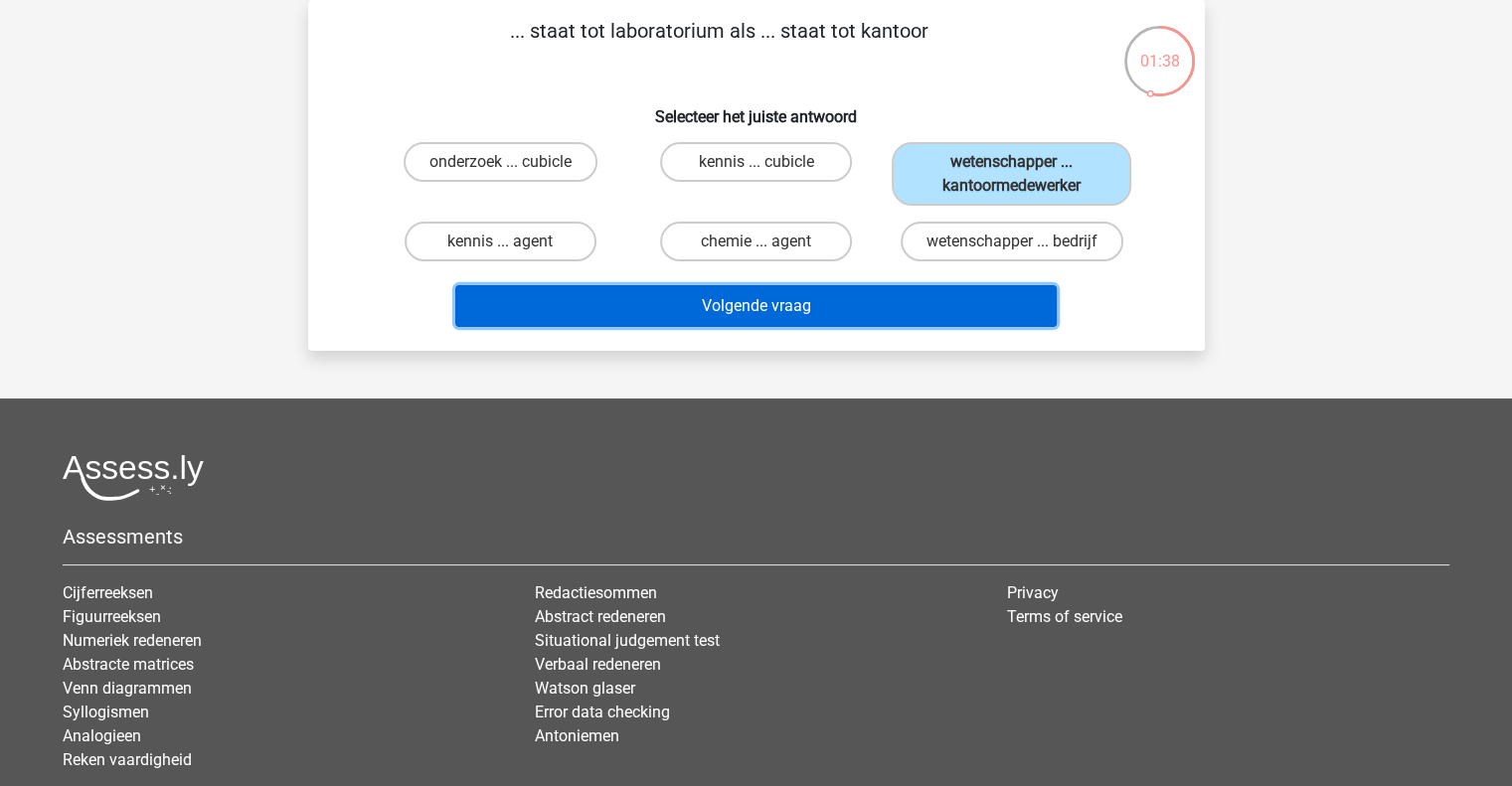 click on "Volgende vraag" at bounding box center (756, 306) 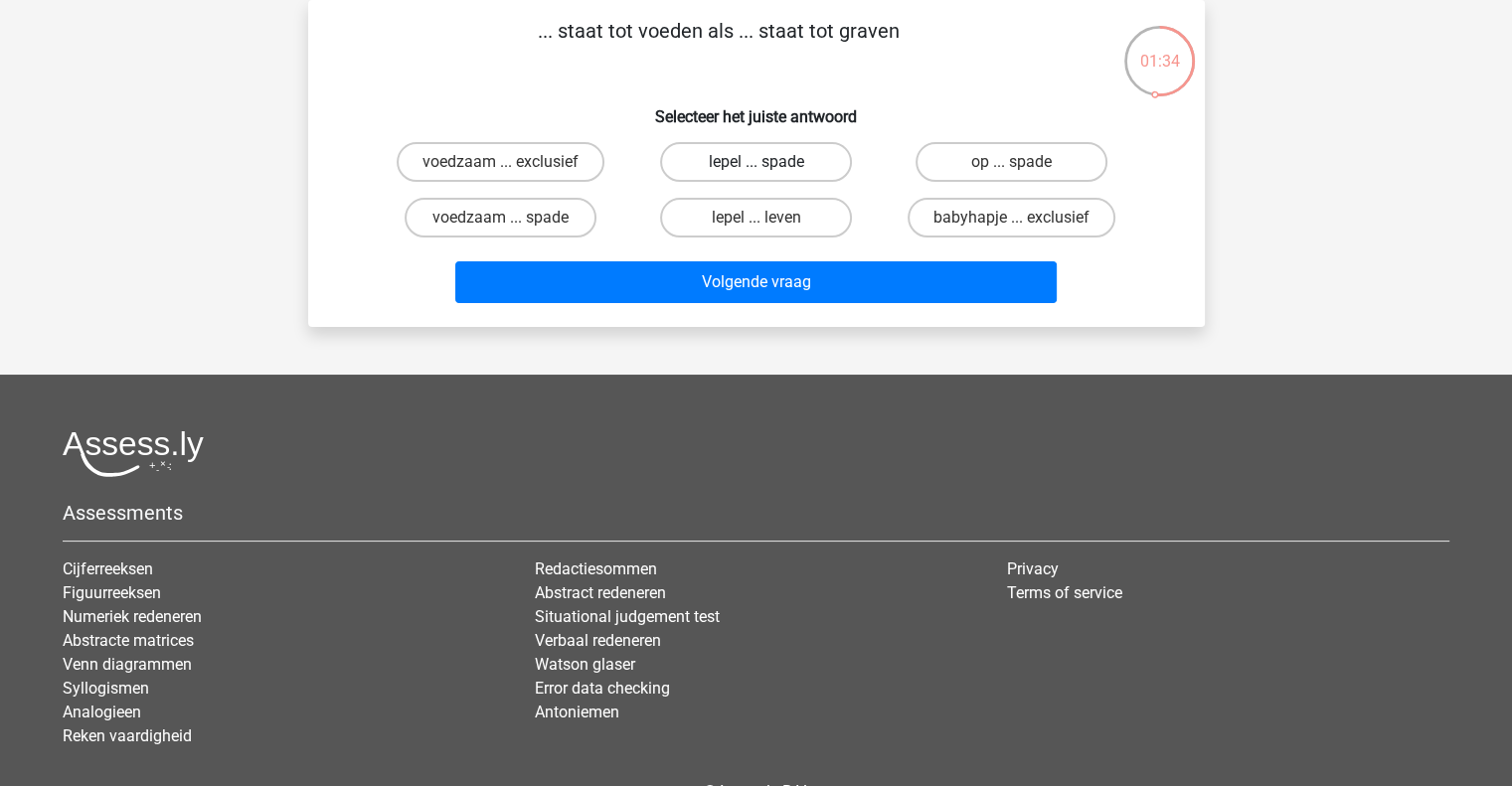 click on "lepel ... spade" at bounding box center [756, 162] 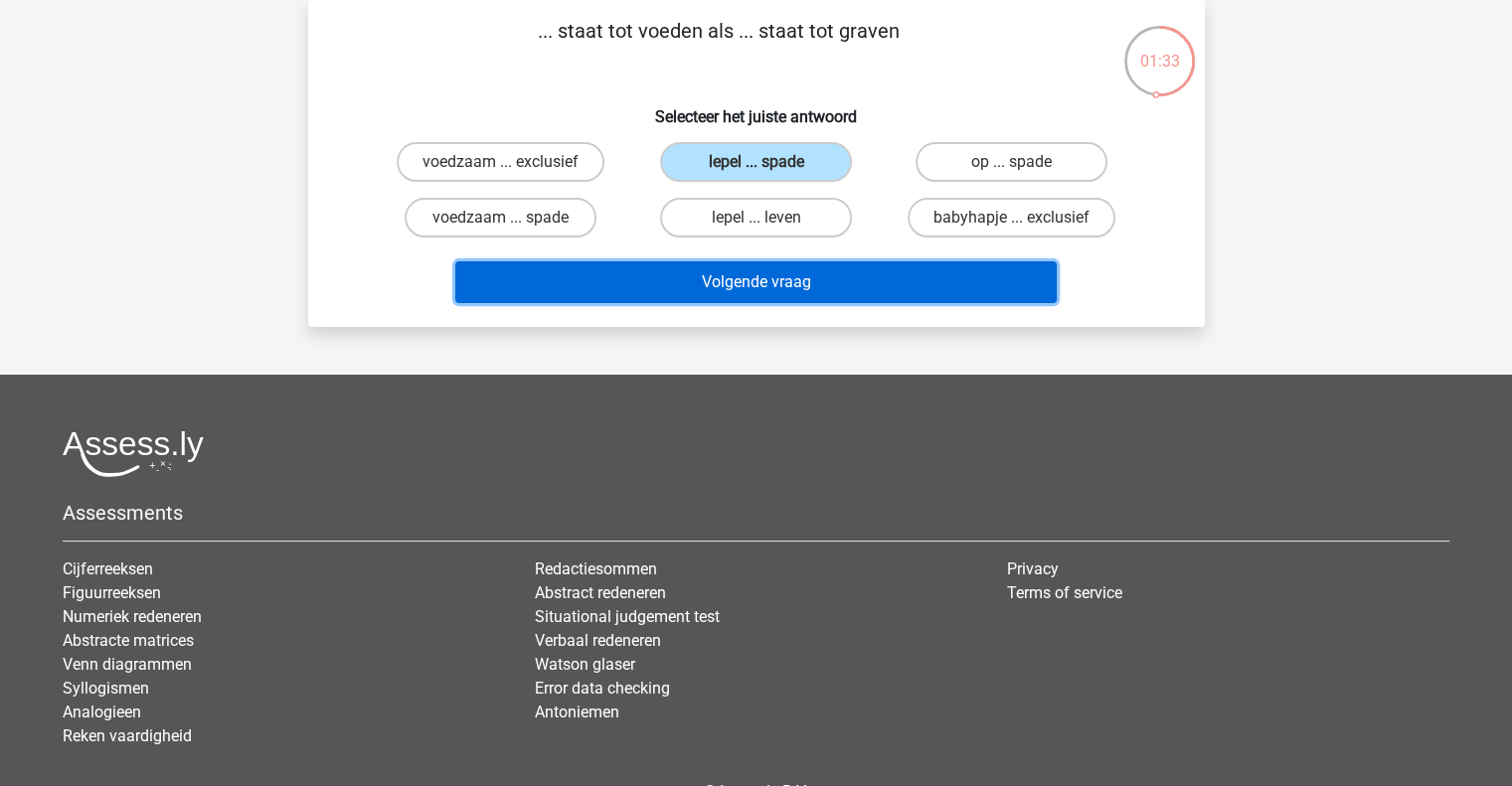 click on "Volgende vraag" at bounding box center (756, 282) 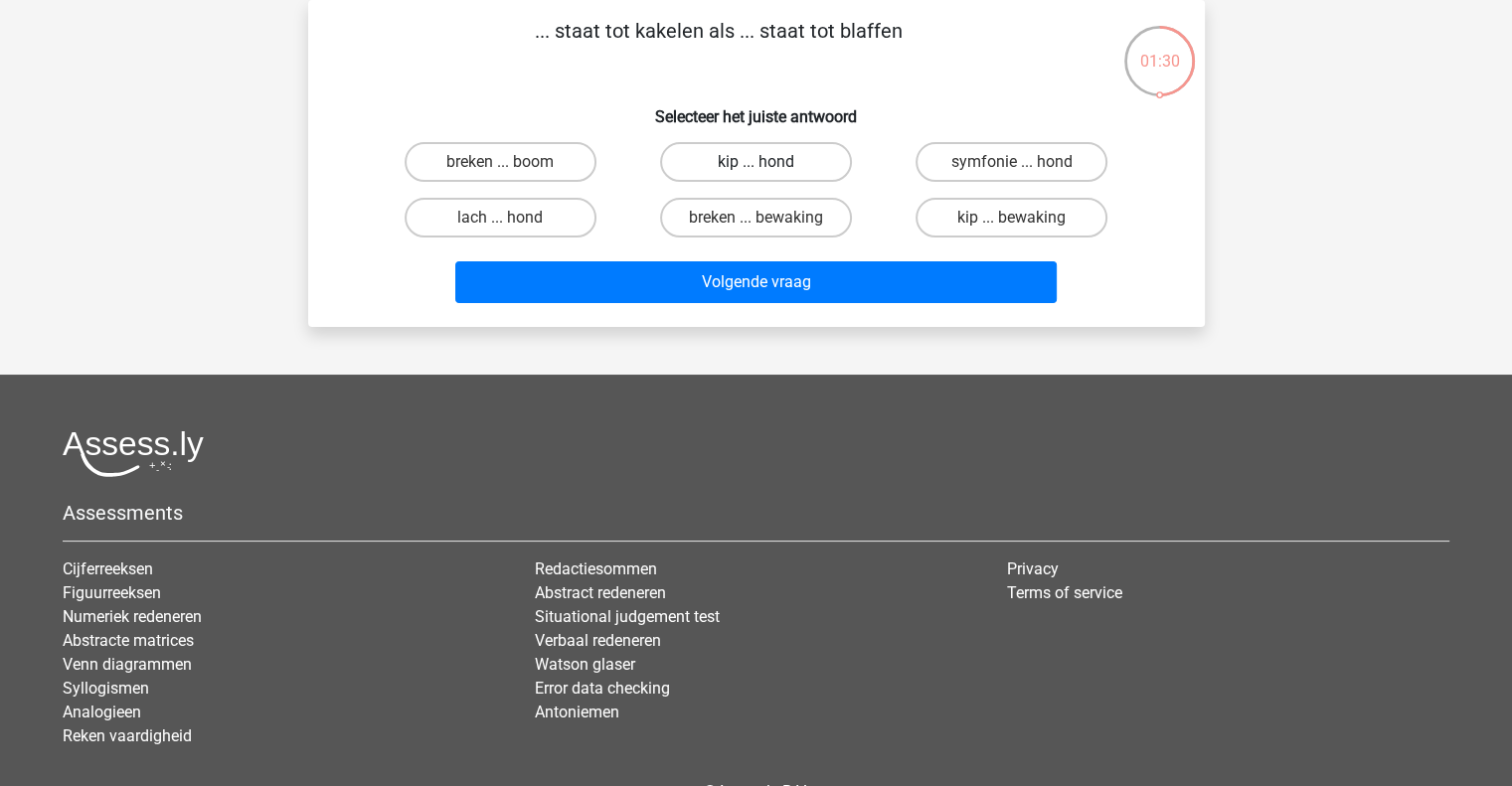 click on "kip ... hond" at bounding box center [756, 162] 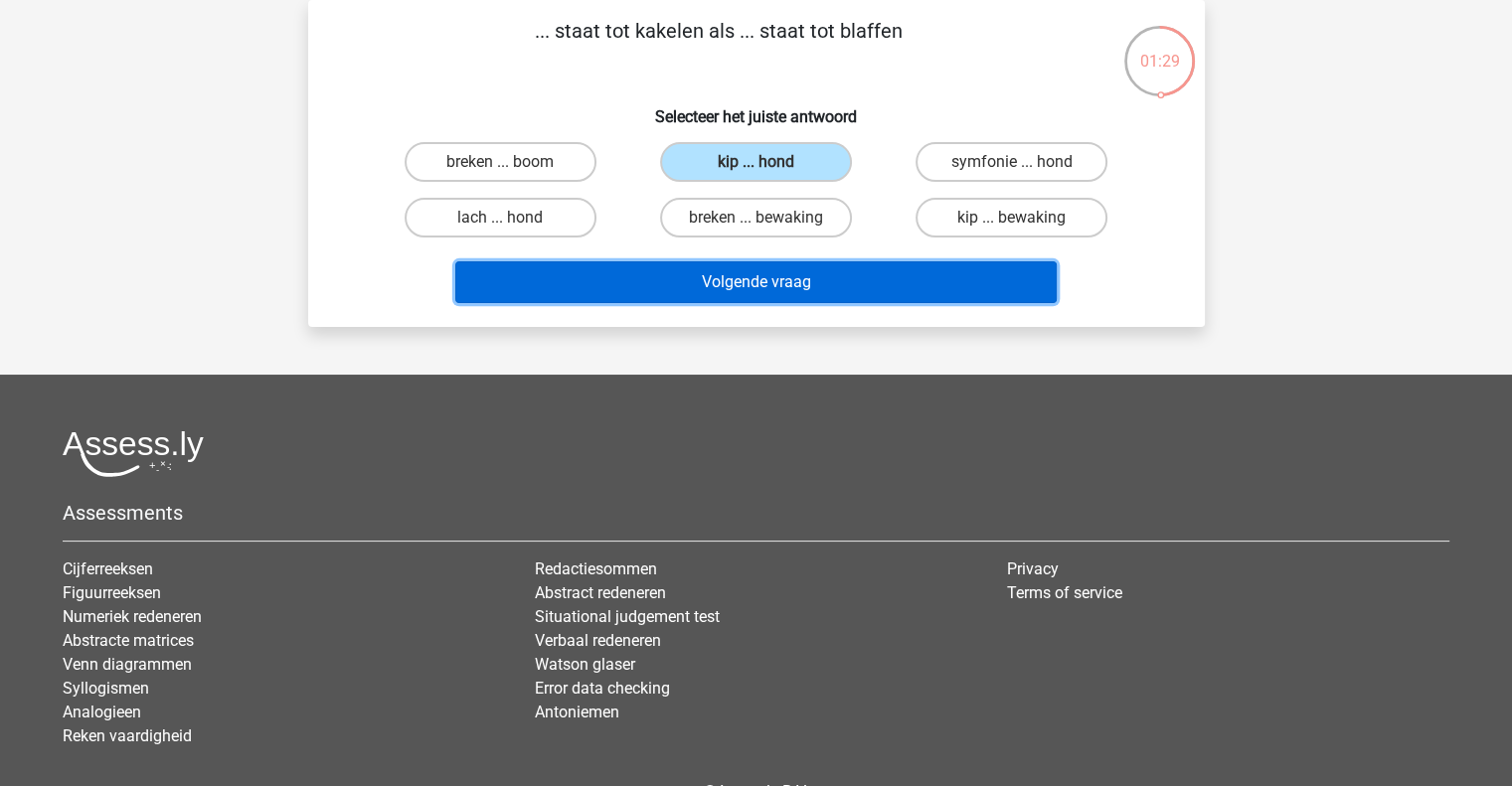 click on "Volgende vraag" at bounding box center (756, 282) 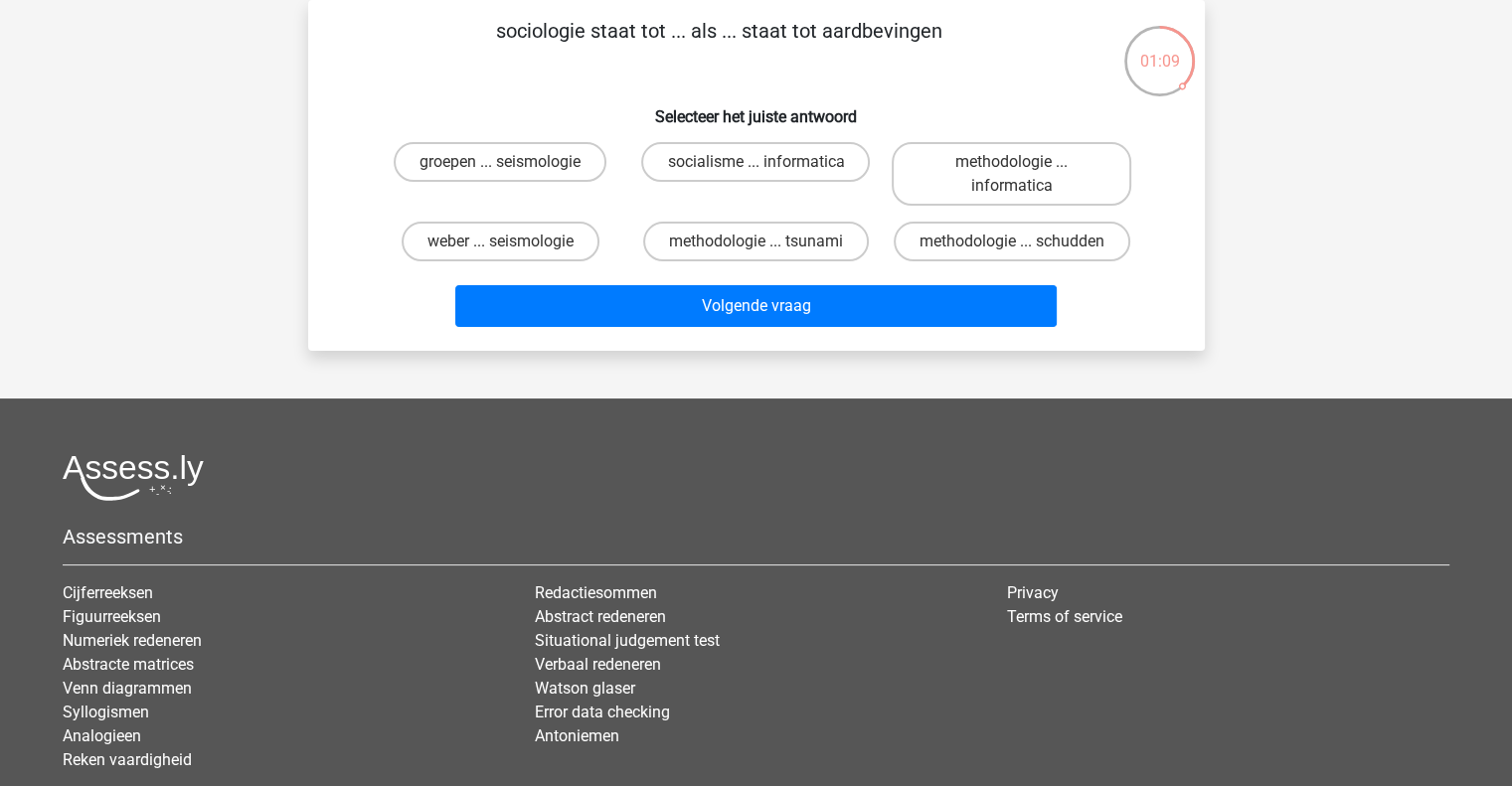 click on "groepen ... seismologie" at bounding box center [506, 168] 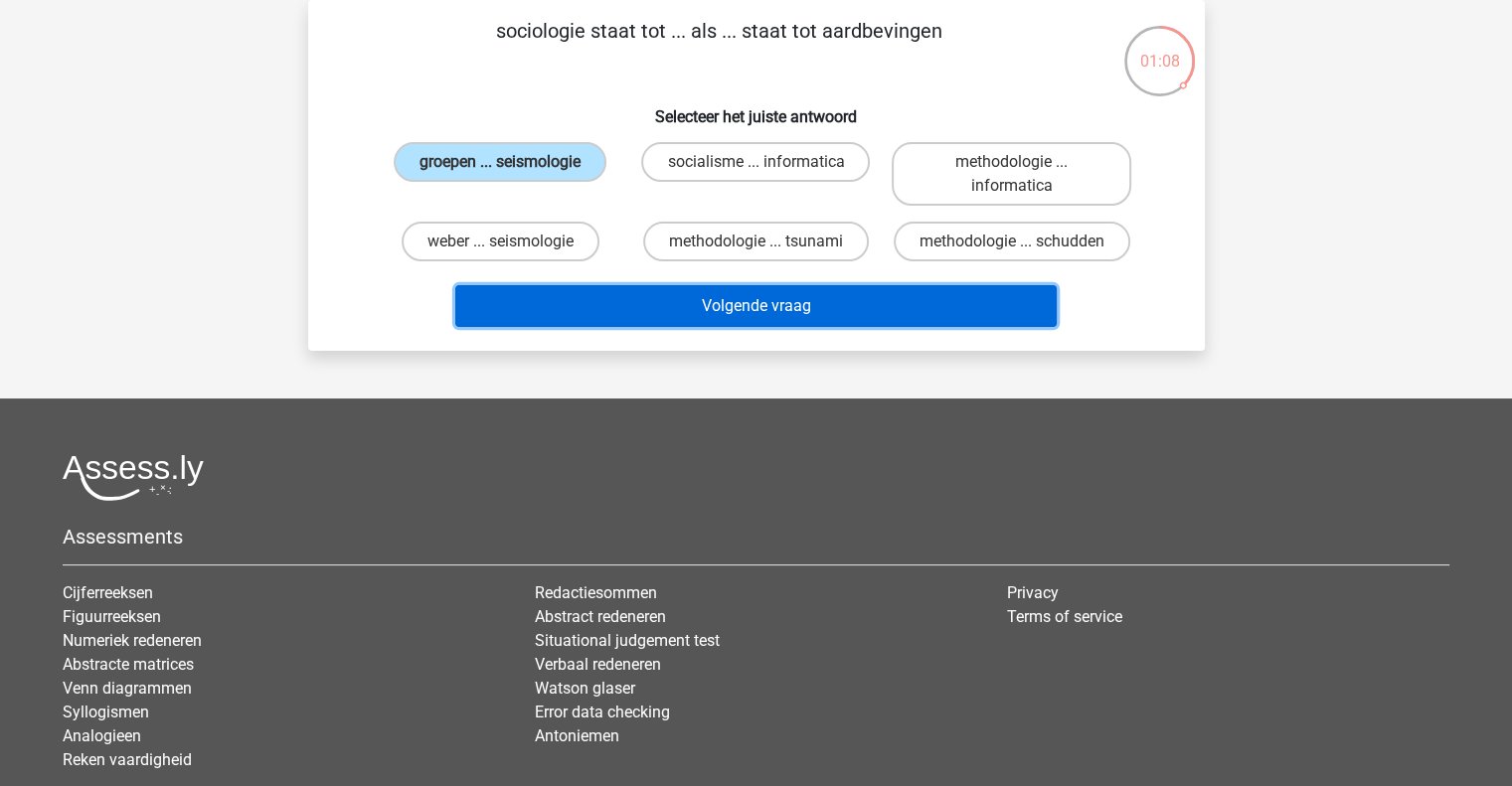 click on "Volgende vraag" at bounding box center (756, 306) 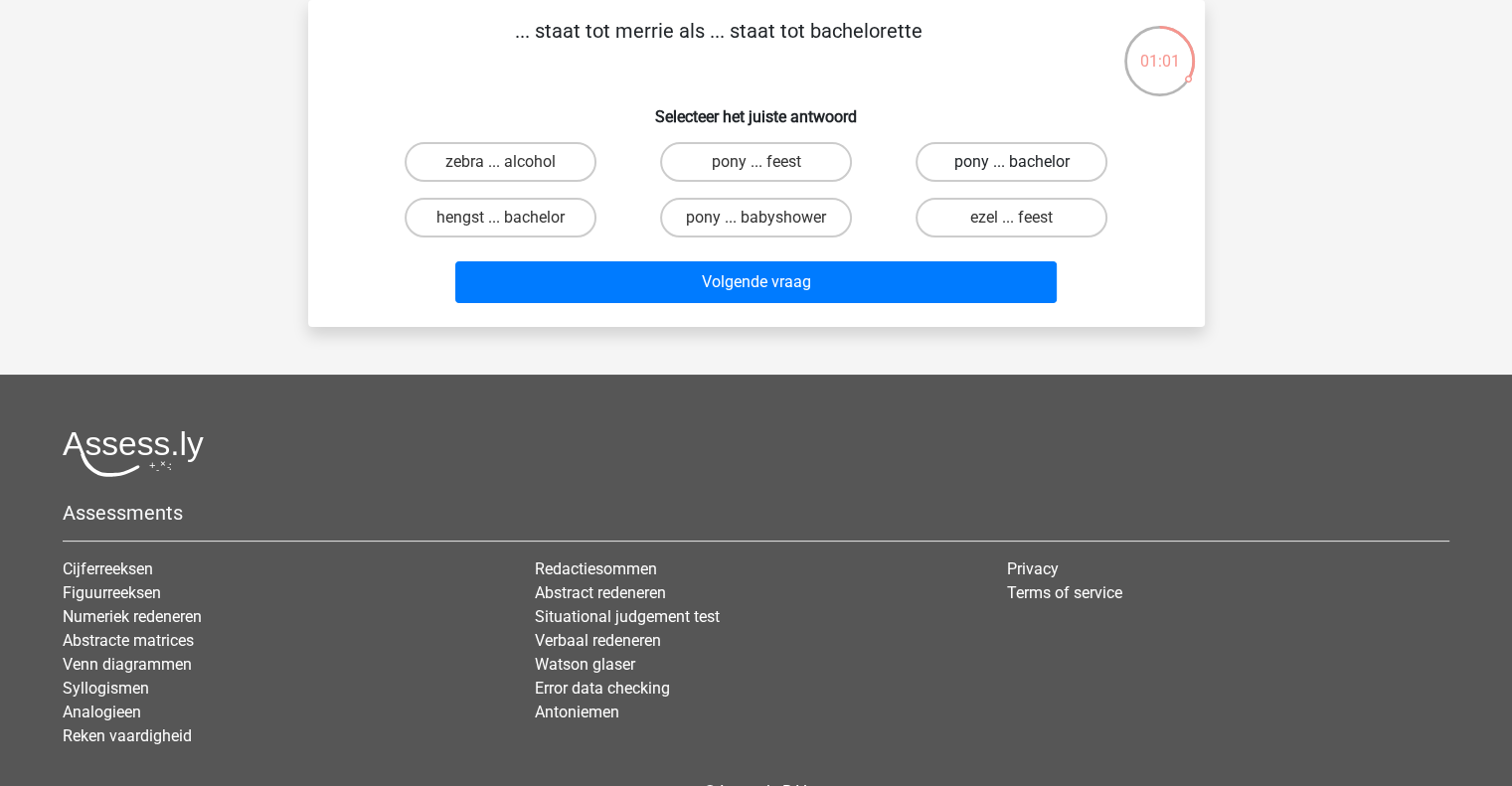 click on "pony ... bachelor" at bounding box center (1011, 162) 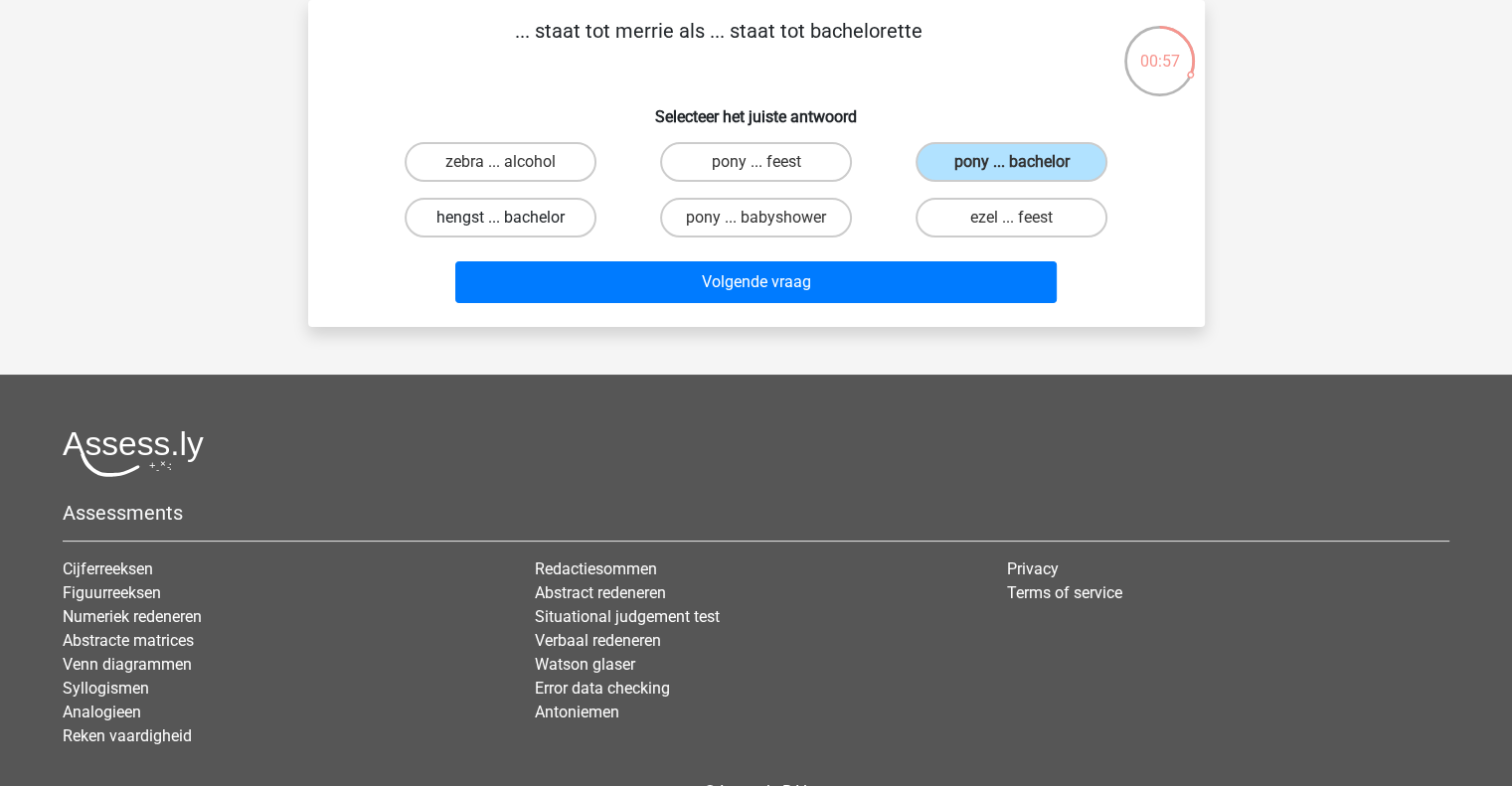 click on "hengst ... bachelor" at bounding box center (500, 218) 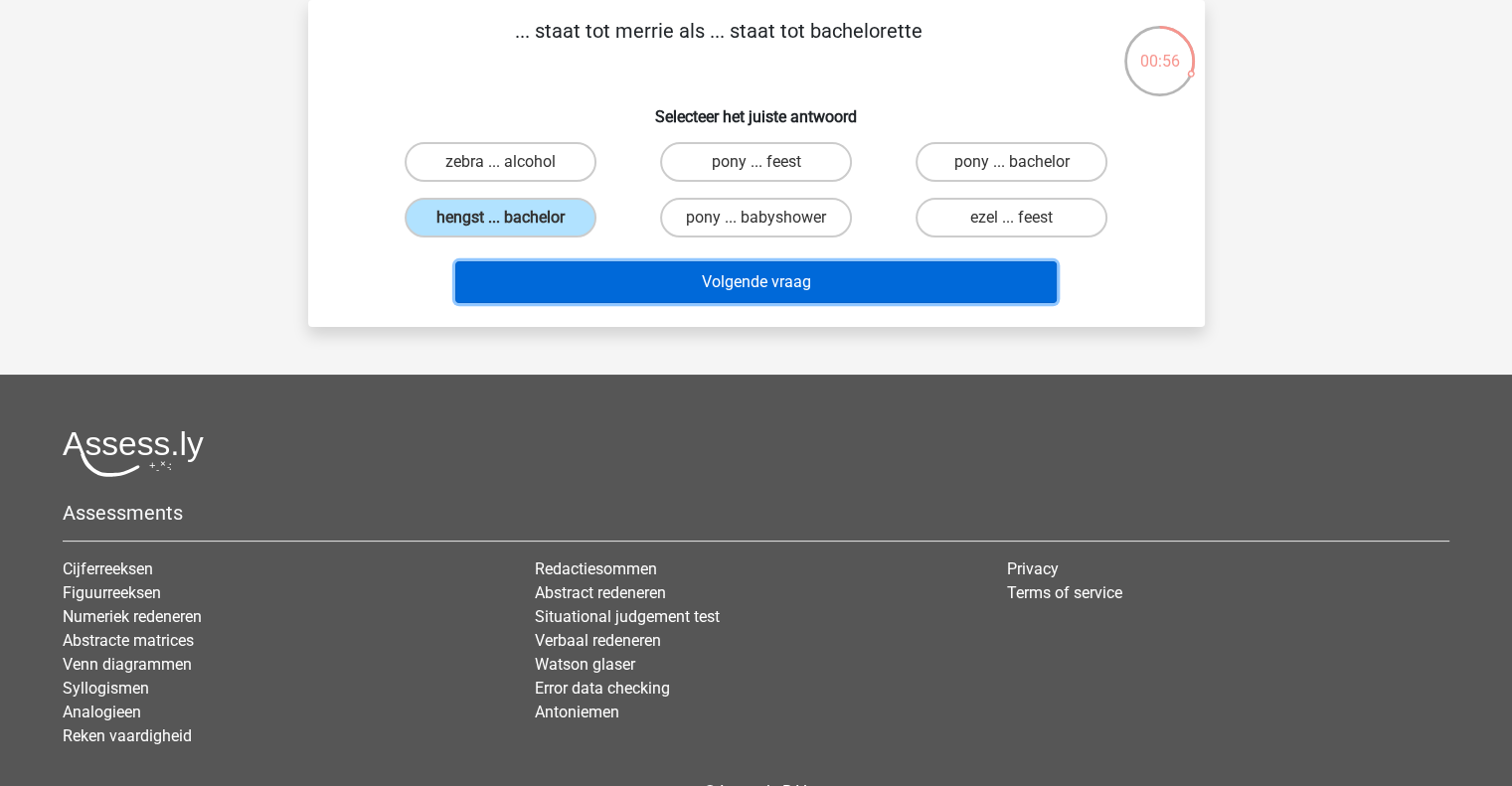 click on "Volgende vraag" at bounding box center (756, 282) 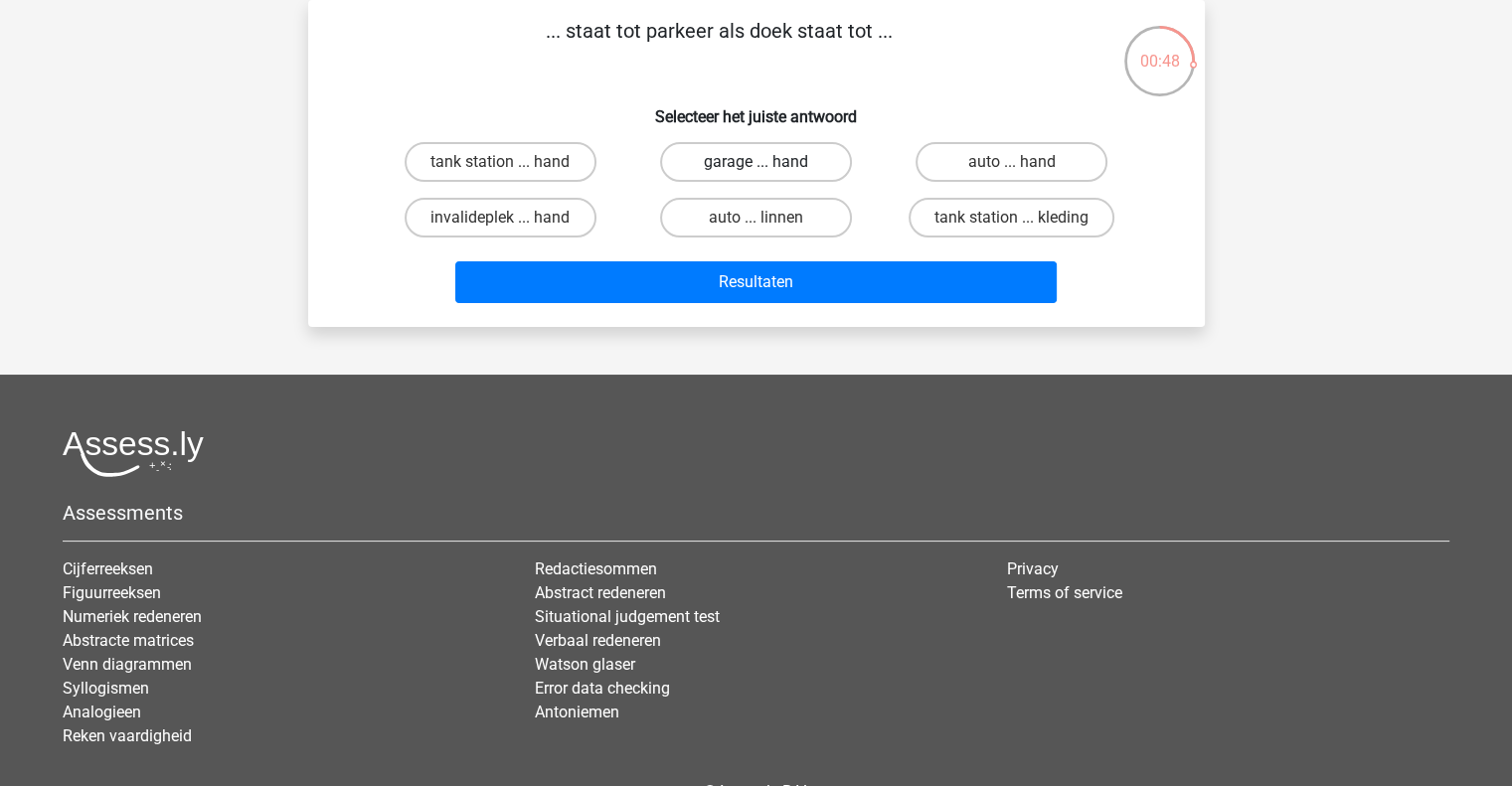 click on "garage ... hand" at bounding box center (756, 162) 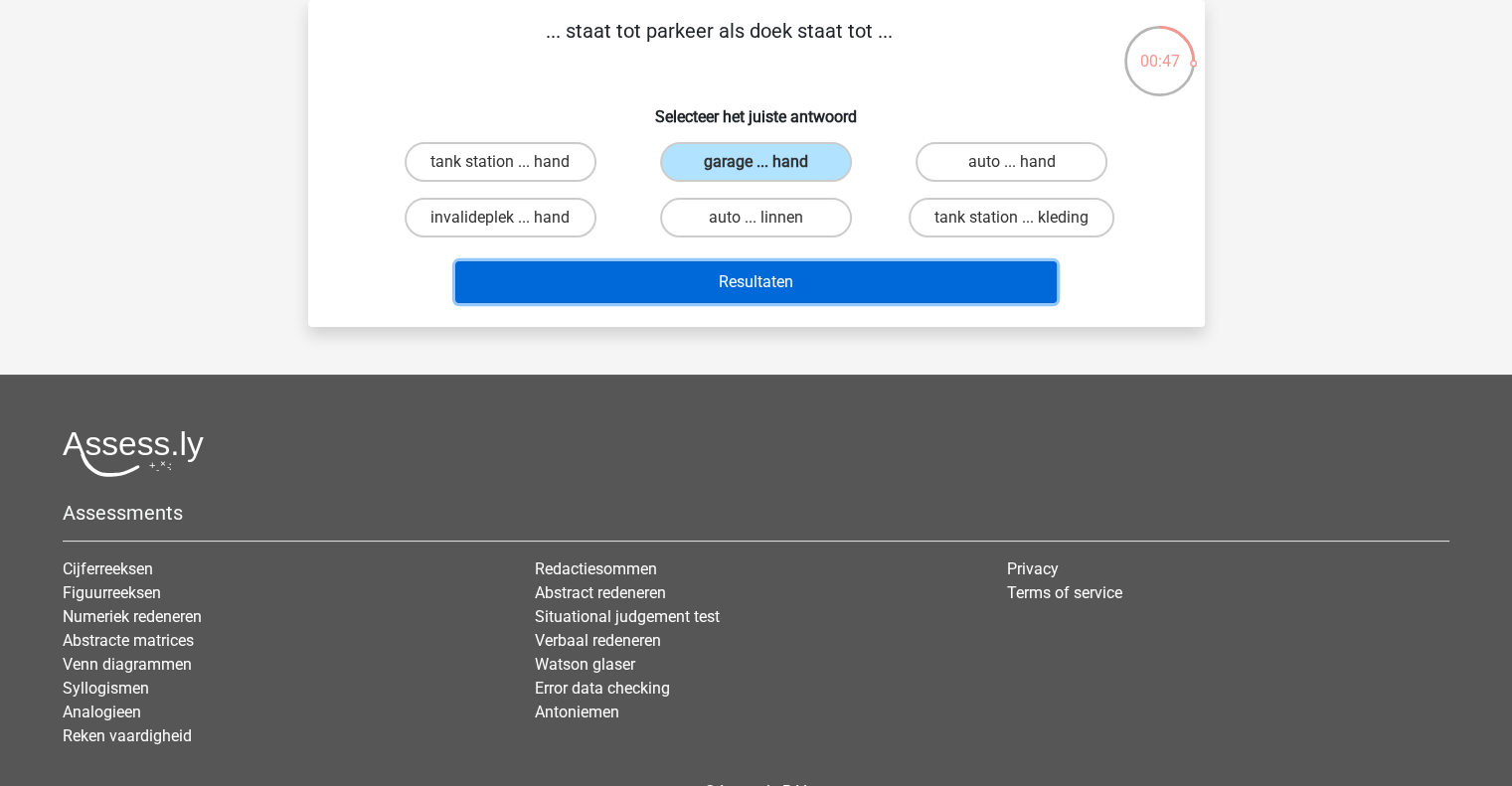 click on "Resultaten" at bounding box center [756, 282] 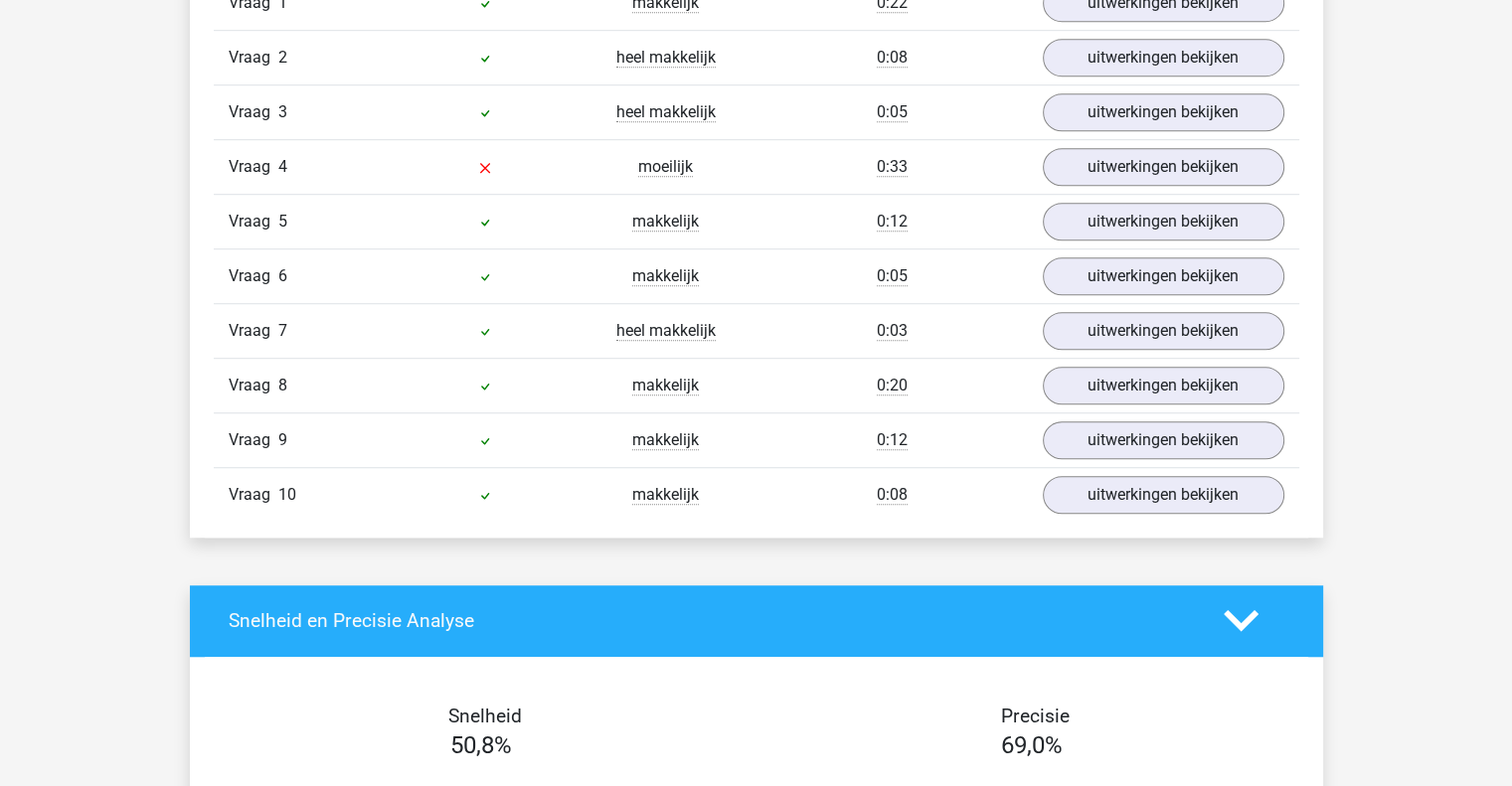 scroll, scrollTop: 1371, scrollLeft: 0, axis: vertical 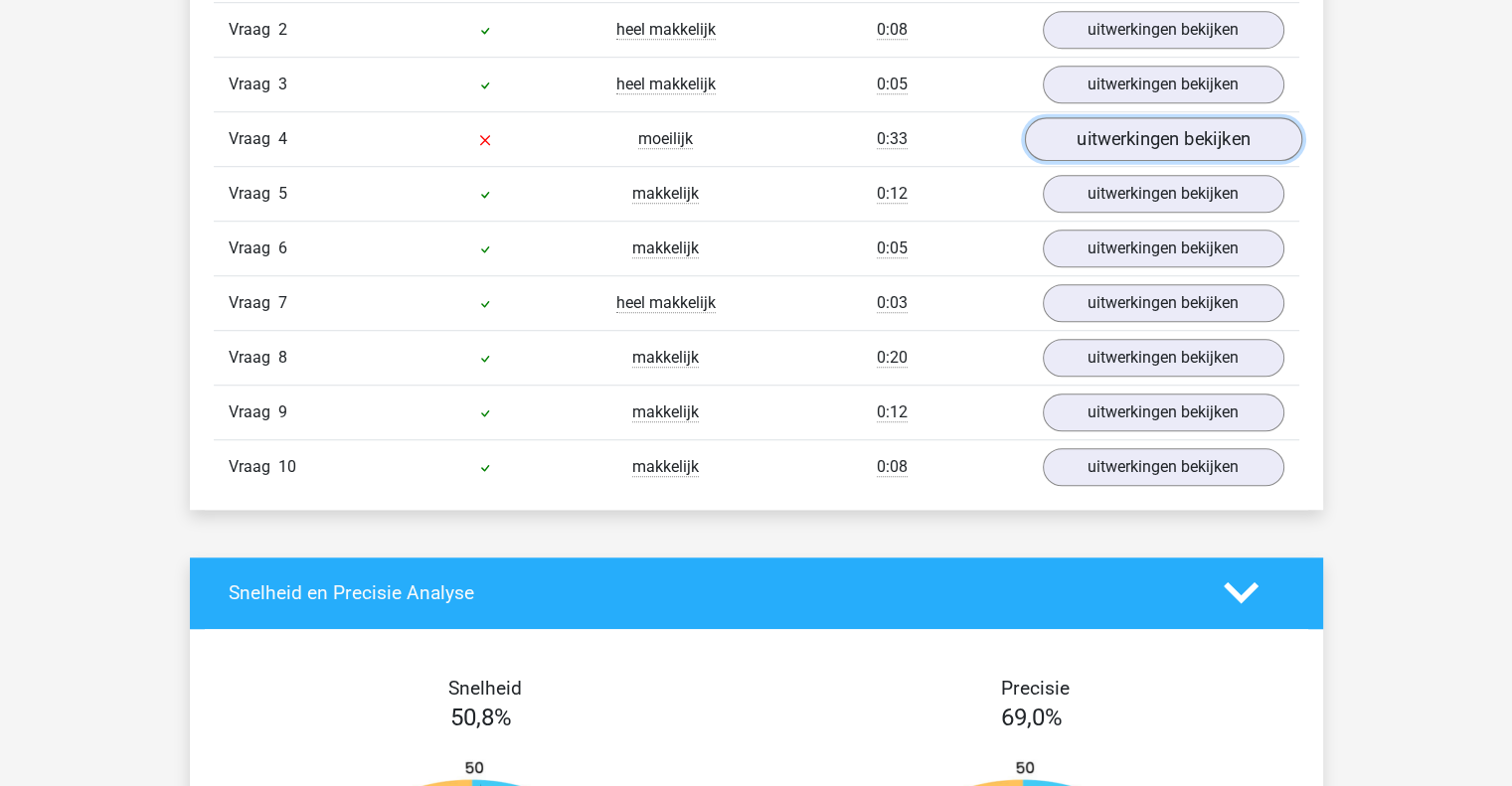 click on "uitwerkingen bekijken" at bounding box center [1162, 139] 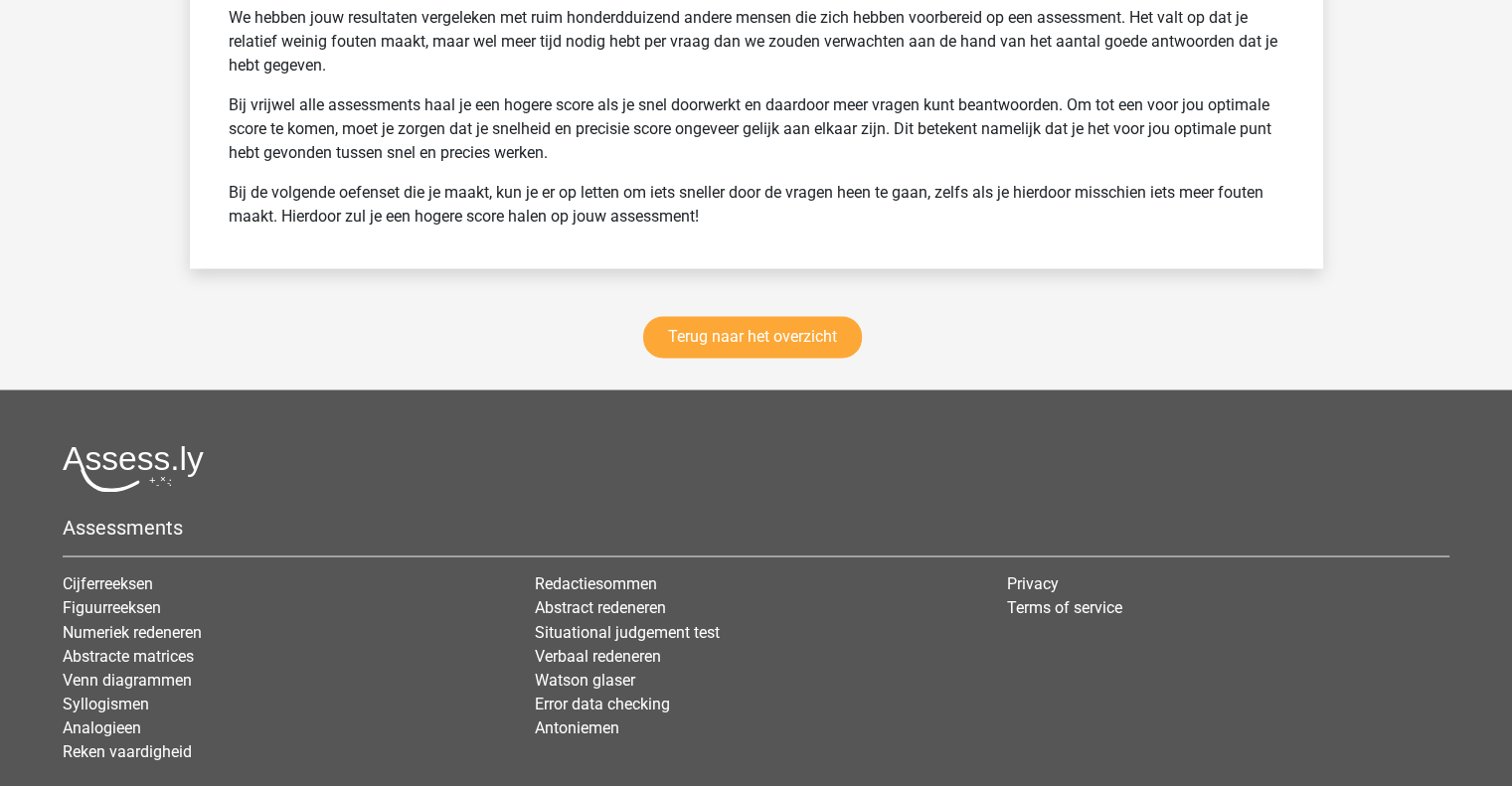 scroll, scrollTop: 3164, scrollLeft: 0, axis: vertical 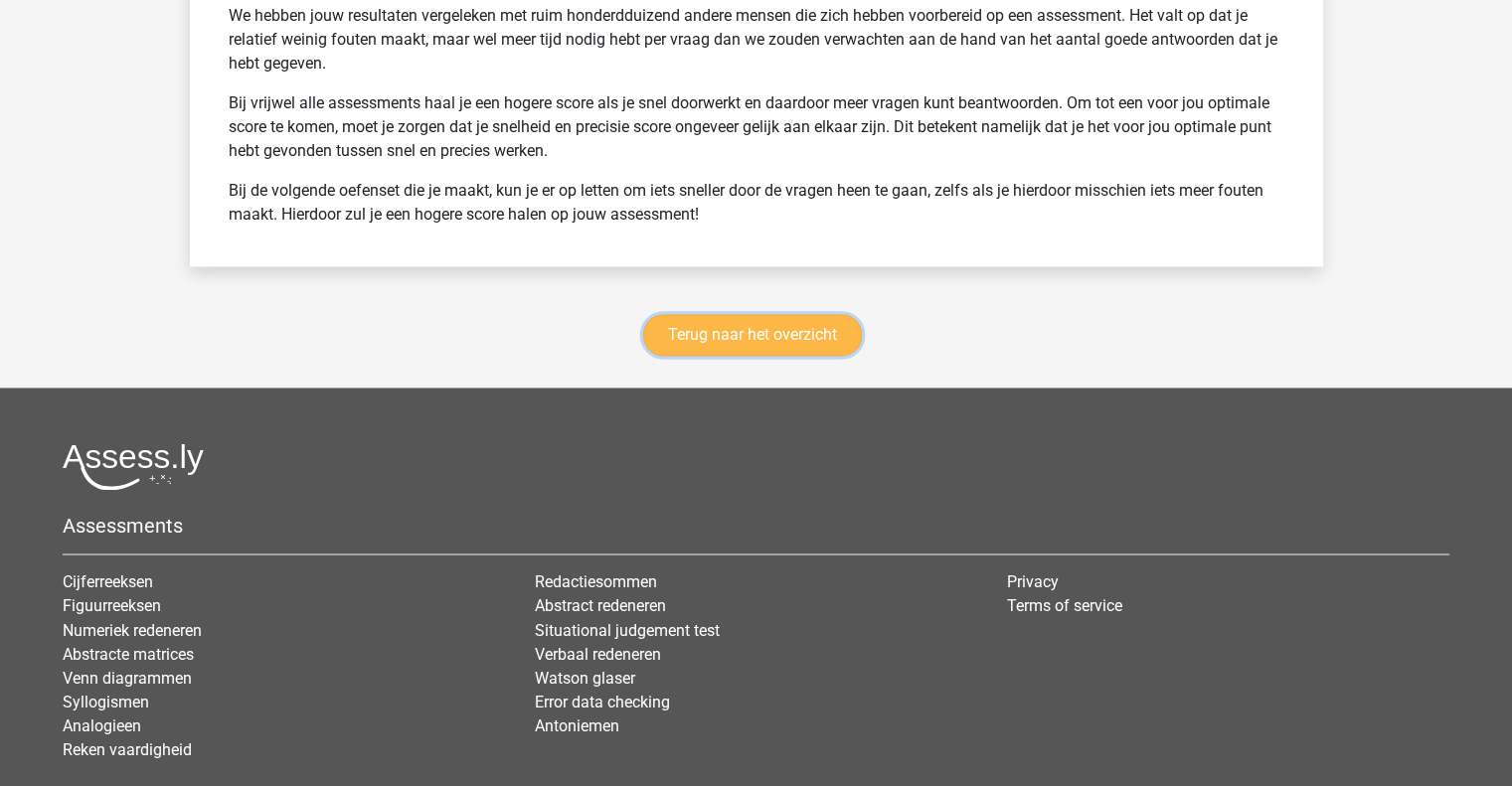 click on "Terug naar het overzicht" at bounding box center [753, 335] 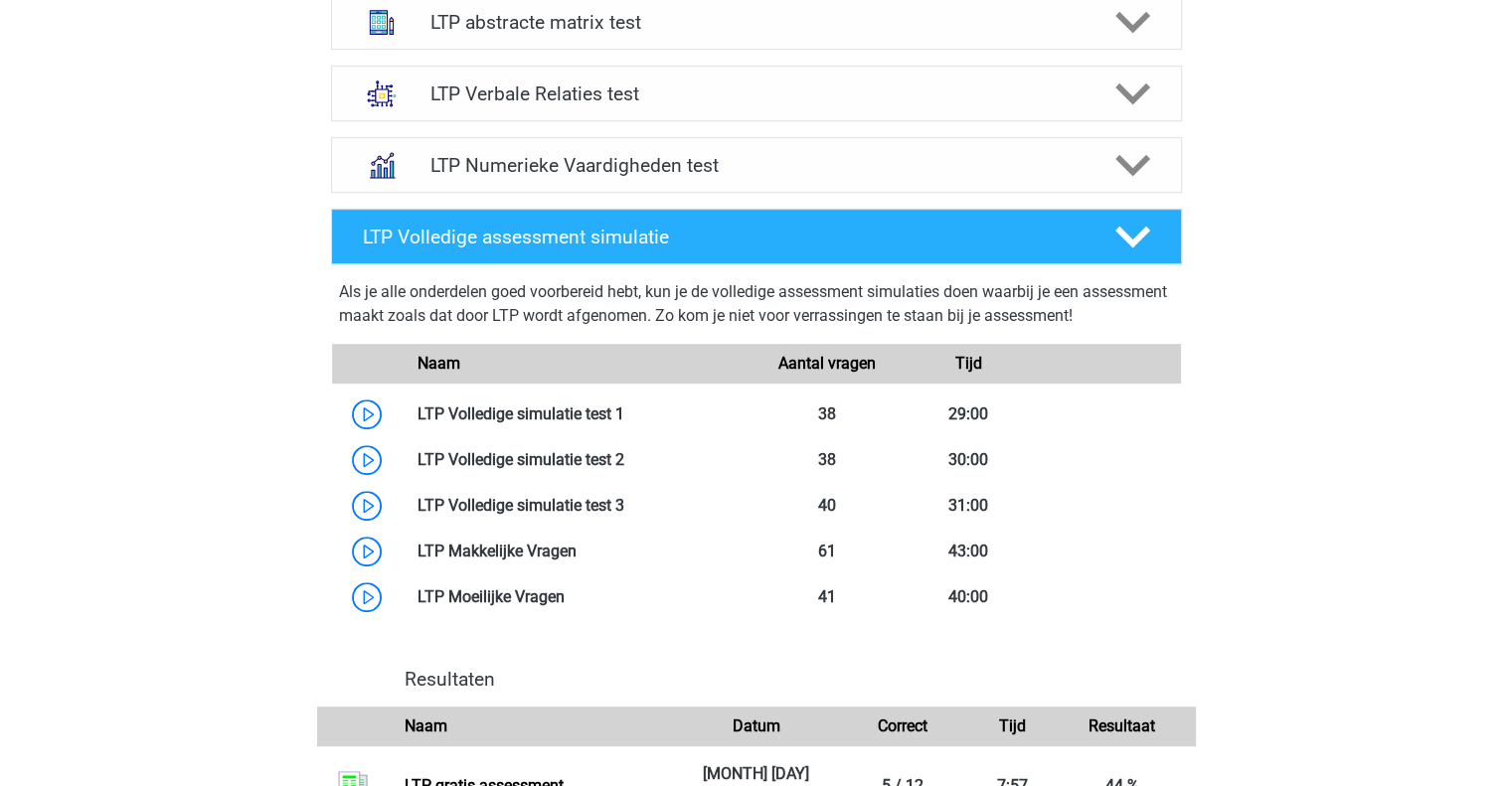 scroll, scrollTop: 795, scrollLeft: 0, axis: vertical 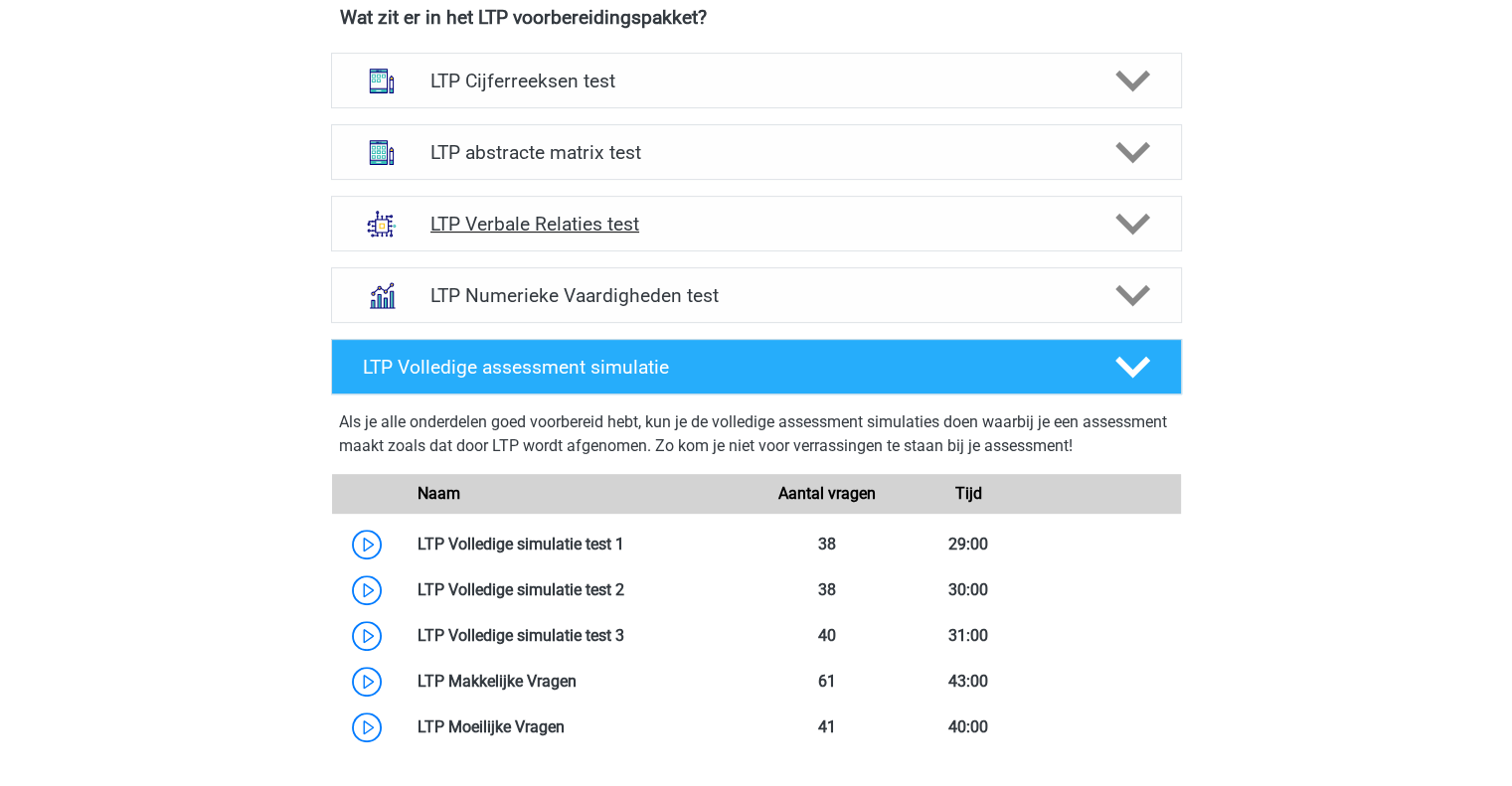 click 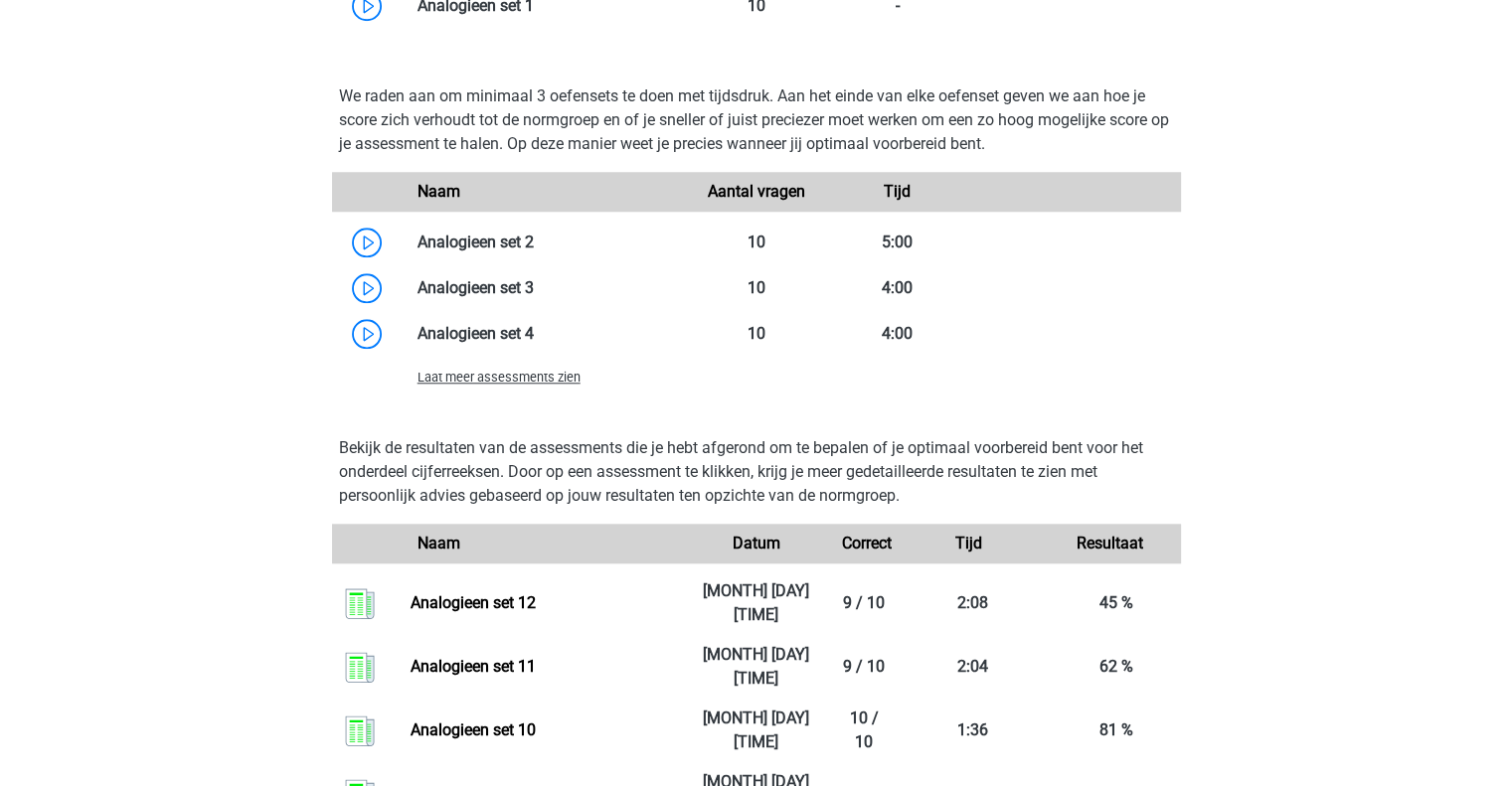 scroll, scrollTop: 1812, scrollLeft: 0, axis: vertical 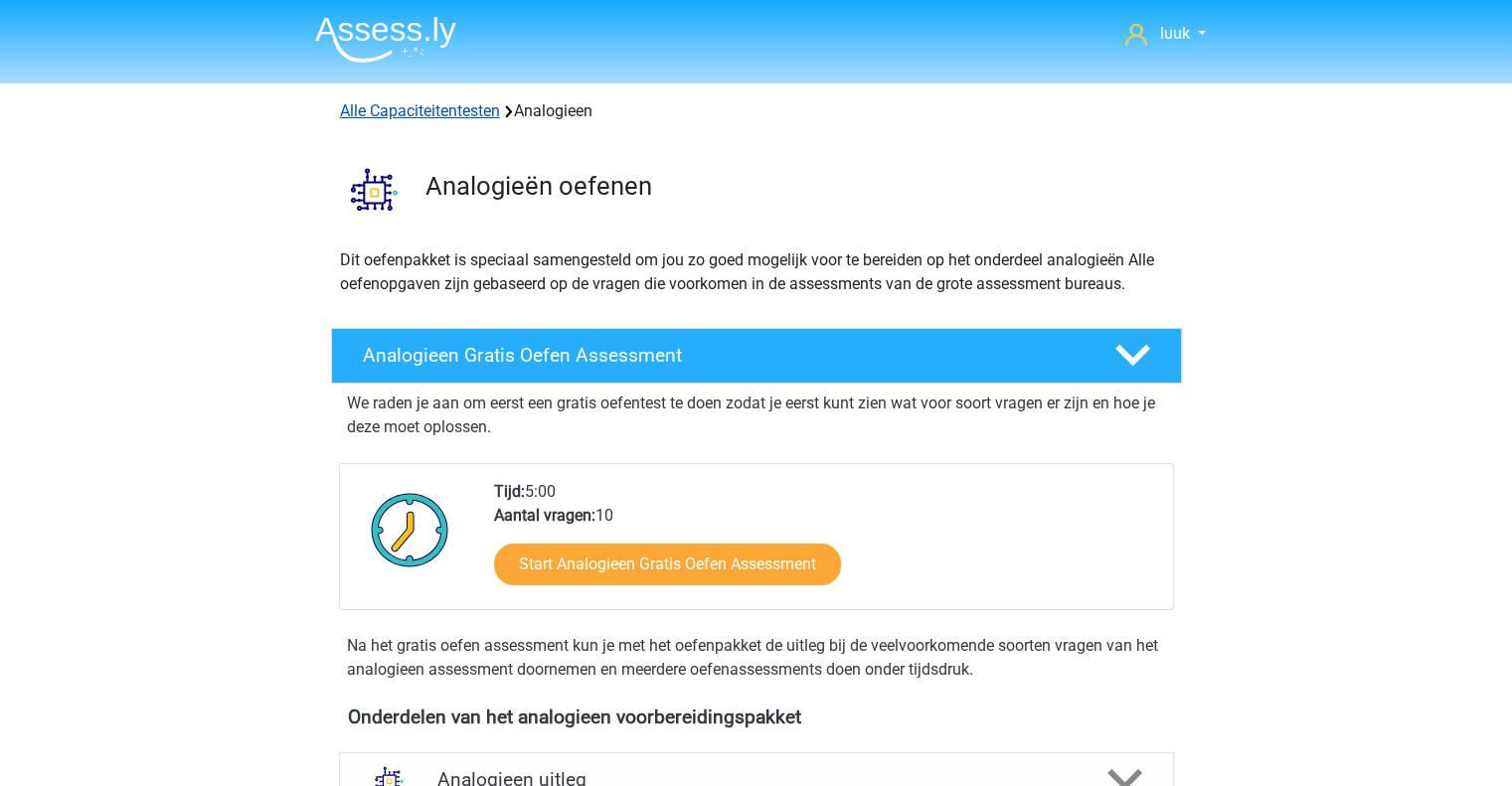 click on "Alle Capaciteitentesten" at bounding box center [420, 110] 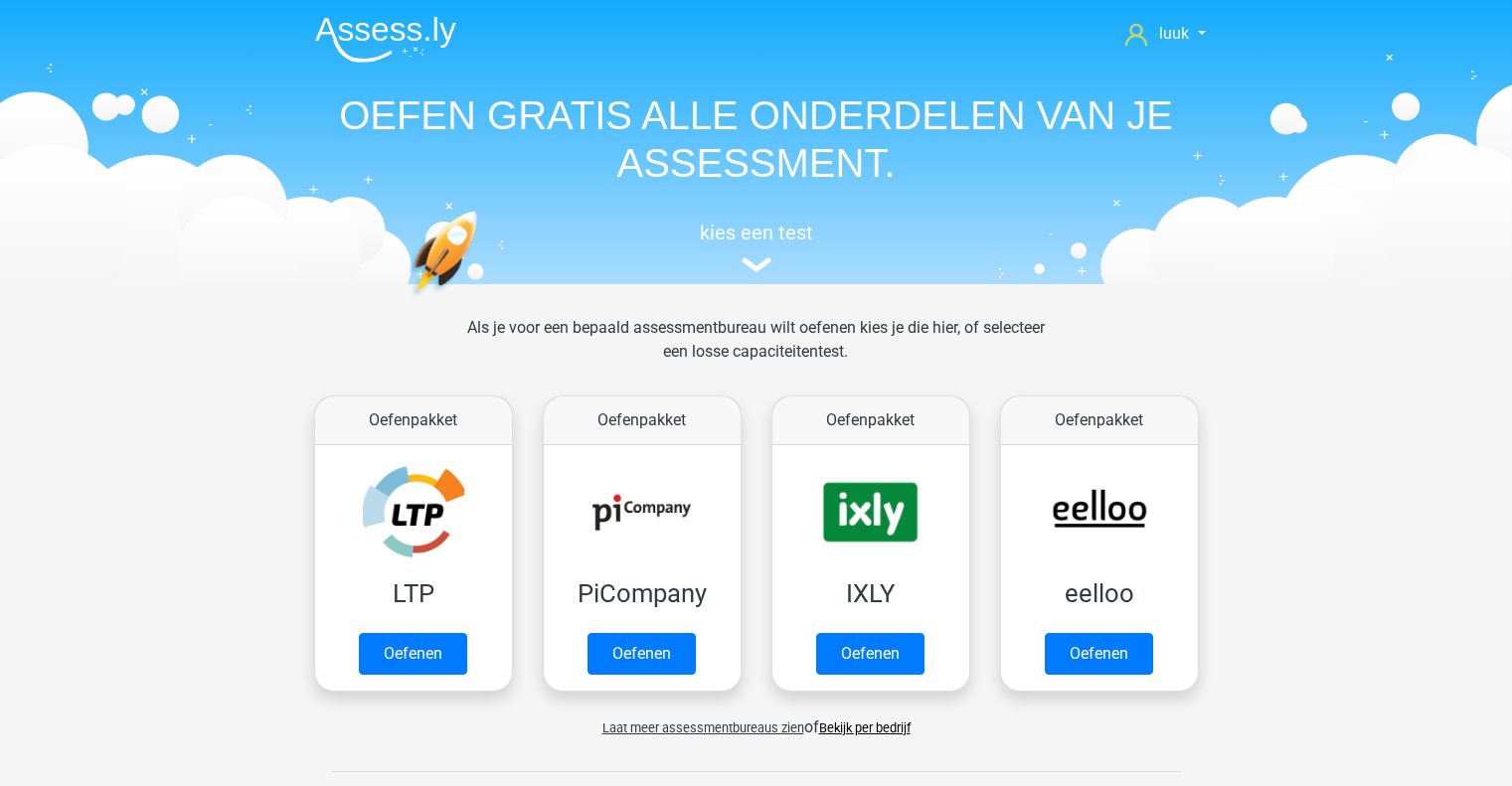 scroll, scrollTop: 843, scrollLeft: 0, axis: vertical 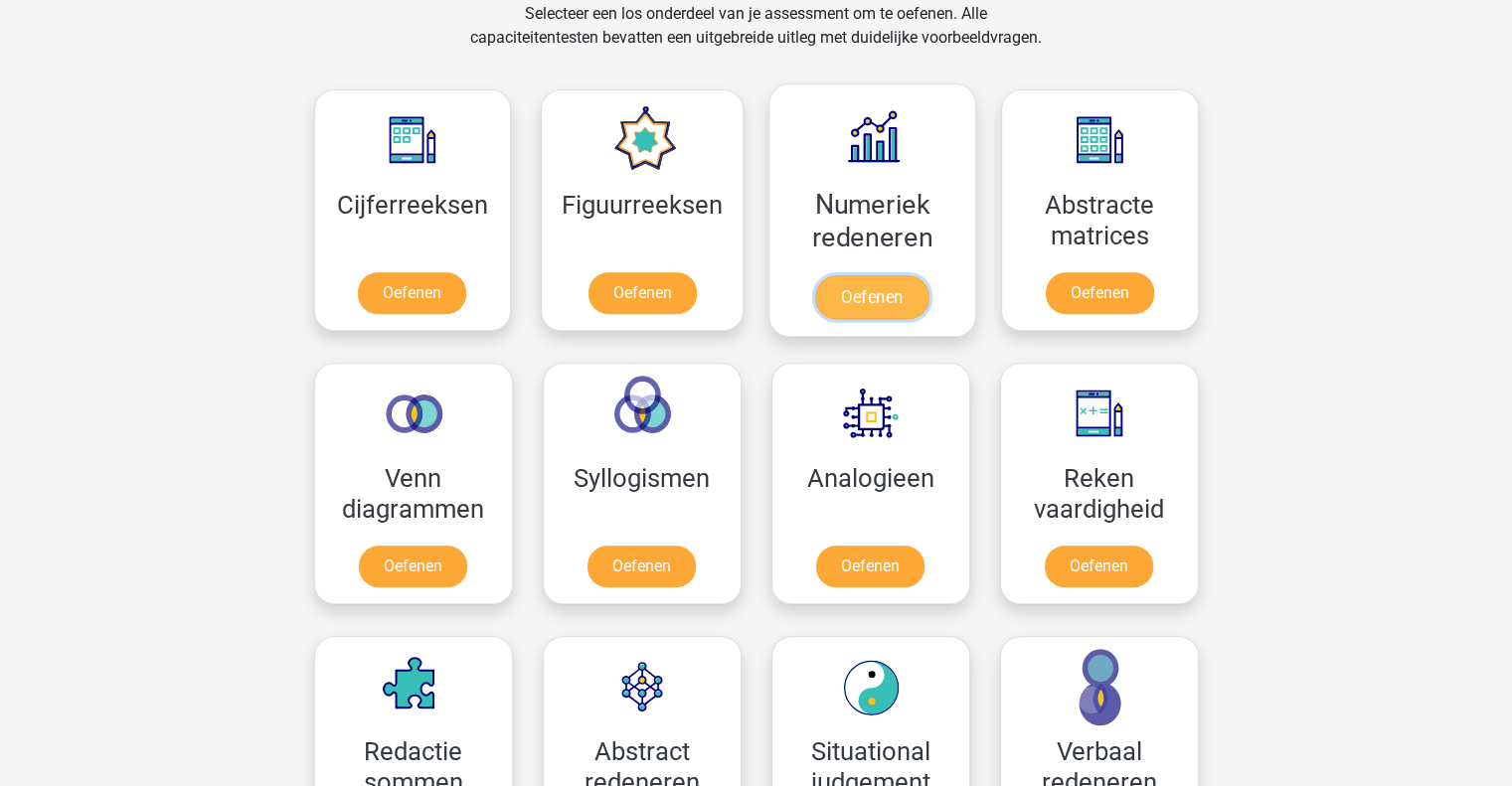 click on "Oefenen" at bounding box center (872, 297) 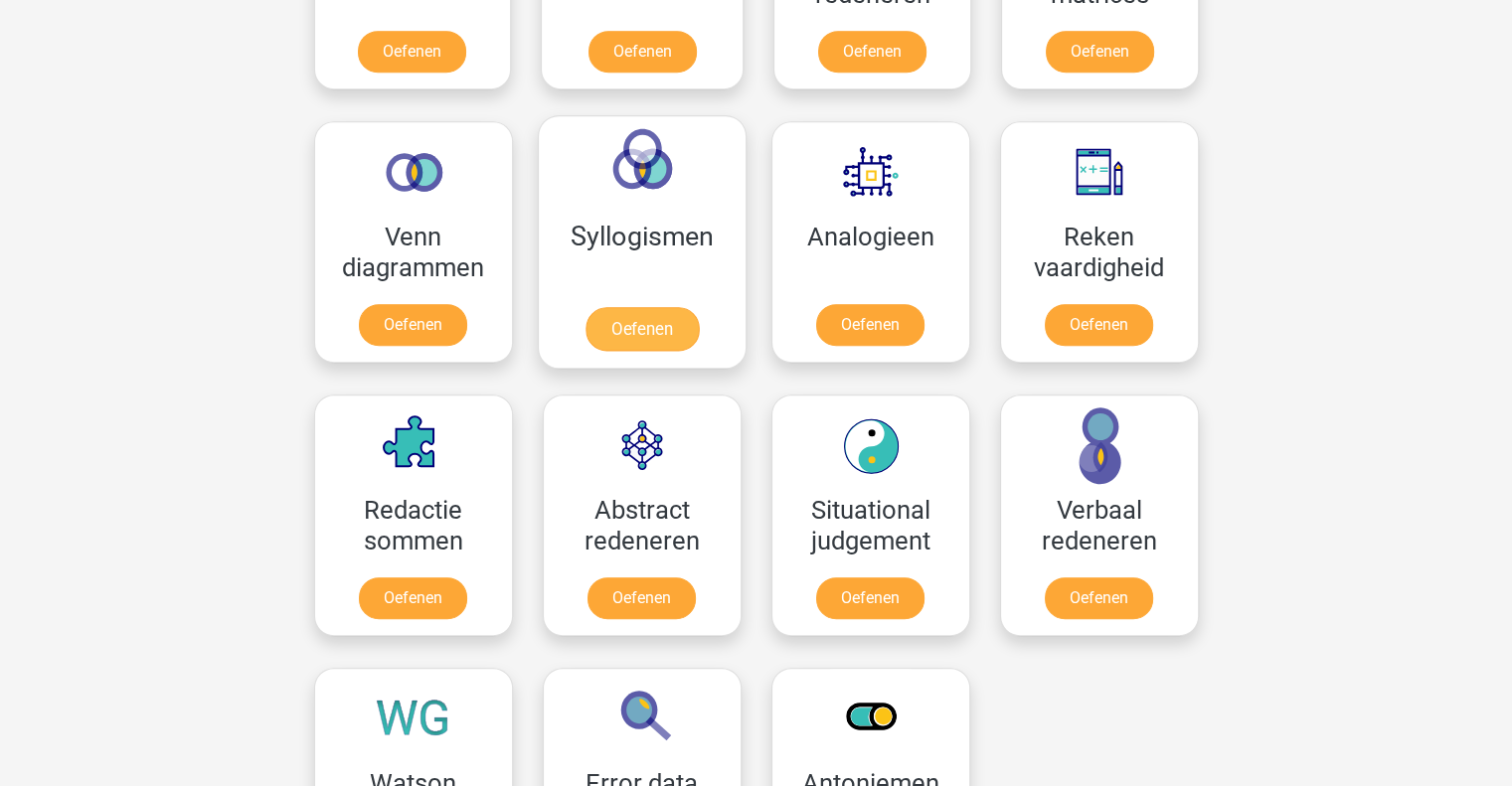 scroll, scrollTop: 1154, scrollLeft: 0, axis: vertical 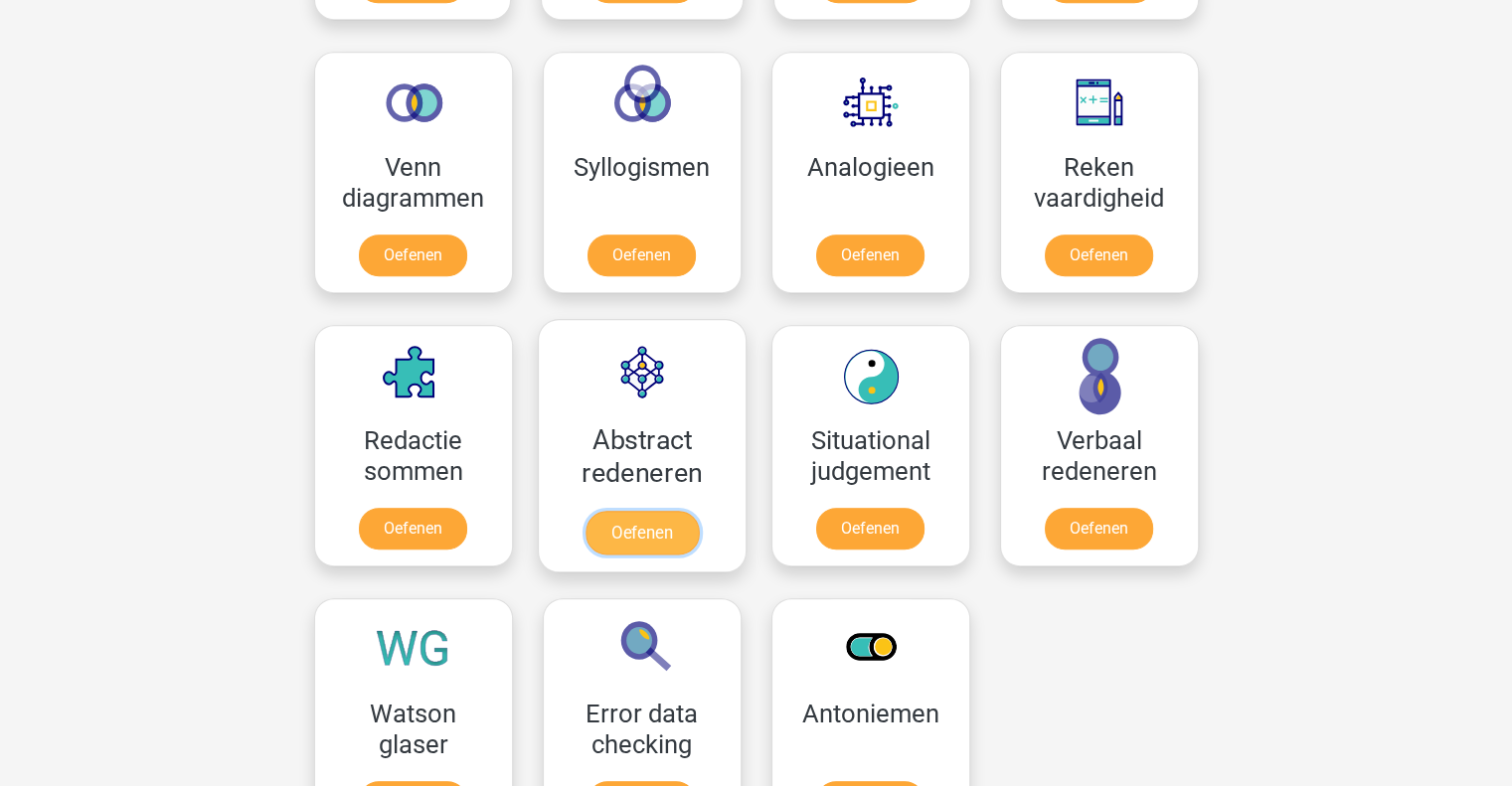 click on "Oefenen" at bounding box center [641, 533] 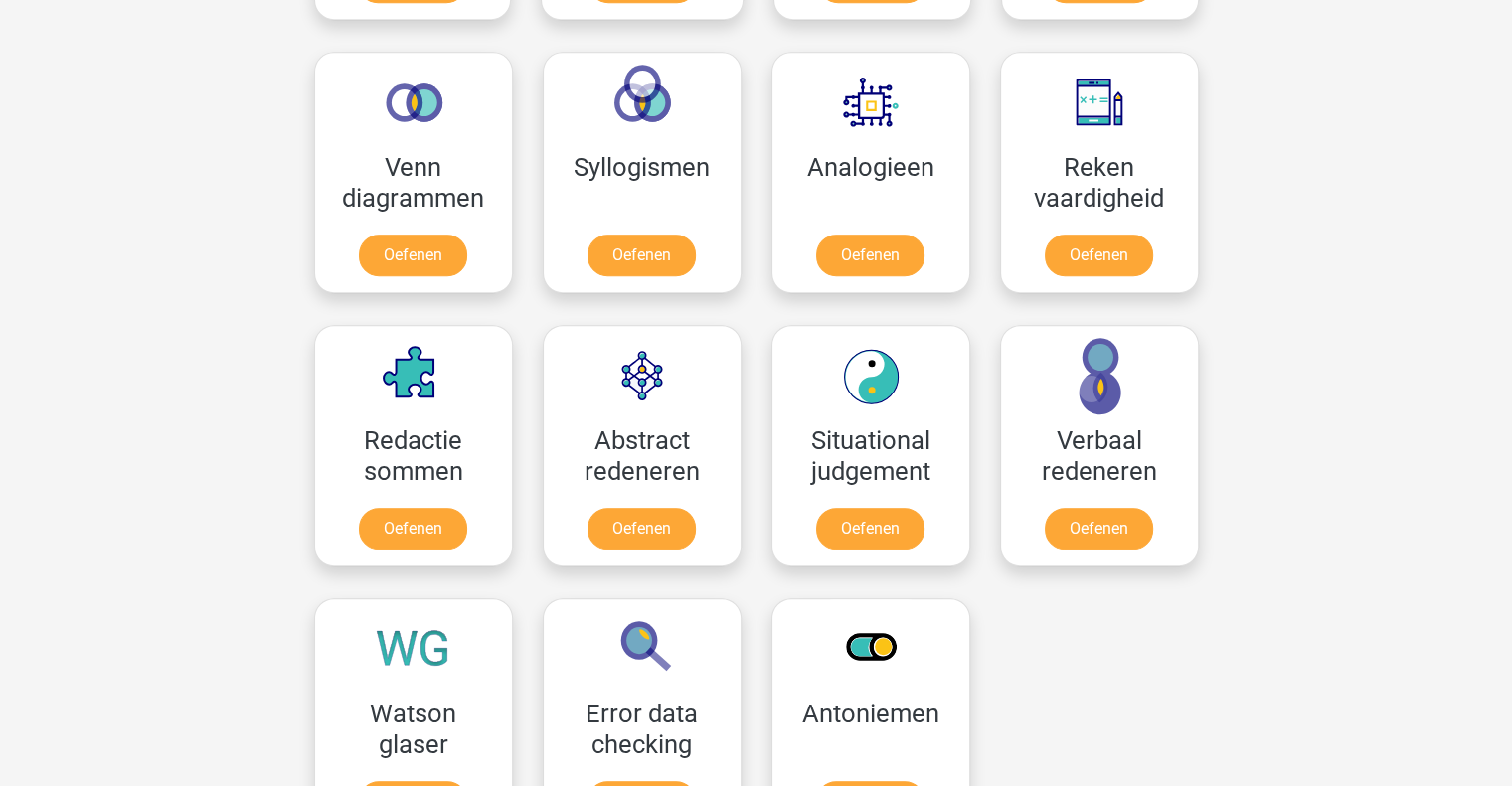 click on "luuk
ltmoonen@example.com
Nederlands
English" at bounding box center [756, 422] 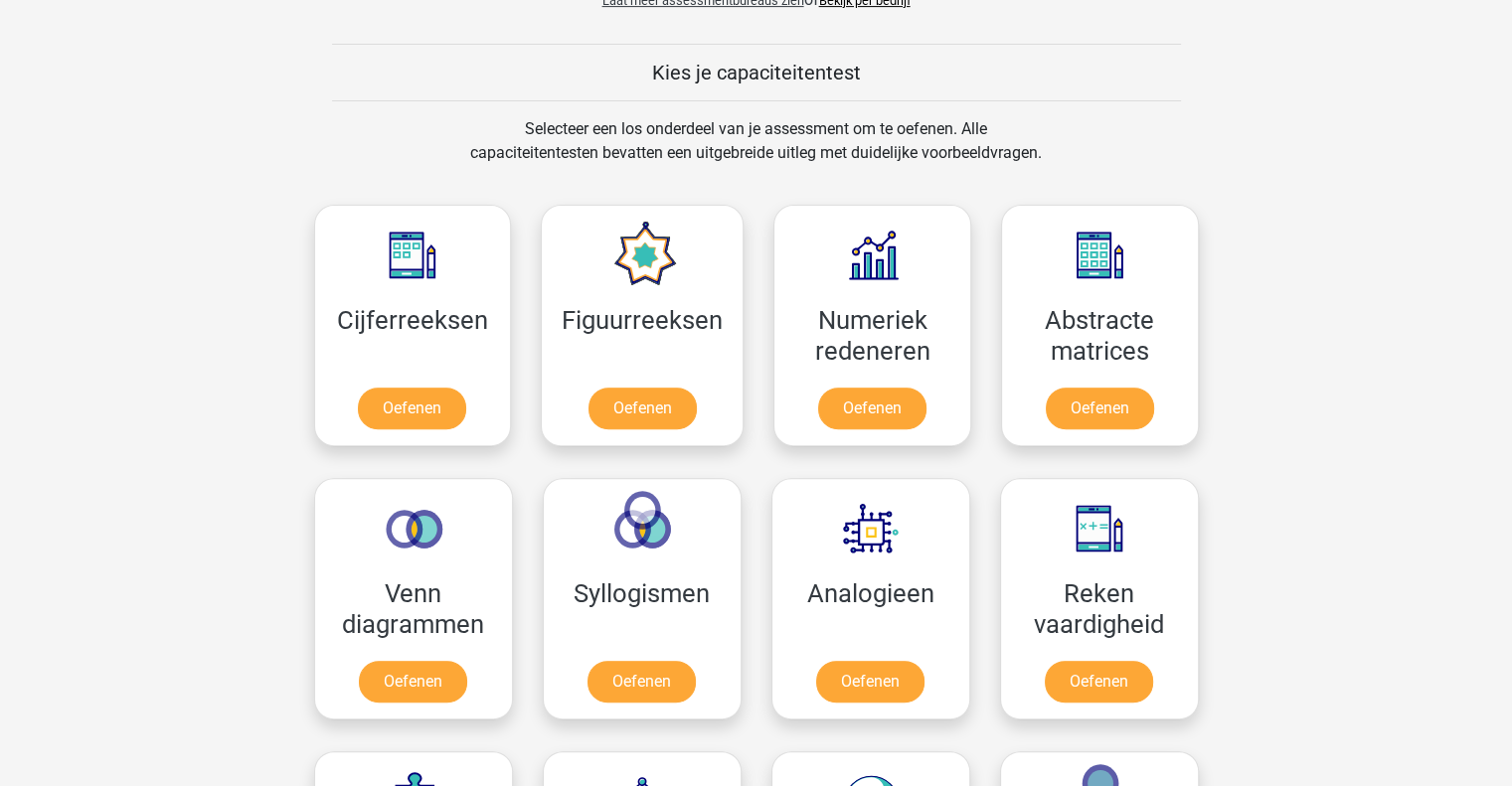 scroll, scrollTop: 726, scrollLeft: 0, axis: vertical 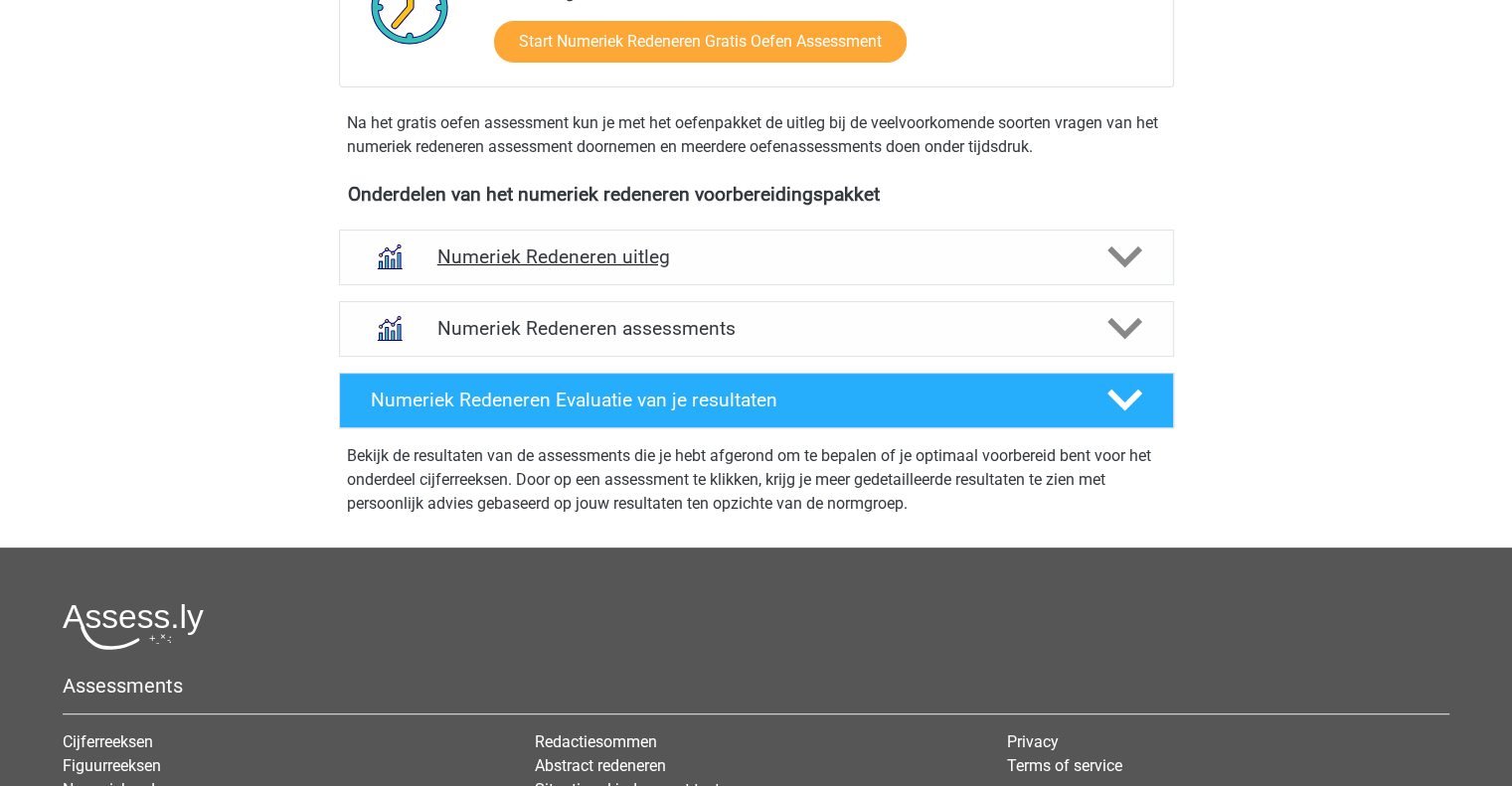 click on "Numeriek Redeneren uitleg" at bounding box center (756, 257) 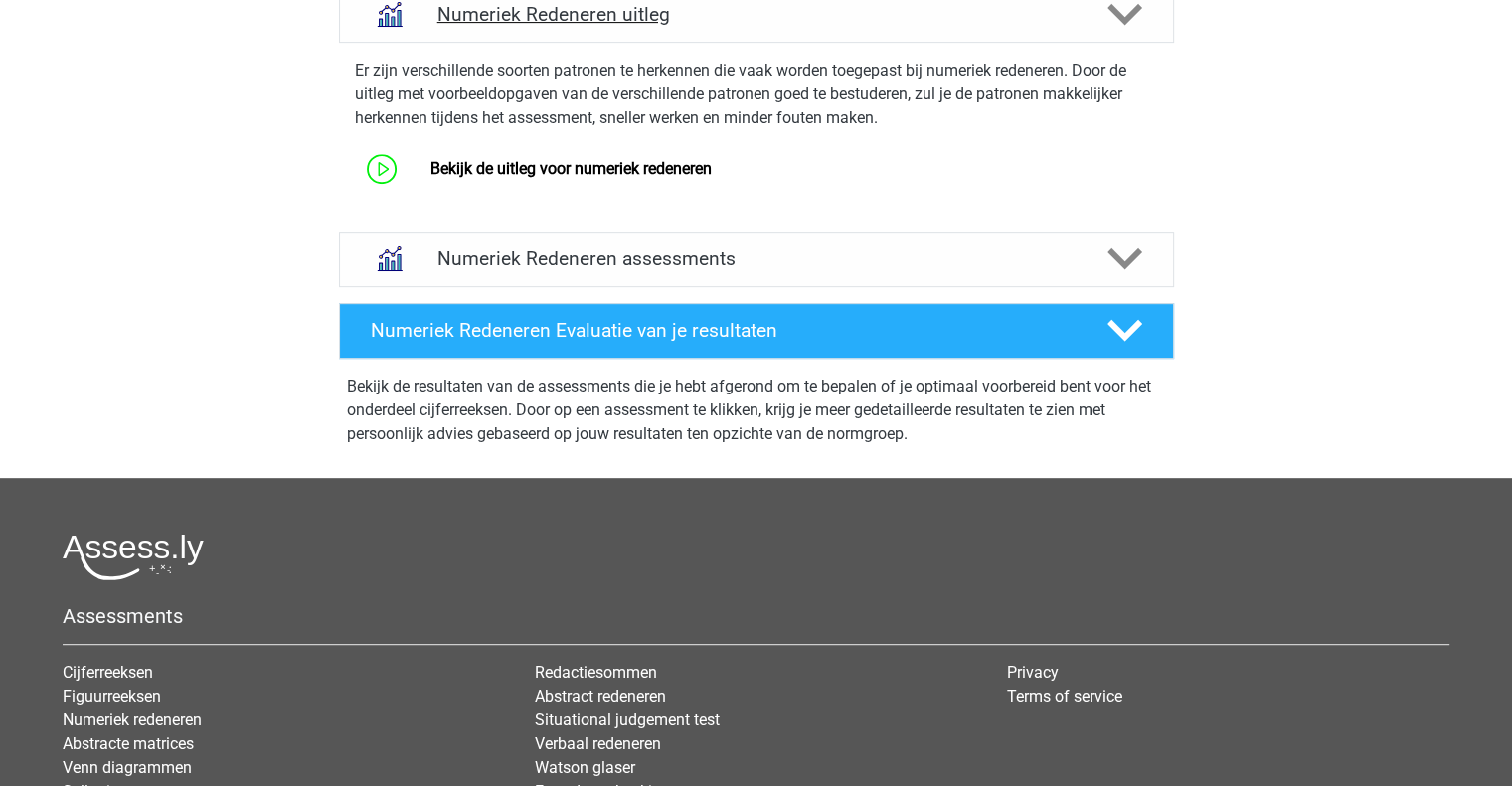 scroll, scrollTop: 863, scrollLeft: 0, axis: vertical 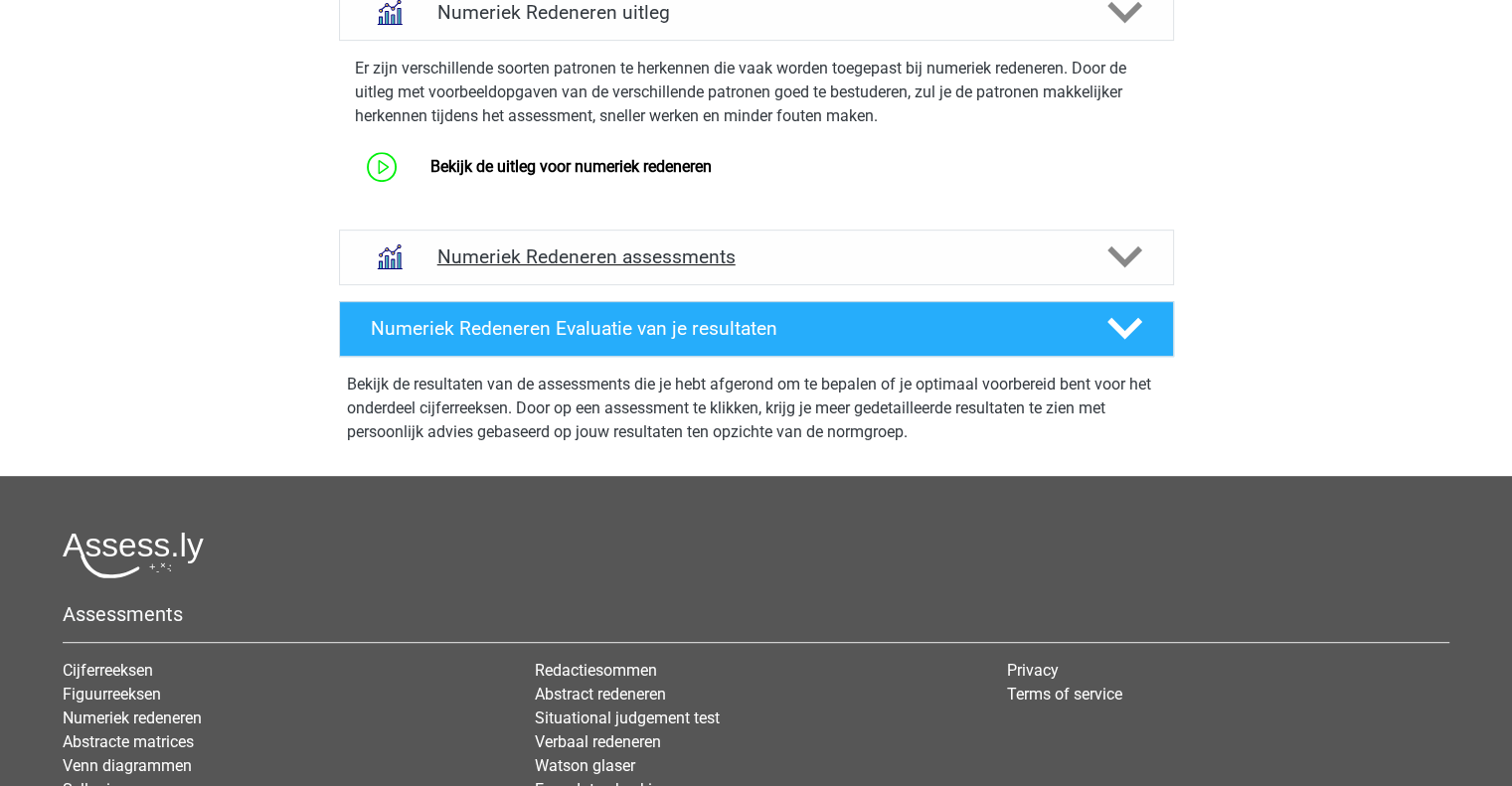click on "Numeriek Redeneren assessments" at bounding box center (756, 256) 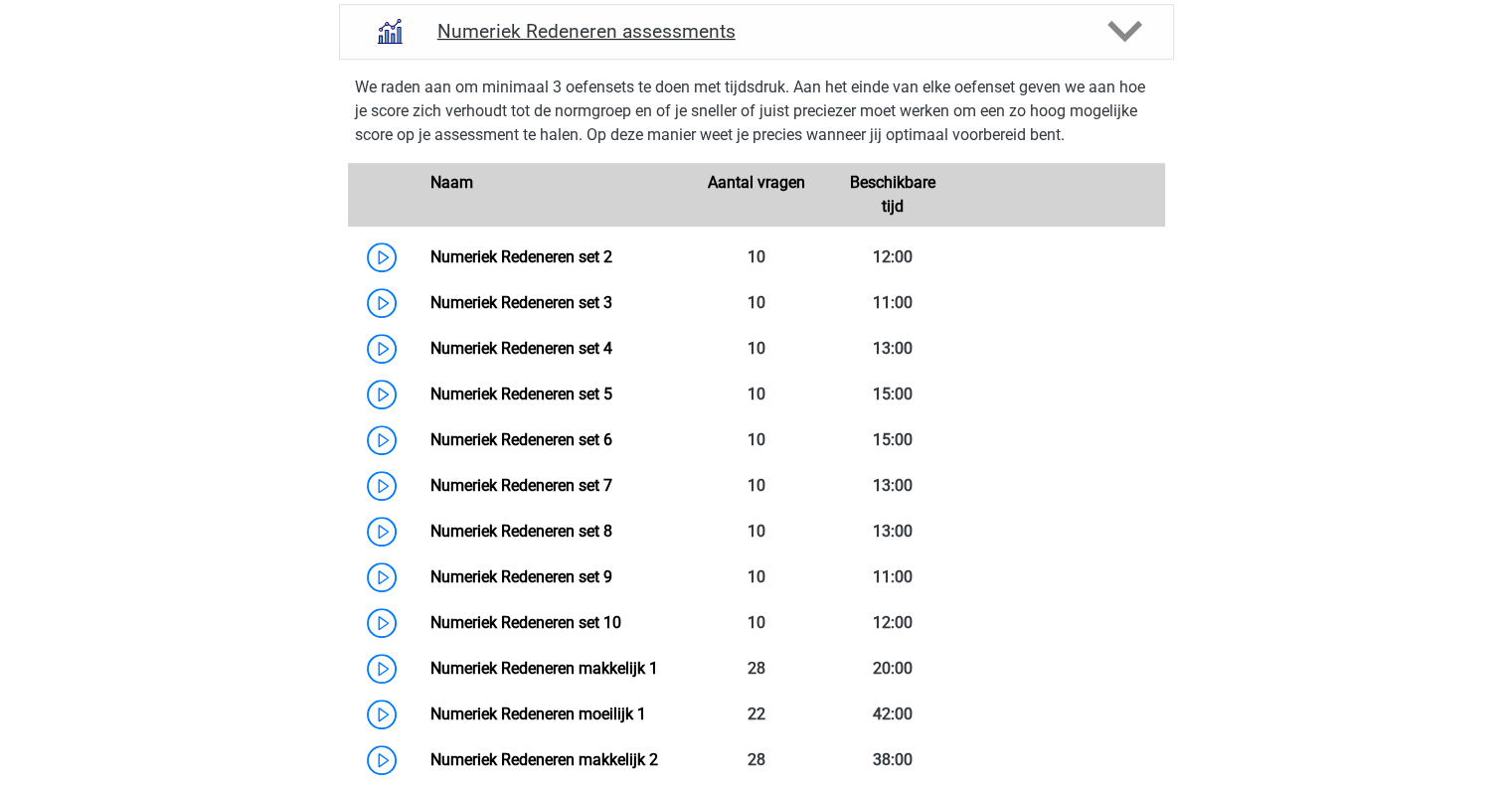scroll, scrollTop: 874, scrollLeft: 0, axis: vertical 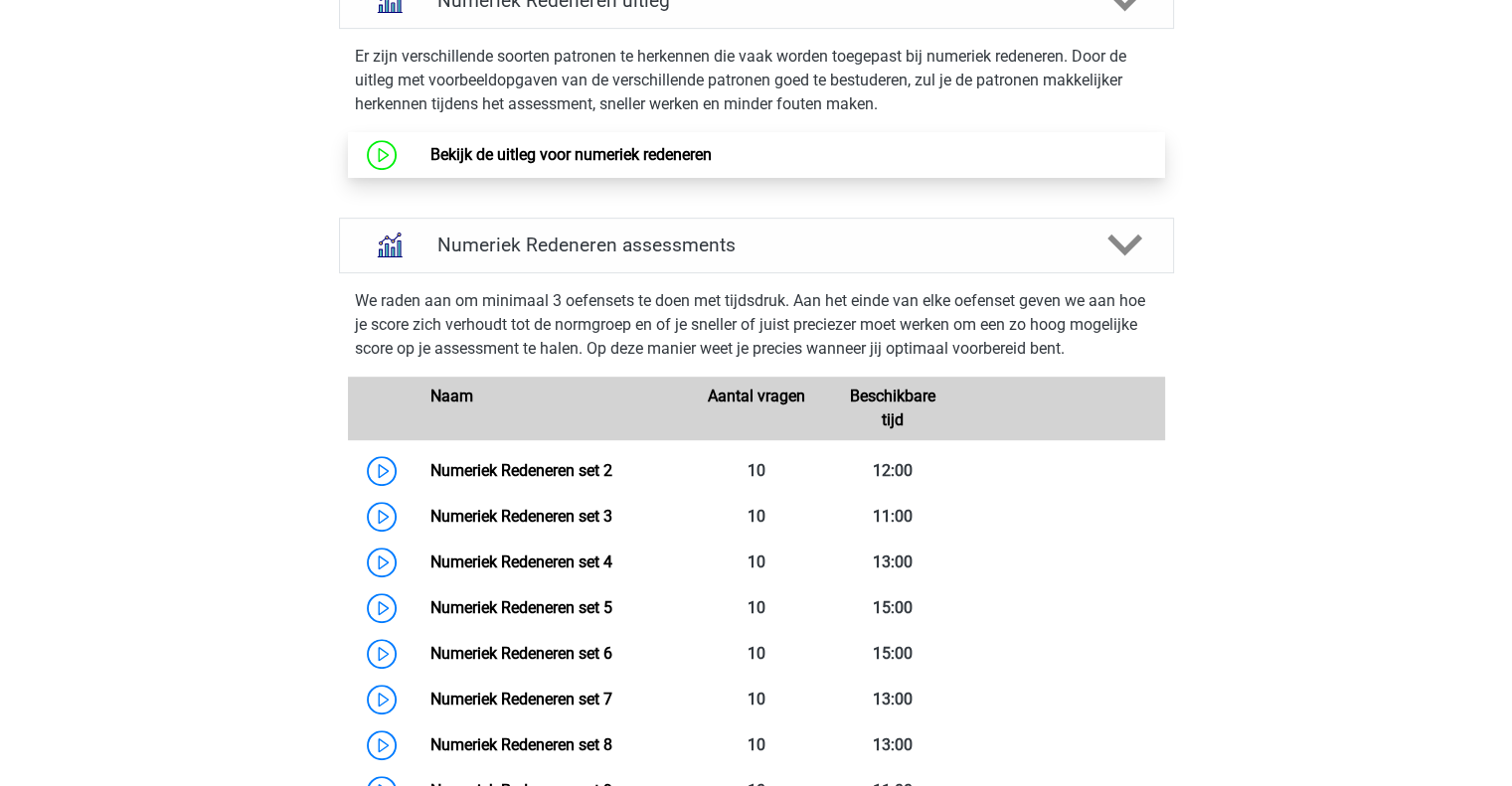 click on "Bekijk de uitleg voor
numeriek redeneren" at bounding box center (571, 154) 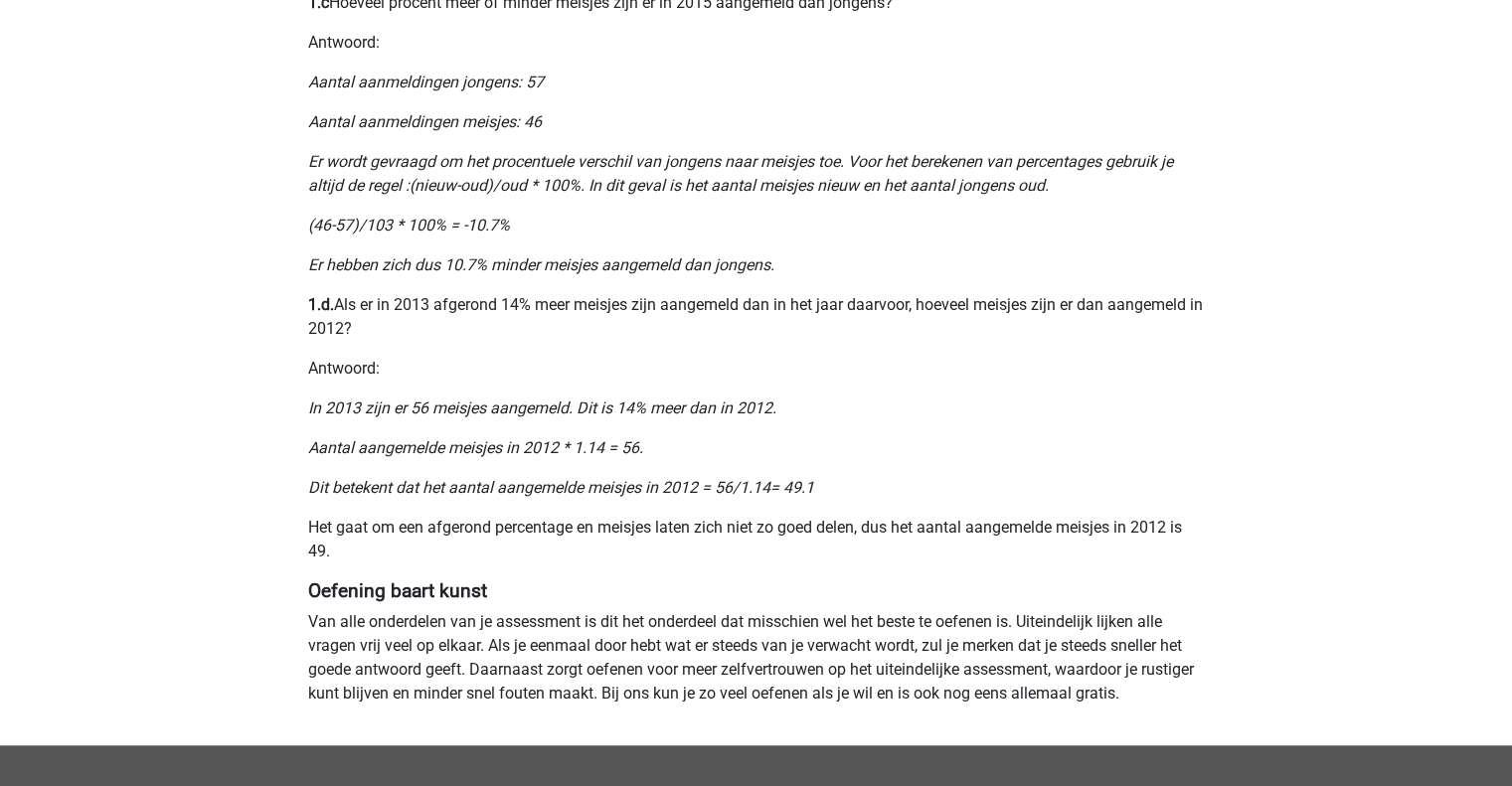scroll, scrollTop: 1465, scrollLeft: 0, axis: vertical 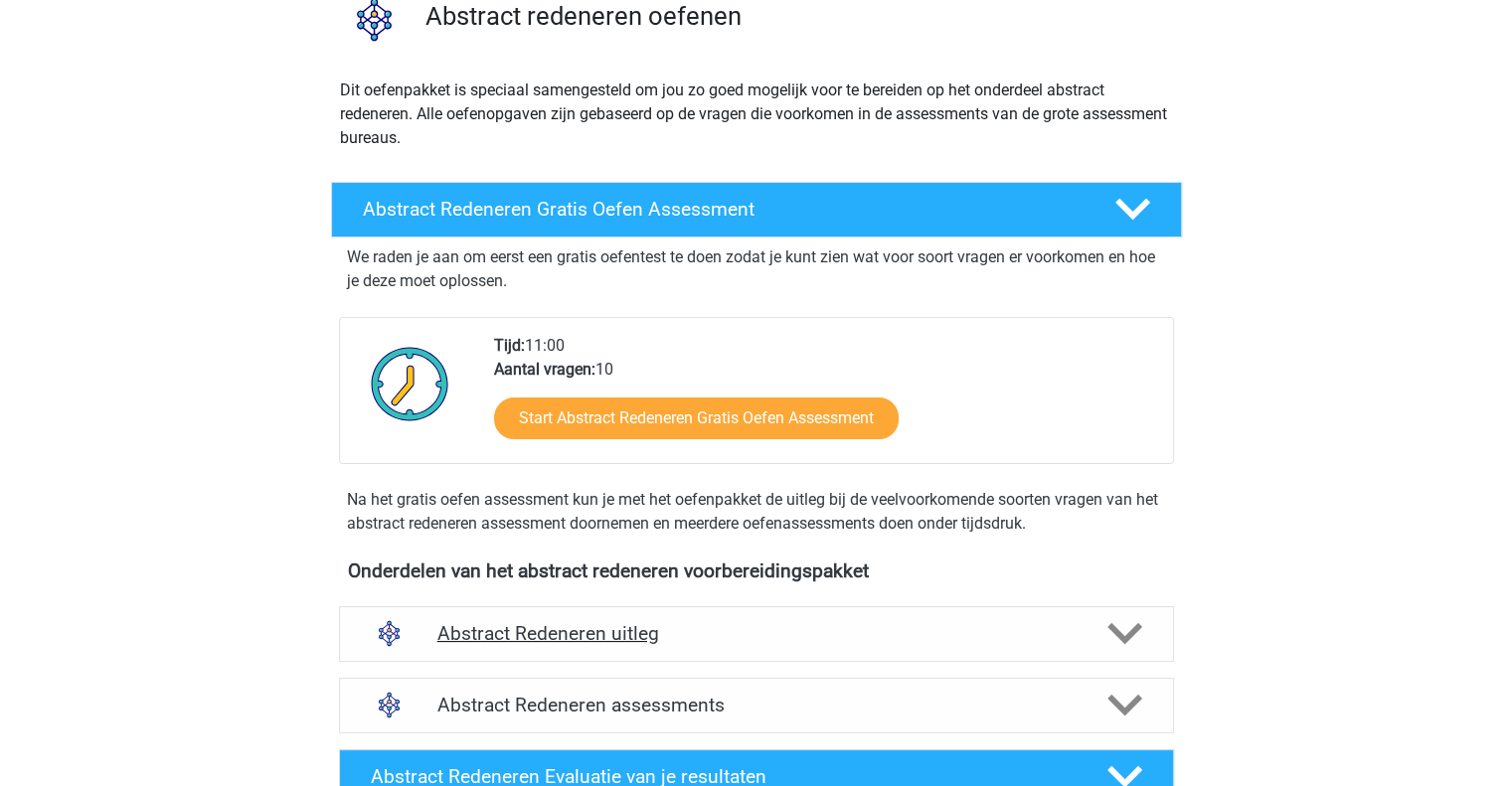 click on "Abstract Redeneren uitleg" at bounding box center (756, 633) 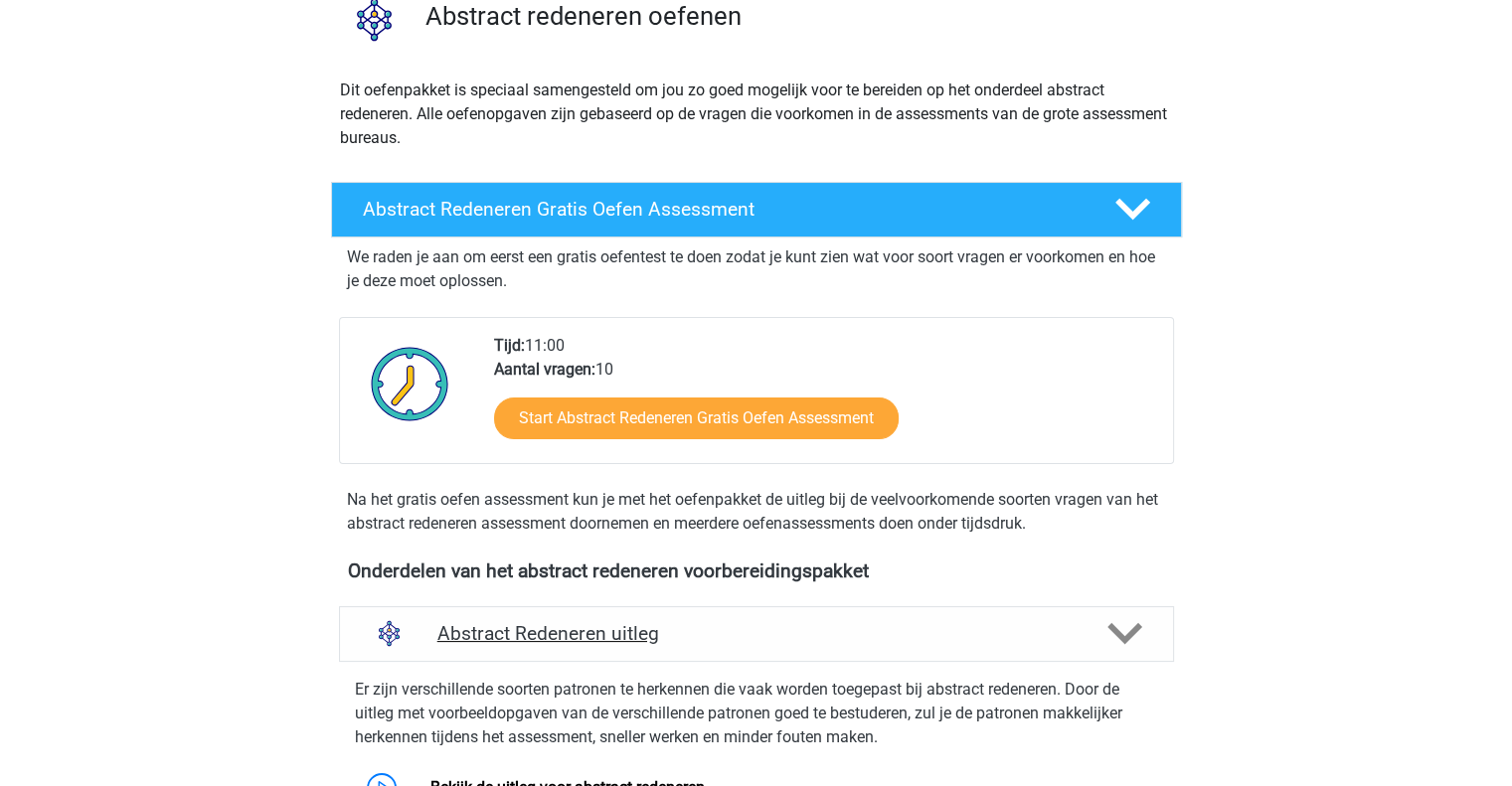 scroll, scrollTop: 620, scrollLeft: 0, axis: vertical 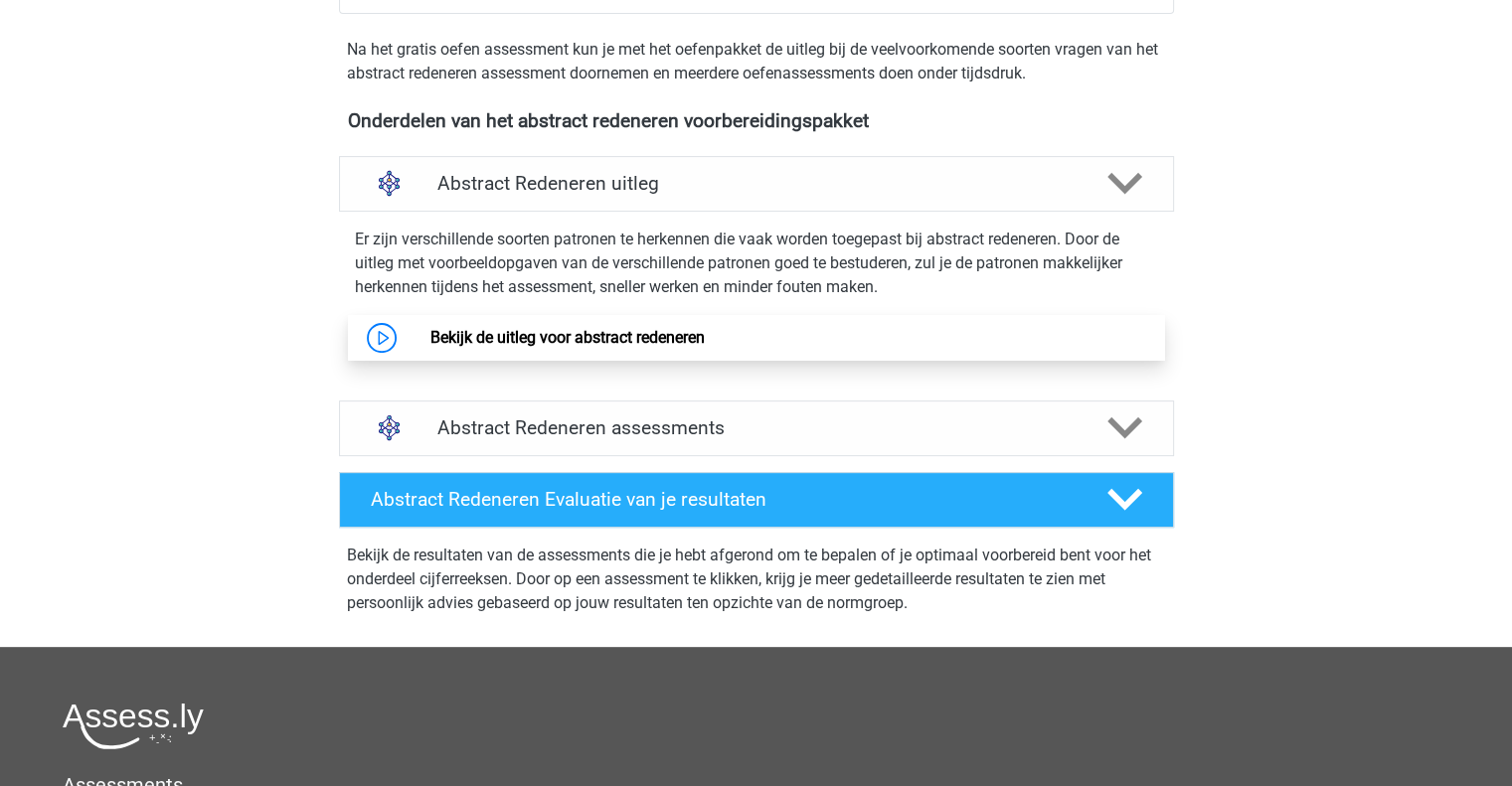 click on "Bekijk de uitleg voor
abstract redeneren" at bounding box center (568, 337) 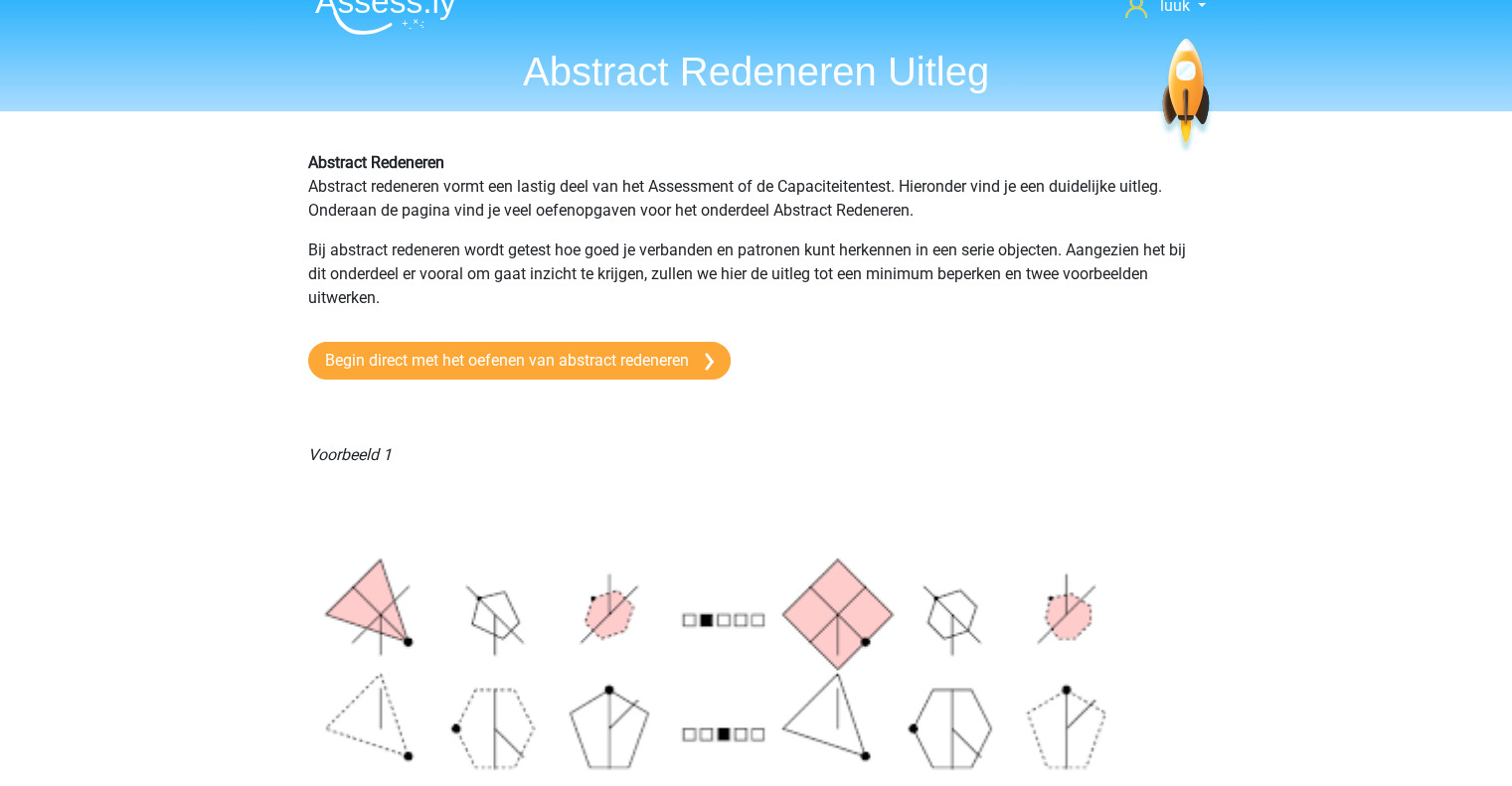scroll, scrollTop: 0, scrollLeft: 0, axis: both 